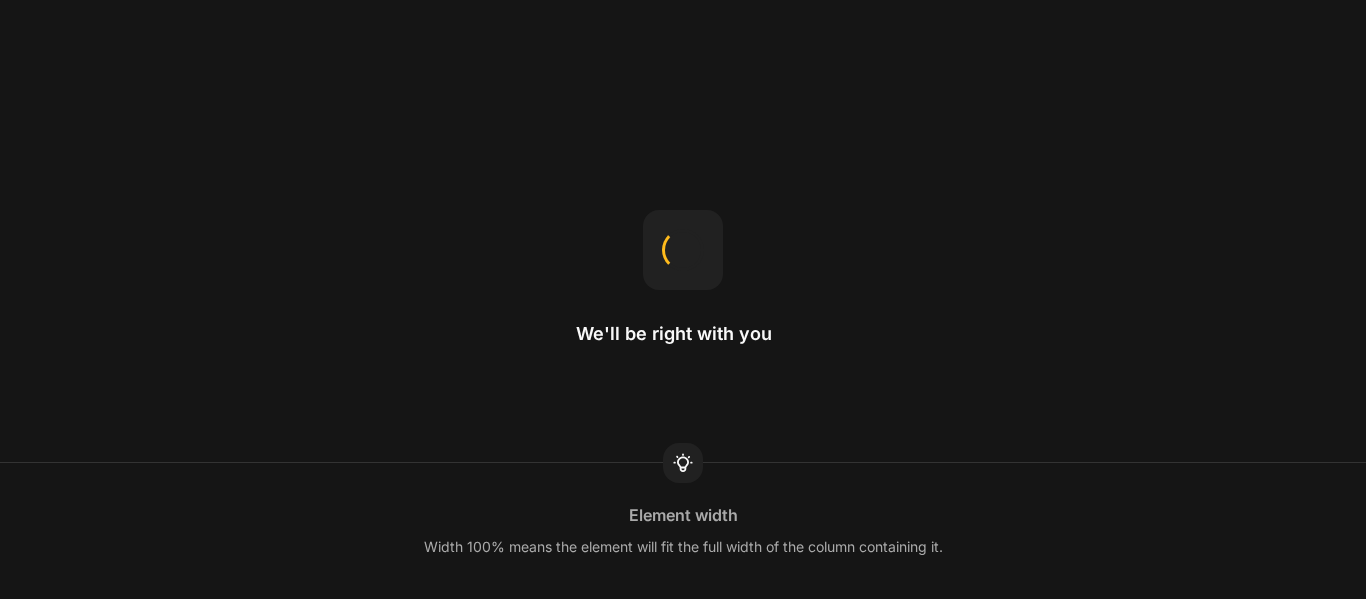 scroll, scrollTop: 0, scrollLeft: 0, axis: both 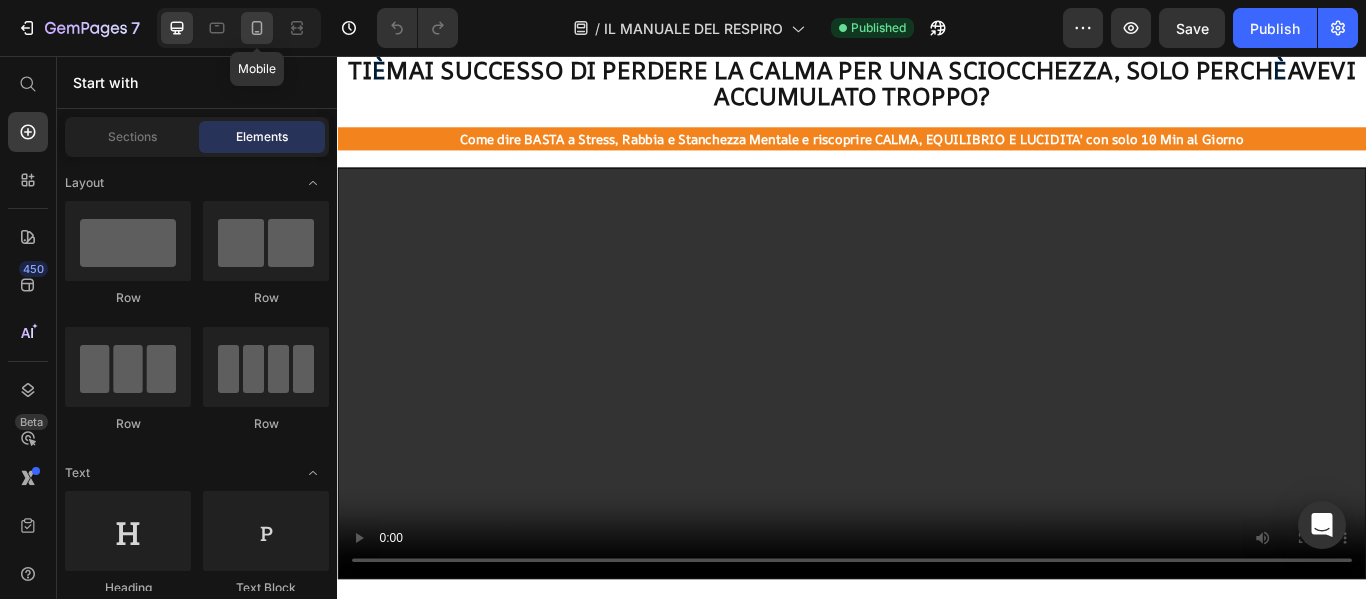 click 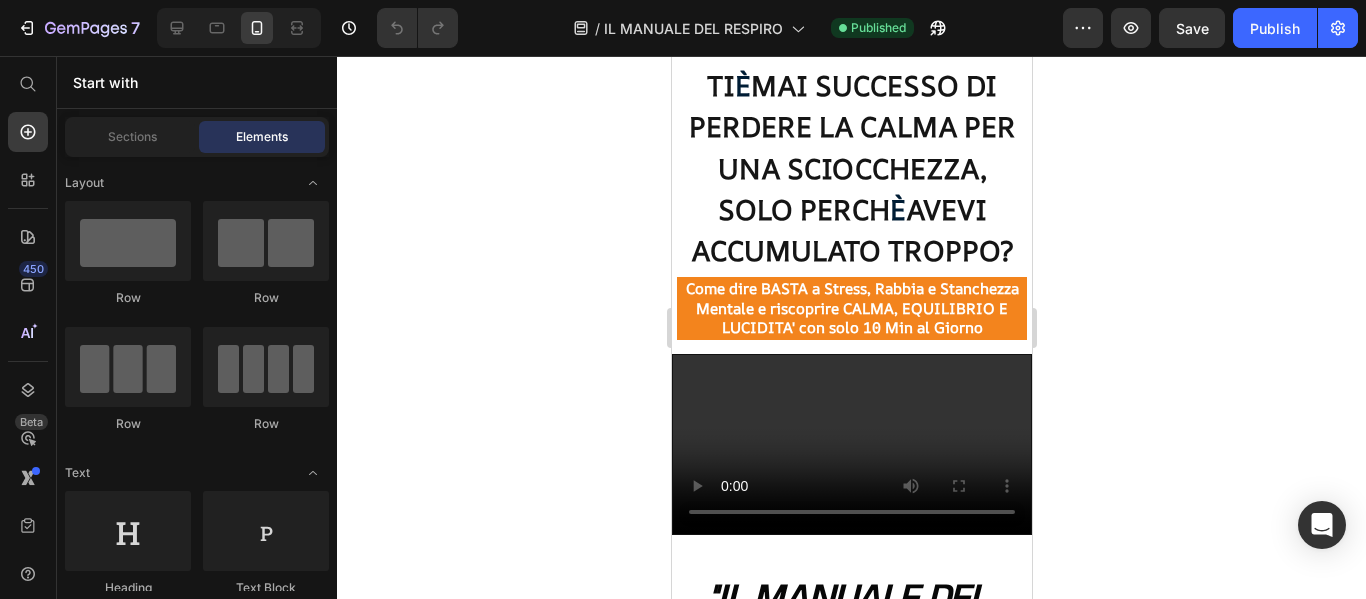 click 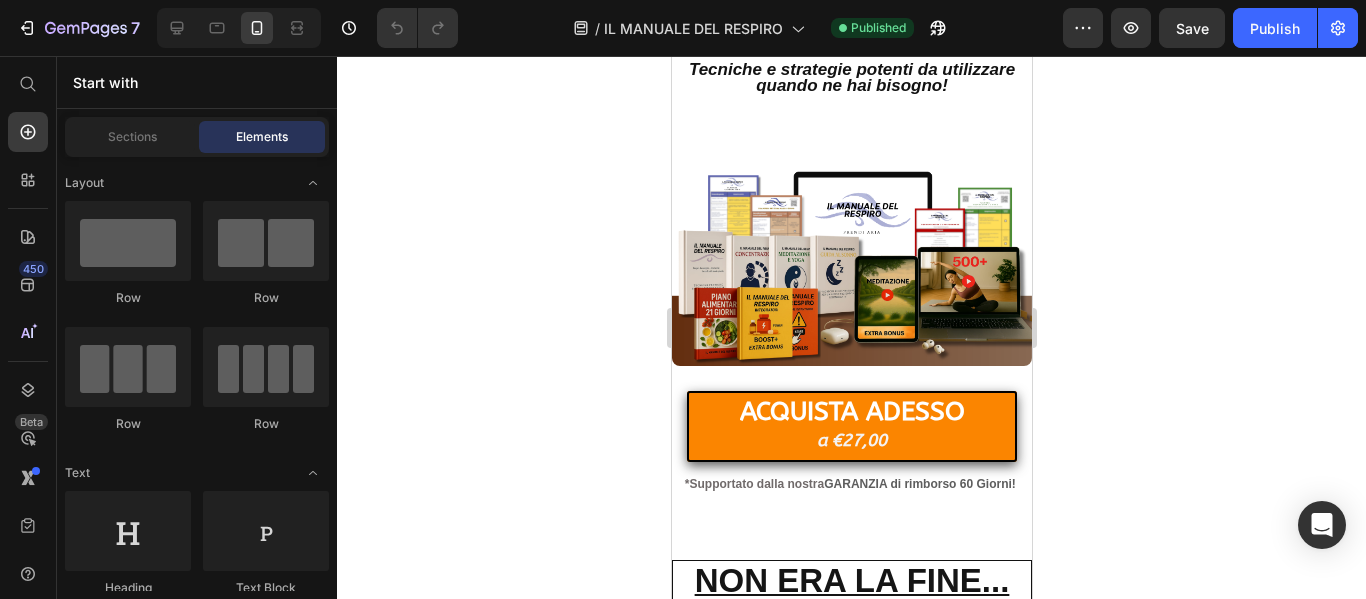 scroll, scrollTop: 760, scrollLeft: 0, axis: vertical 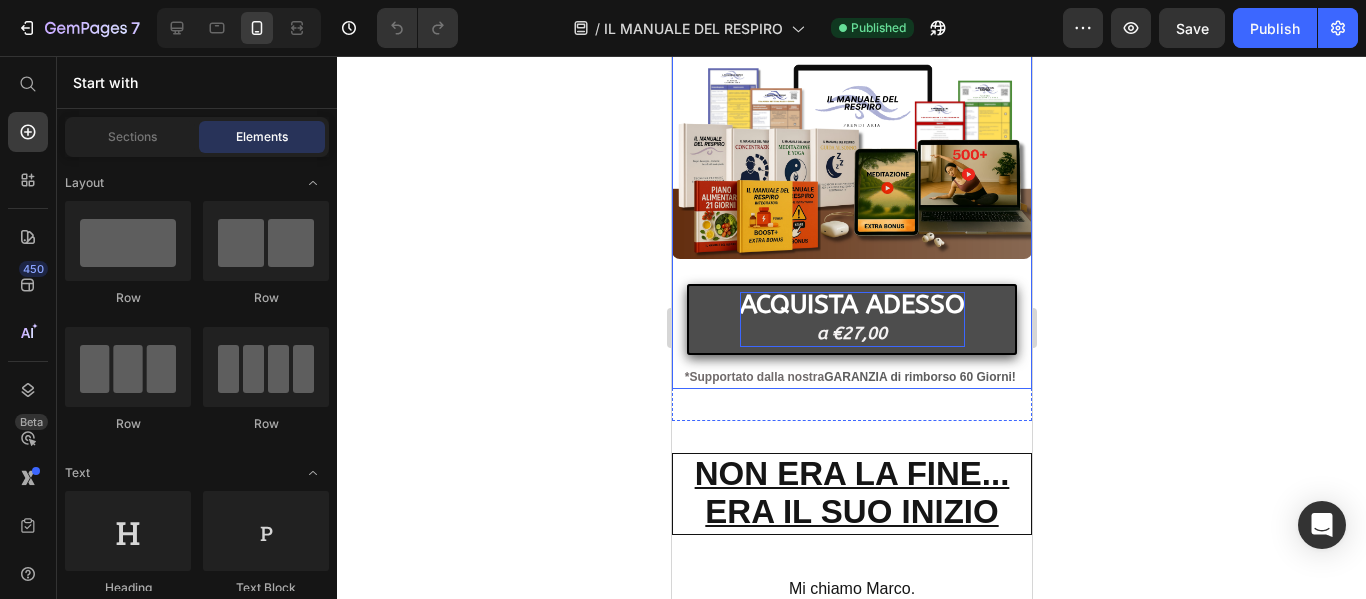 click on "ACQUISTA ADESSO" at bounding box center (851, 304) 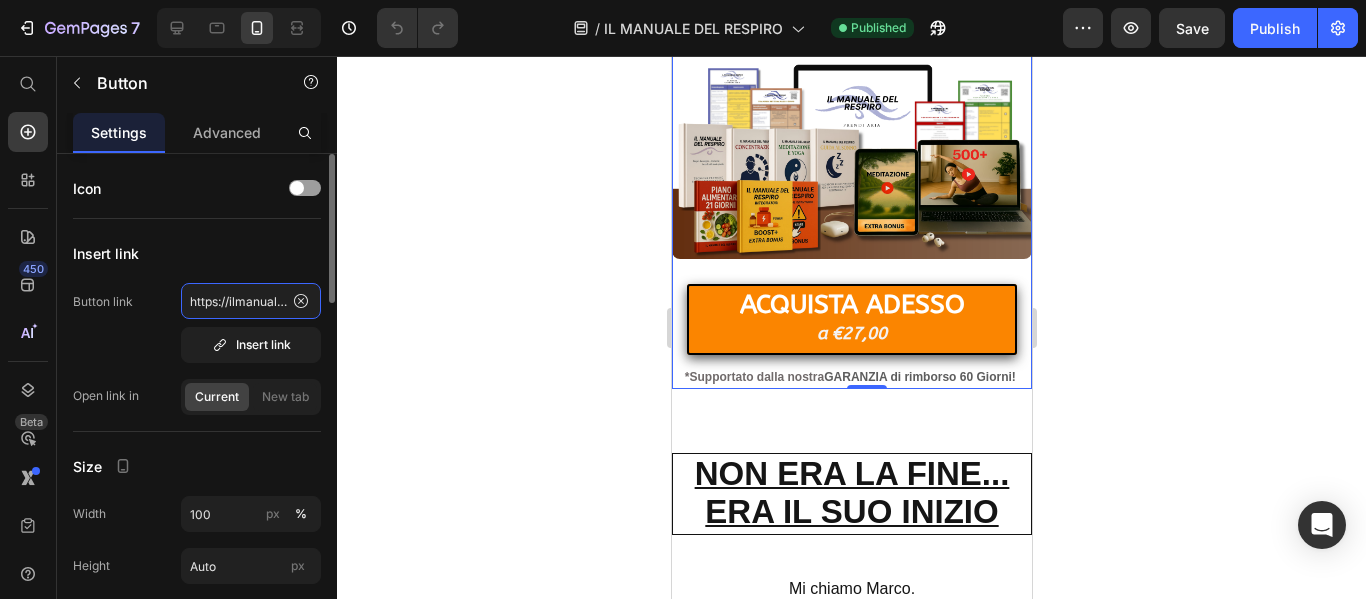 click on "https://ilmanualedelrespiro.it/checkouts/cn/Z2NwLWV1cm9wZS13ZXN0MzowMUpXQVpSQ0VXNlE1U1dDRzUxOEczNVY1Nw?preview_theme_id=177920147788" 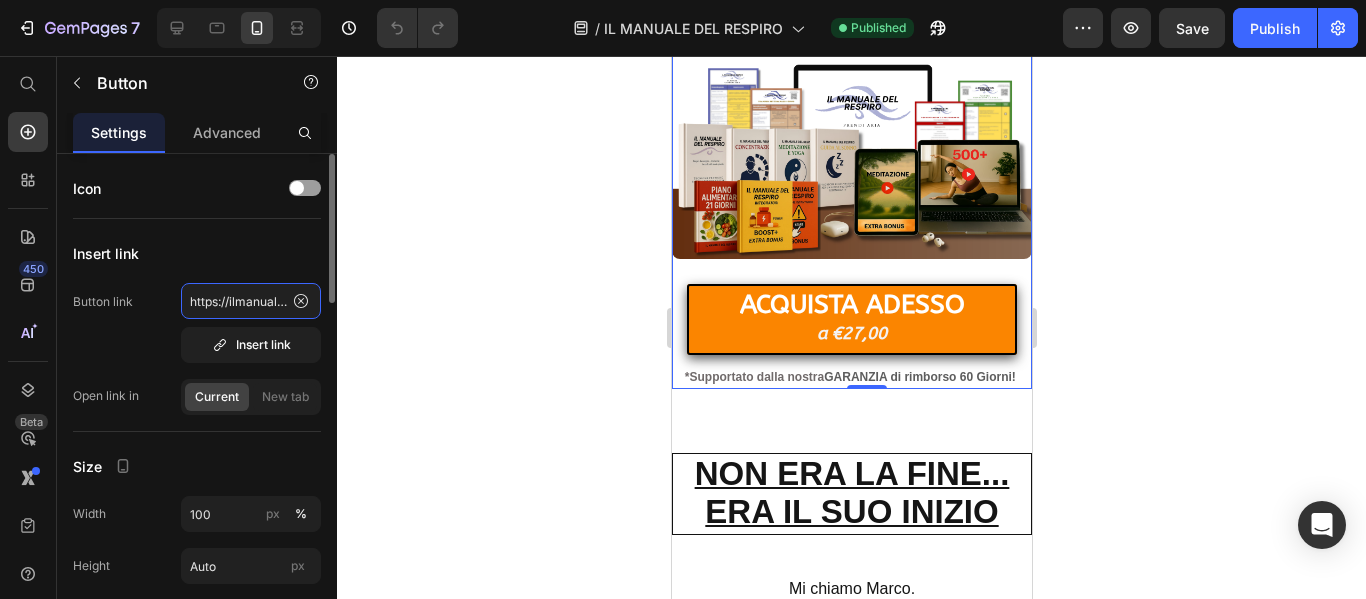 click on "https://ilmanualedelrespiro.it/checkouts/cn/Z2NwLWV1cm9wZS13ZXN0MzowMUpXQVpSQ0VXNlE1U1dDRzUxOEczNVY1Nw?preview_theme_id=177920147788" 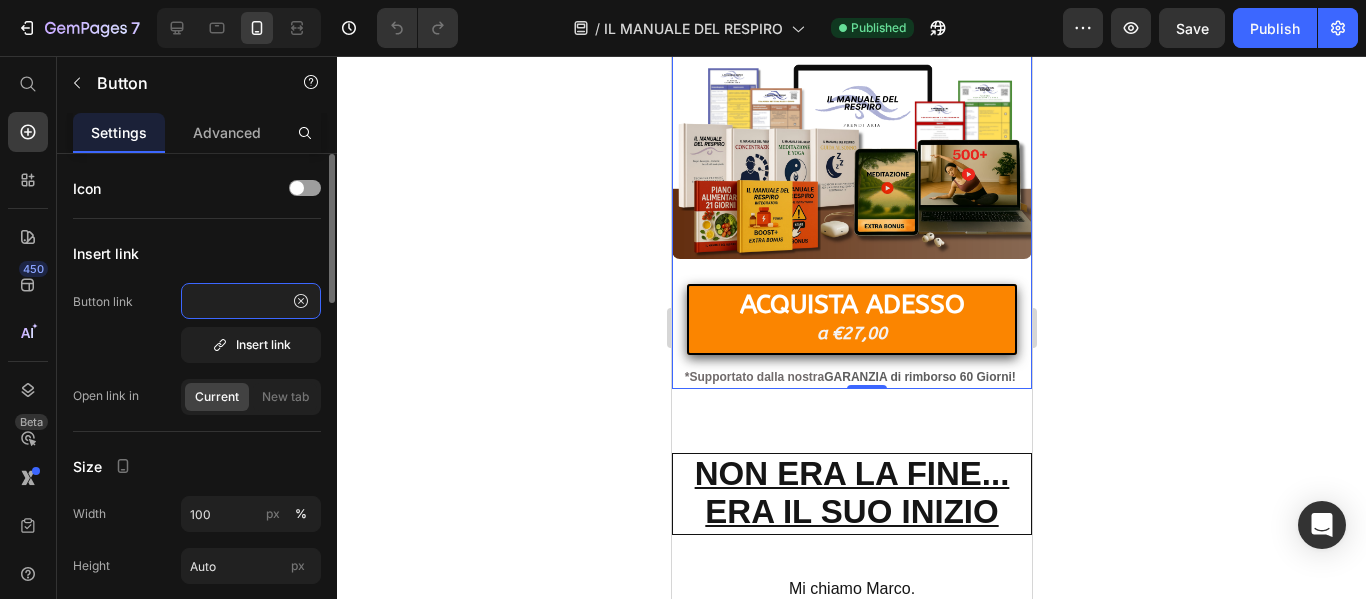 scroll, scrollTop: 0, scrollLeft: 803, axis: horizontal 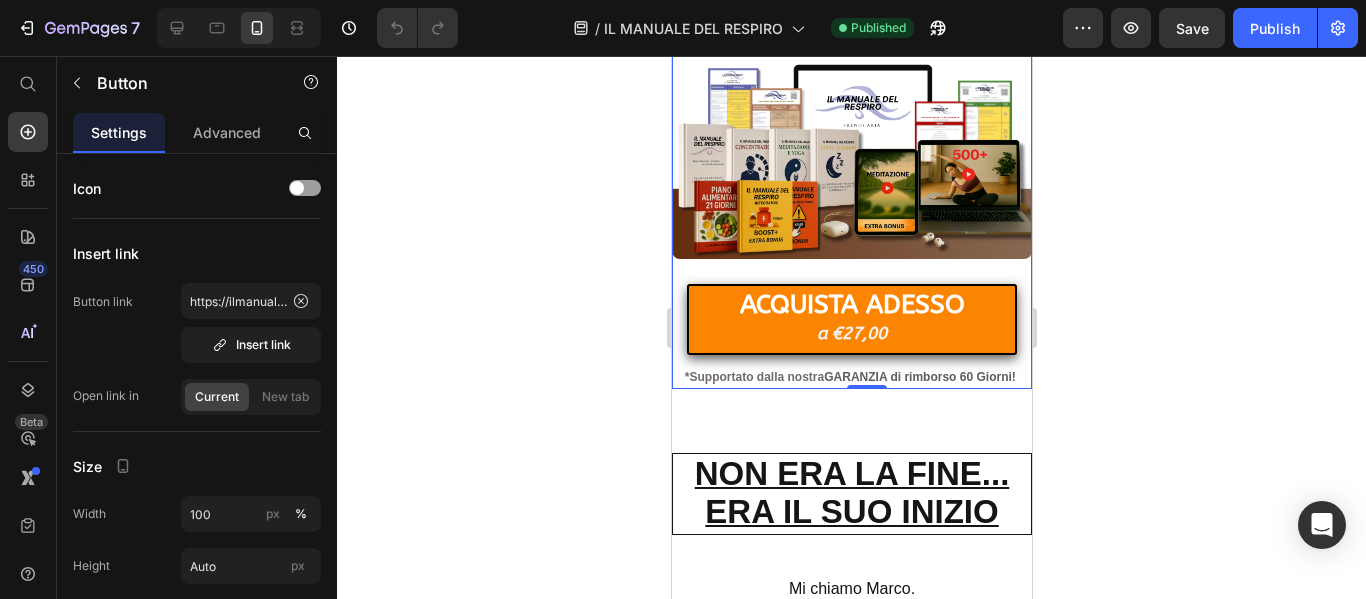 click 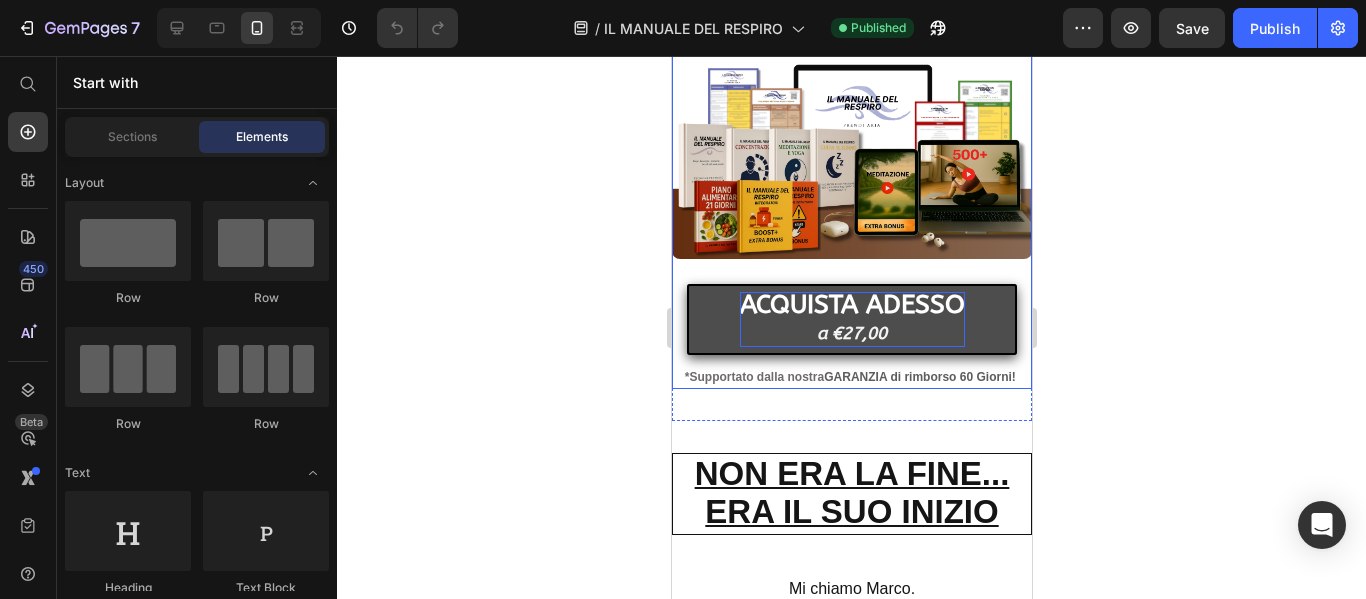 click on "ACQUISTA ADESSO" at bounding box center [851, 304] 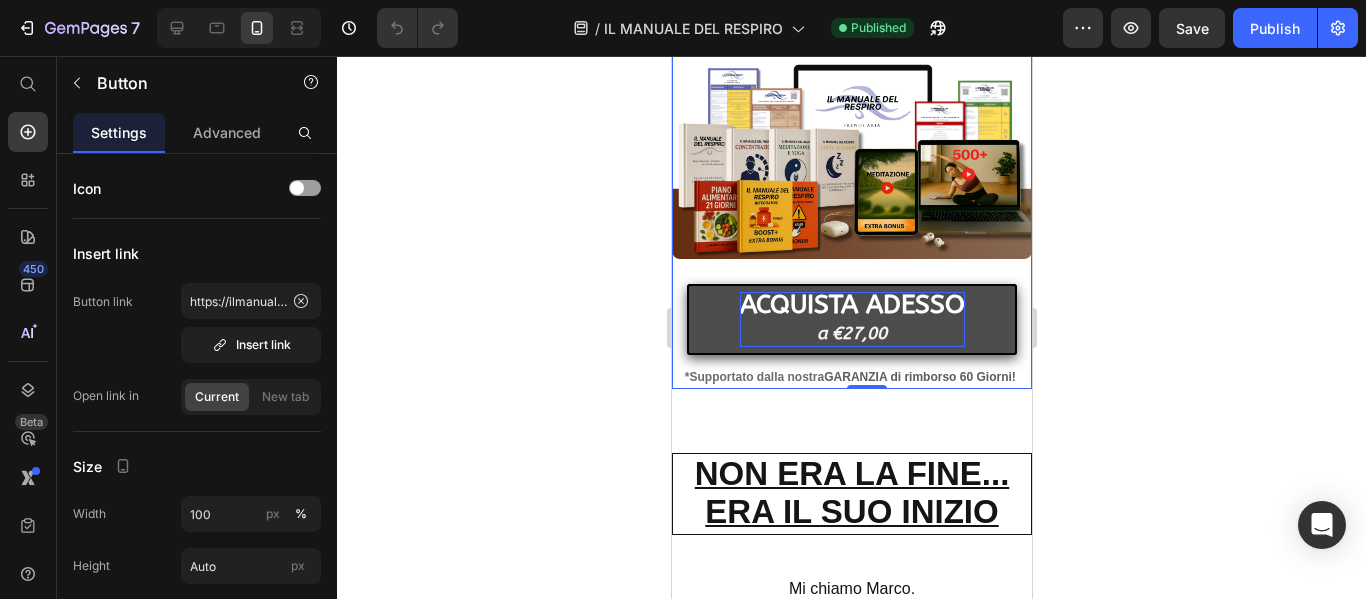 click on "ACQUISTA ADESSO a €27,00" at bounding box center (851, 319) 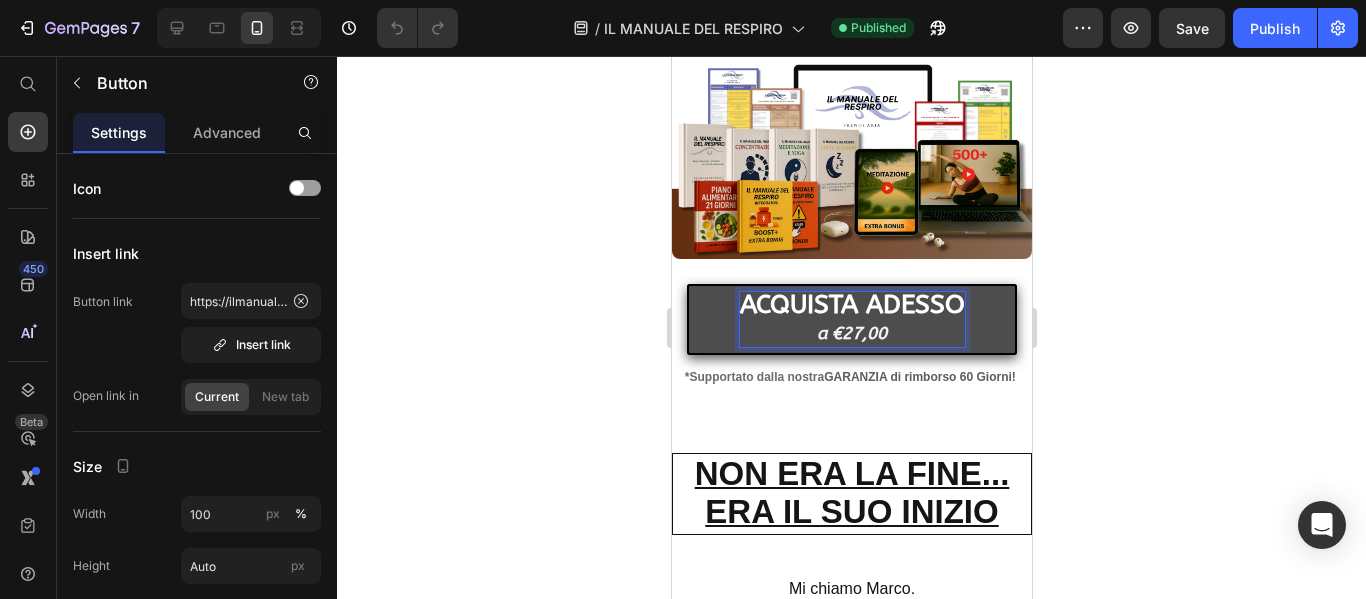 click on "ACQUISTA ADESSO" at bounding box center (851, 304) 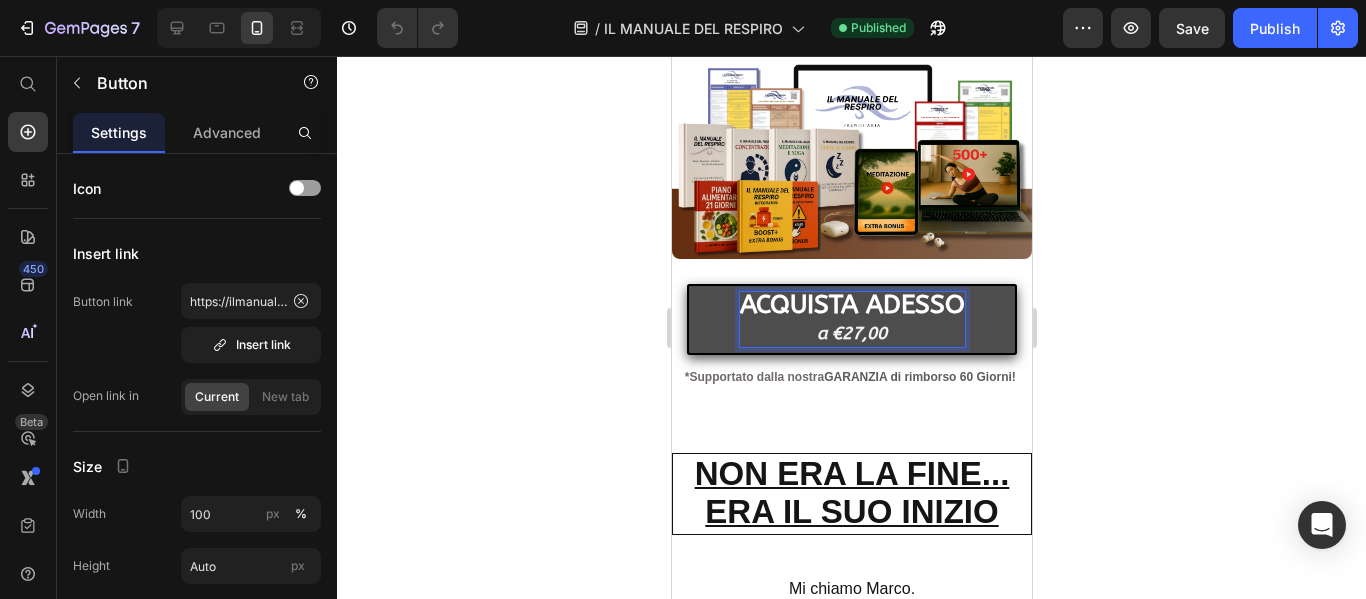 click on "ACQUISTA ADESSO" at bounding box center (851, 304) 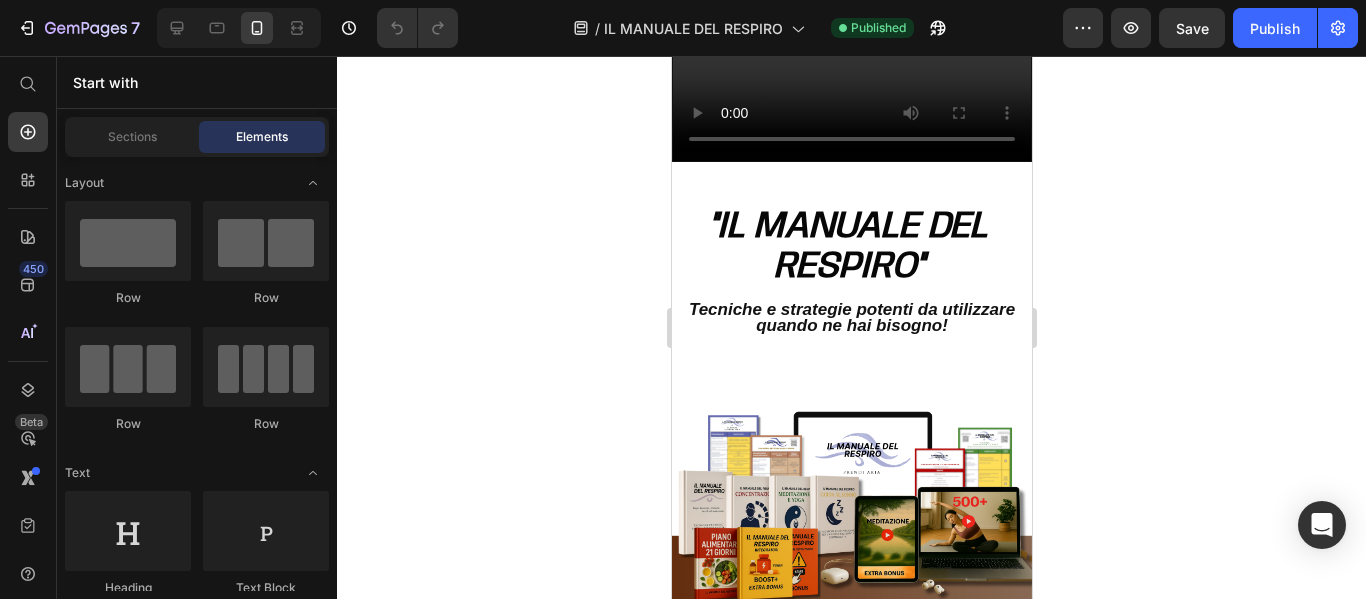 scroll, scrollTop: 240, scrollLeft: 0, axis: vertical 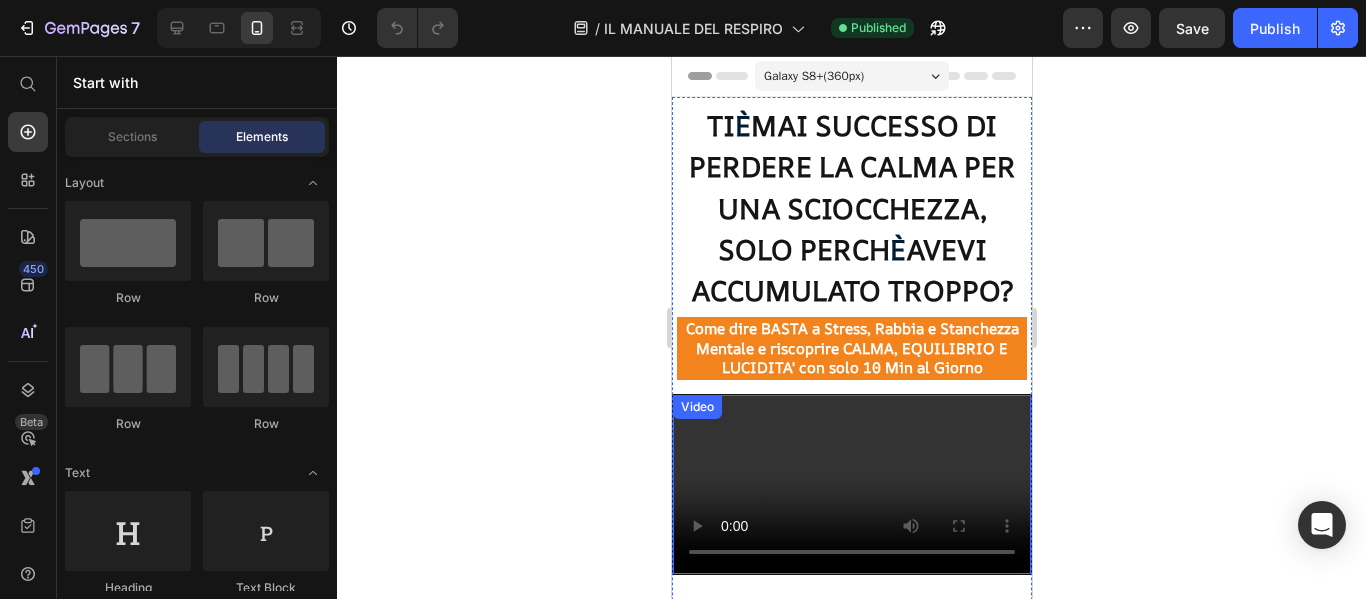 click at bounding box center (851, 484) 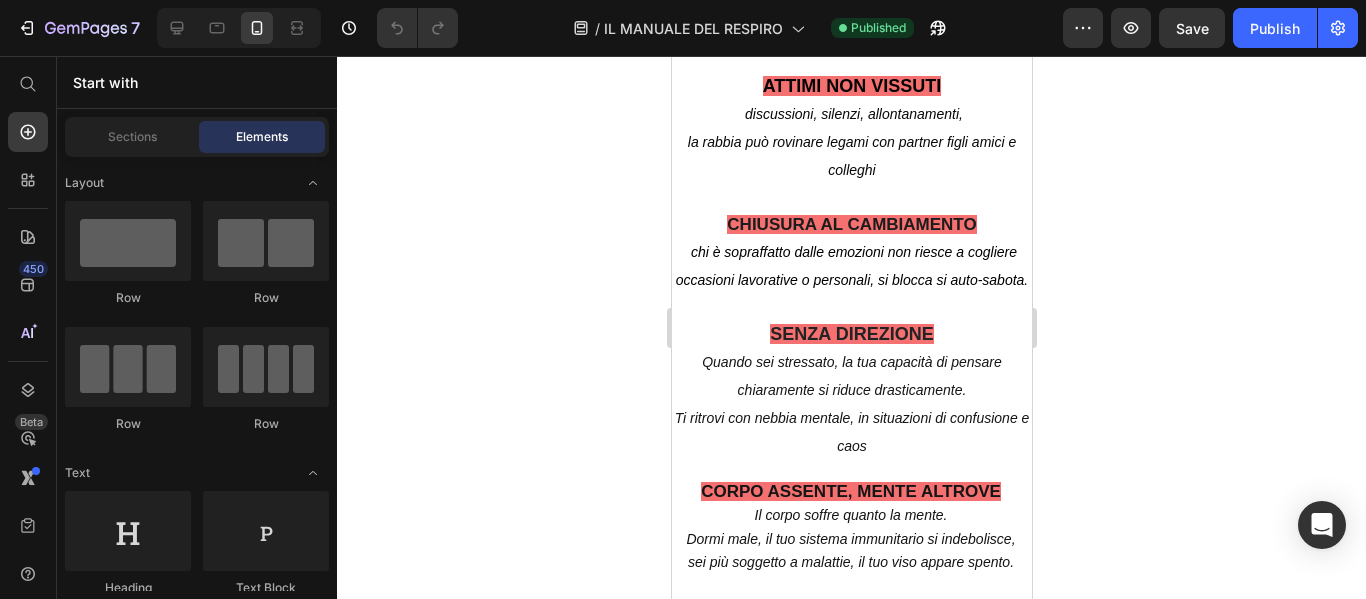 scroll, scrollTop: 4948, scrollLeft: 0, axis: vertical 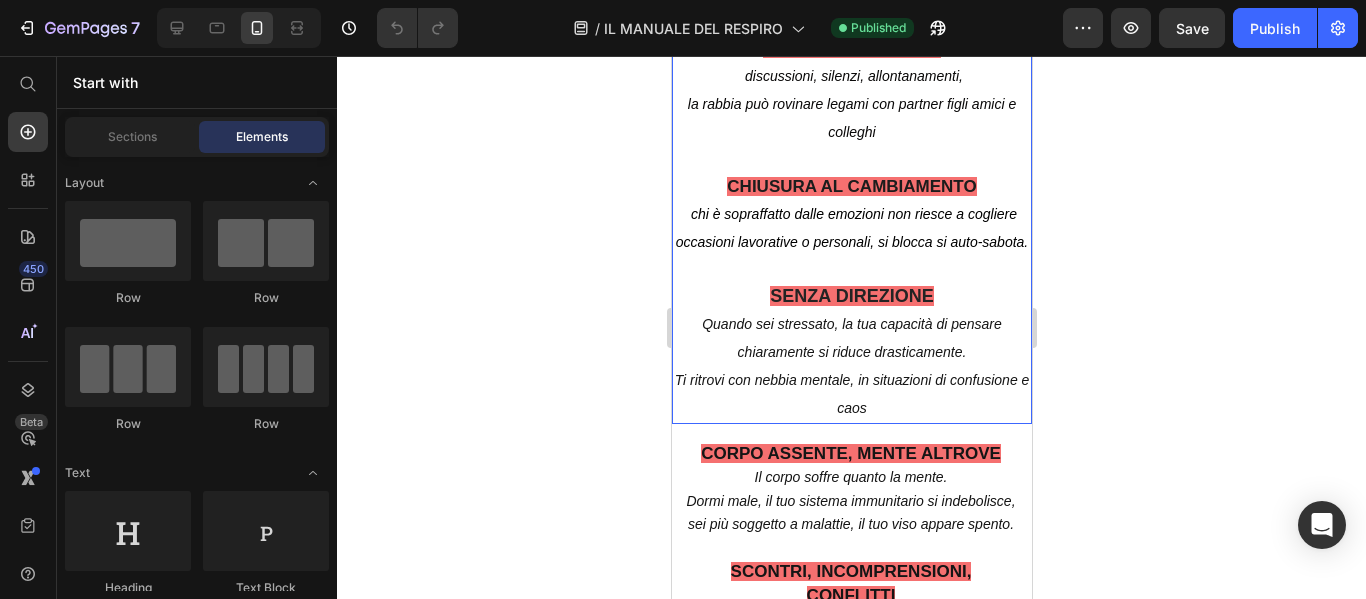 click on "discussioni, silenzi, allontanamenti," at bounding box center (851, 76) 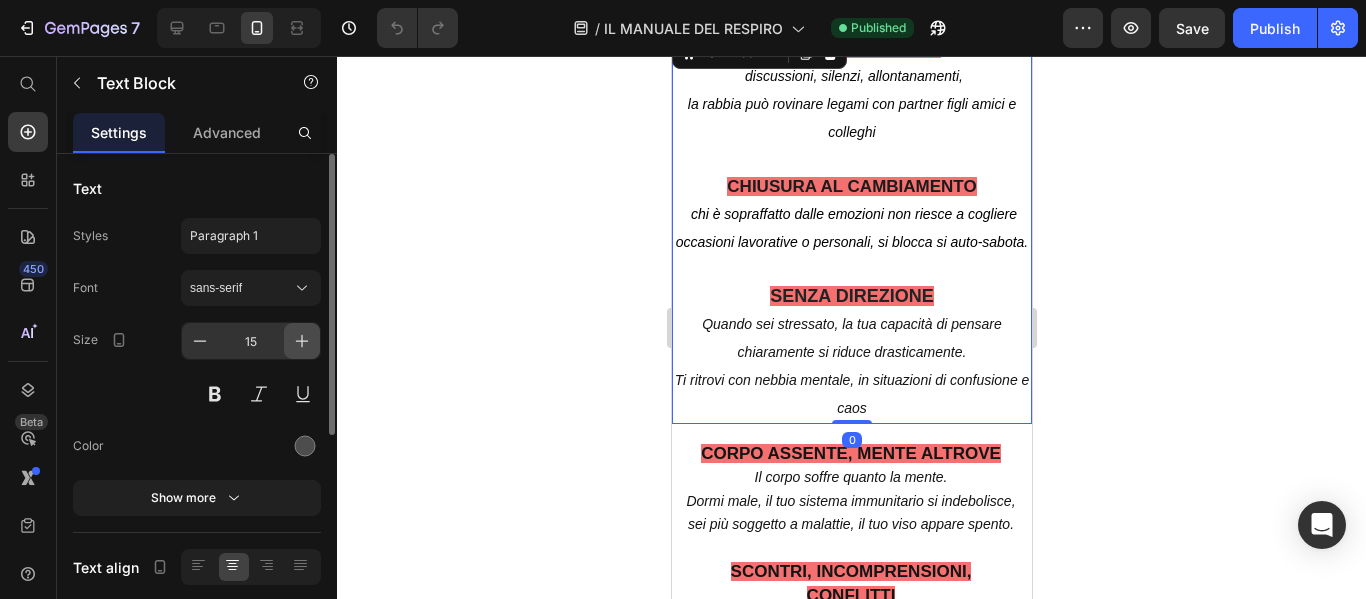 click 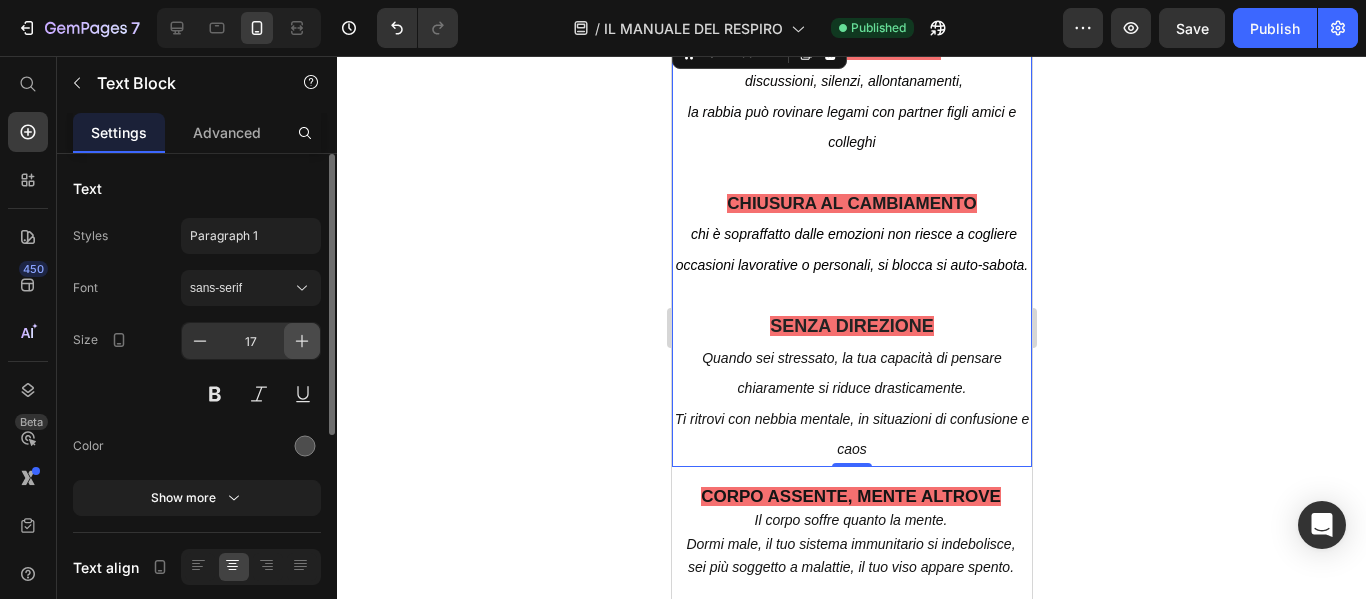 click 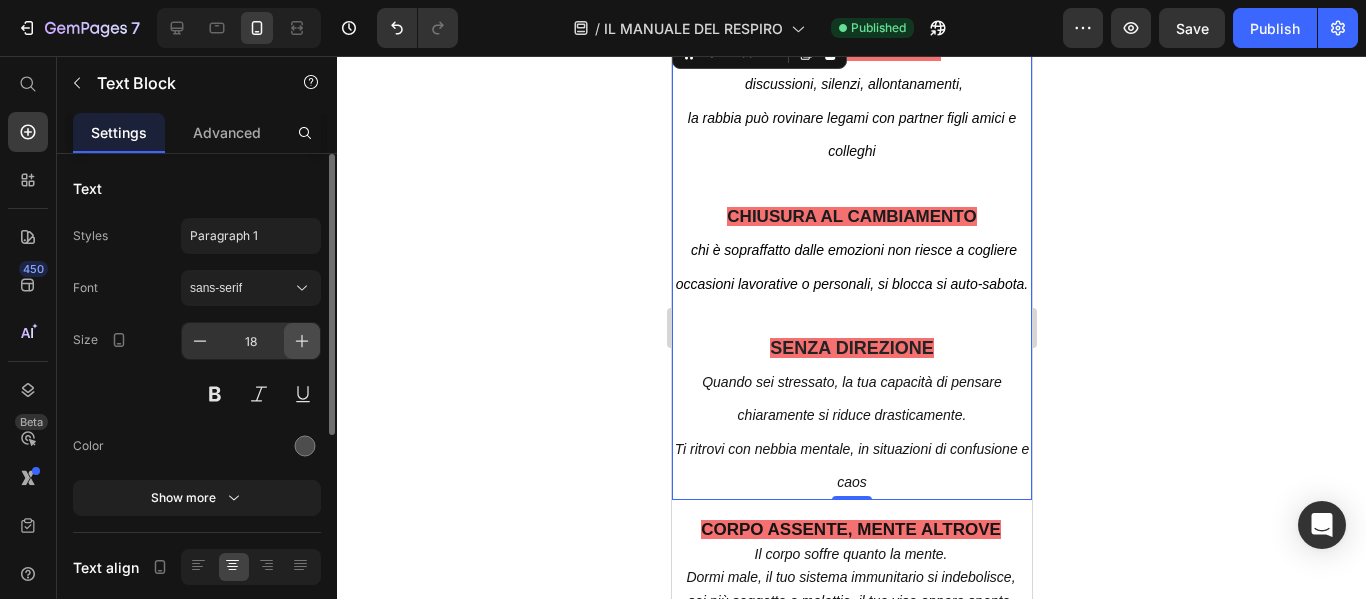 click 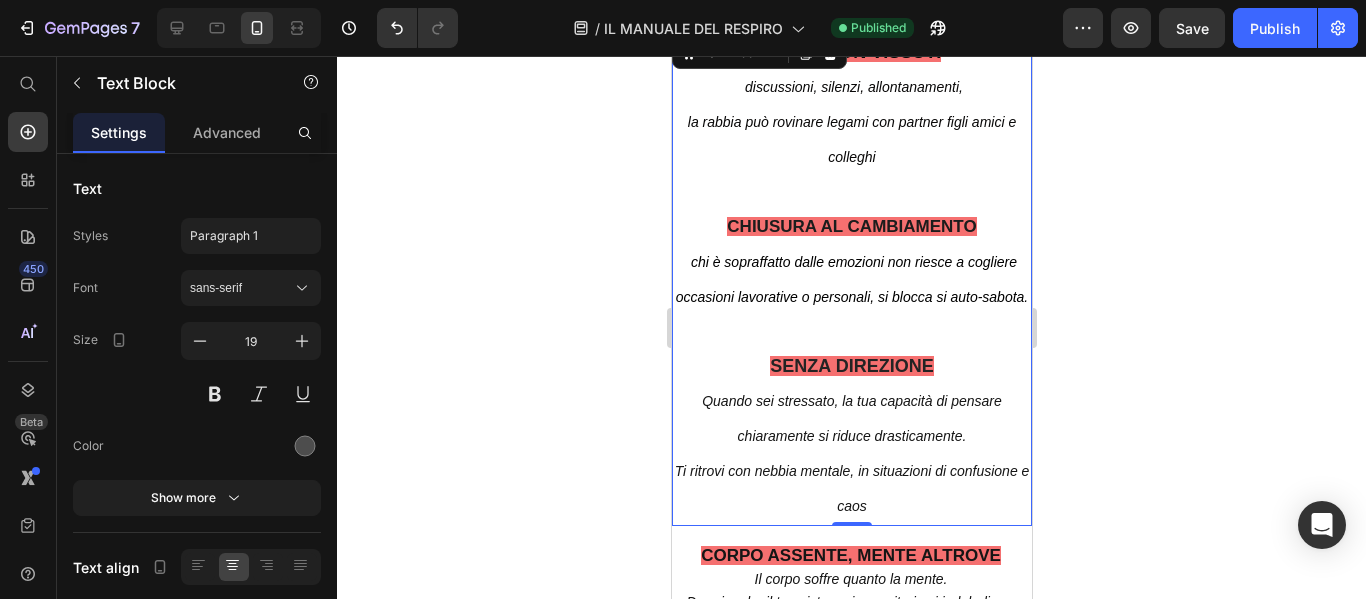 click on "discussioni, silenzi, allontanamenti," at bounding box center [851, 86] 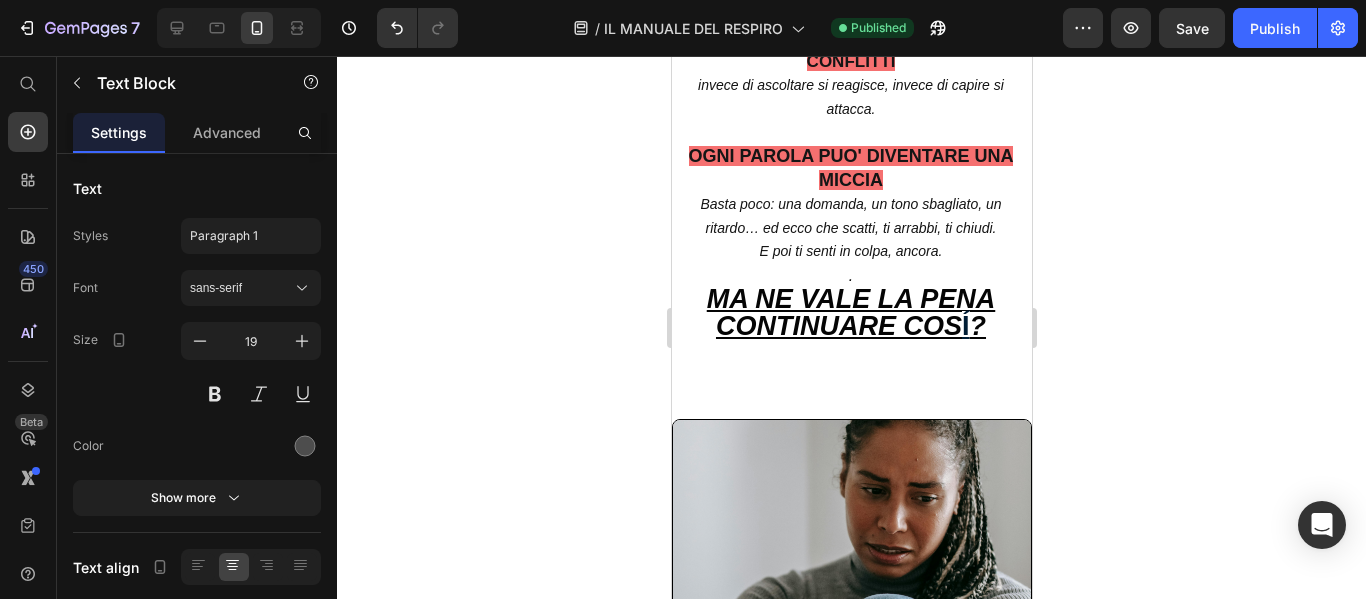 scroll, scrollTop: 5656, scrollLeft: 0, axis: vertical 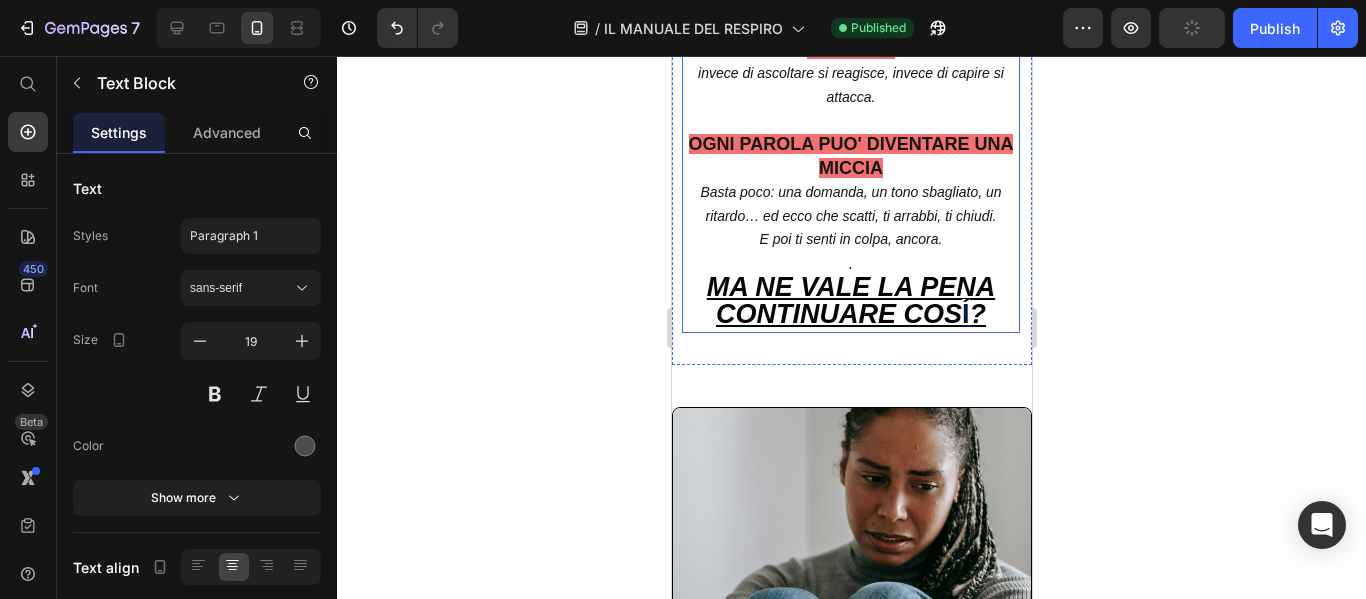 drag, startPoint x: 724, startPoint y: 102, endPoint x: 967, endPoint y: 299, distance: 312.82263 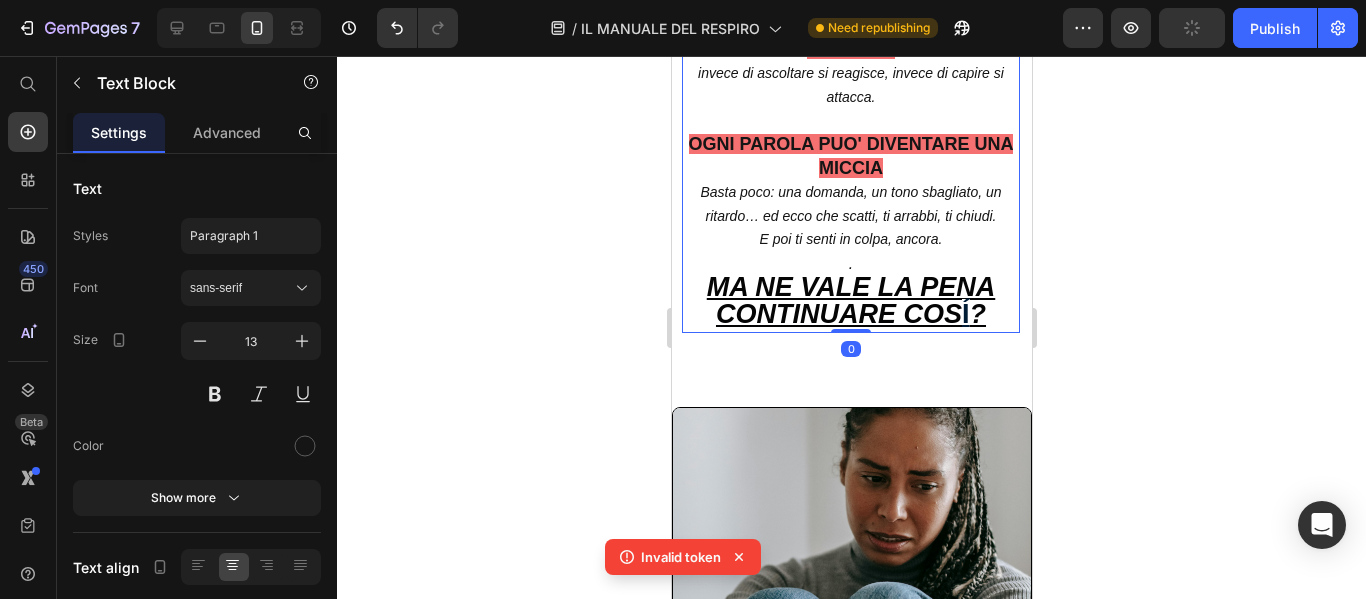 click on "E poi ti senti in colpa, ancora." at bounding box center (850, 239) 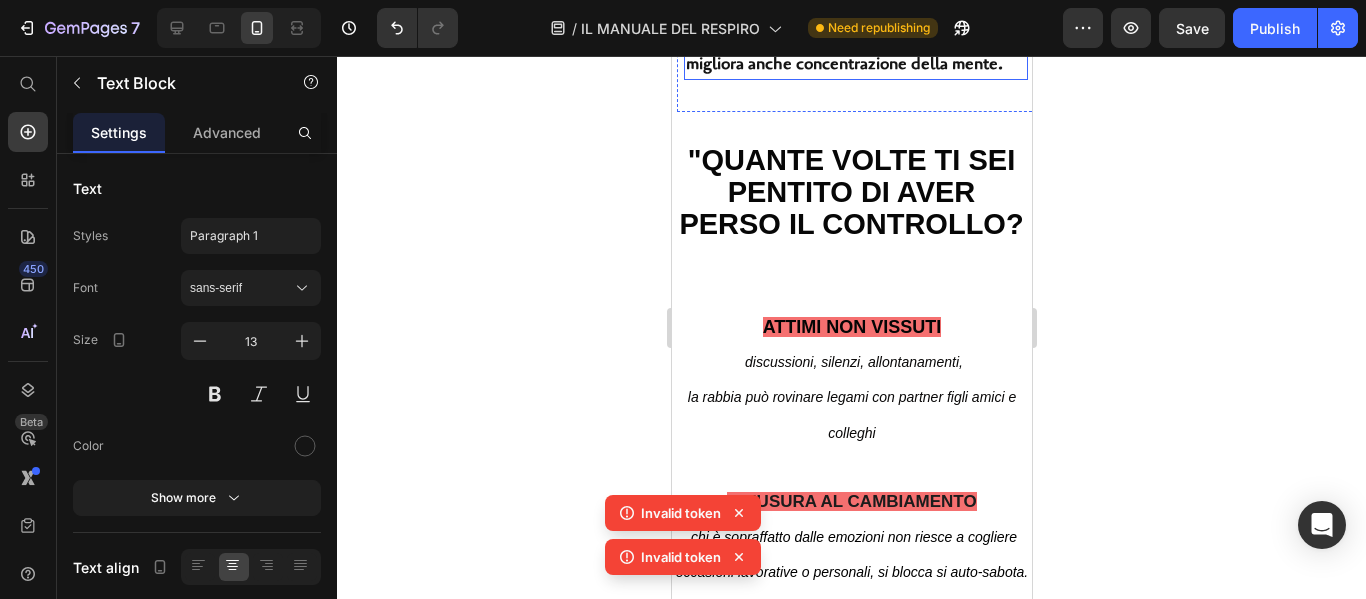 scroll, scrollTop: 4677, scrollLeft: 0, axis: vertical 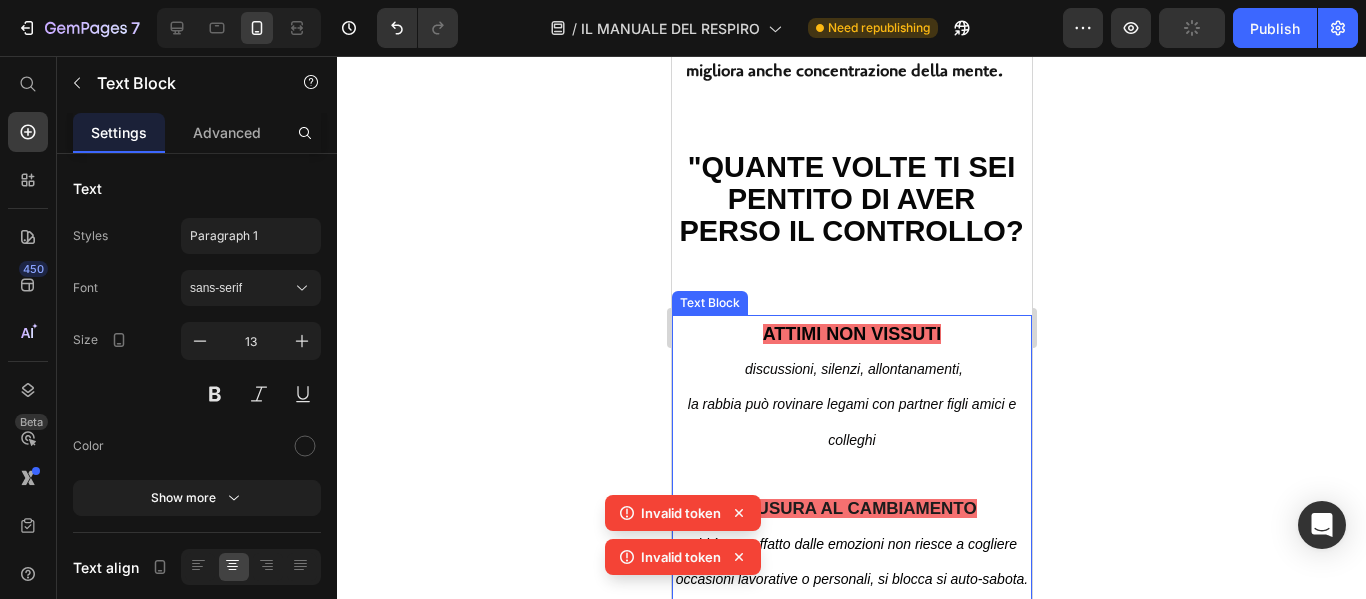drag, startPoint x: 940, startPoint y: 302, endPoint x: 728, endPoint y: 396, distance: 231.90515 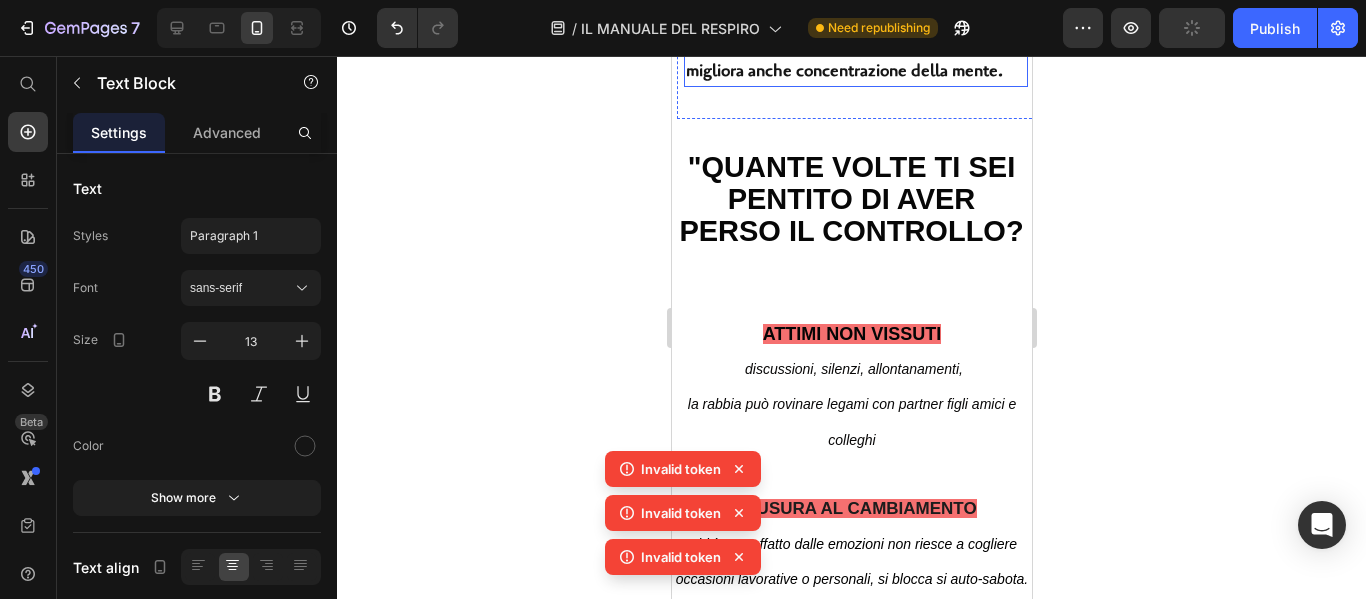 click on "✅ Si basa su scienza e pratica, non su convinzioni generiche. ✅  Esercizi semplici e potenti che puoi fare ovunque: in ufficio, in fabbrica, in auto o in casa  ✅ Tecniche scientificament e  provate per massimizzare energia e lucidità ✅ Torni centrato al momento, istantaneamente. ✅ Non si limita al rilassamento del corpo ma migliora anche concentrazione della mente. Text Block Section 8/25" at bounding box center (856, -69) 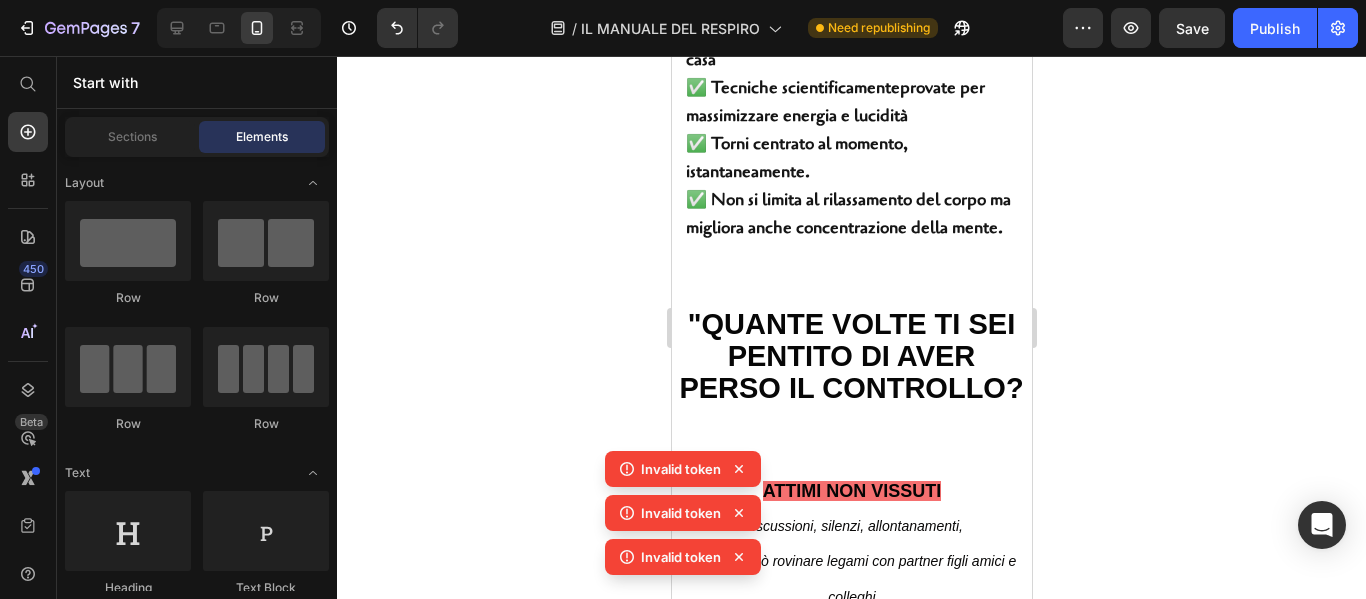 scroll, scrollTop: 4835, scrollLeft: 0, axis: vertical 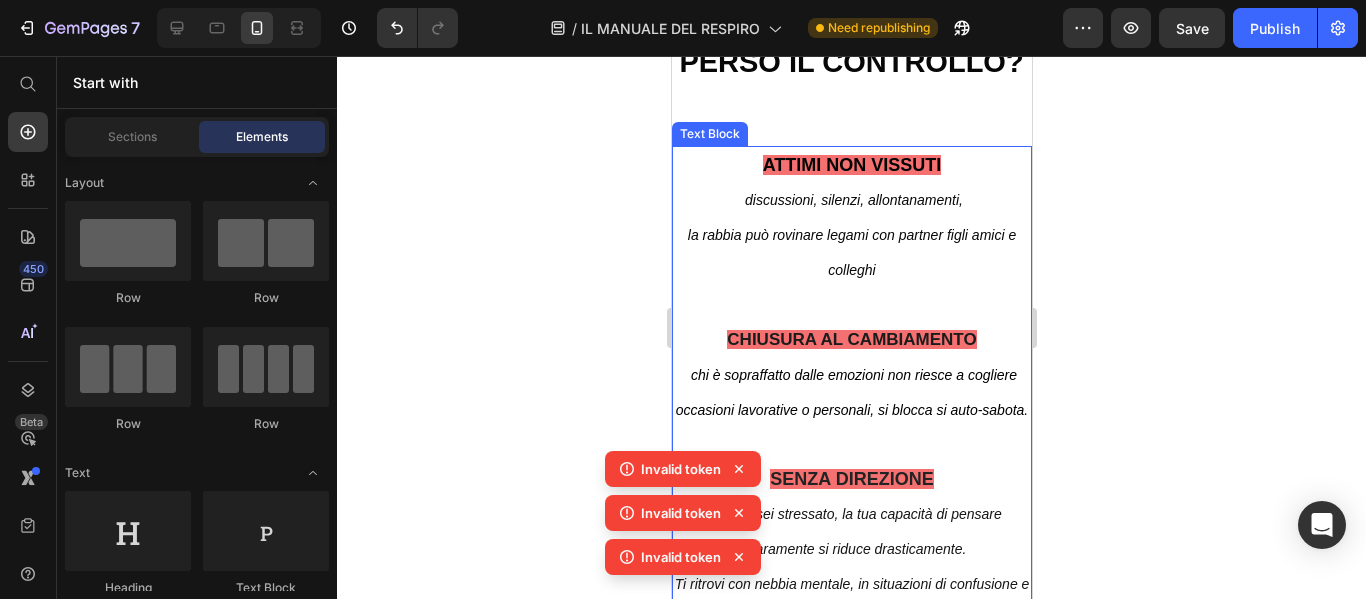 click on "ATTIMI NON VISSUTI" at bounding box center [851, 165] 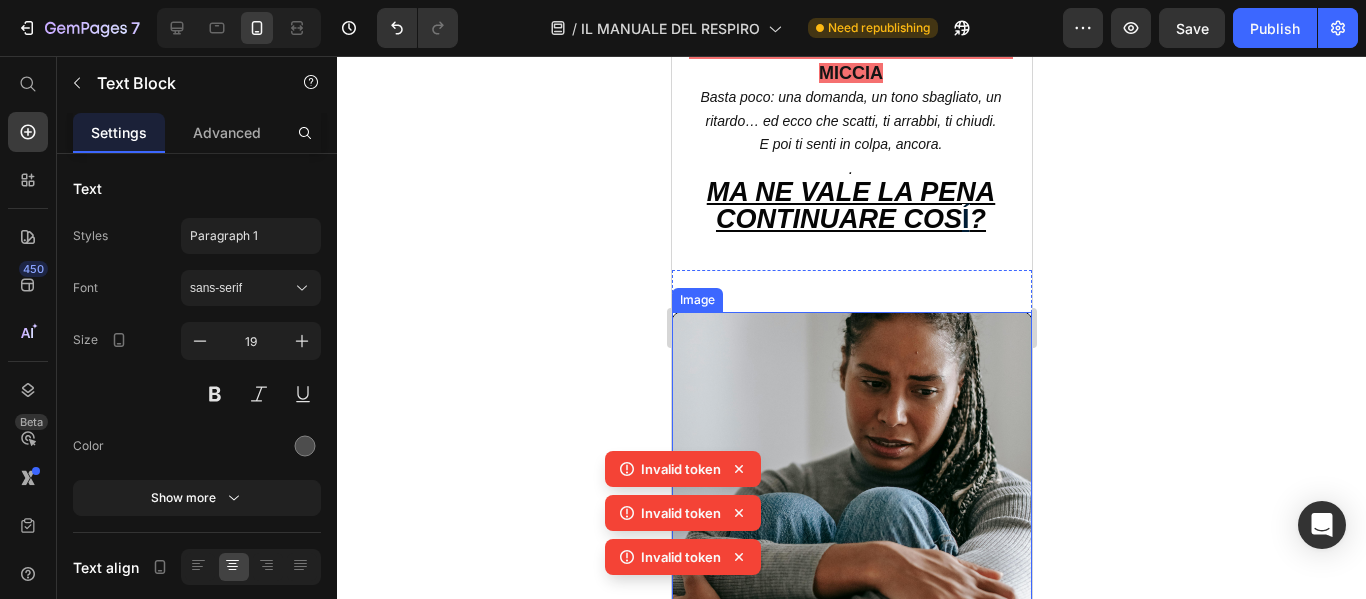 scroll, scrollTop: 5755, scrollLeft: 0, axis: vertical 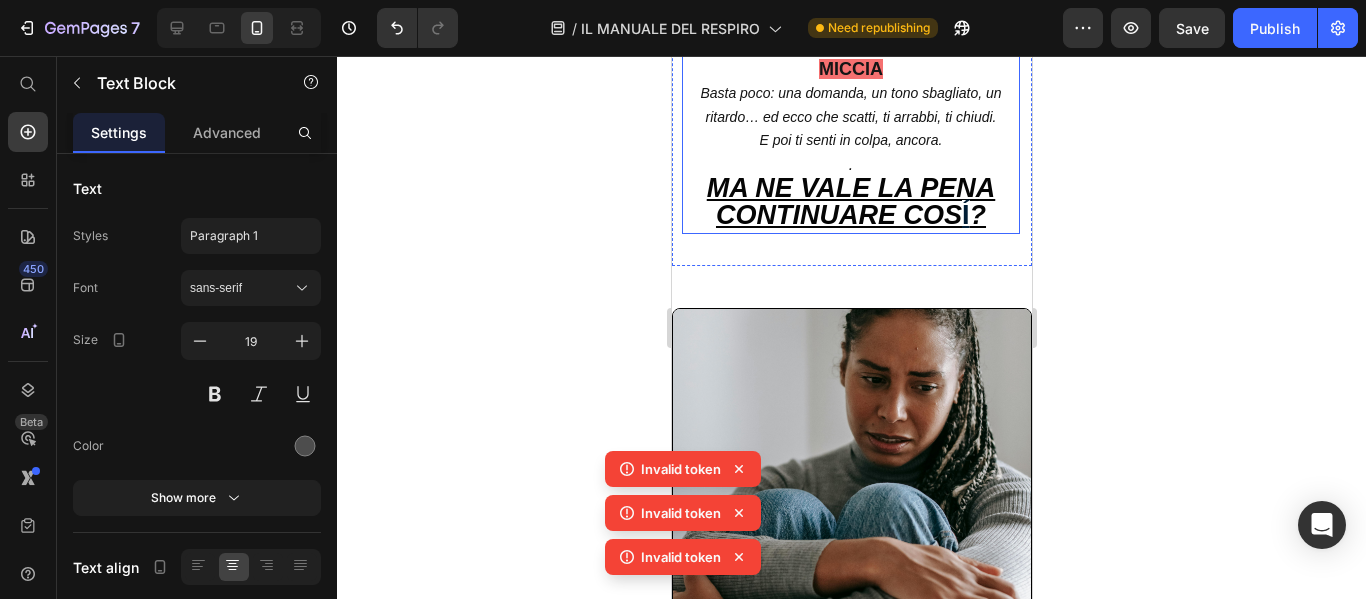 drag, startPoint x: 749, startPoint y: 224, endPoint x: 950, endPoint y: 210, distance: 201.48697 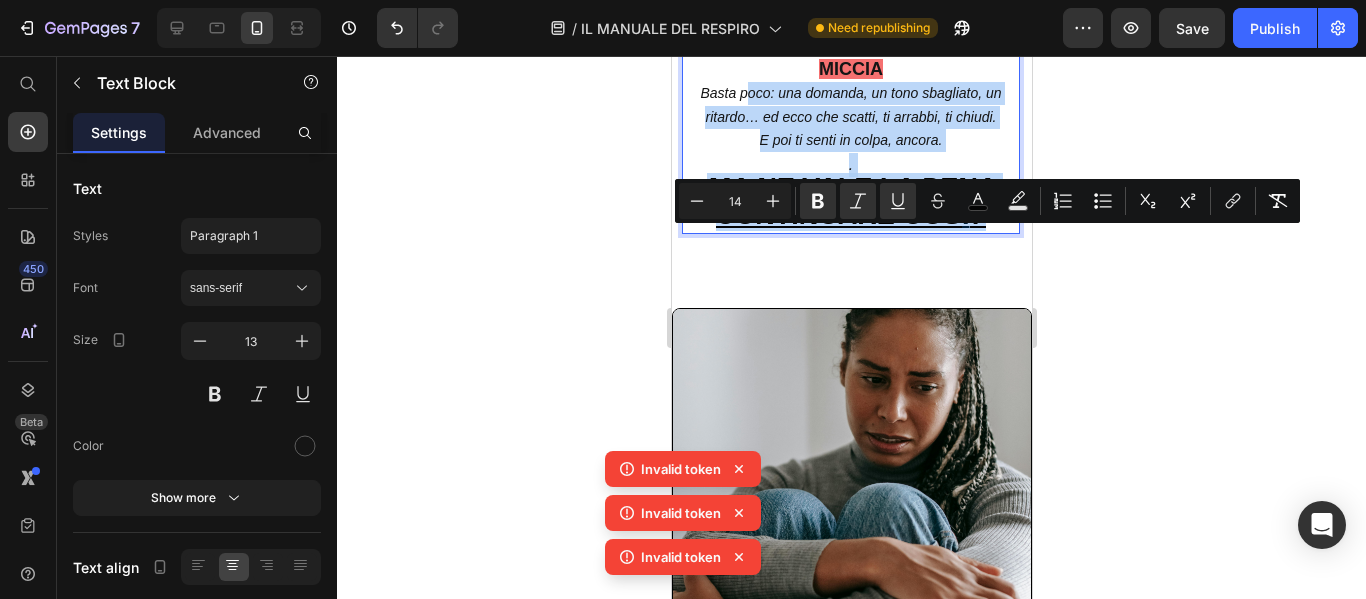 type on "18" 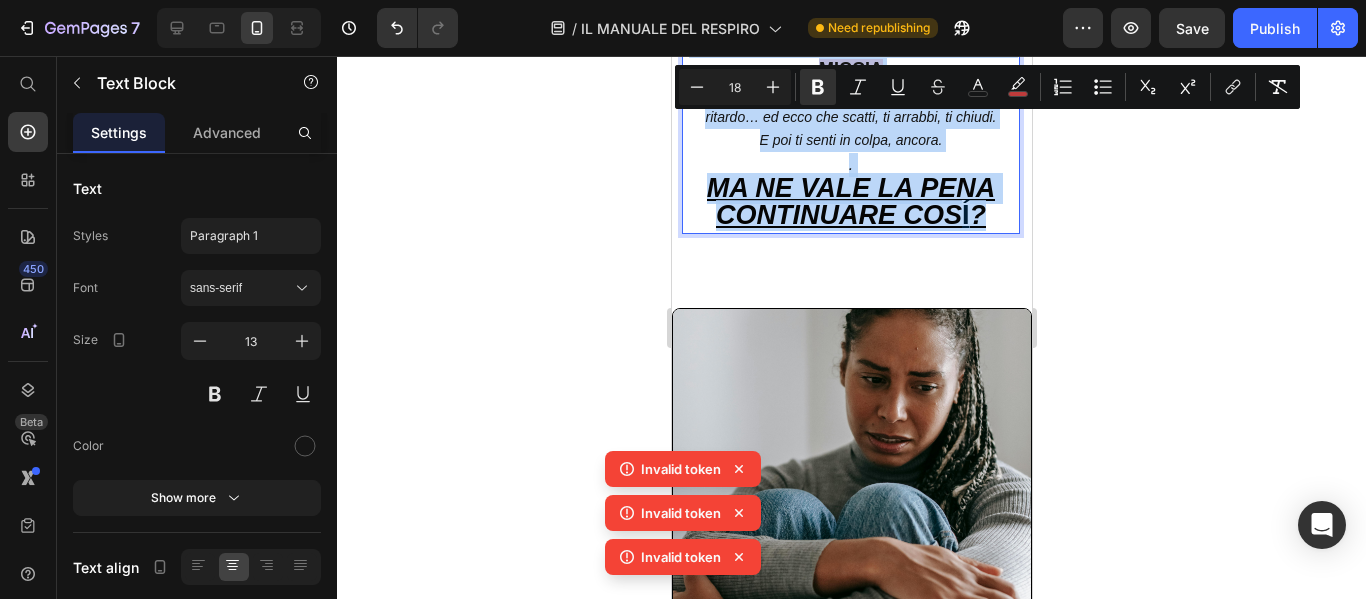 type on "14" 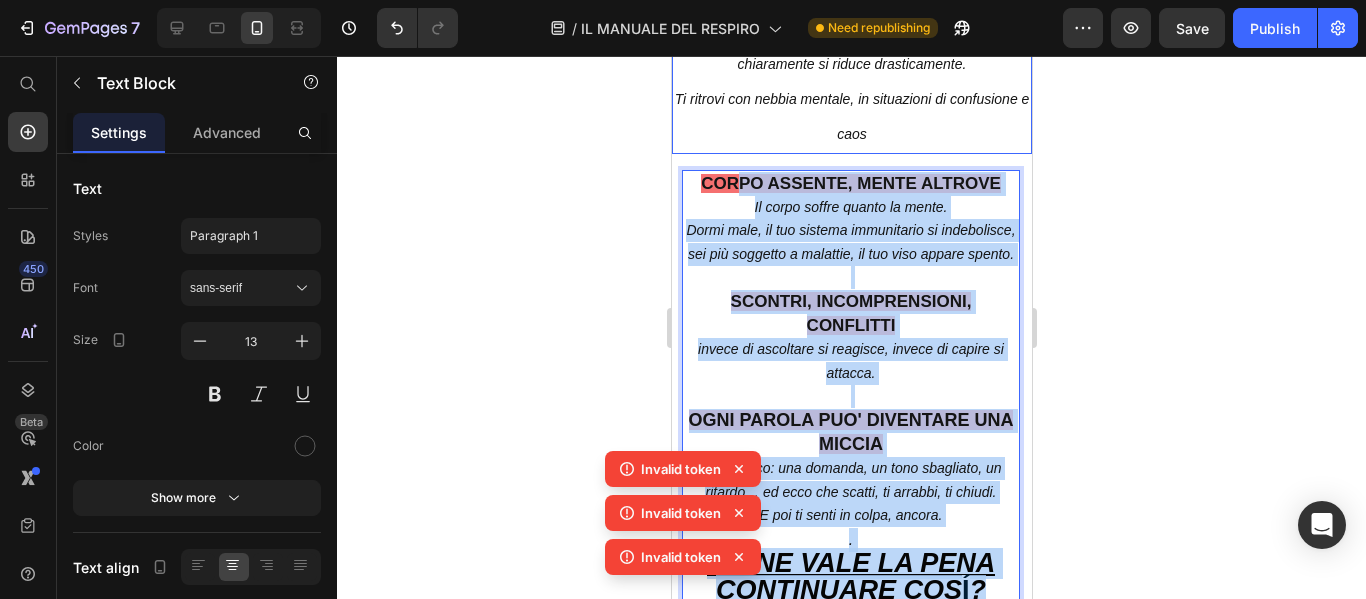 scroll, scrollTop: 5335, scrollLeft: 0, axis: vertical 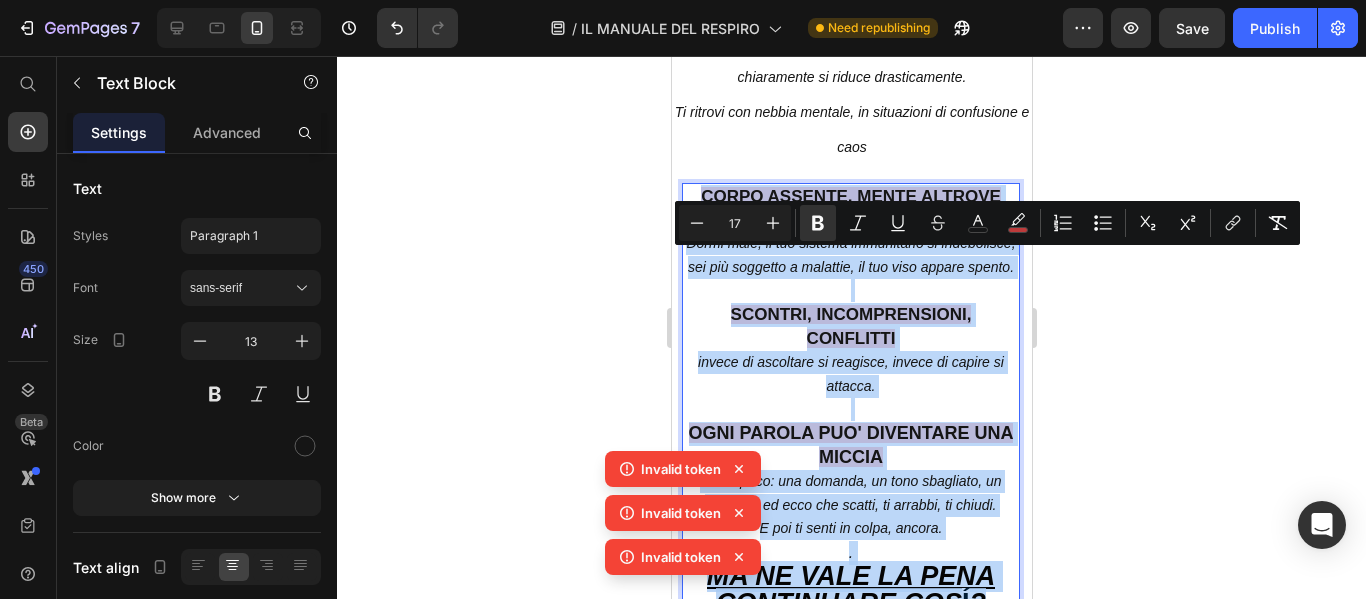 drag, startPoint x: 980, startPoint y: 275, endPoint x: 680, endPoint y: 251, distance: 300.95847 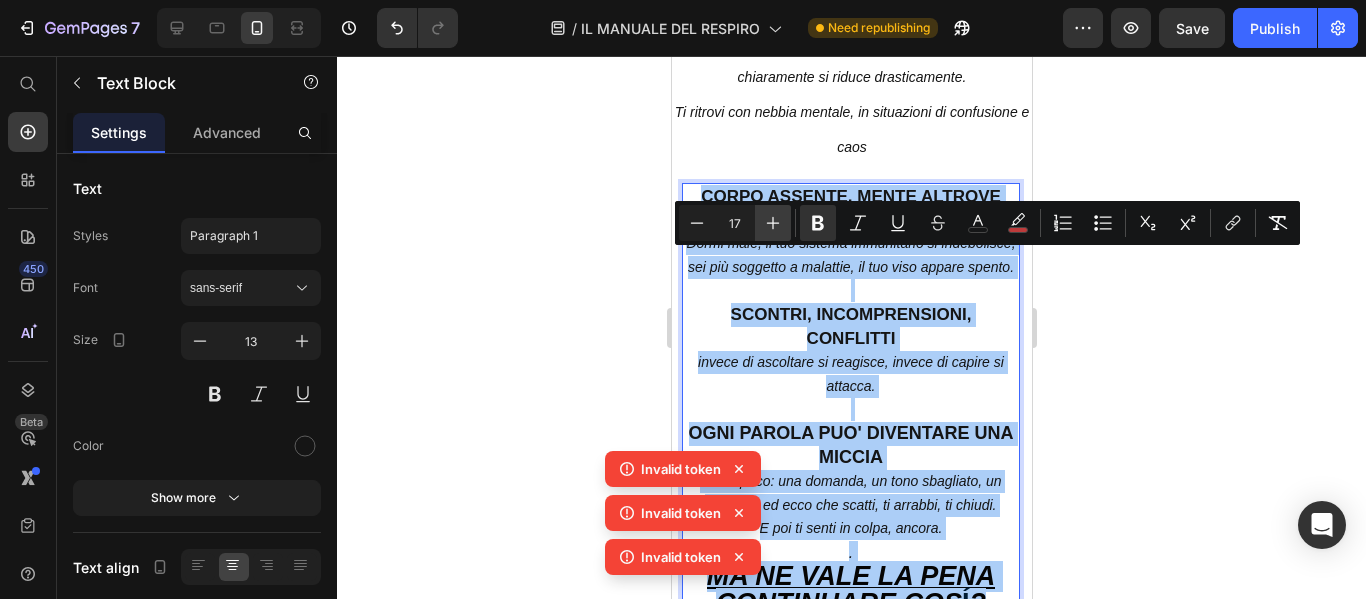 click 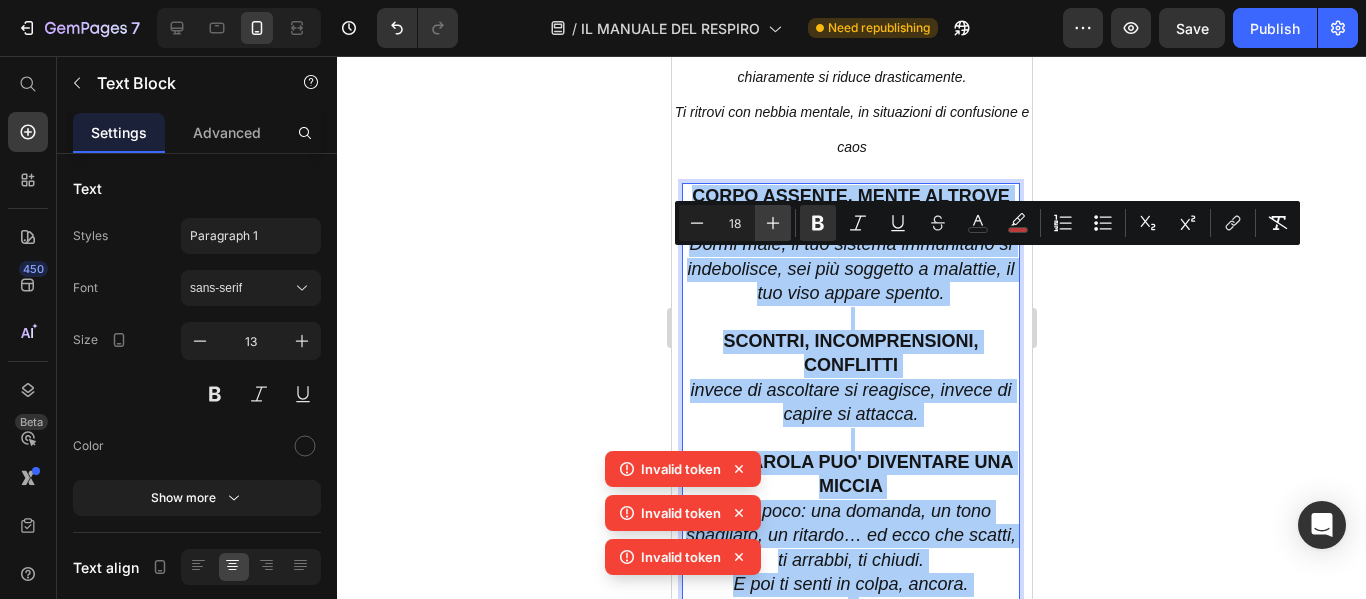 click 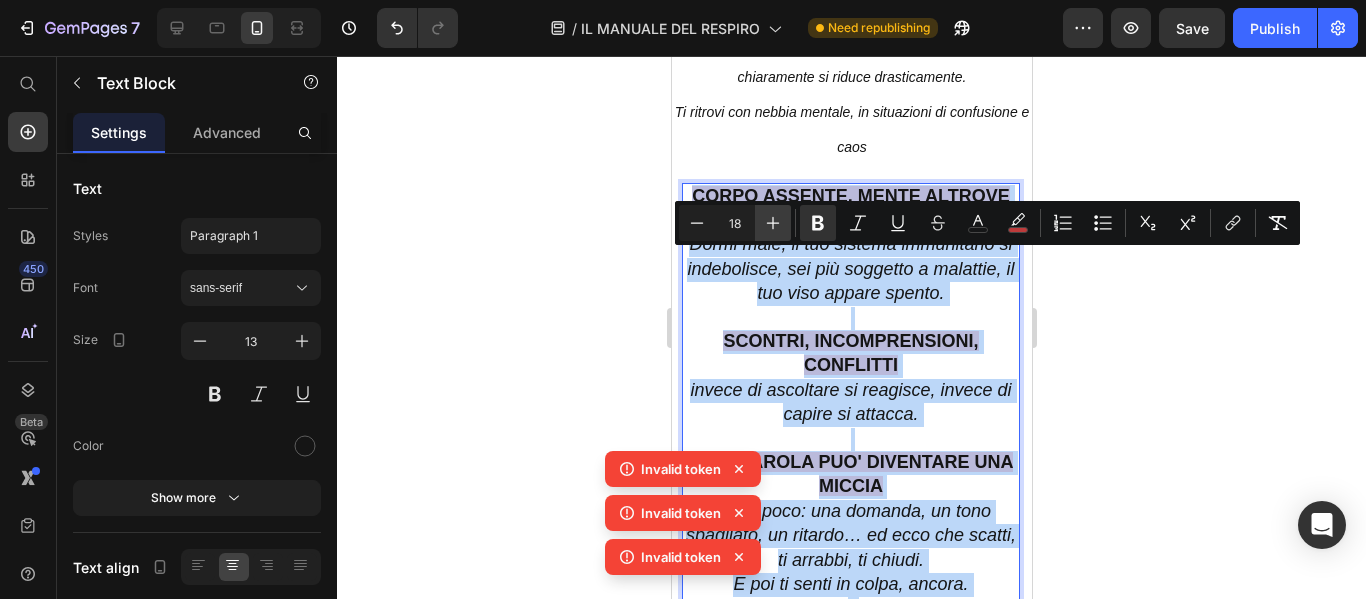 type on "19" 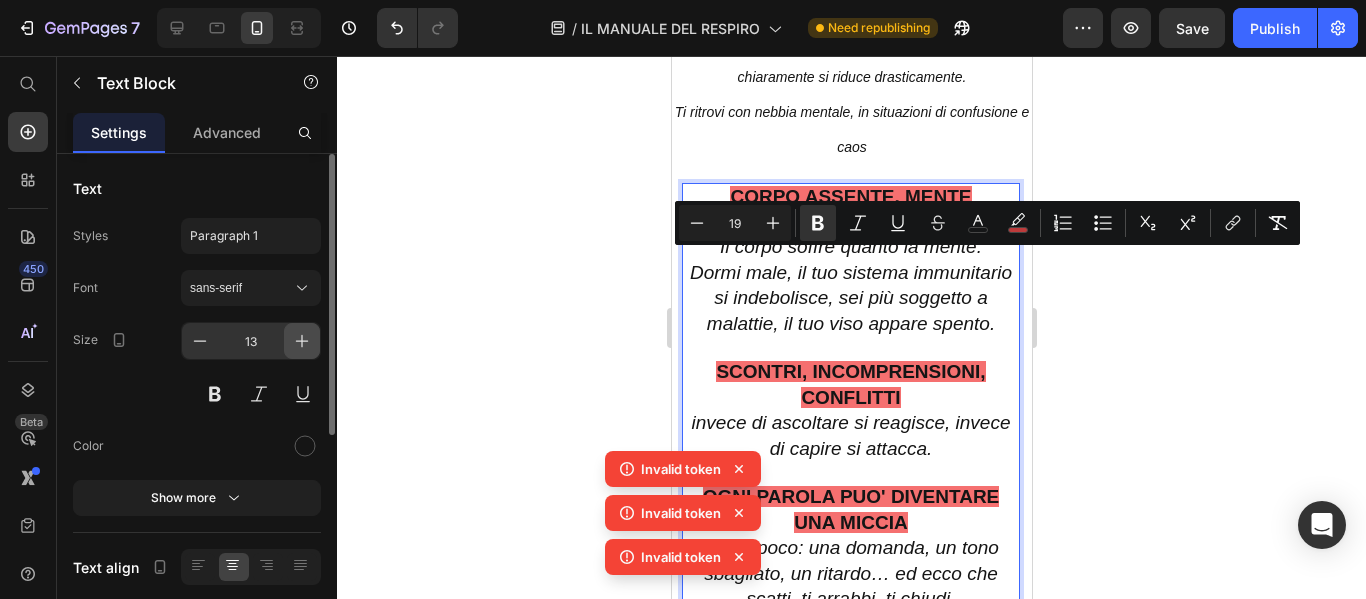 click 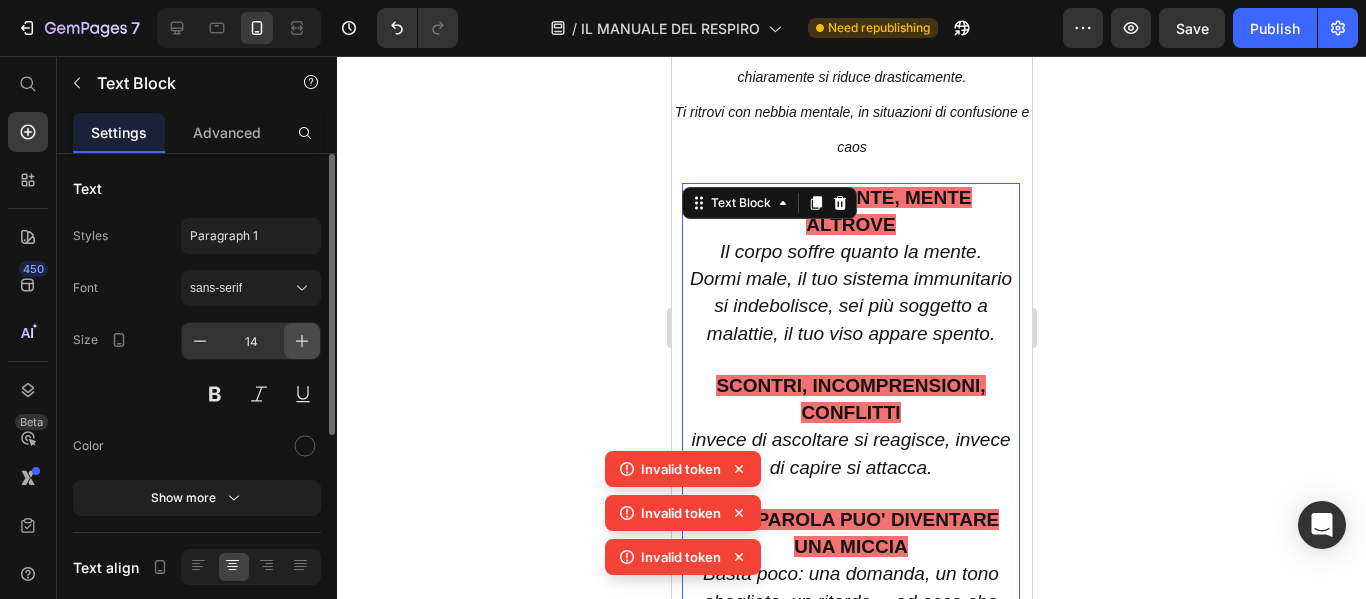 click 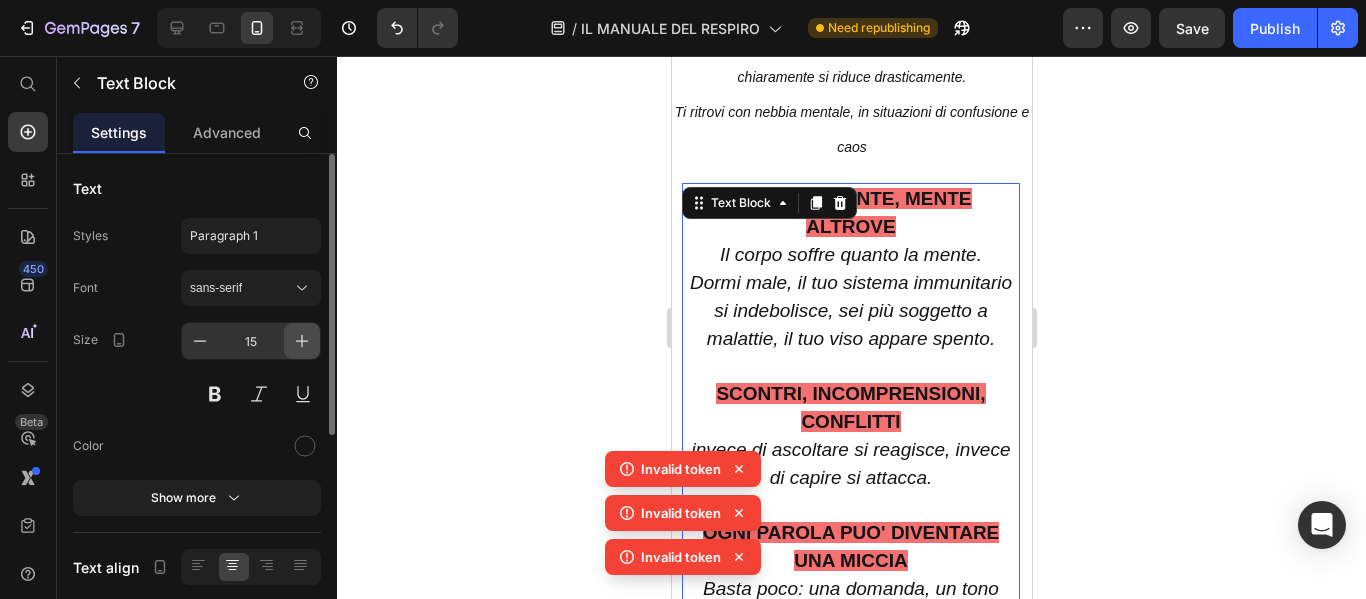 click 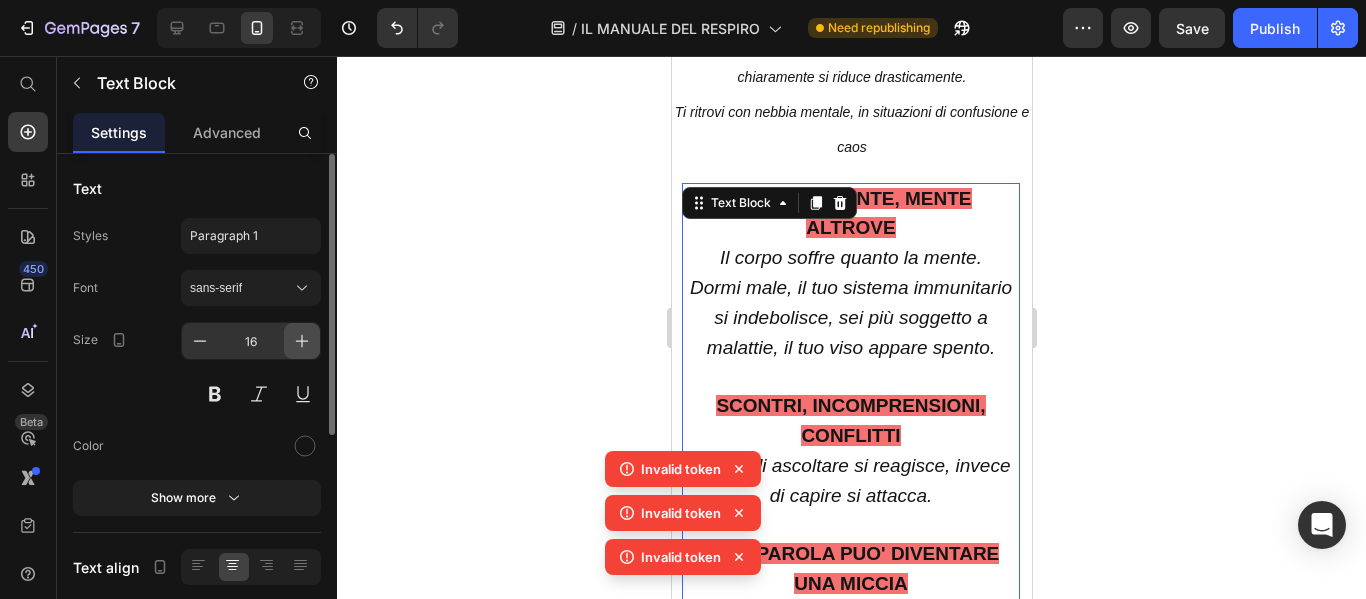 click 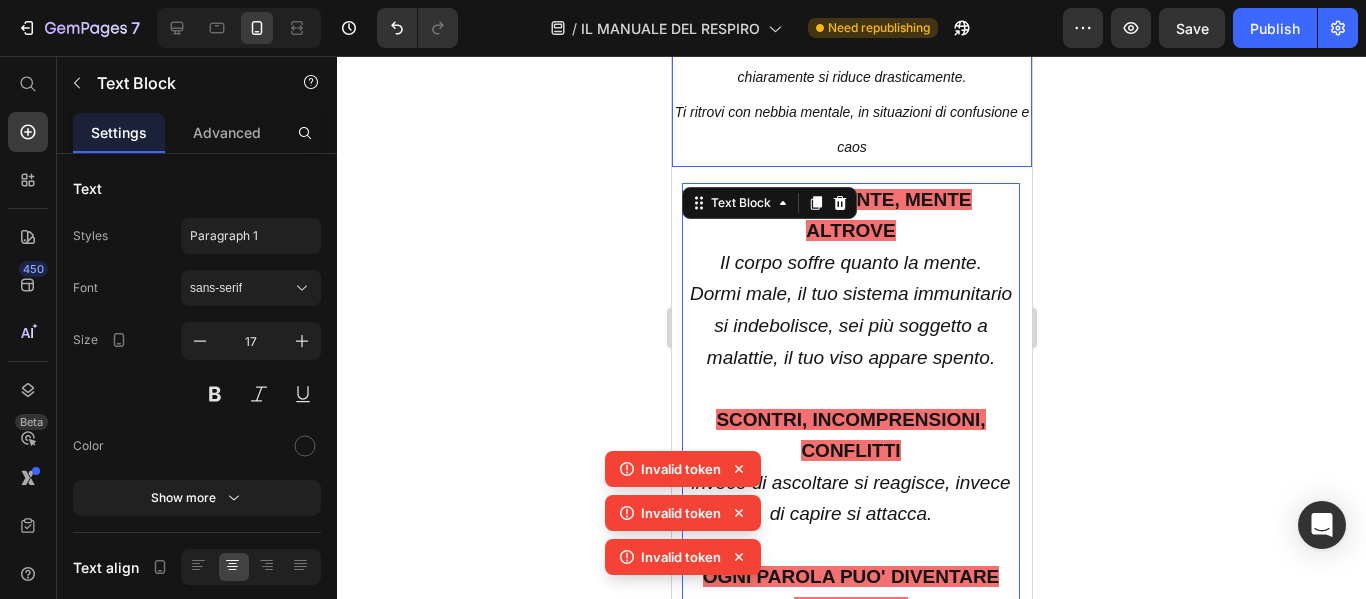 click on "Ti ritrovi con nebbia mentale, in situazioni di confusione e caos" at bounding box center (851, 129) 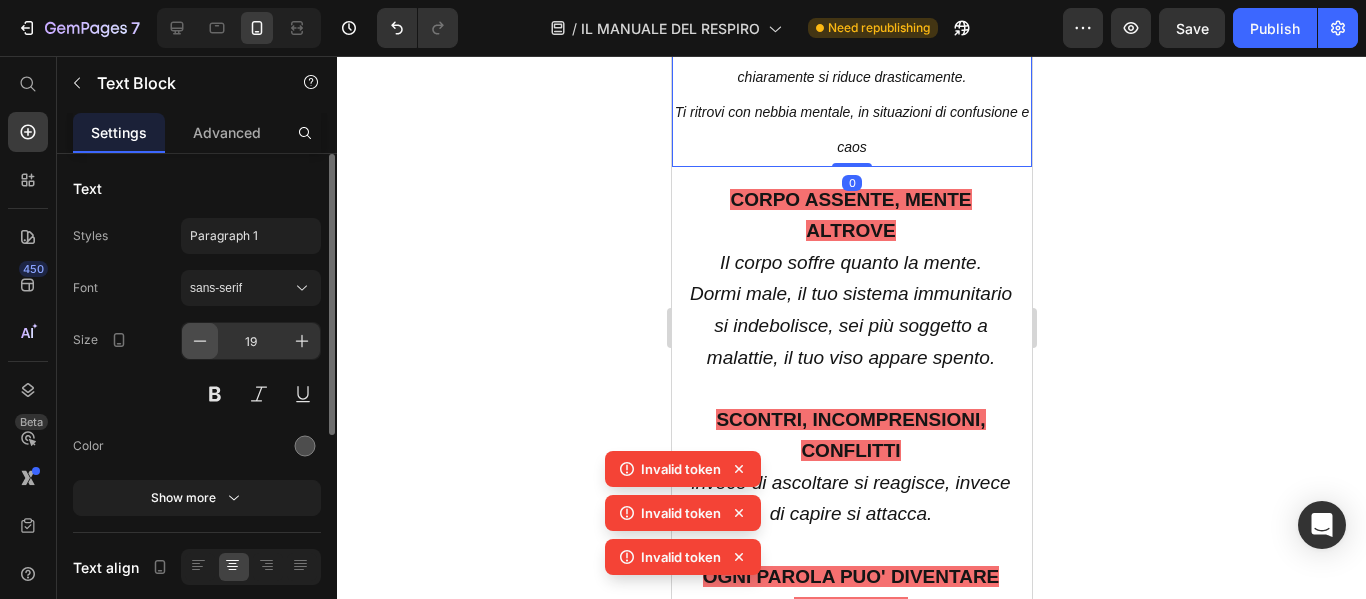 click at bounding box center [200, 341] 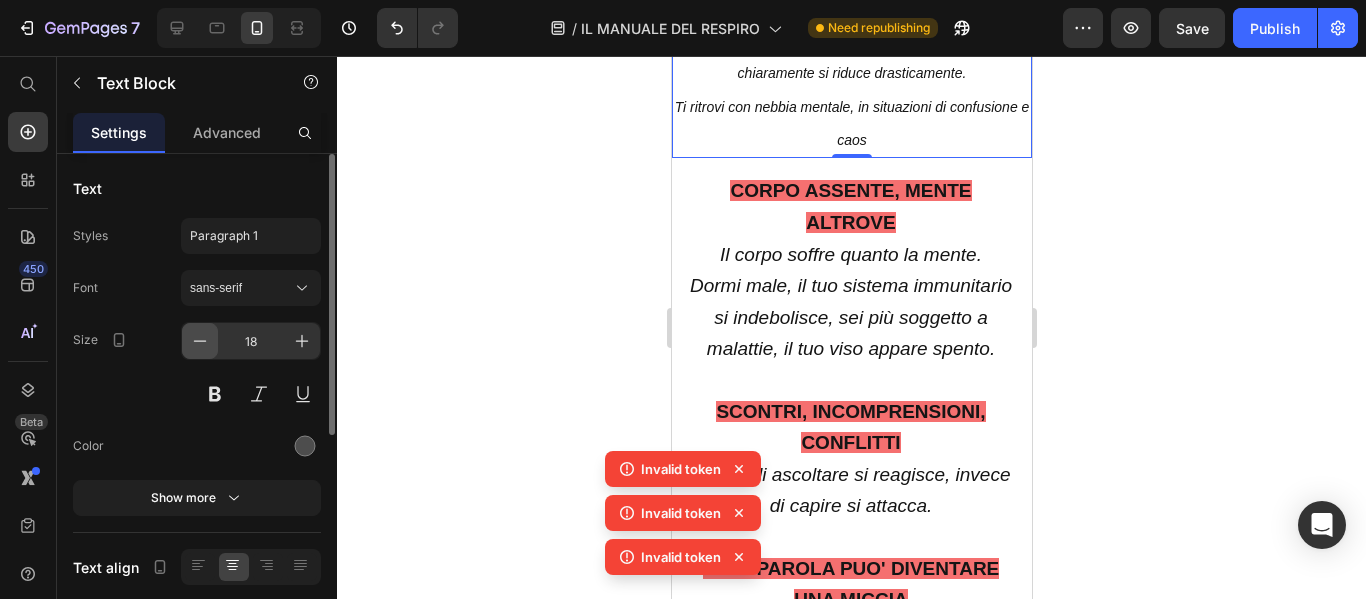 click at bounding box center [200, 341] 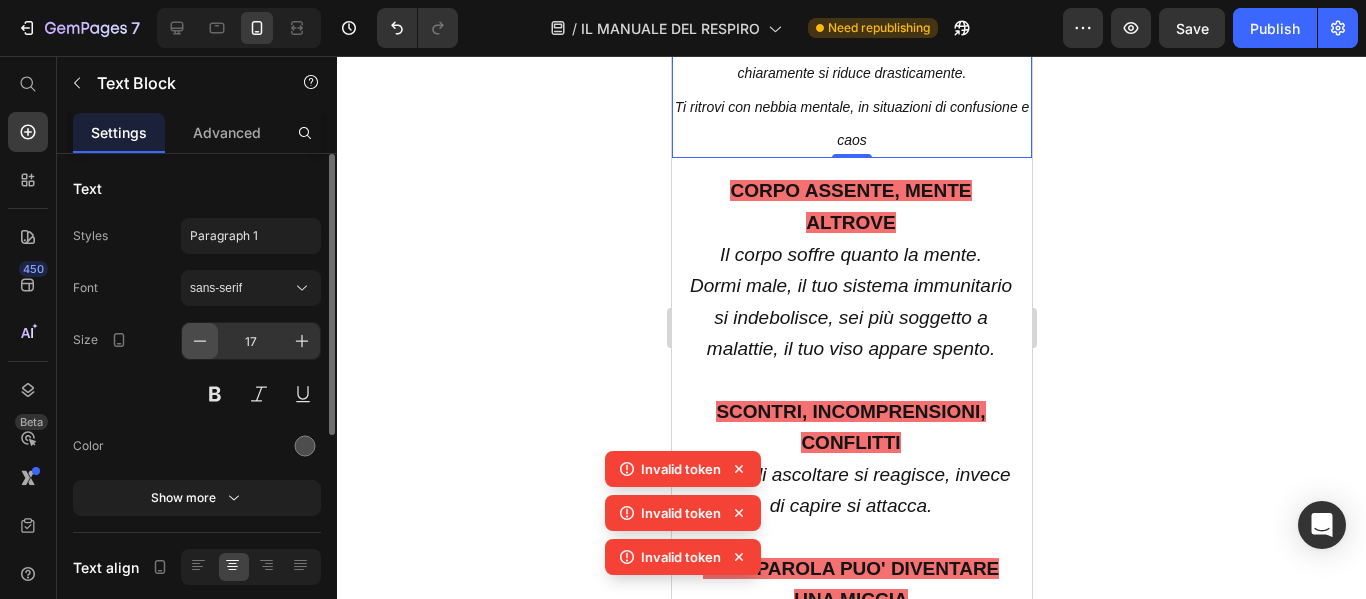 scroll, scrollTop: 5296, scrollLeft: 0, axis: vertical 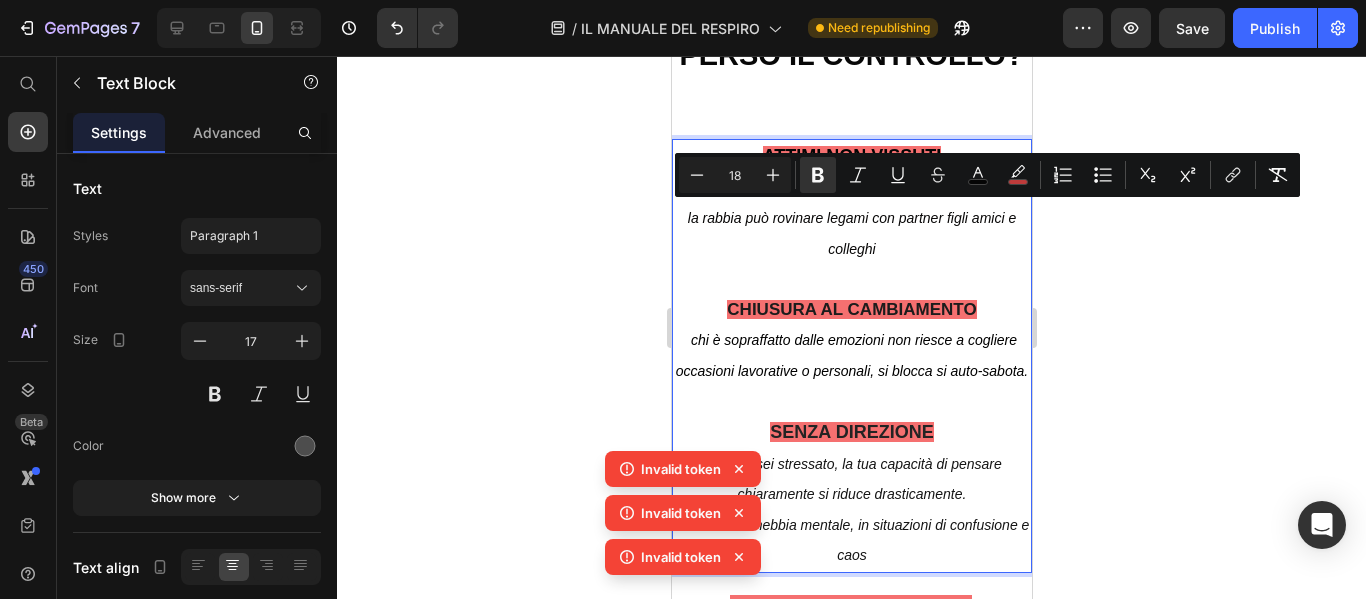 drag, startPoint x: 920, startPoint y: 195, endPoint x: 723, endPoint y: 217, distance: 198.22462 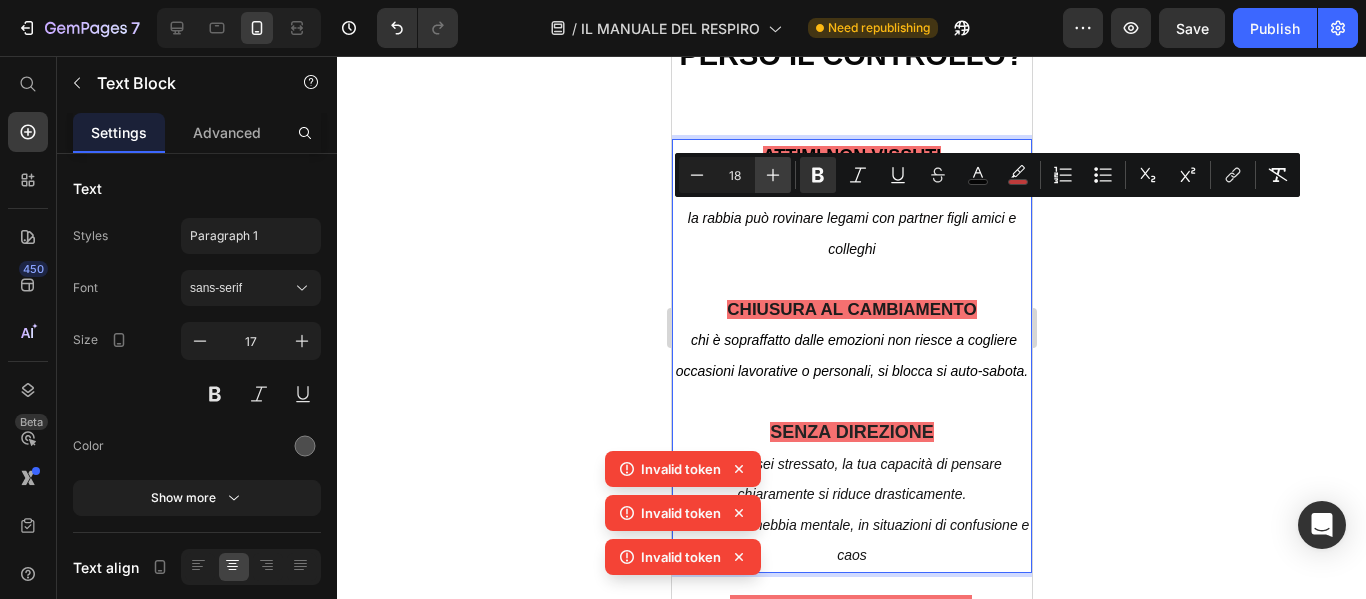 click 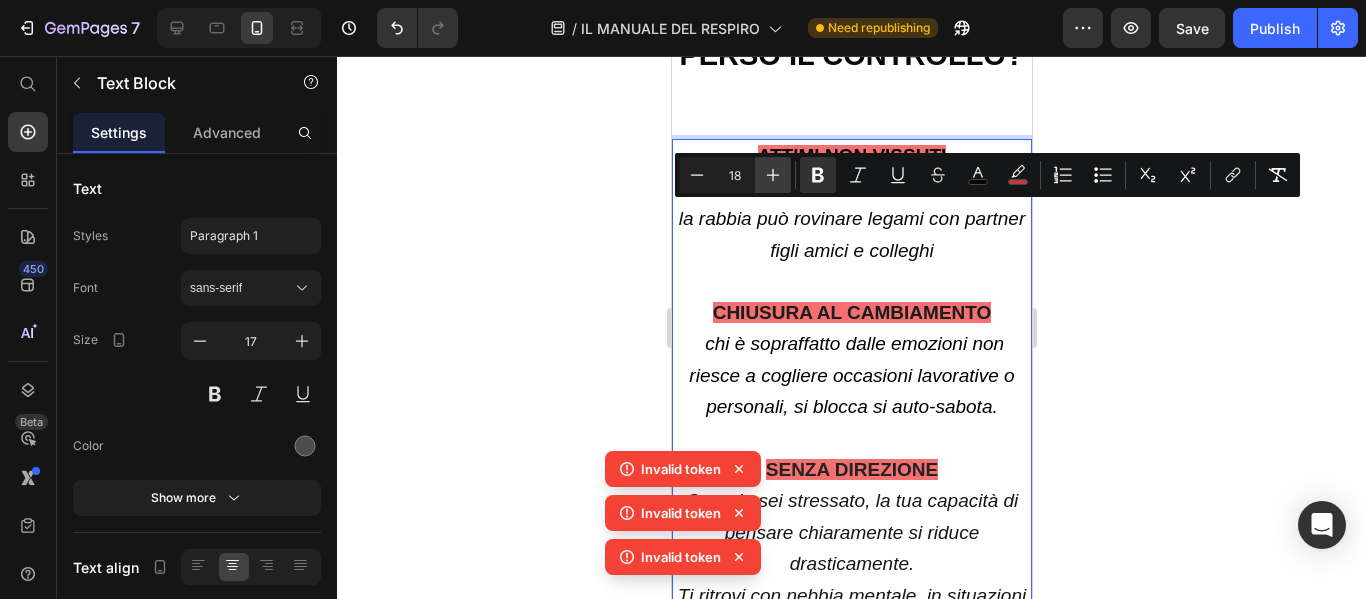 type on "19" 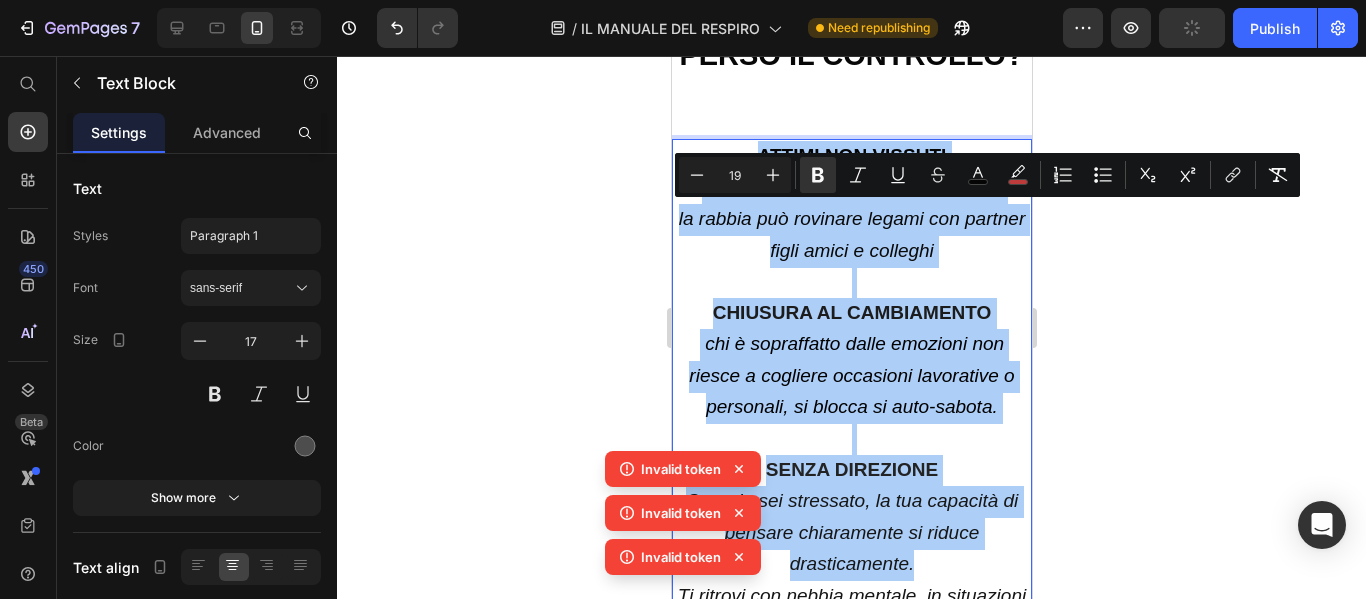 click 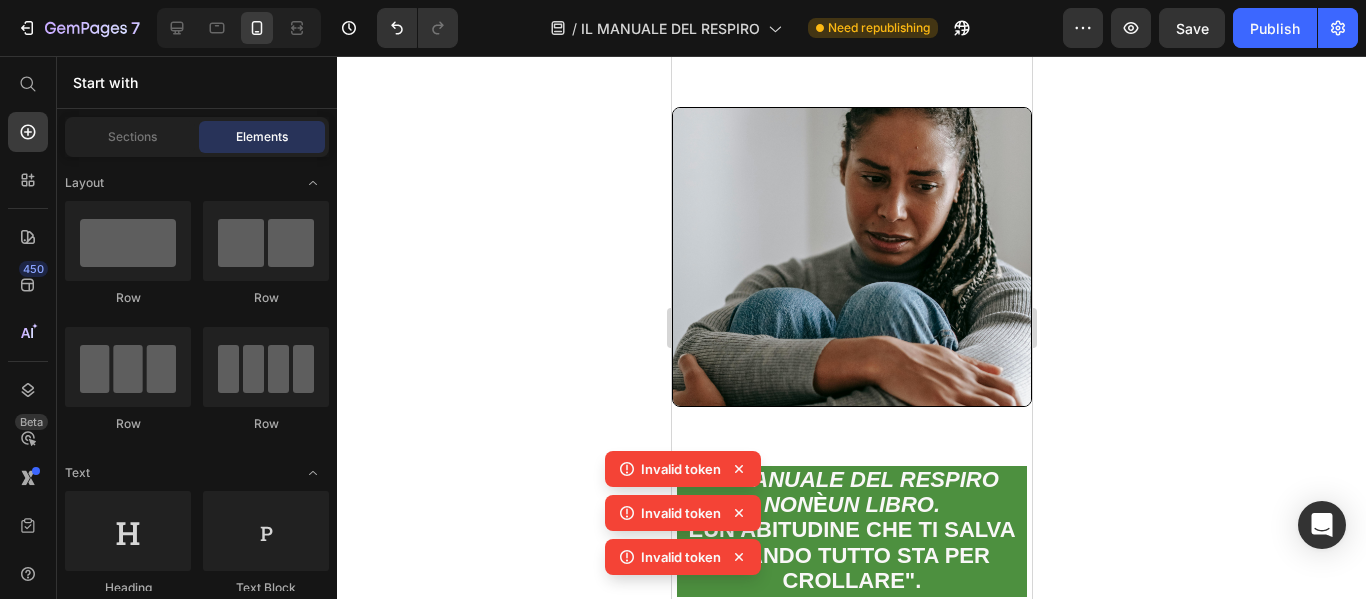 scroll, scrollTop: 5918, scrollLeft: 0, axis: vertical 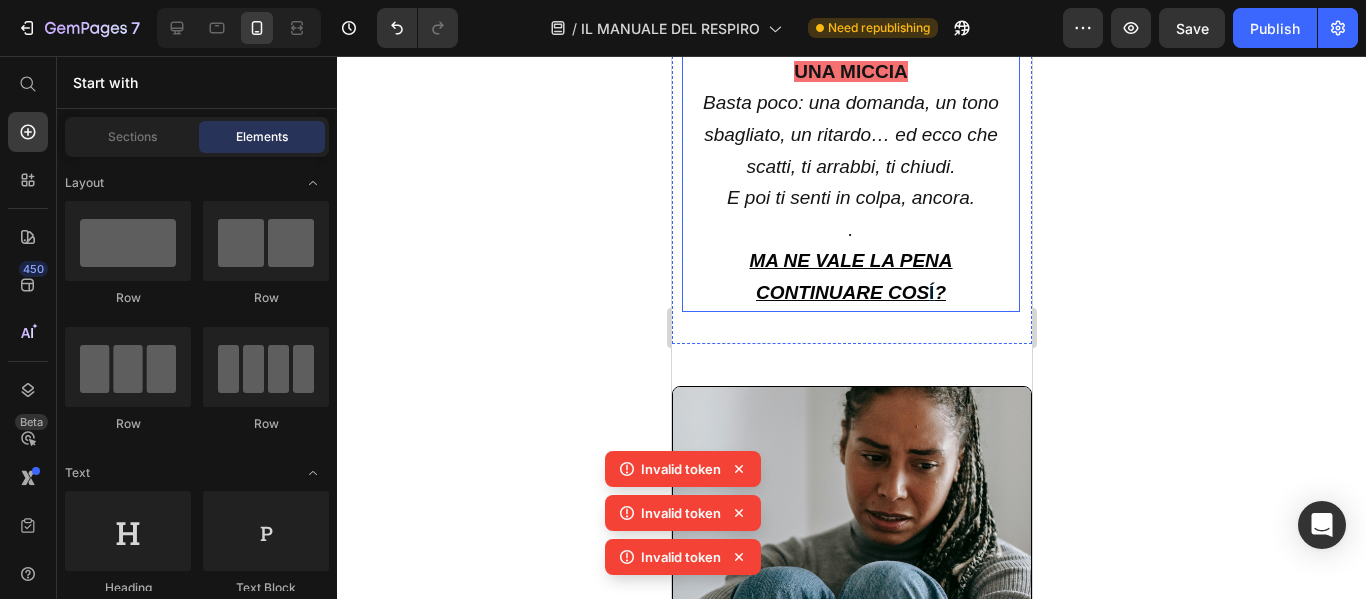 click on "MA NE VALE LA PENA CONTINUARE COS Í ?" at bounding box center (850, 277) 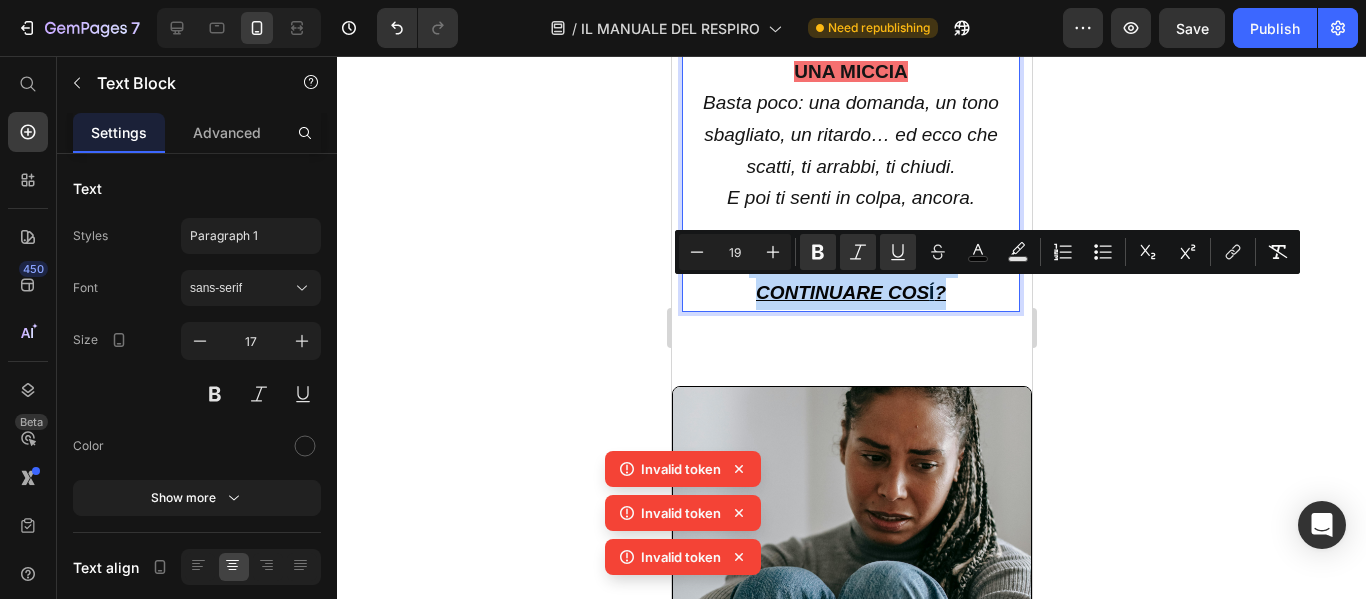 drag, startPoint x: 722, startPoint y: 291, endPoint x: 992, endPoint y: 320, distance: 271.55295 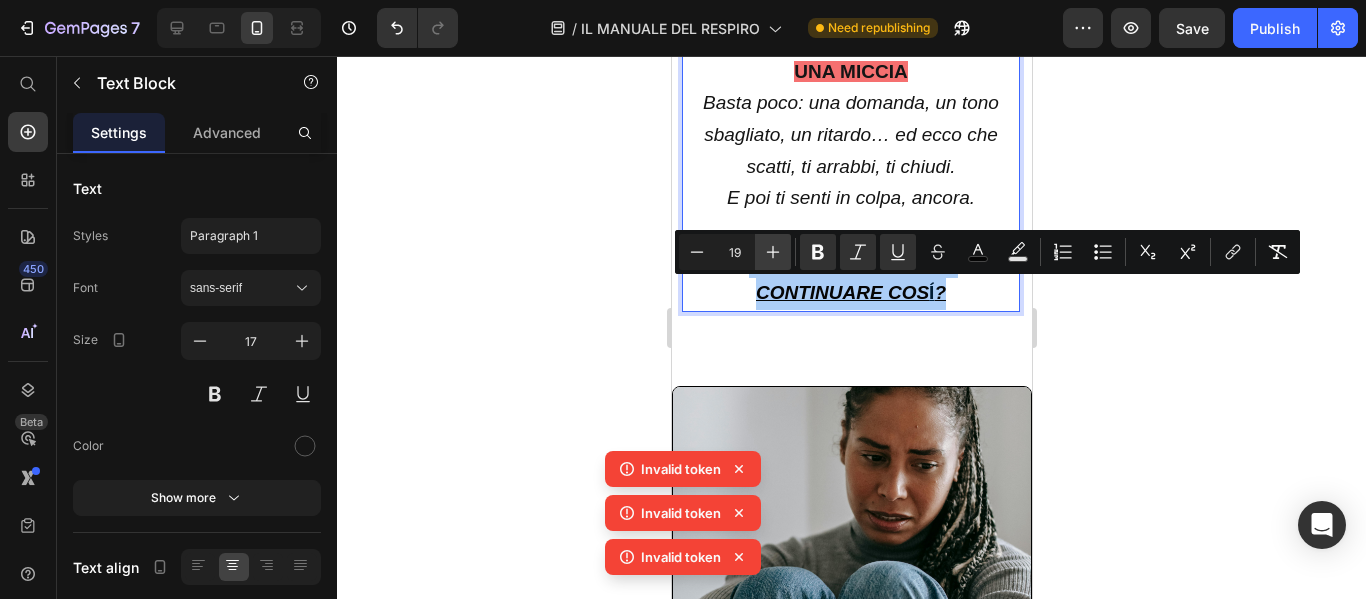 click 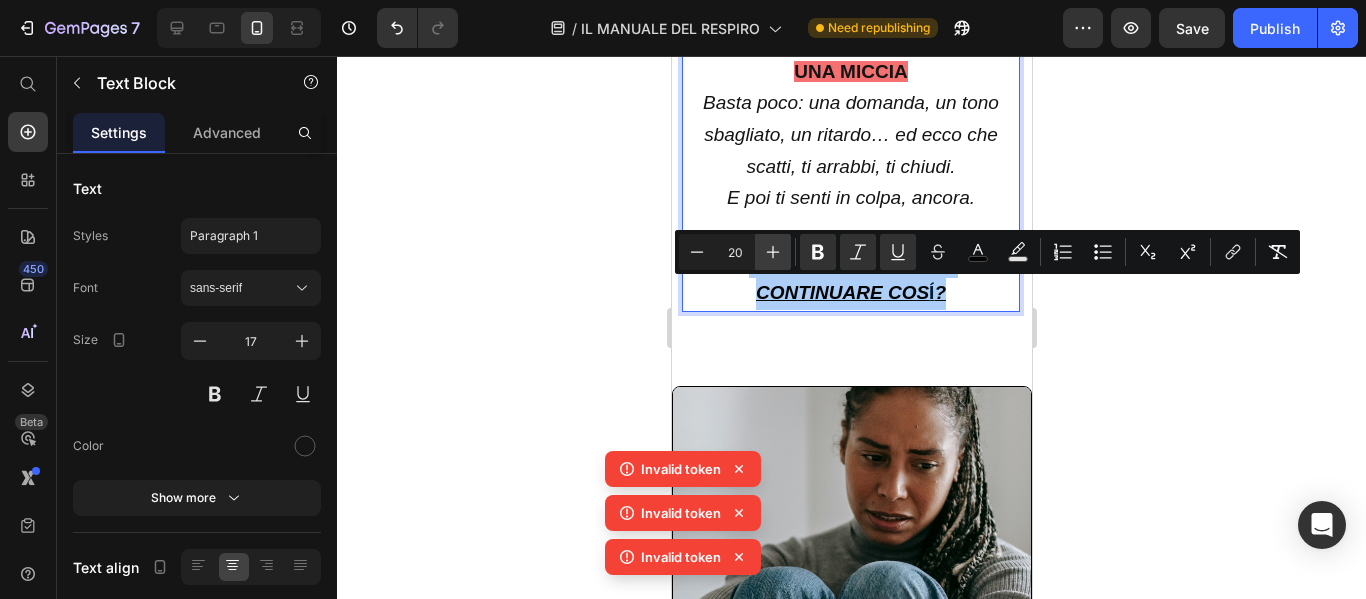 click 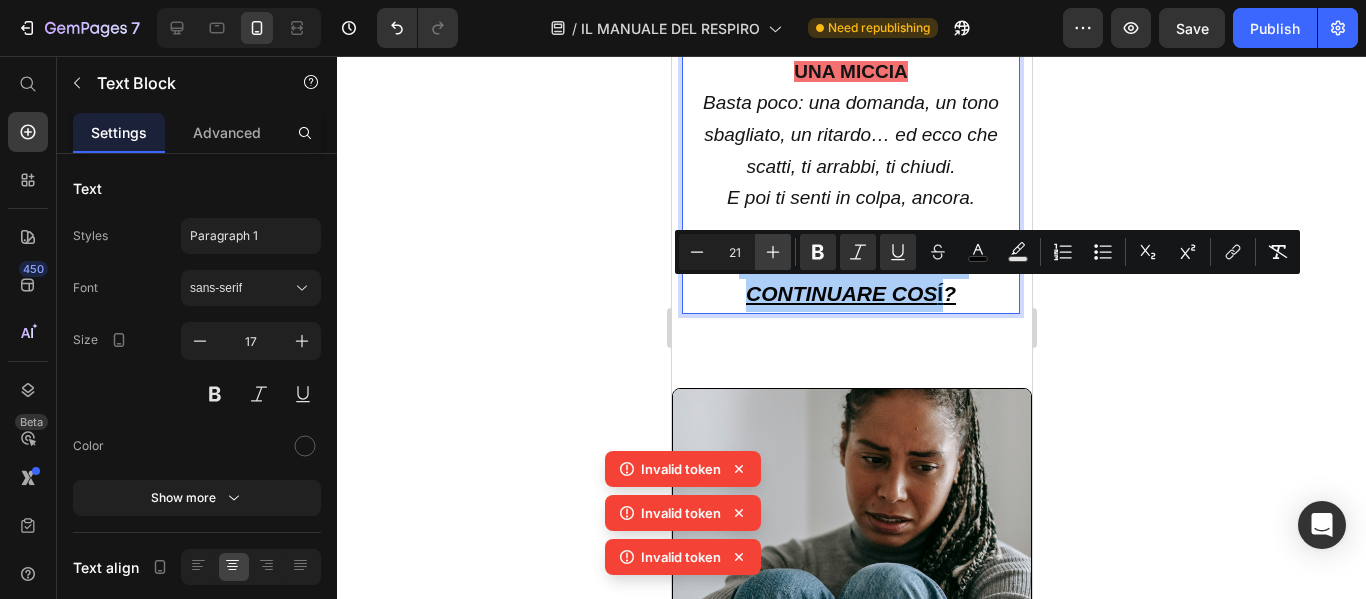 click 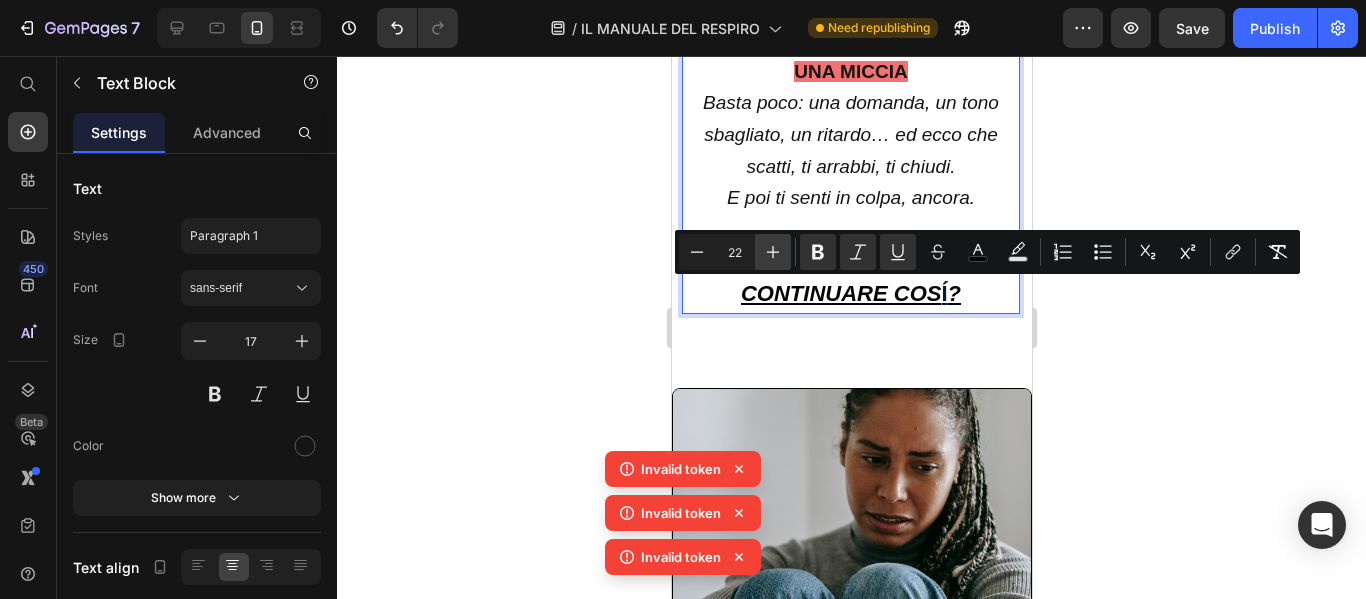 click 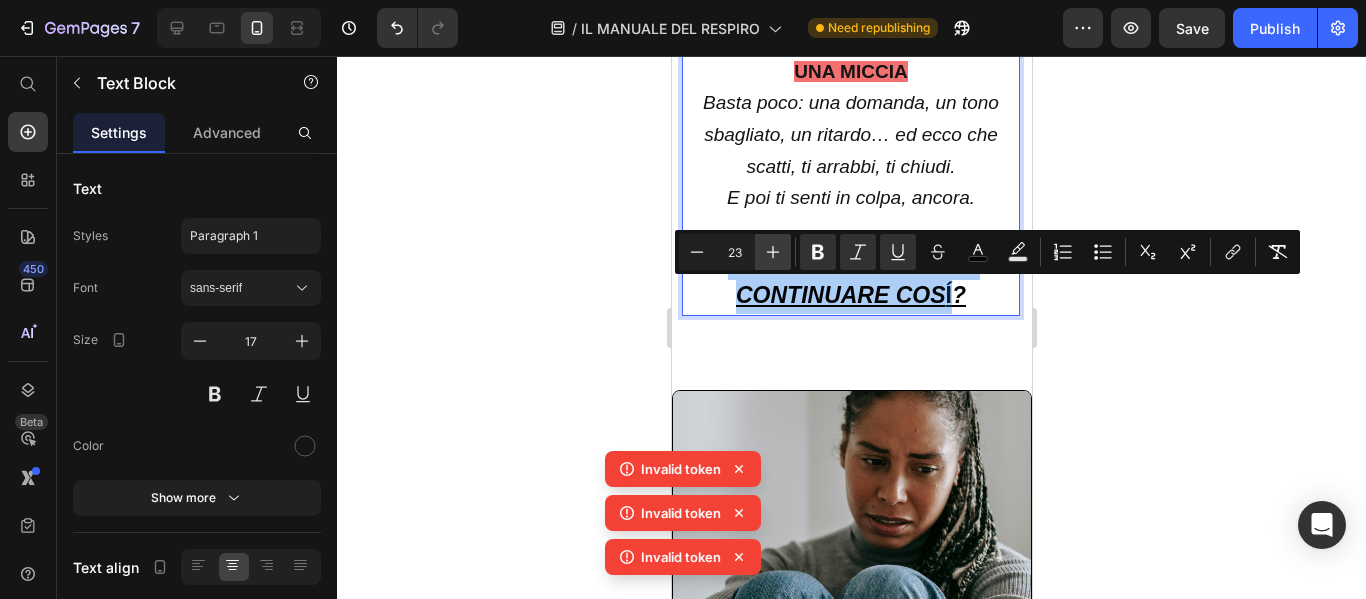 click 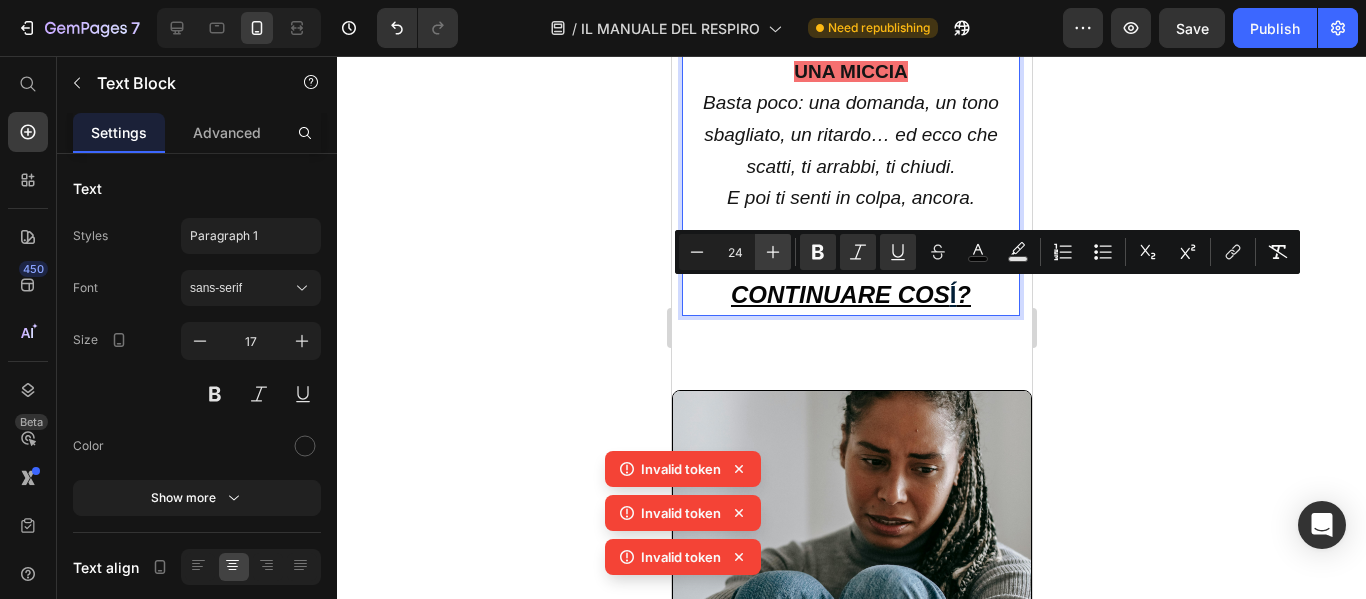 click 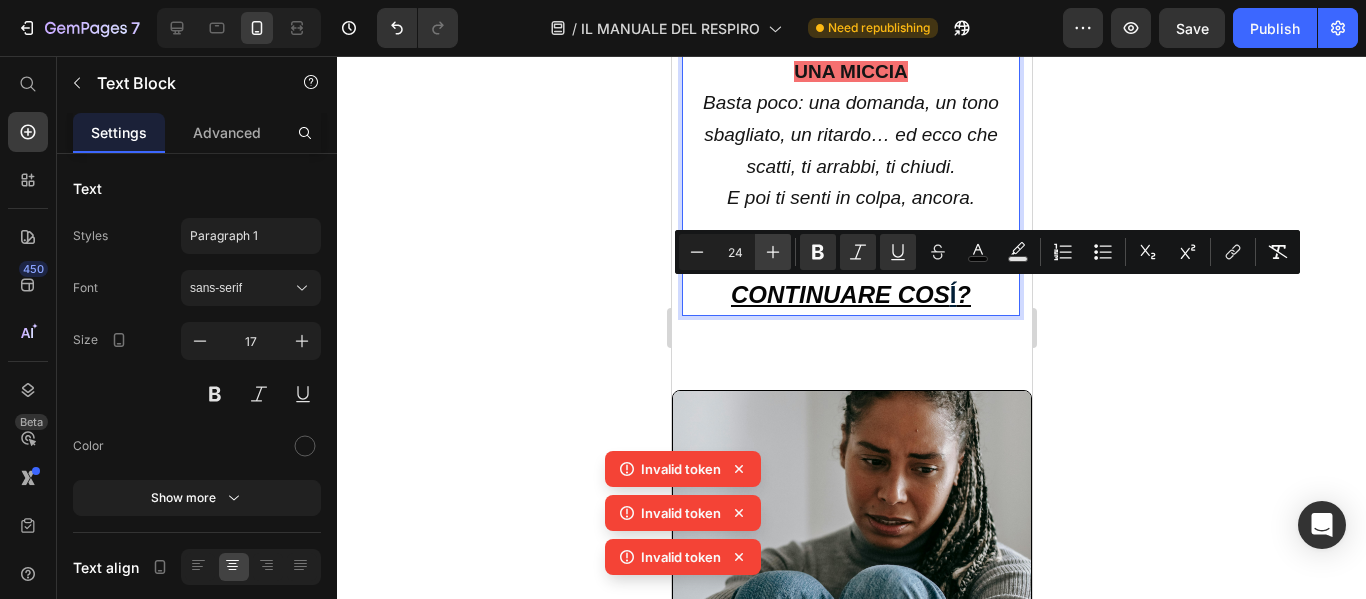type on "25" 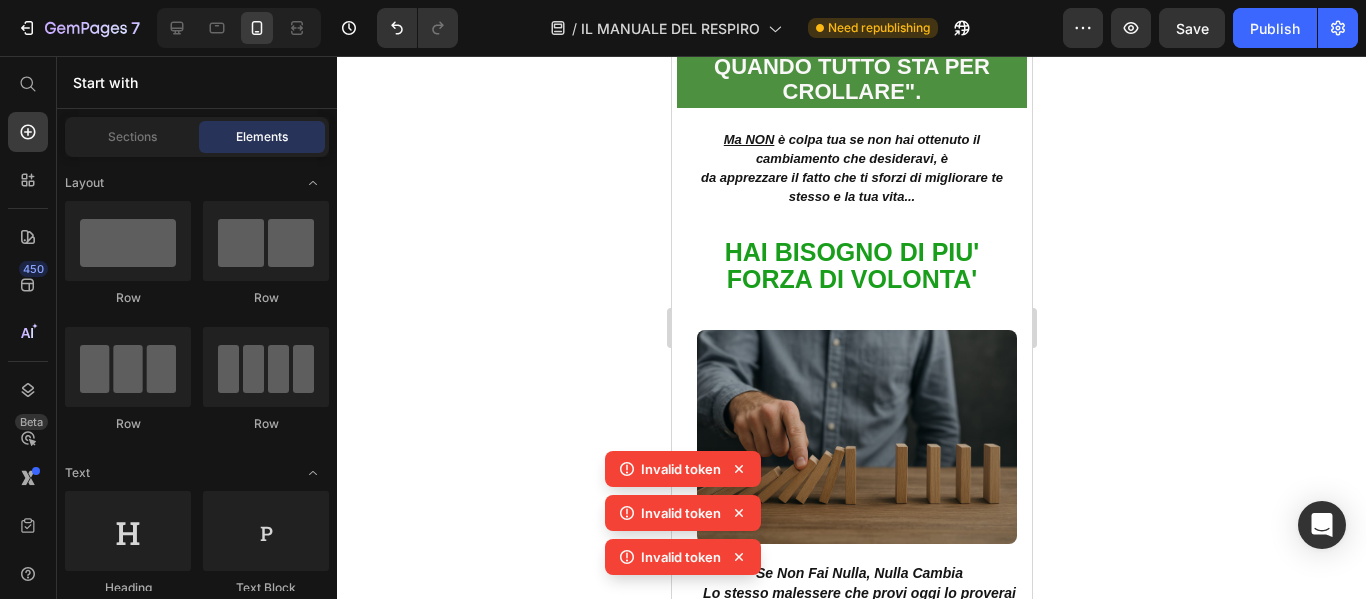 scroll, scrollTop: 6719, scrollLeft: 0, axis: vertical 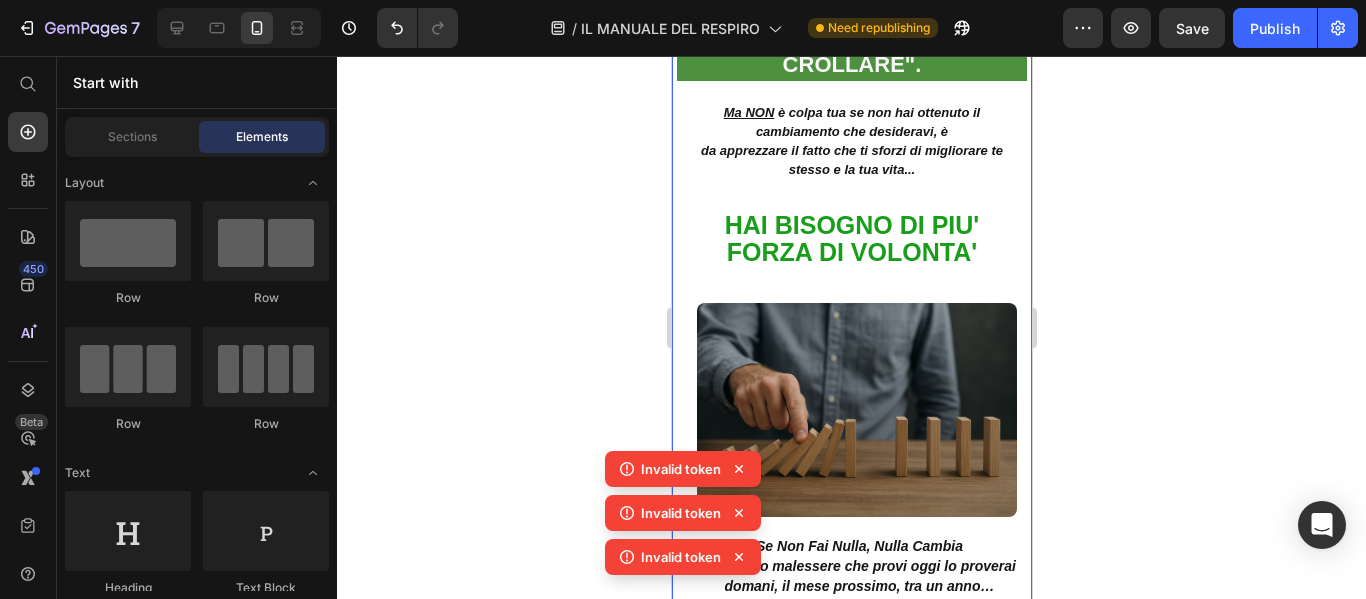 click on "Ma NON   è colpa tua se non hai ottenuto il cambiamento che desideravi, è  da apprezzare il fatto che ti sforzi di migliorare te stesso e la tua vita..." at bounding box center (851, 141) 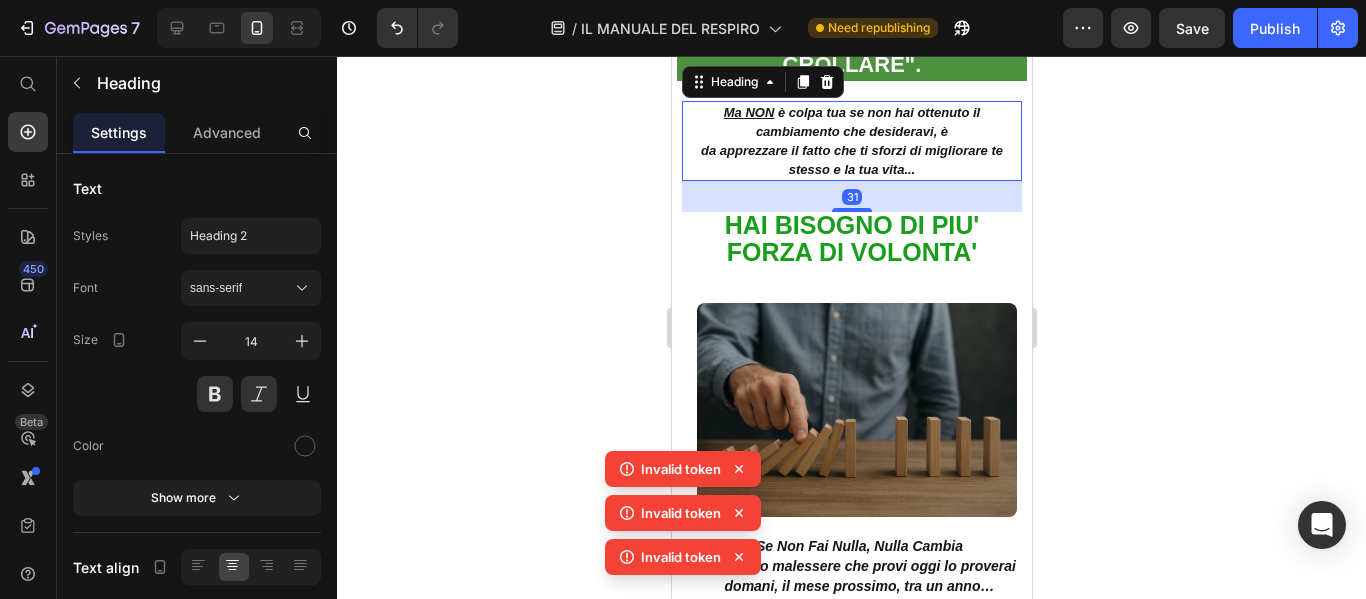 click on "Ma NON   è colpa tua se non hai ottenuto il cambiamento che desideravi, è  da apprezzare il fatto che ti sforzi di migliorare te stesso e la tua vita..." at bounding box center (851, 141) 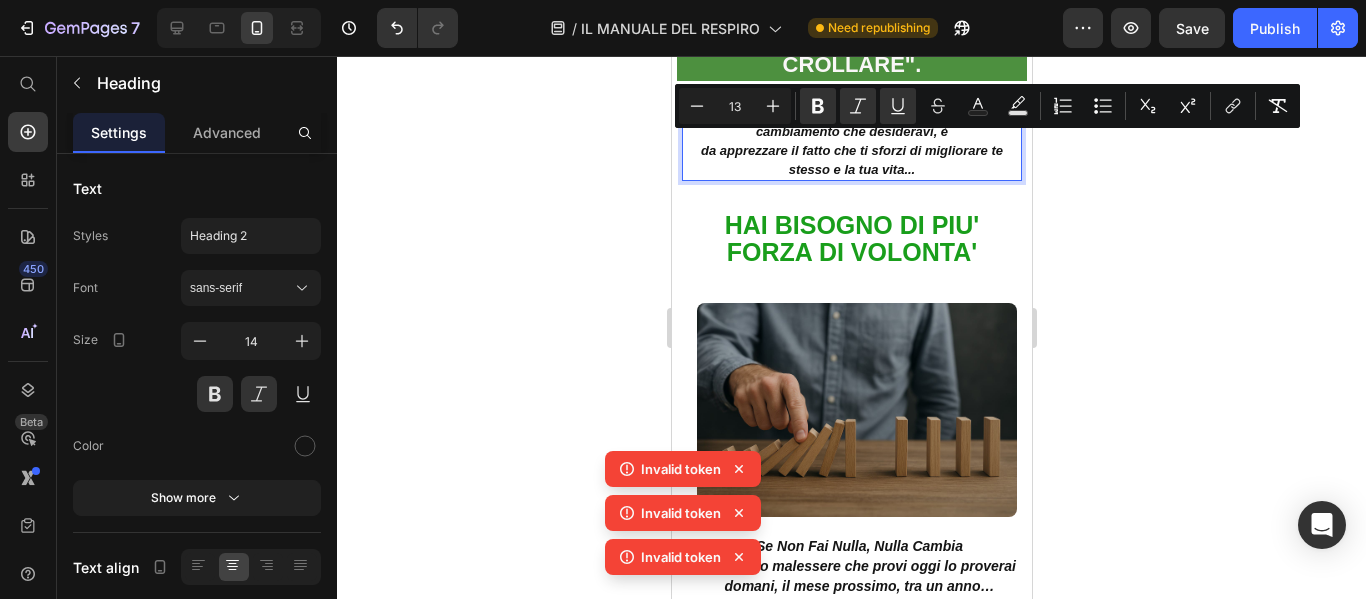 drag, startPoint x: 699, startPoint y: 144, endPoint x: 954, endPoint y: 209, distance: 263.15396 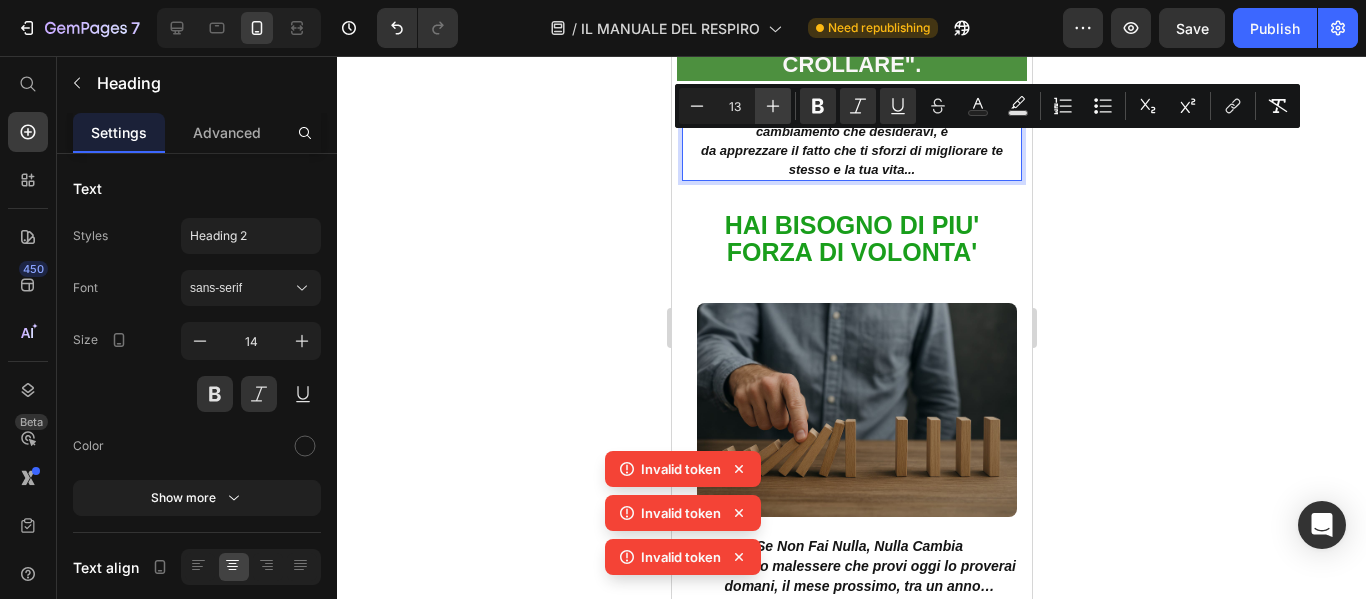 click 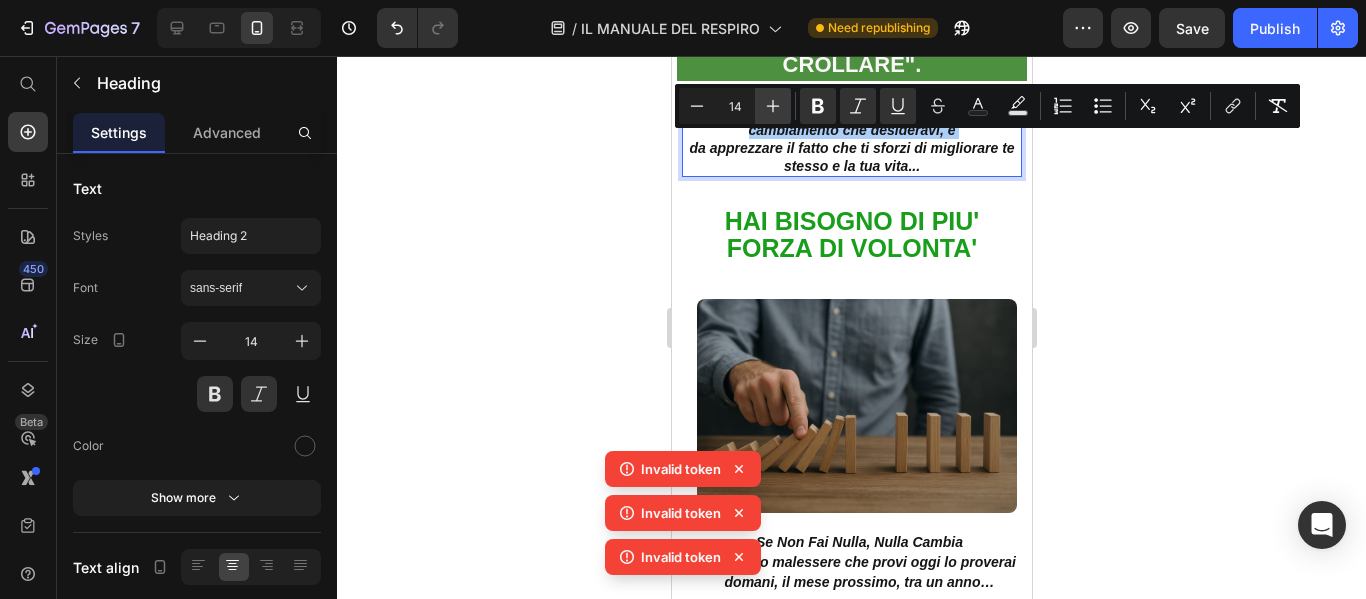 click 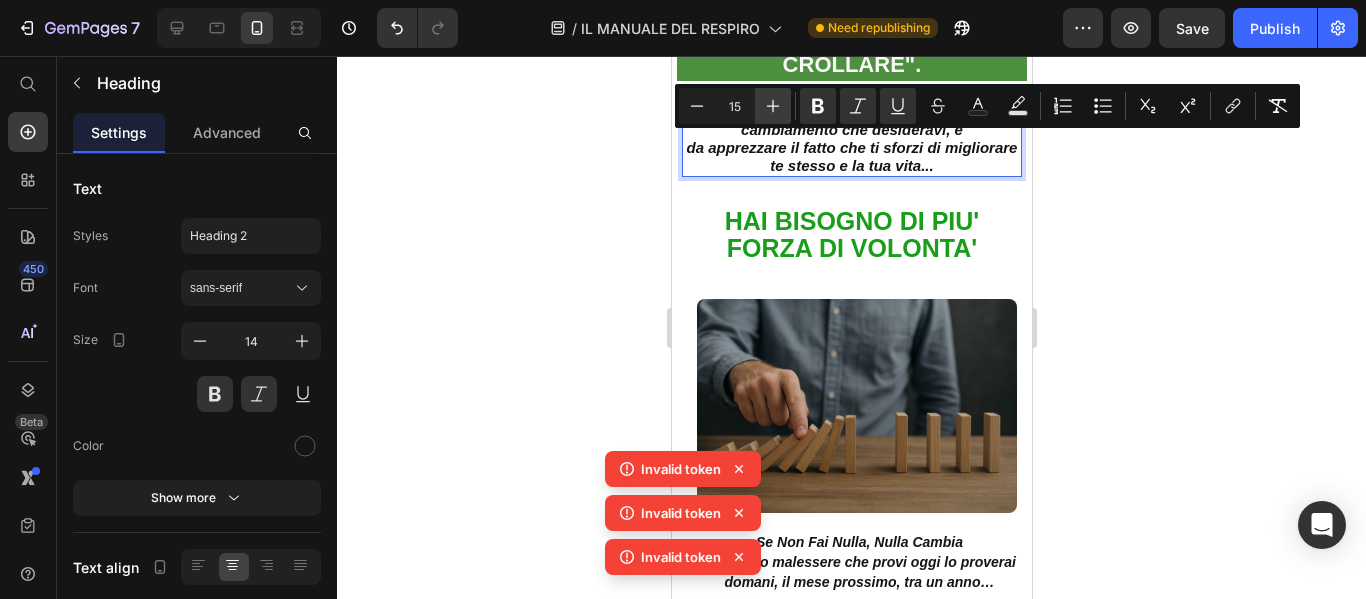 click 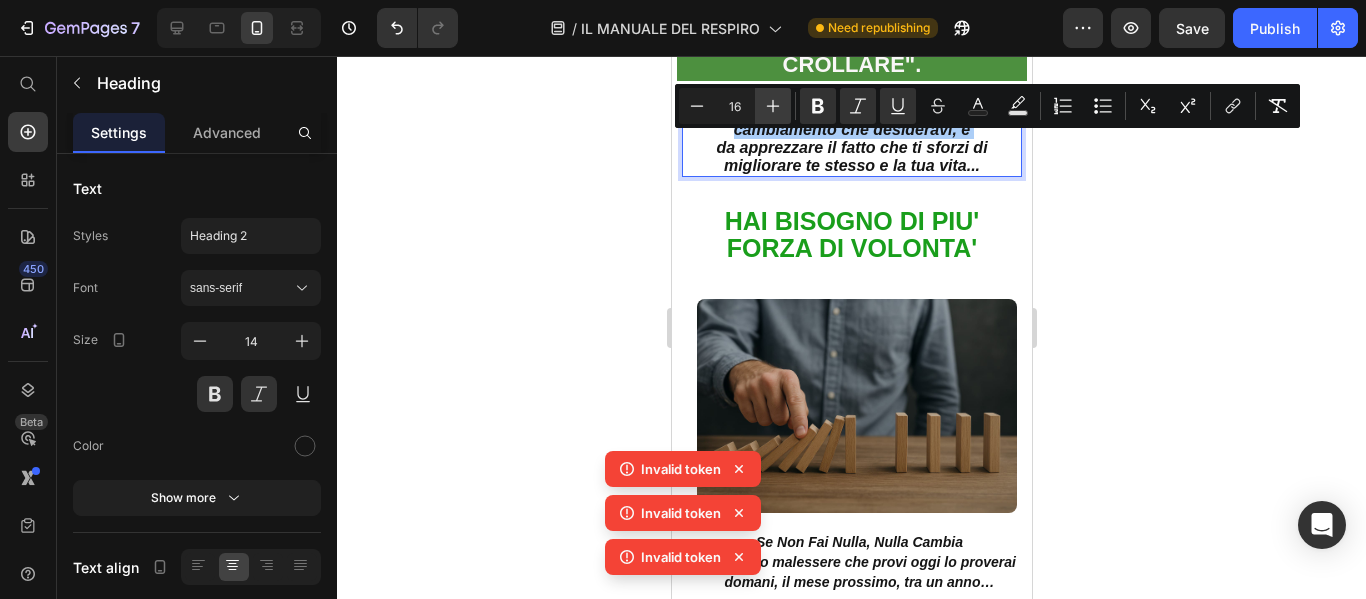click 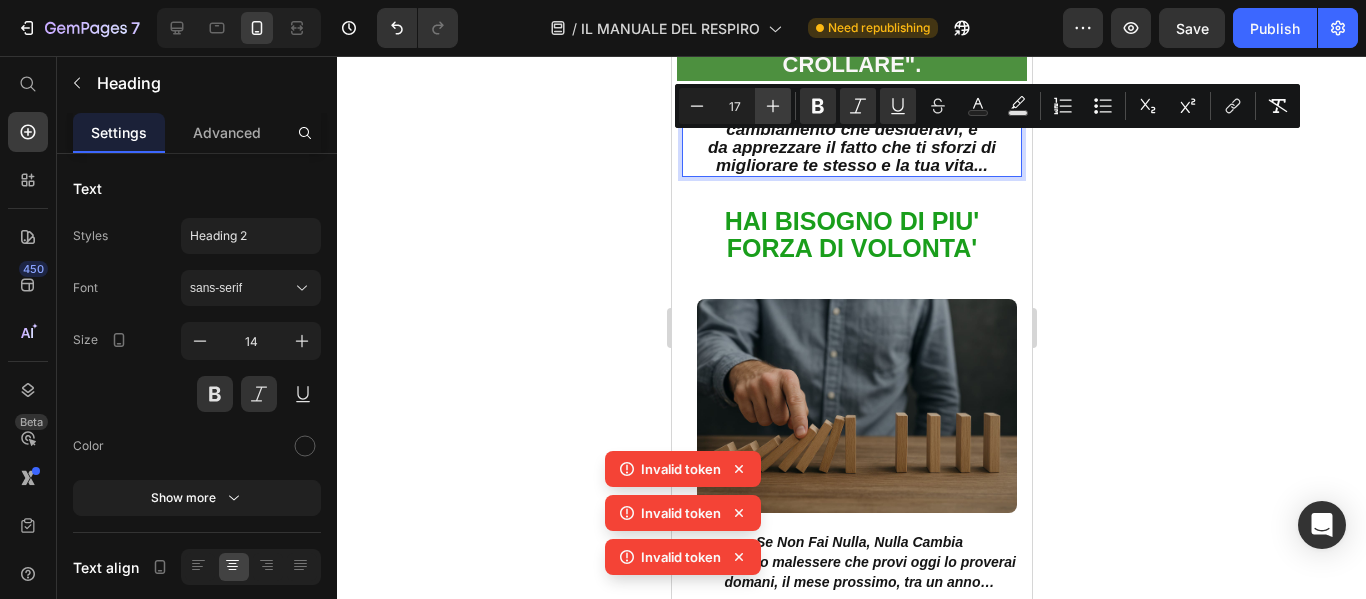 click 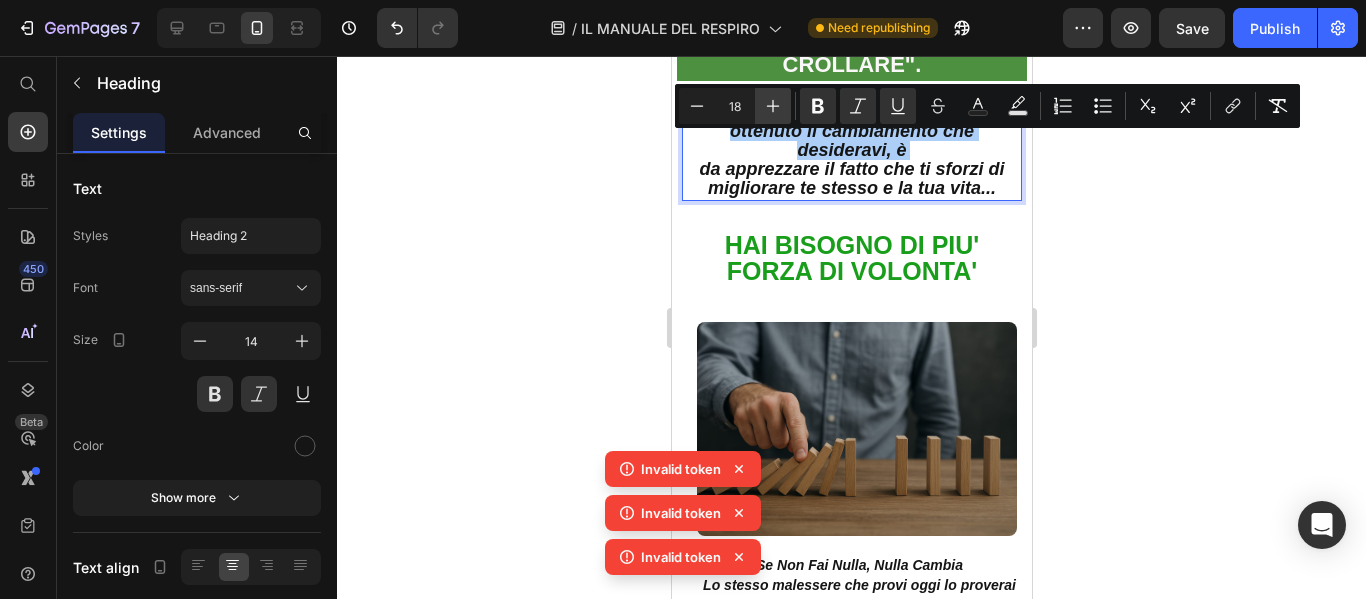 click 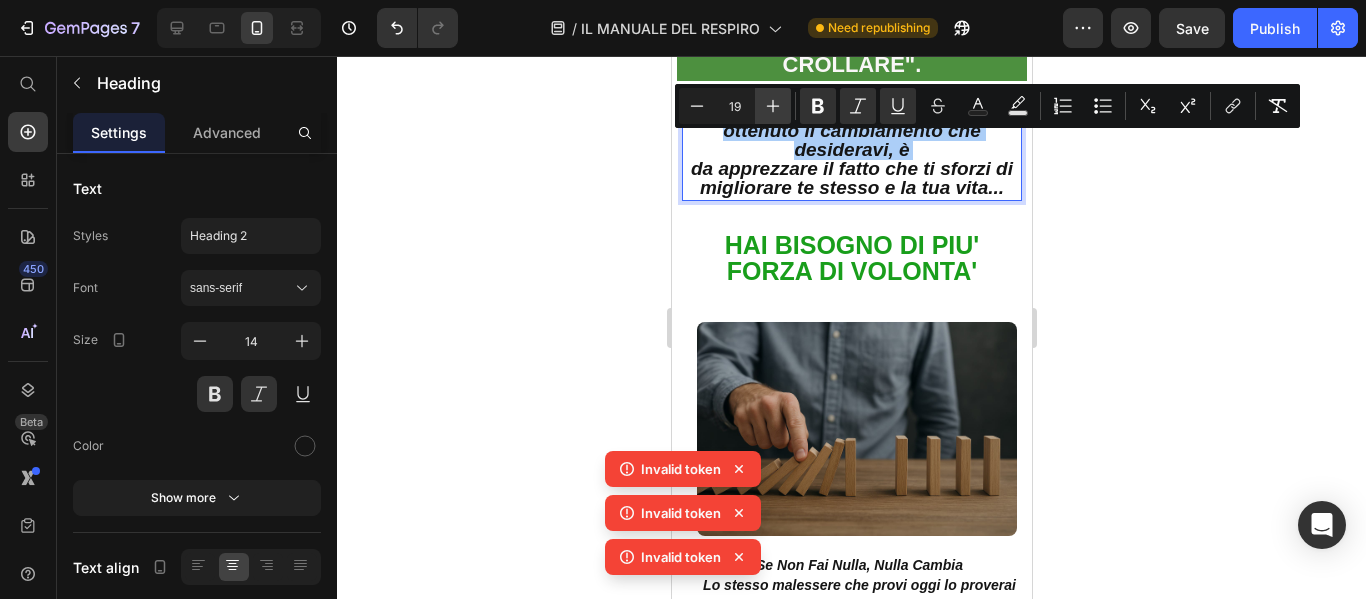 click 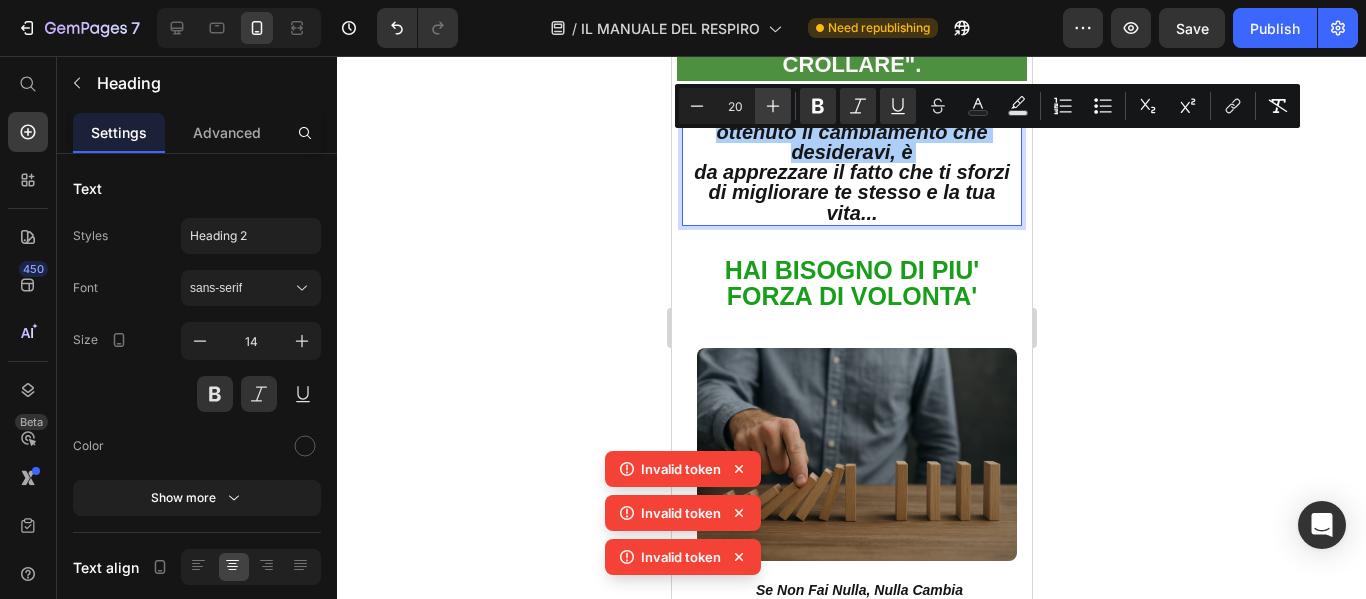 click 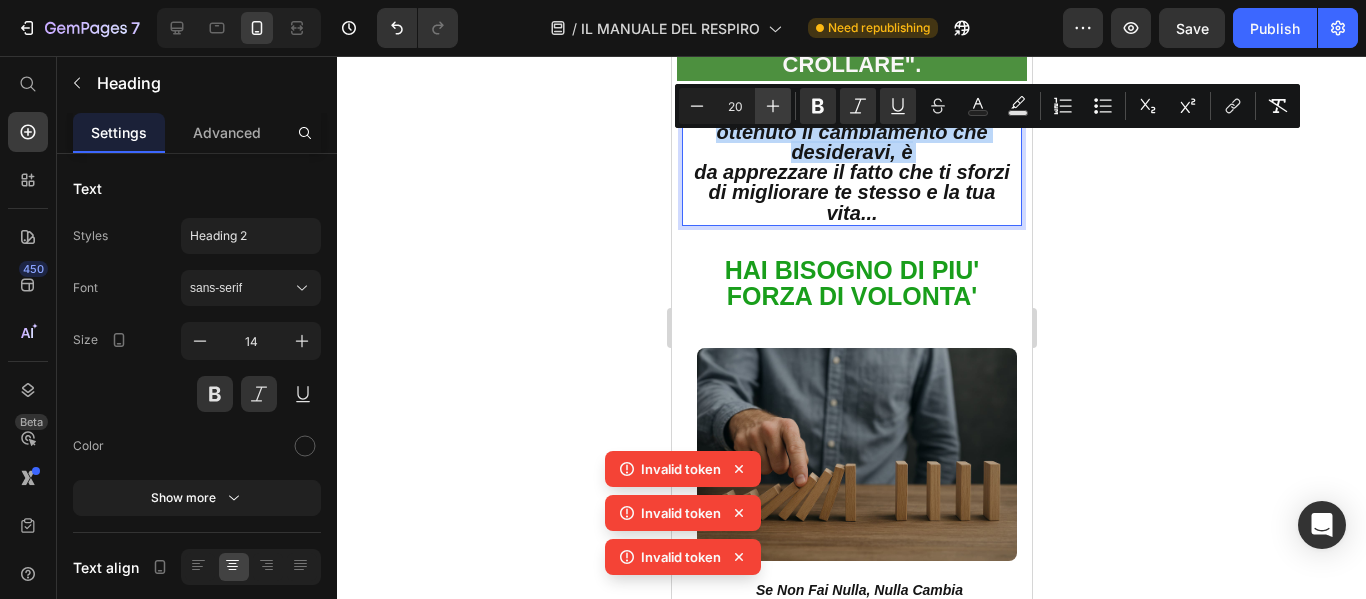 type on "21" 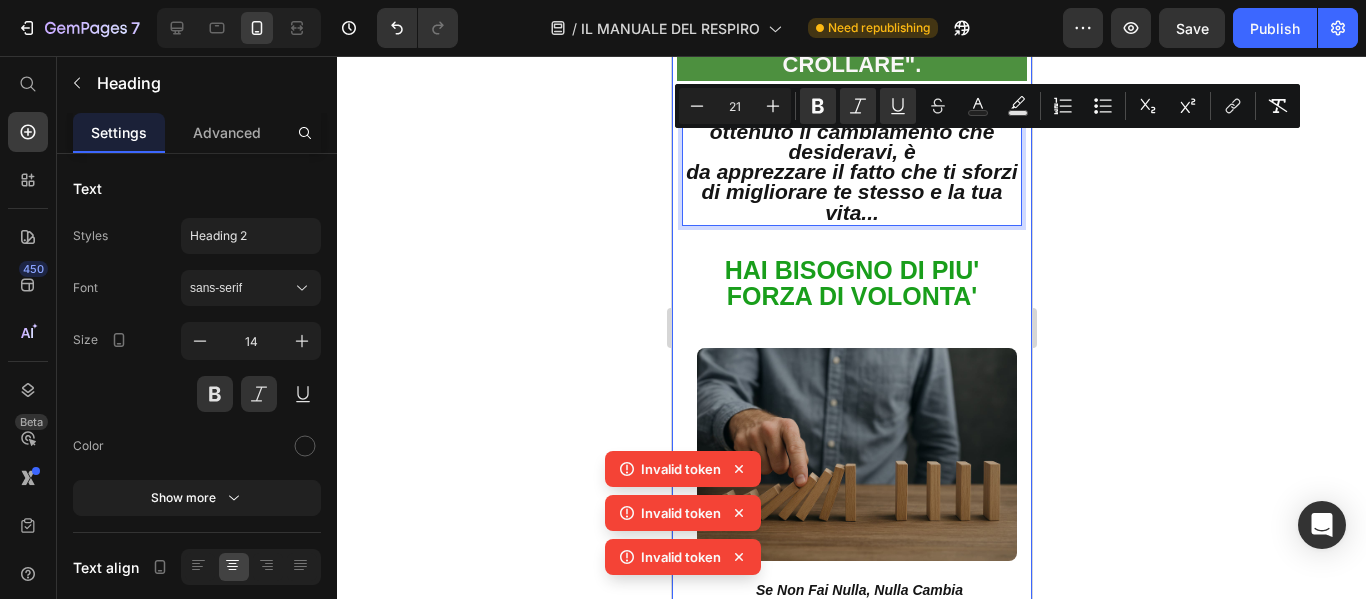 click on "Text Block "Il MANUALE DEL RESPIRO NON  È  UN LIBRO. È  UN'ABITUDINE CHE TI SALVA QUANDO TUTTO STA PER CROLLARE". Text Block Ma NON   è colpa tua se non hai ottenuto il cambiamento che desideravi, è  da apprezzare il fatto che ti sforzi di migliorare te stesso e la tua vita... Heading   31 HAI BISOGNO DI PIU' FORZA DI VOLONTA' Text Block Image   Se Non Fai Nulla, Nulla Cambia  Lo stesso malessere che provi oggi lo proverai domani, il mese prossimo, tra un anno…    Ogni giorno in cui rimandi, il tuo sistema nervoso si abitua sempre di più allo stress, il respiro resta superficiale, il cervello continua a funzionare in modalità di sopravvivenza.    Continuerai a sentirti così, perché il tuo corpo e la tua mente seguono le stesse abitudini di sempre. Text Block Row CAMBIA LE TUE AZIONI  E LA TUA VITA... Text Block Non è facile, ma è necessario... Heading COSA ACQUISISCI CON  10 MINUTI AL GIORNO Heading   UNA MENTE LIBERA DAL RUMORE   REAZIONI PIU' CALME, PAROLE PIU' CHIARE" at bounding box center (851, 918) 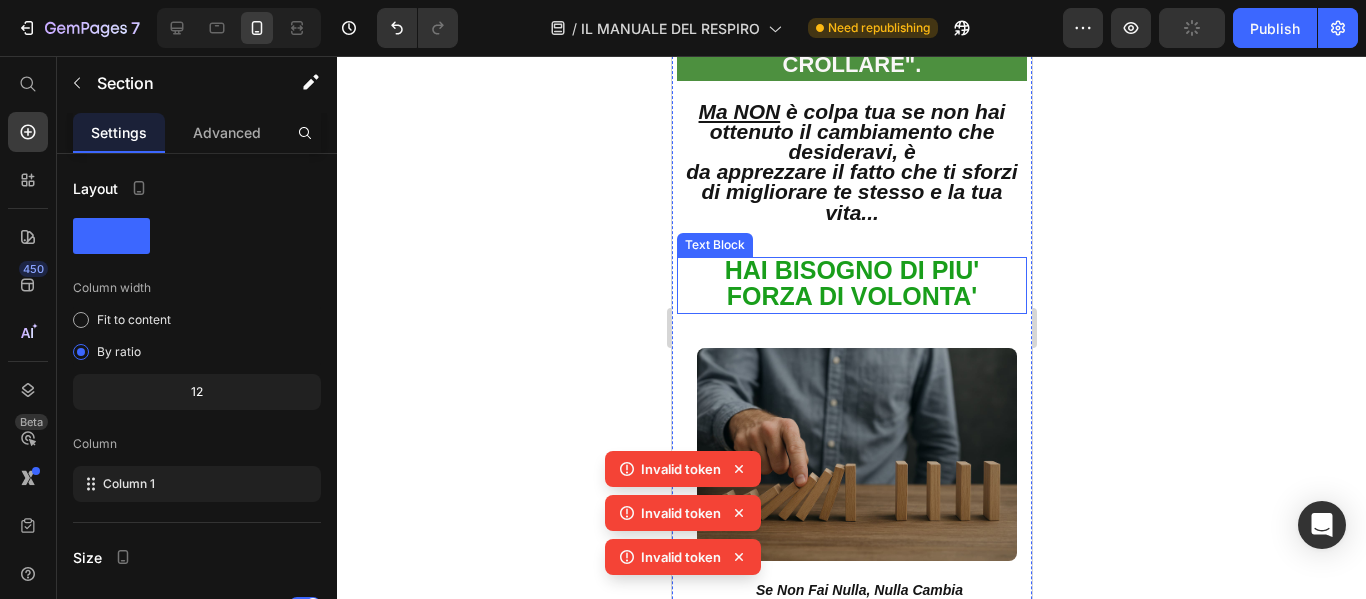 click on "HAI BISOGNO DI PIU' FORZA DI VOLONTA'" at bounding box center (851, 285) 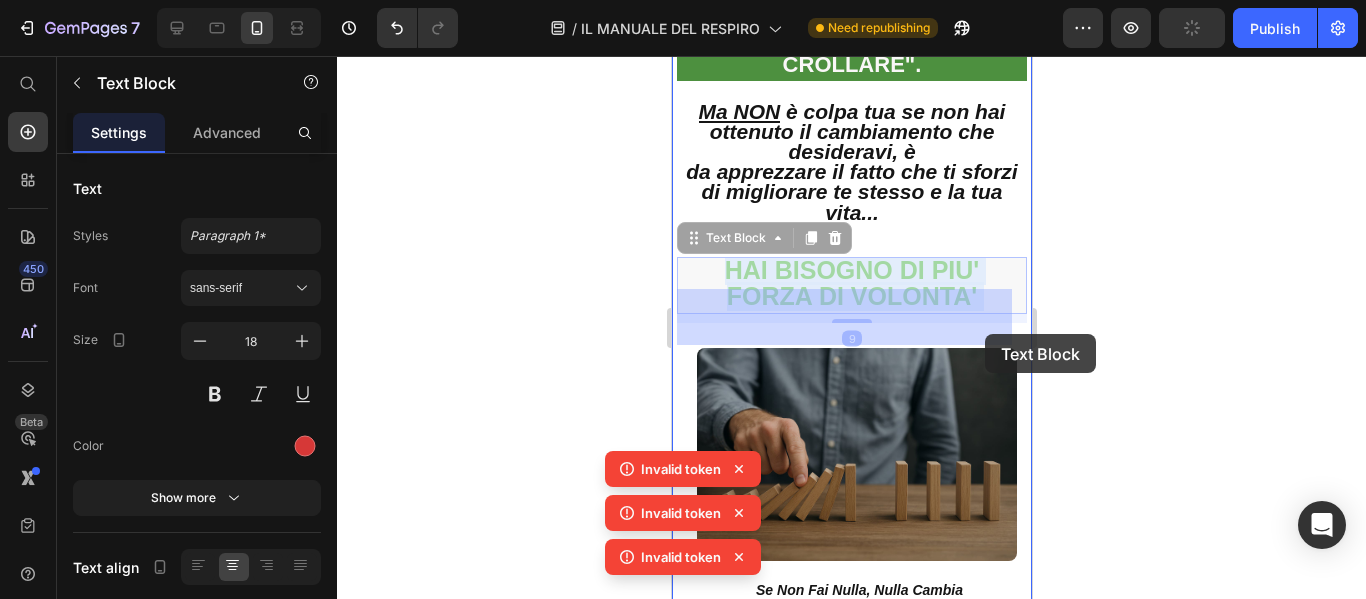drag, startPoint x: 712, startPoint y: 308, endPoint x: 984, endPoint y: 334, distance: 273.2398 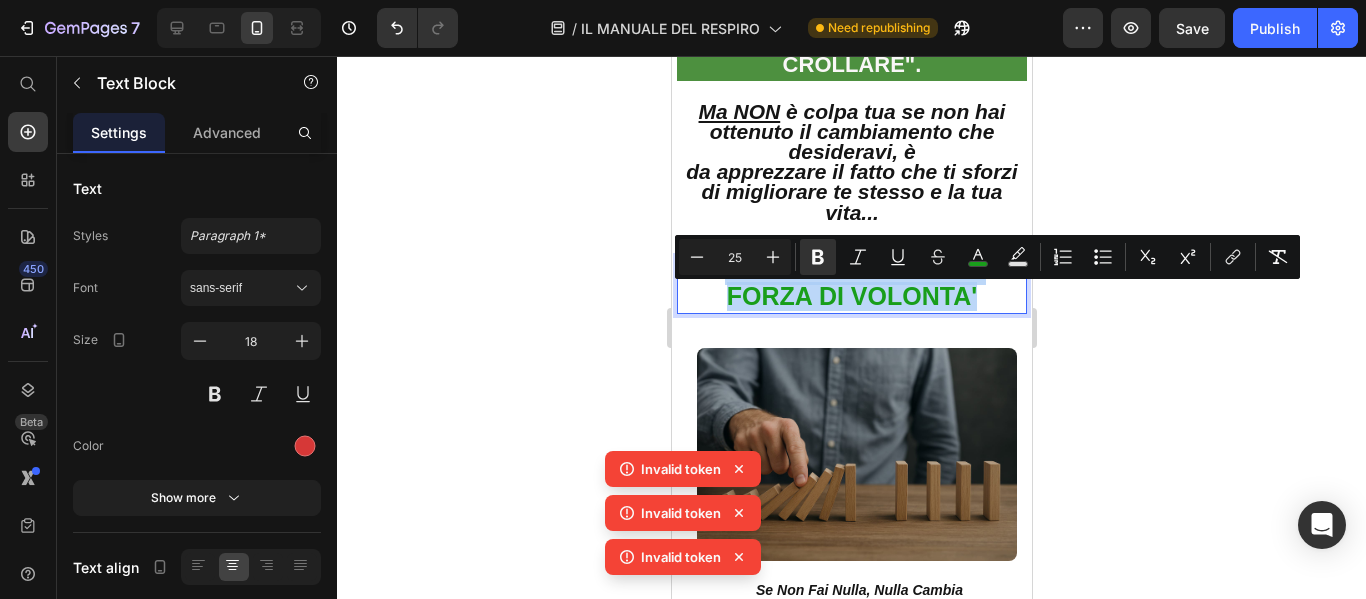 drag, startPoint x: 980, startPoint y: 334, endPoint x: 713, endPoint y: 311, distance: 267.9888 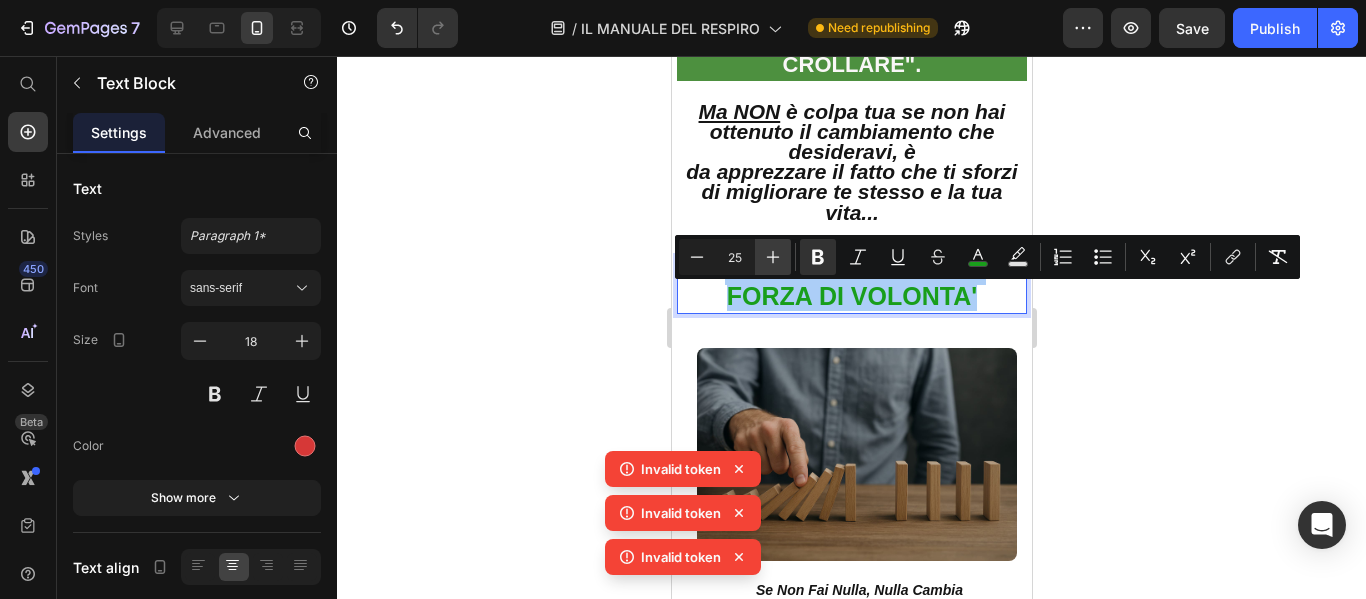 click 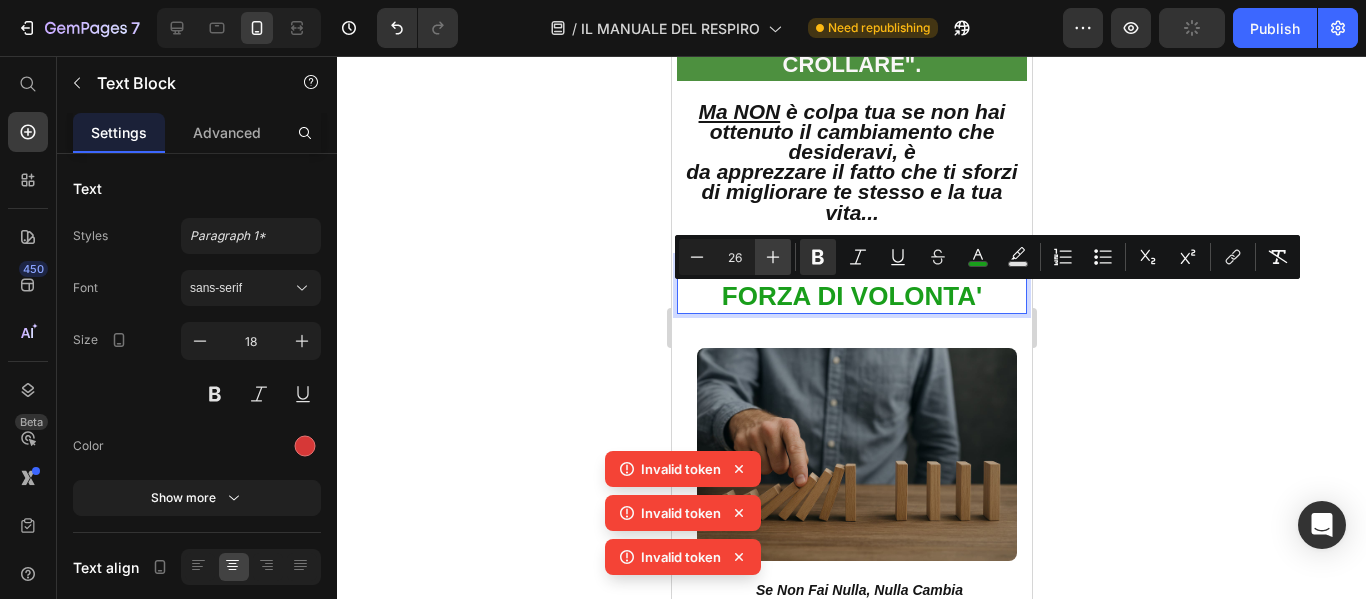 click 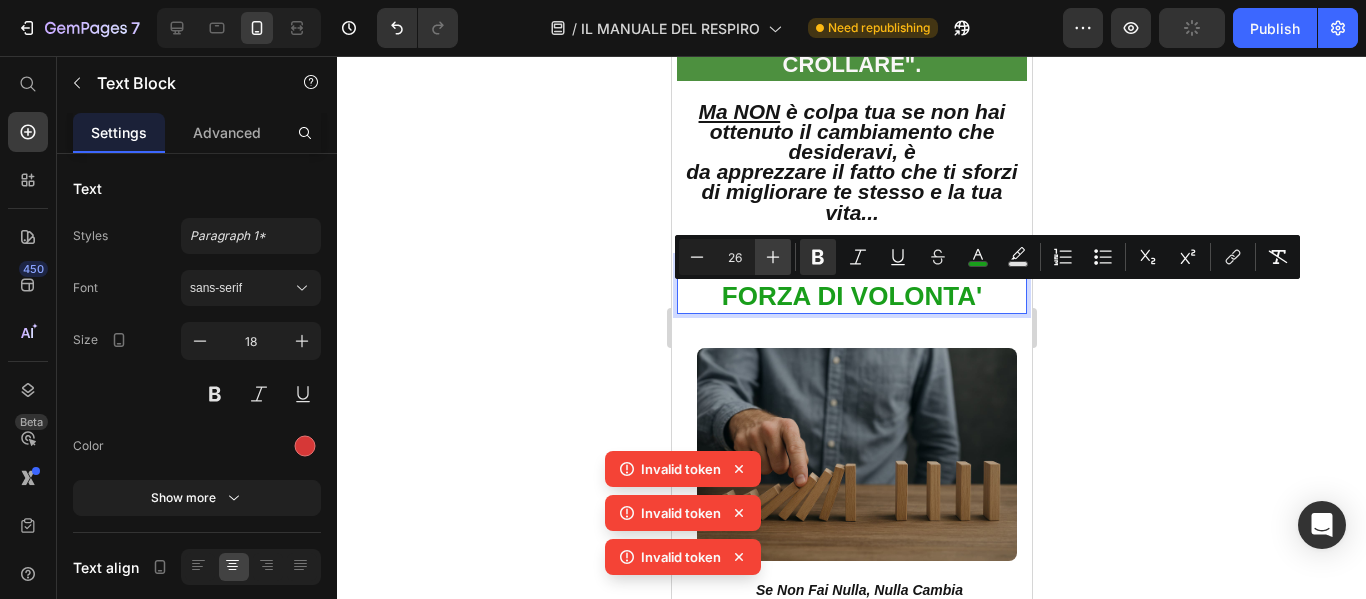type on "27" 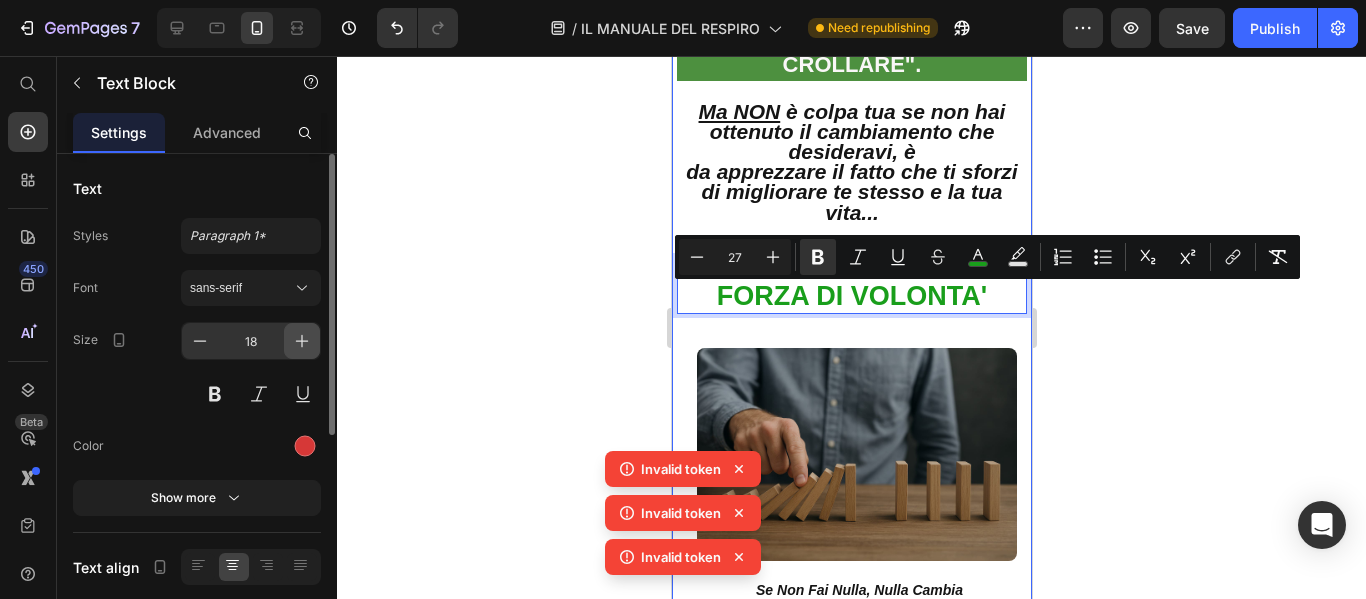 click 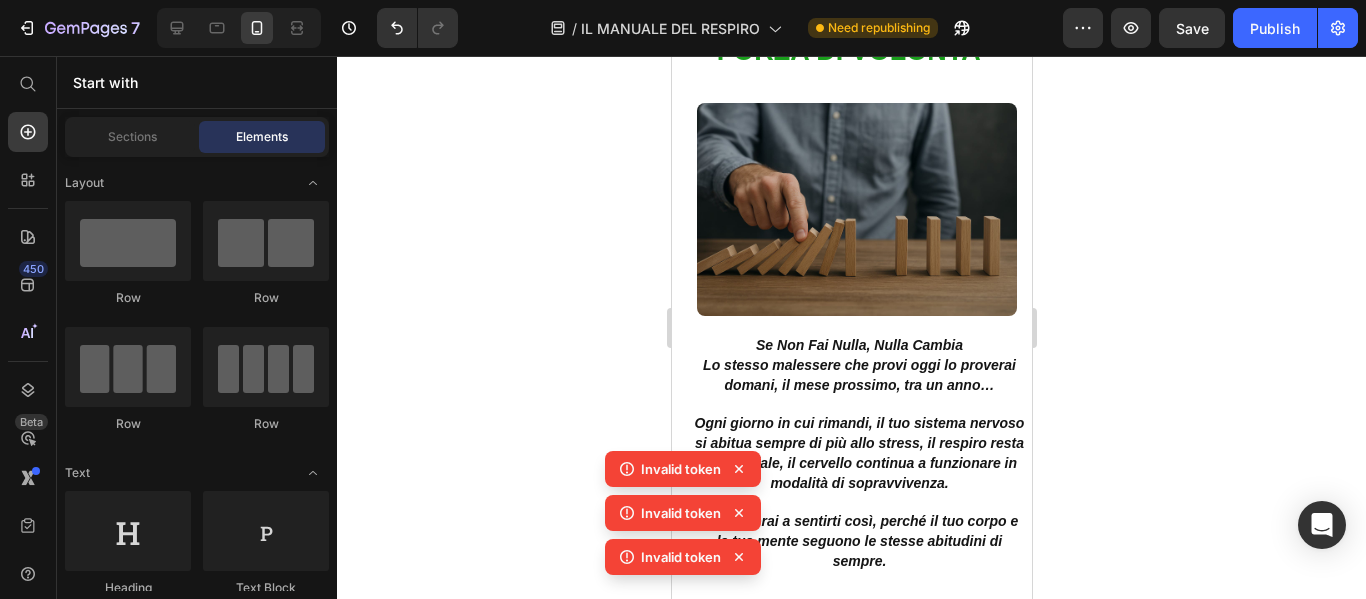 scroll, scrollTop: 7185, scrollLeft: 0, axis: vertical 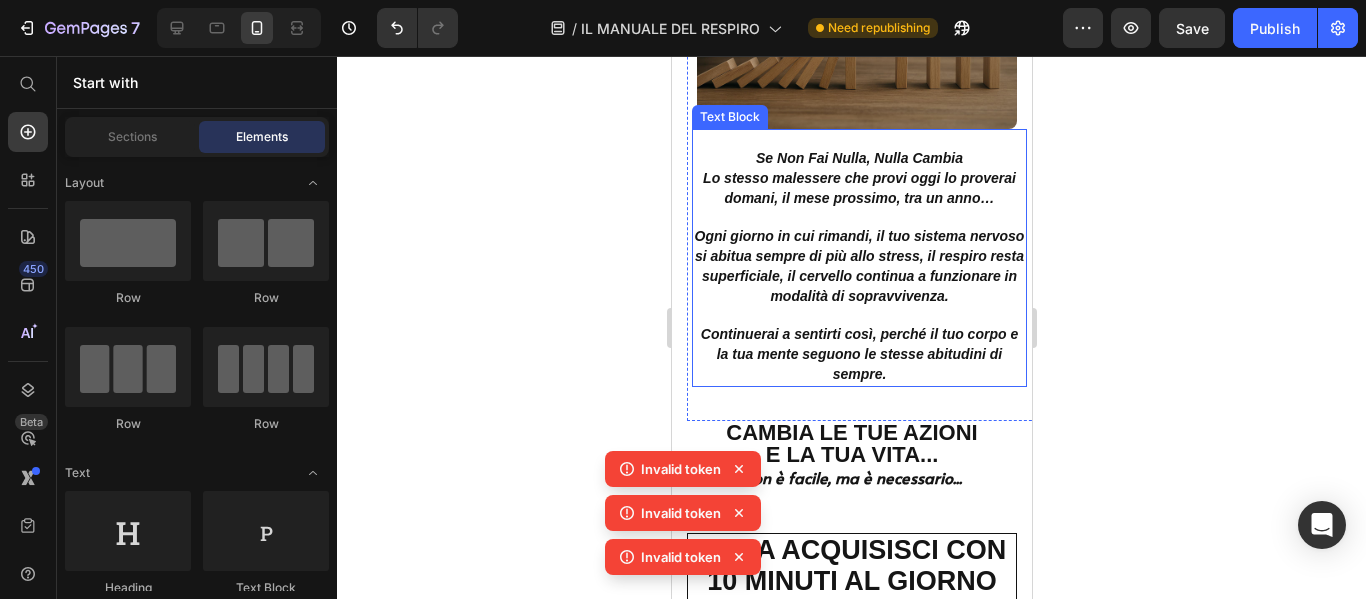 click on "Se Non Fai Nulla, Nulla Cambia" at bounding box center [858, 158] 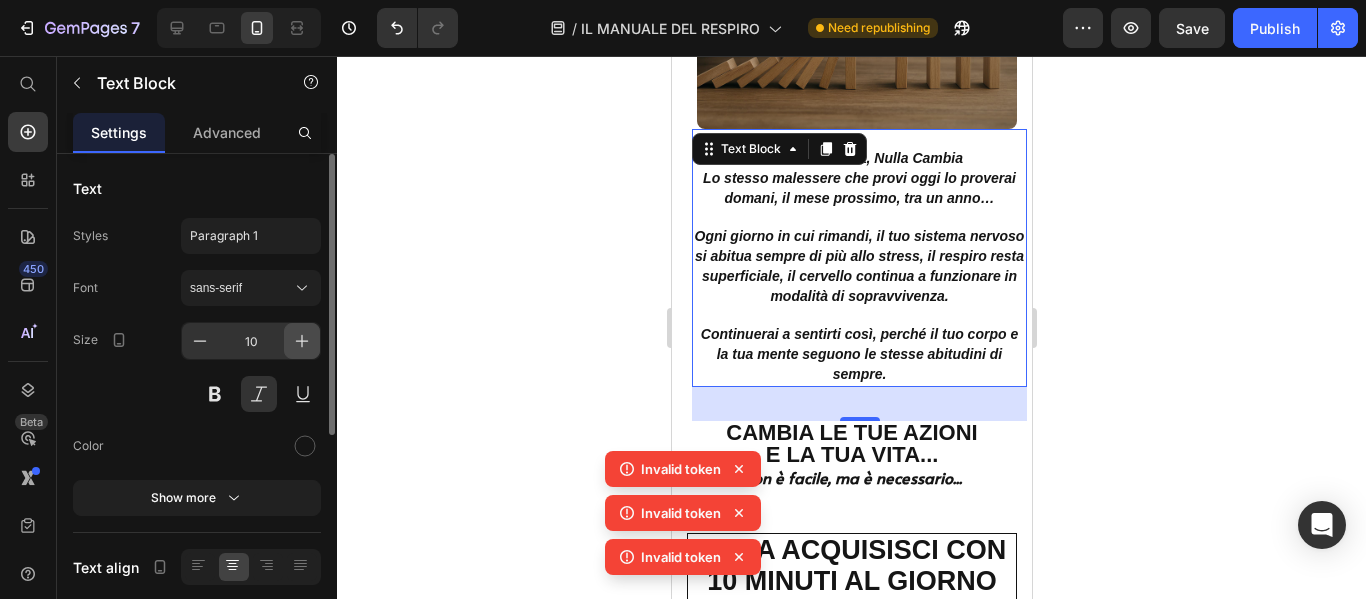 click 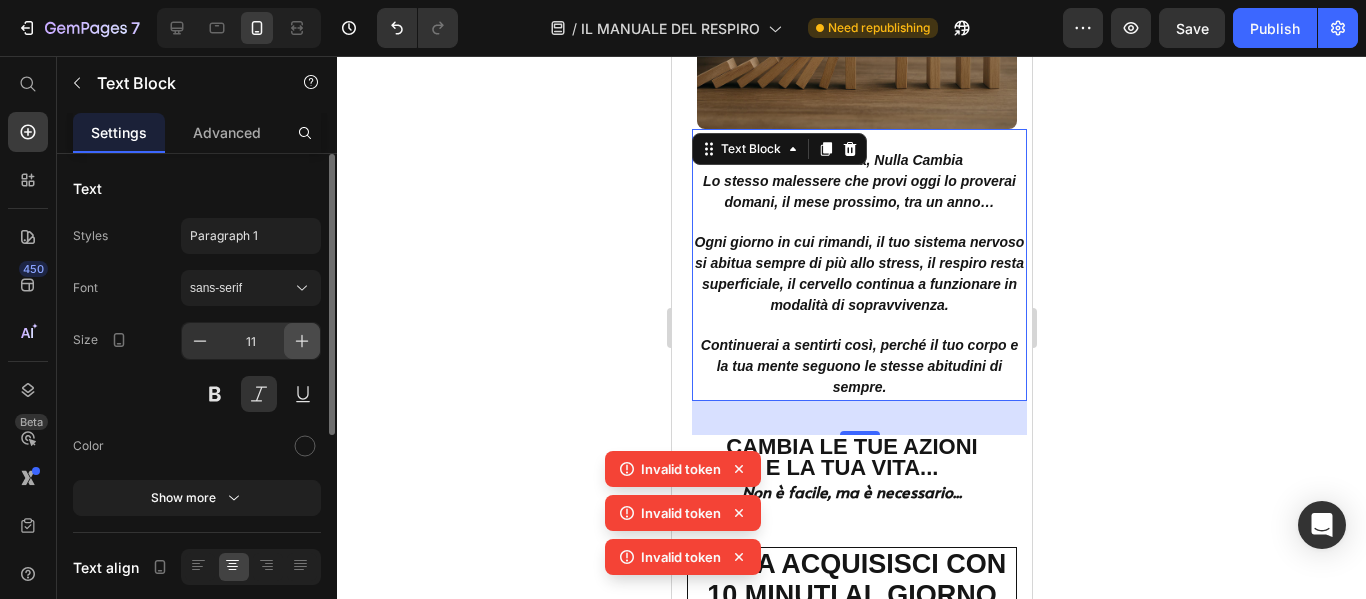 click 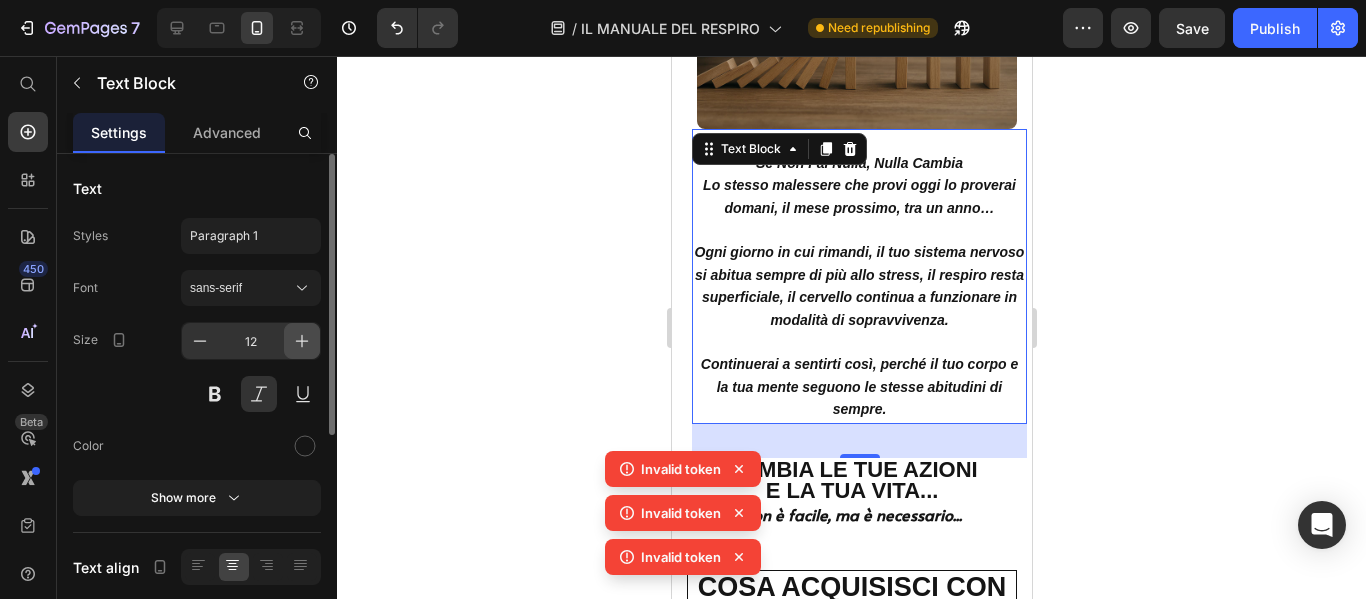 click 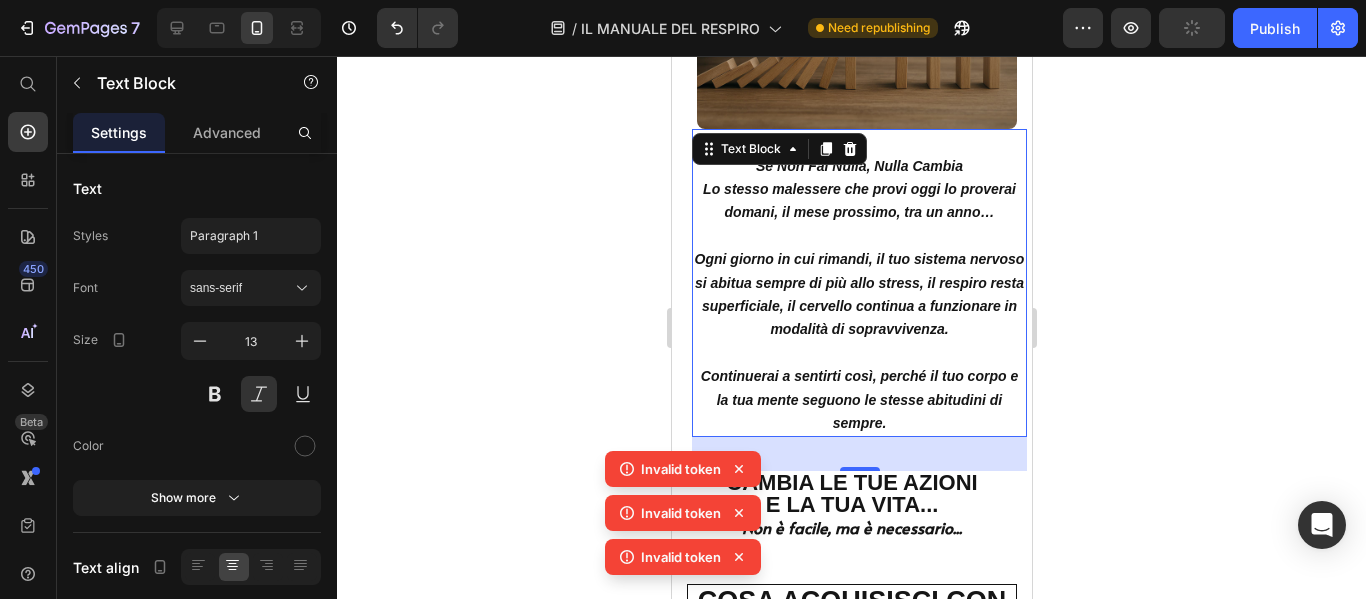 click on "Lo stesso malessere che provi oggi lo proverai domani, il mese prossimo, tra un anno…" at bounding box center [858, 201] 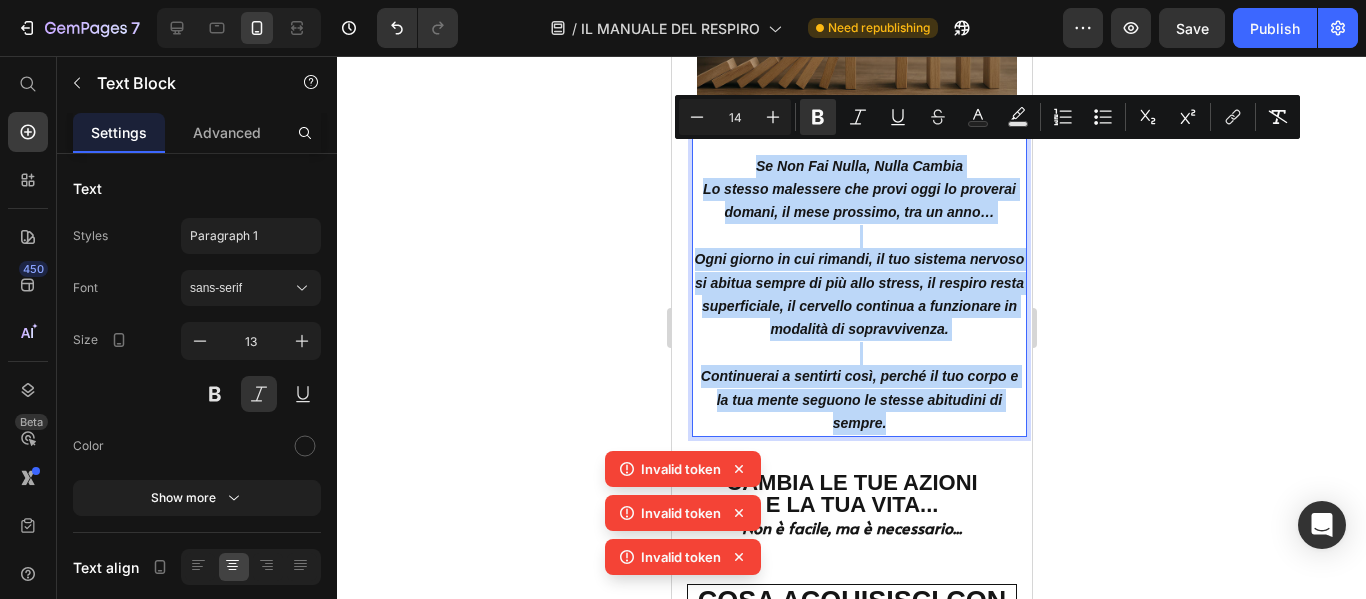 drag, startPoint x: 728, startPoint y: 149, endPoint x: 1017, endPoint y: 445, distance: 413.68707 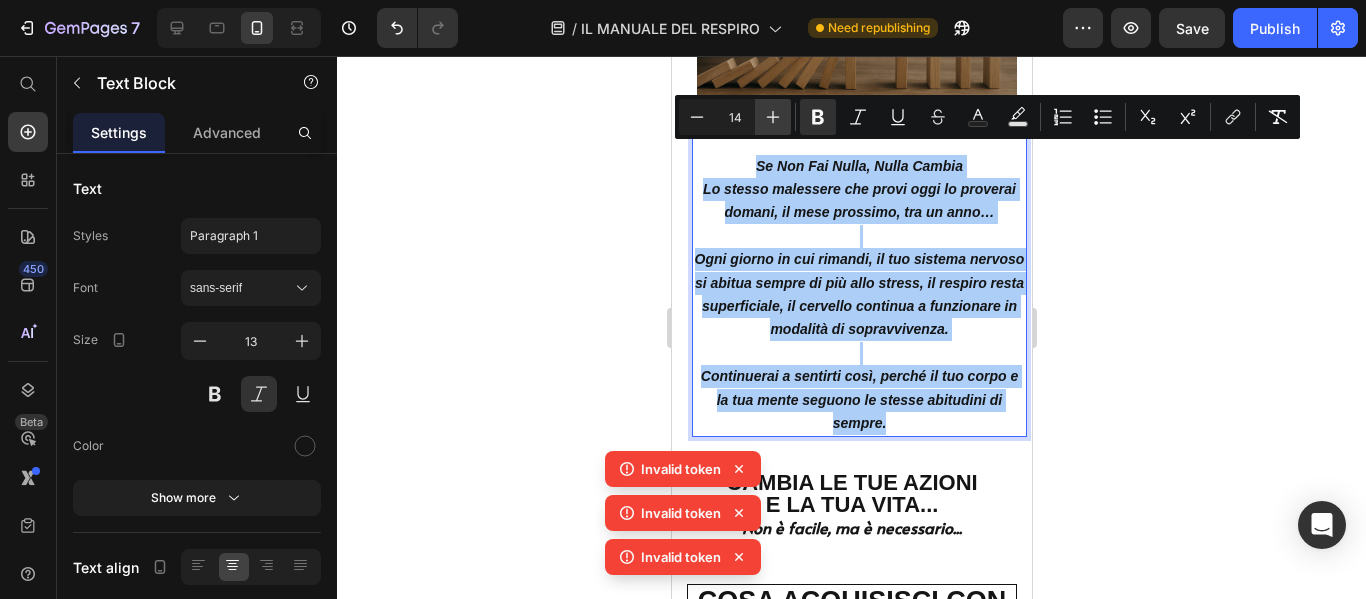 click on "Plus" at bounding box center [773, 117] 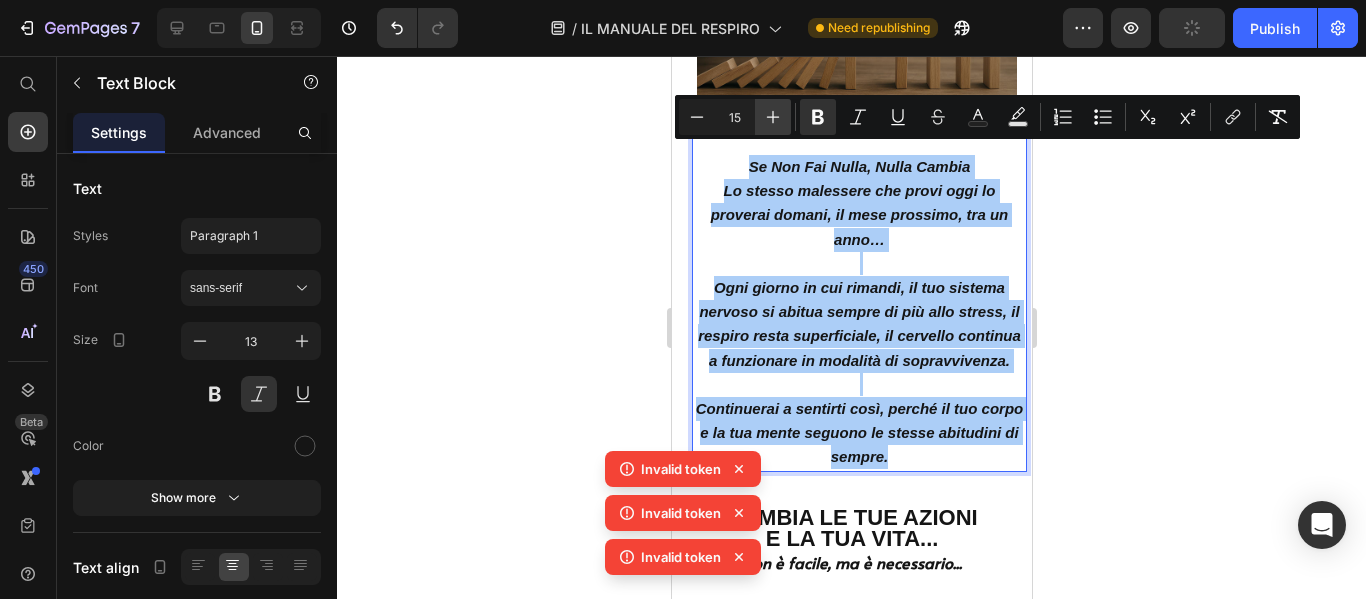 click on "Plus" at bounding box center (773, 117) 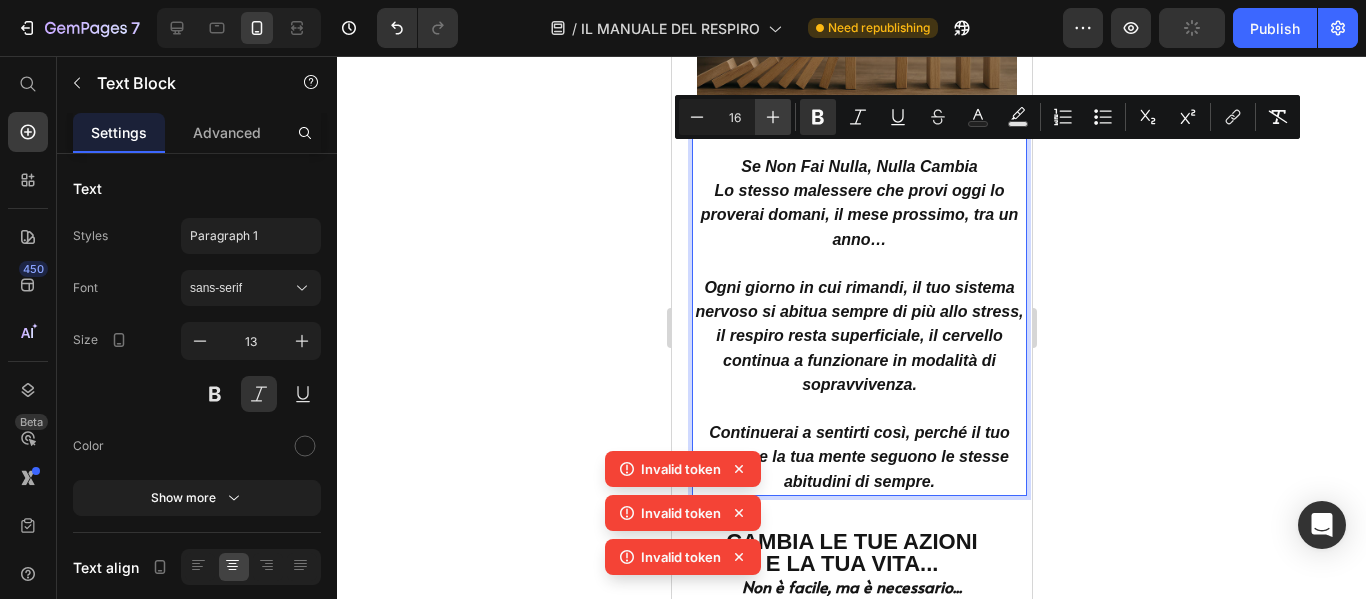 click on "Plus" at bounding box center [773, 117] 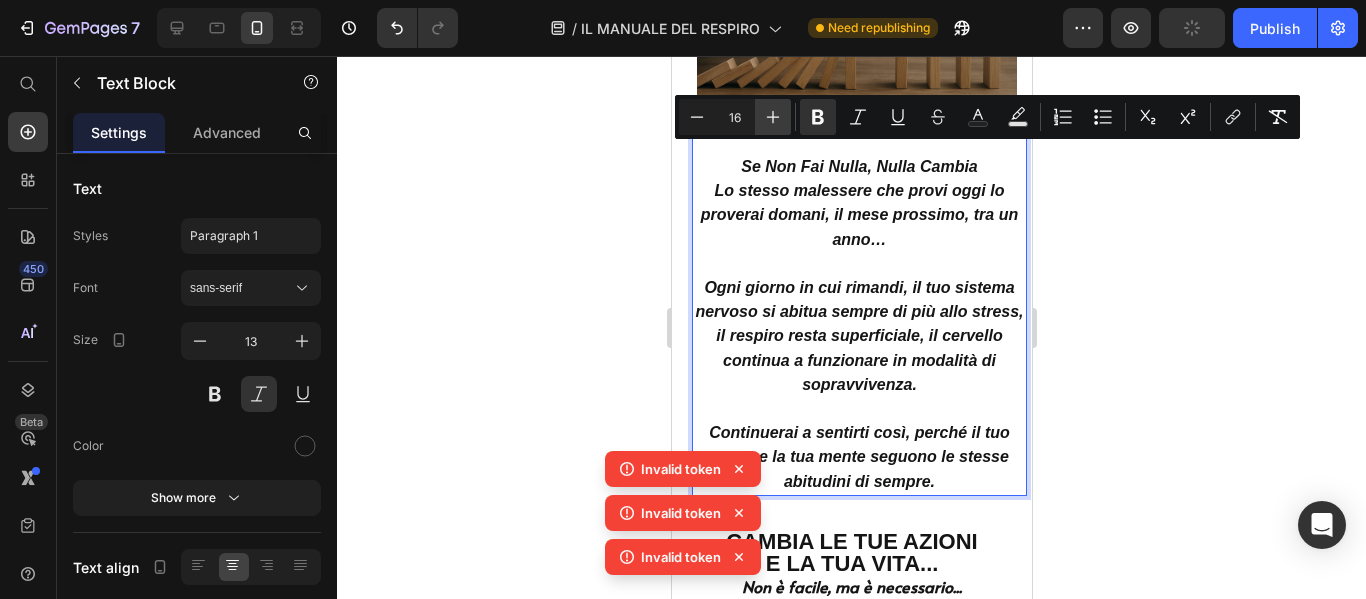 type on "17" 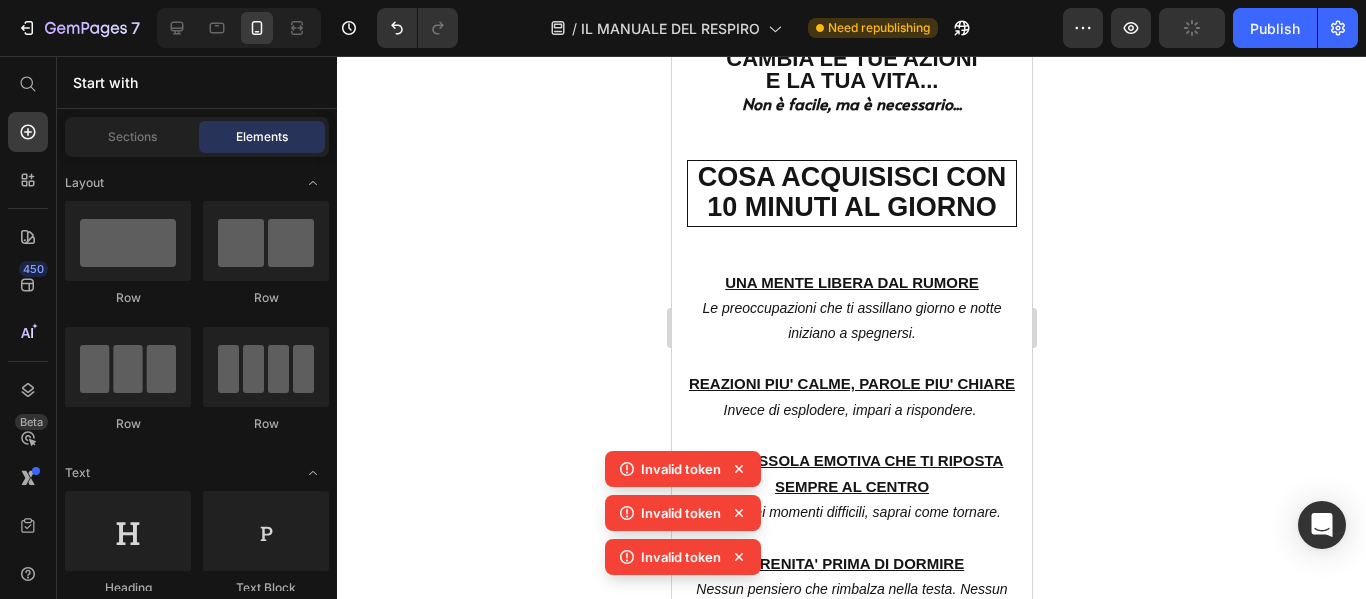 scroll, scrollTop: 7386, scrollLeft: 0, axis: vertical 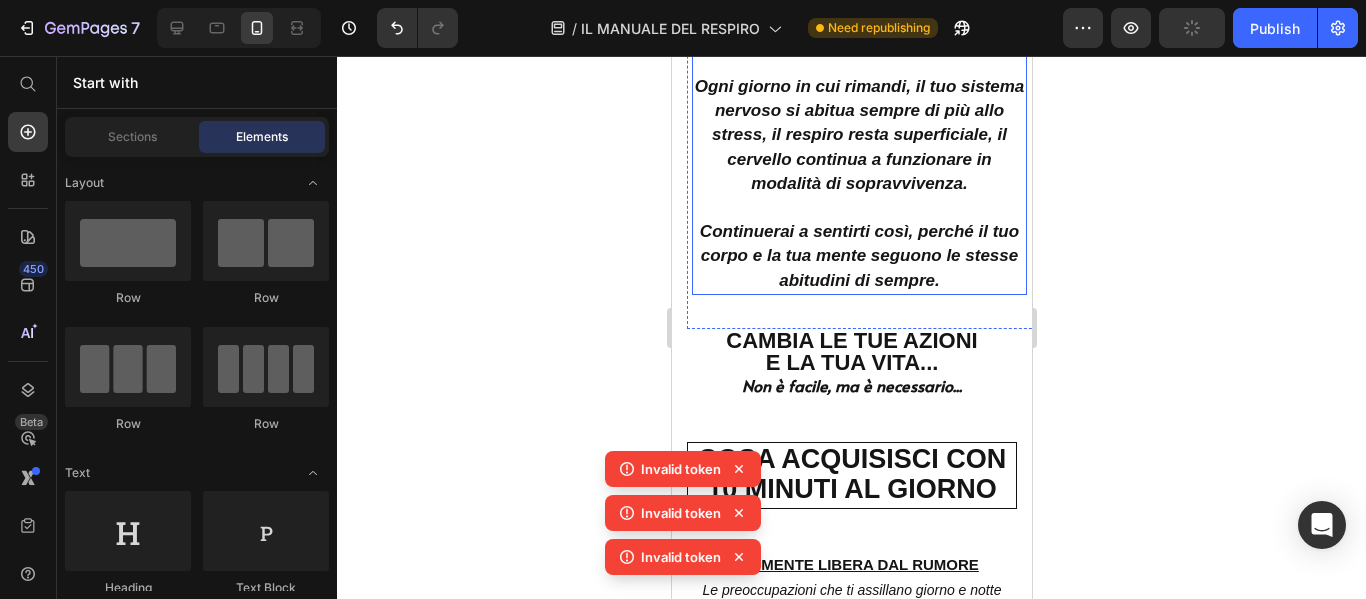click on "Continuerai a sentirti così, perché il tuo corpo e la tua mente seguono le stesse abitudini di sempre." at bounding box center (858, 256) 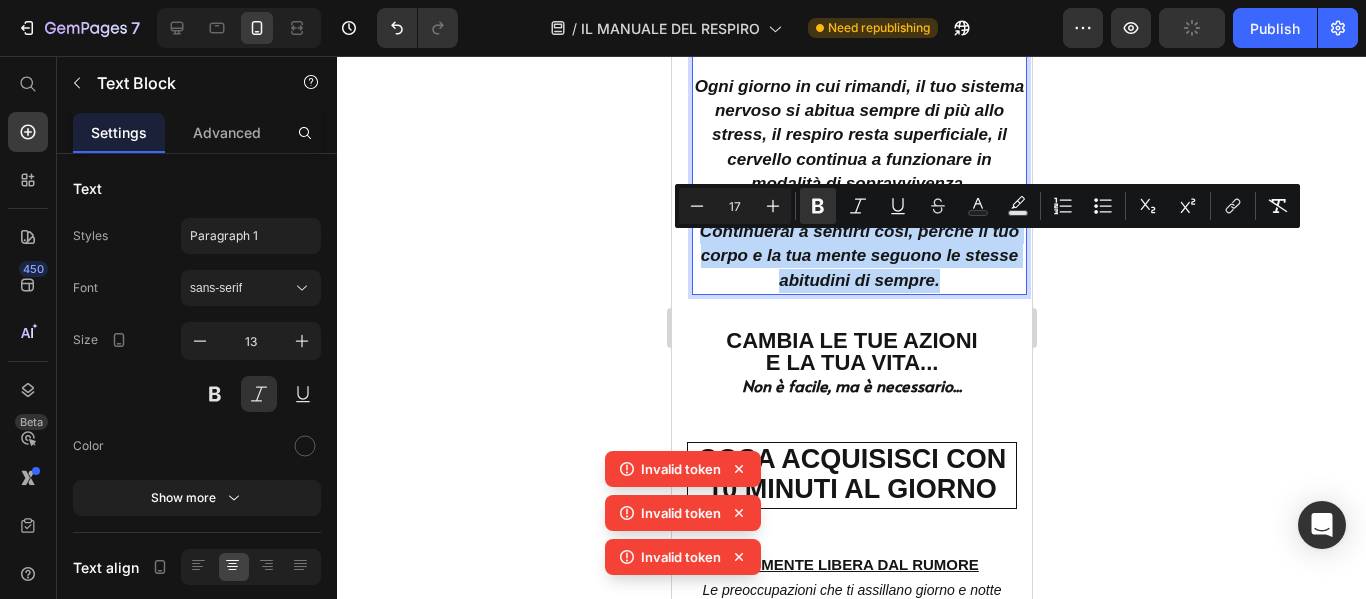 drag, startPoint x: 702, startPoint y: 246, endPoint x: 986, endPoint y: 302, distance: 289.46848 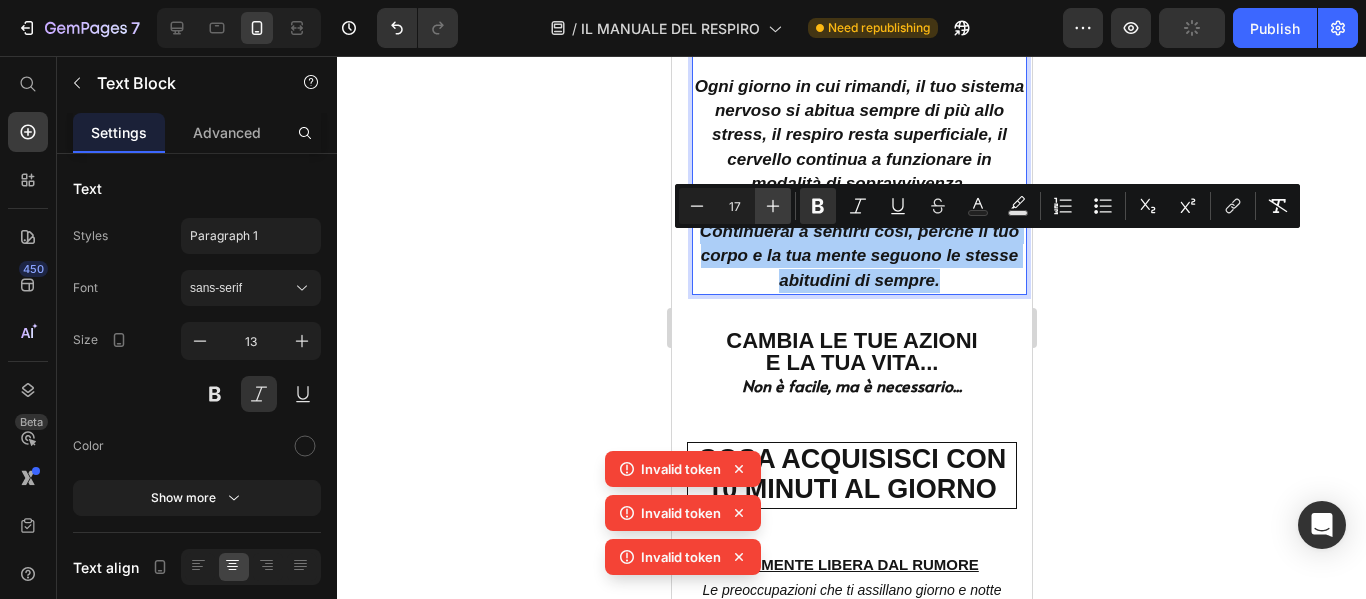 click 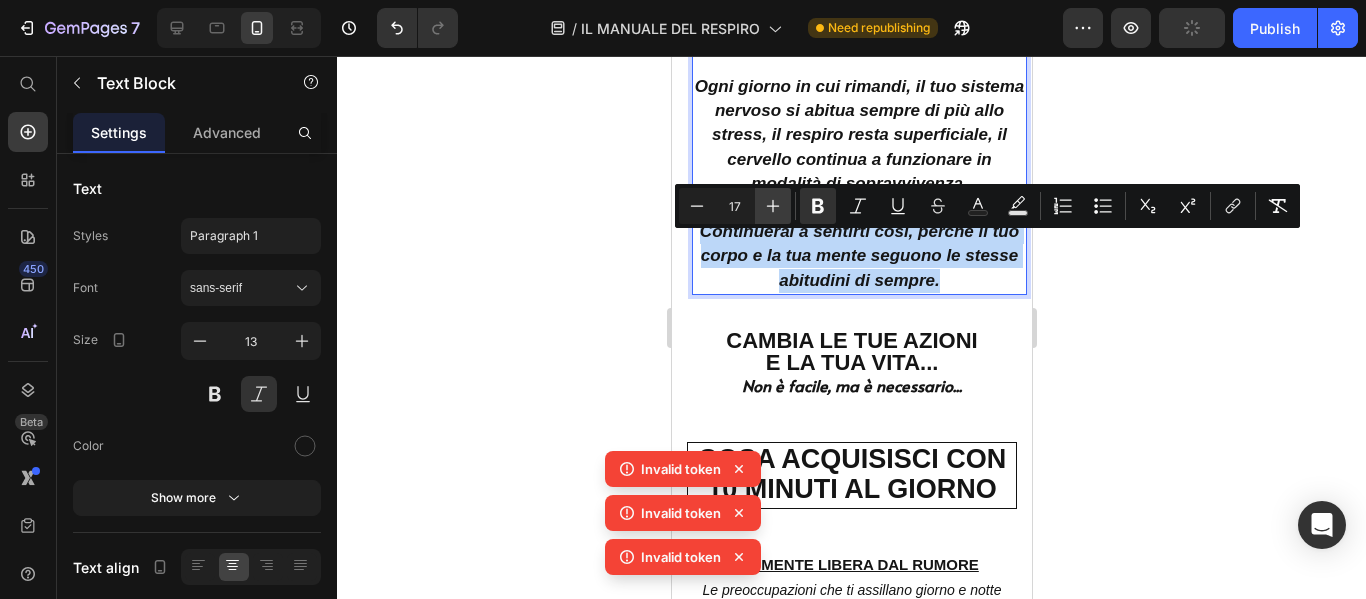 type on "18" 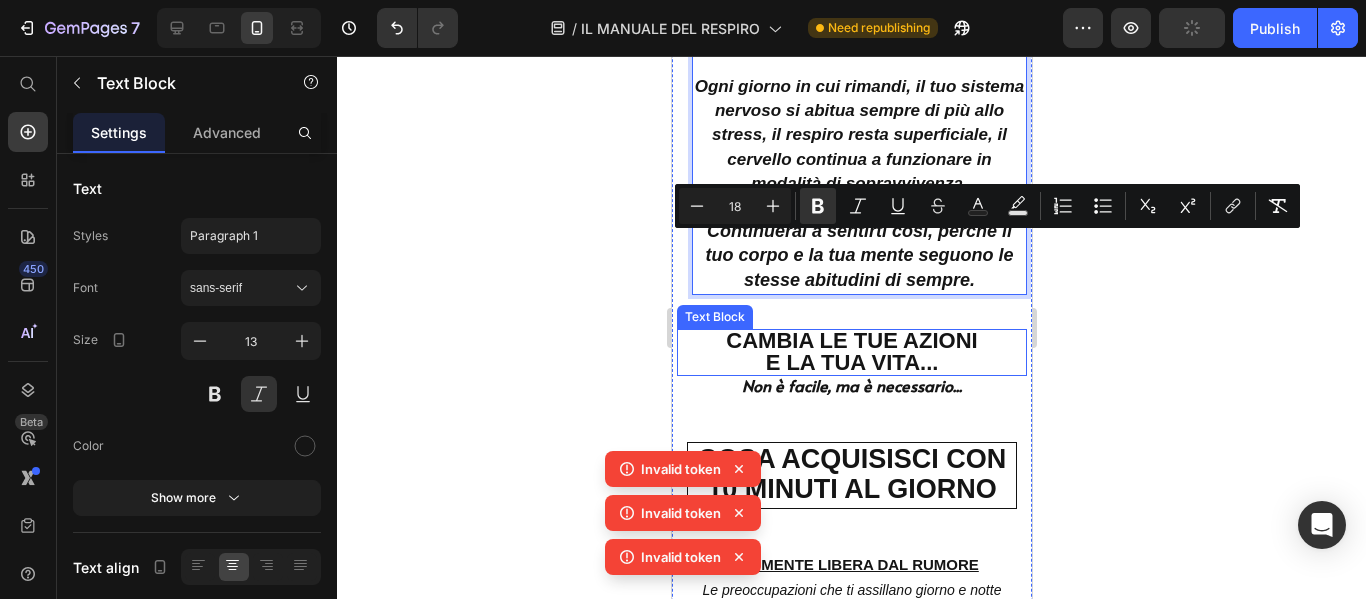 click on "CAMBIA LE TUE AZIONI" at bounding box center [851, 342] 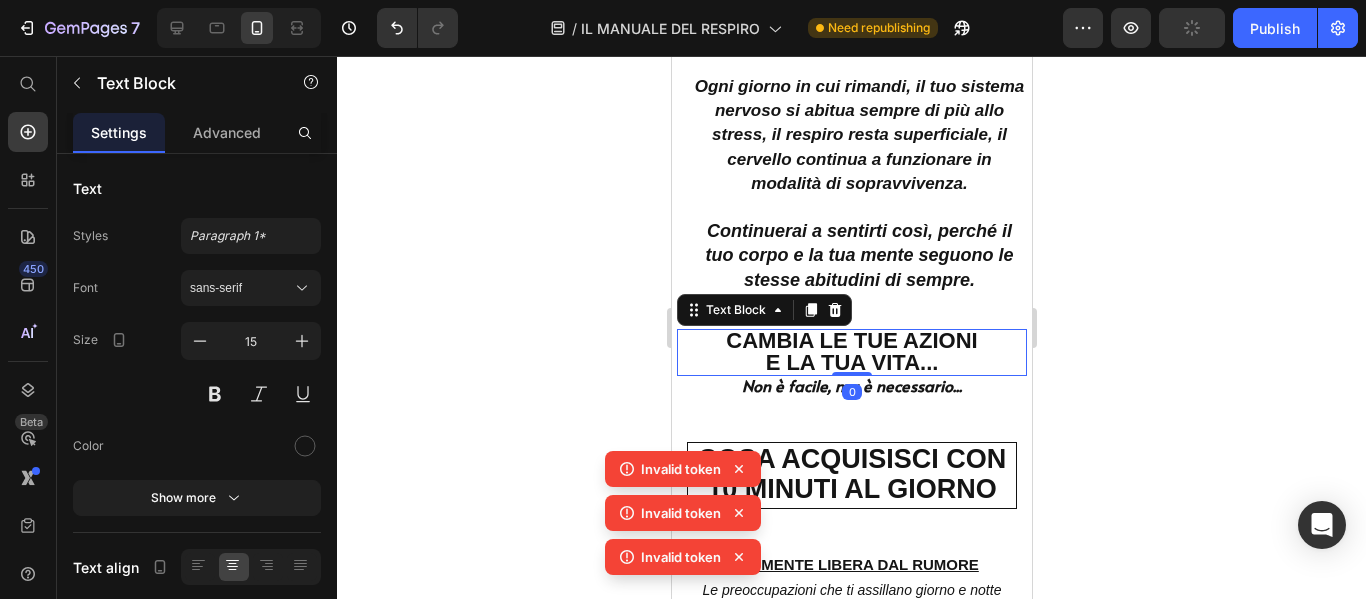 click on "CAMBIA LE TUE AZIONI" at bounding box center (851, 342) 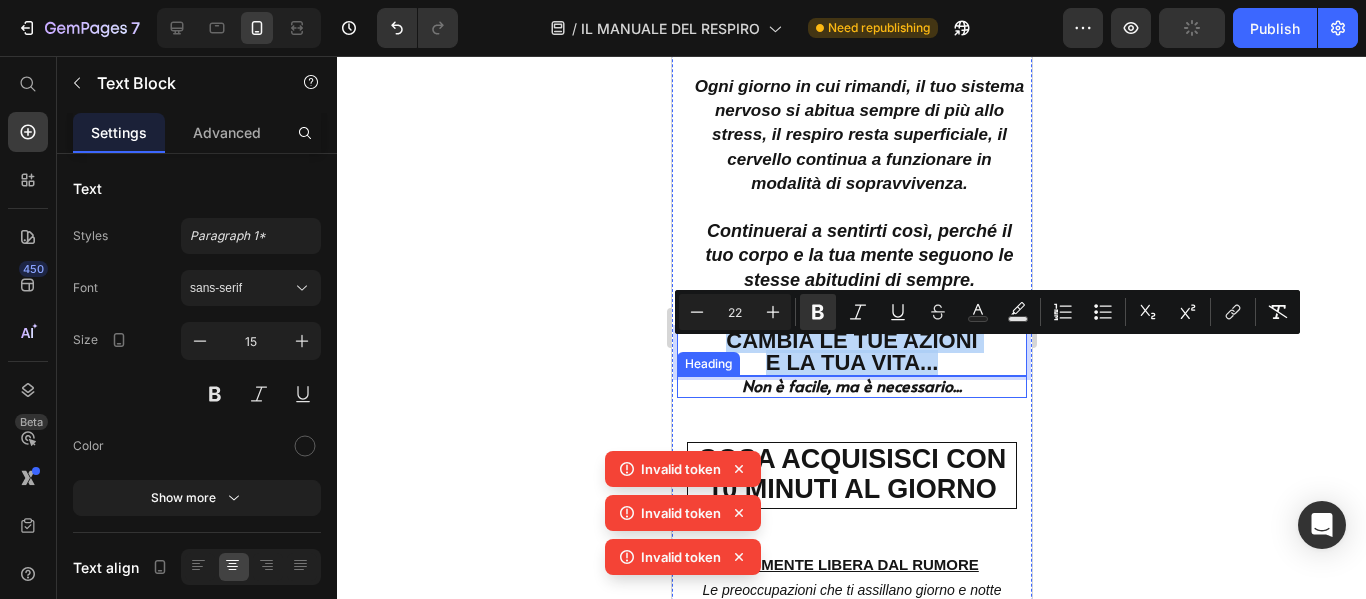 drag, startPoint x: 712, startPoint y: 359, endPoint x: 995, endPoint y: 406, distance: 286.87628 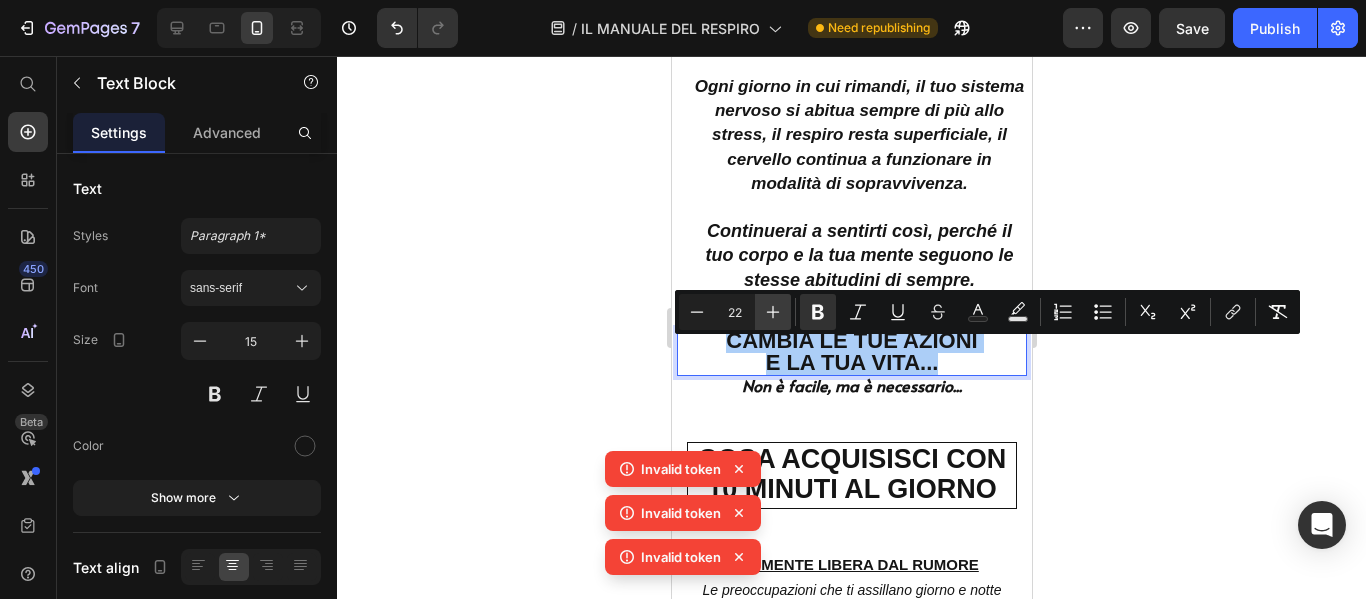 click 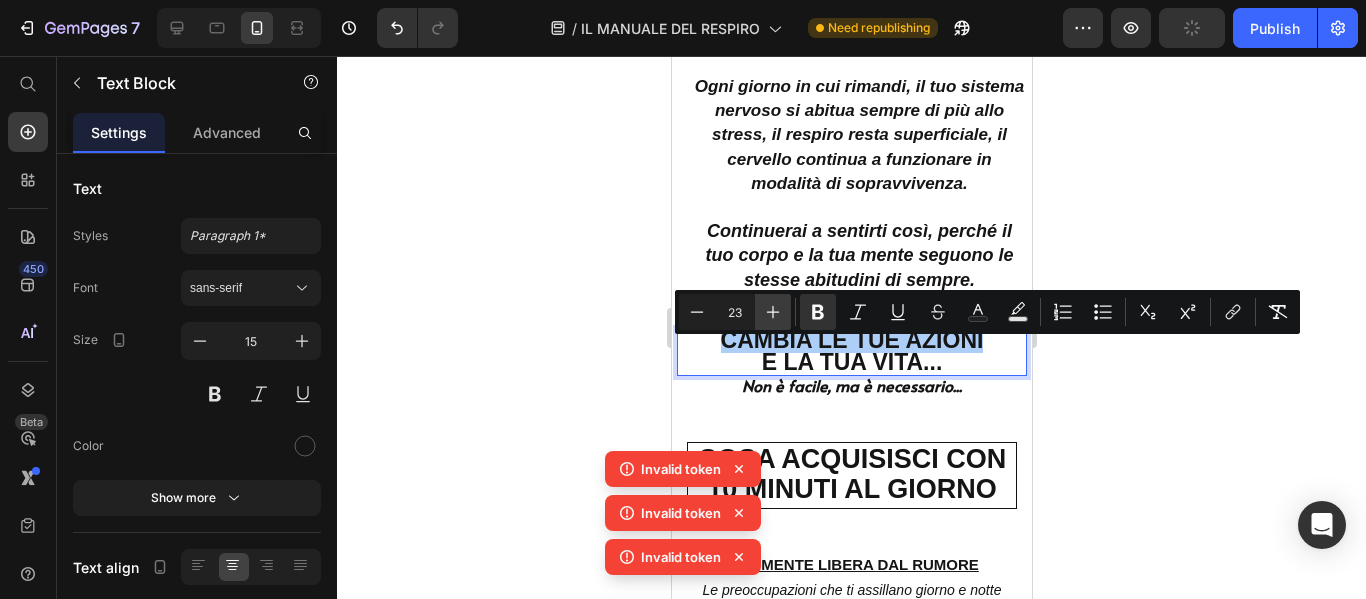 click 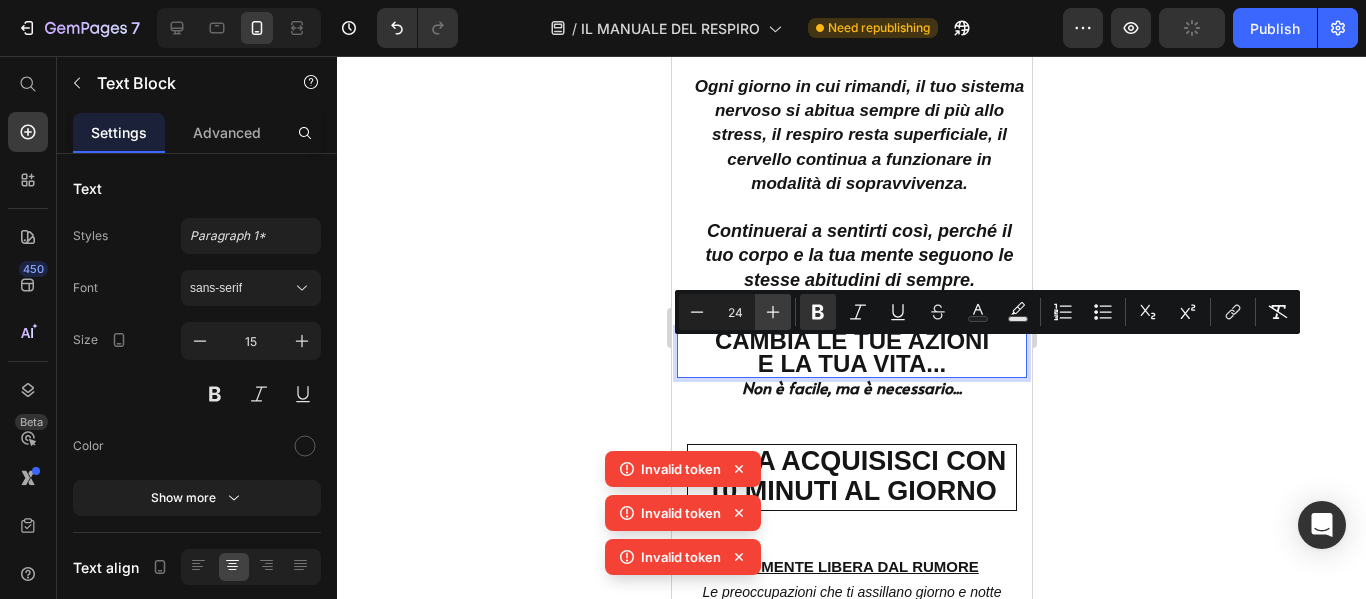 click 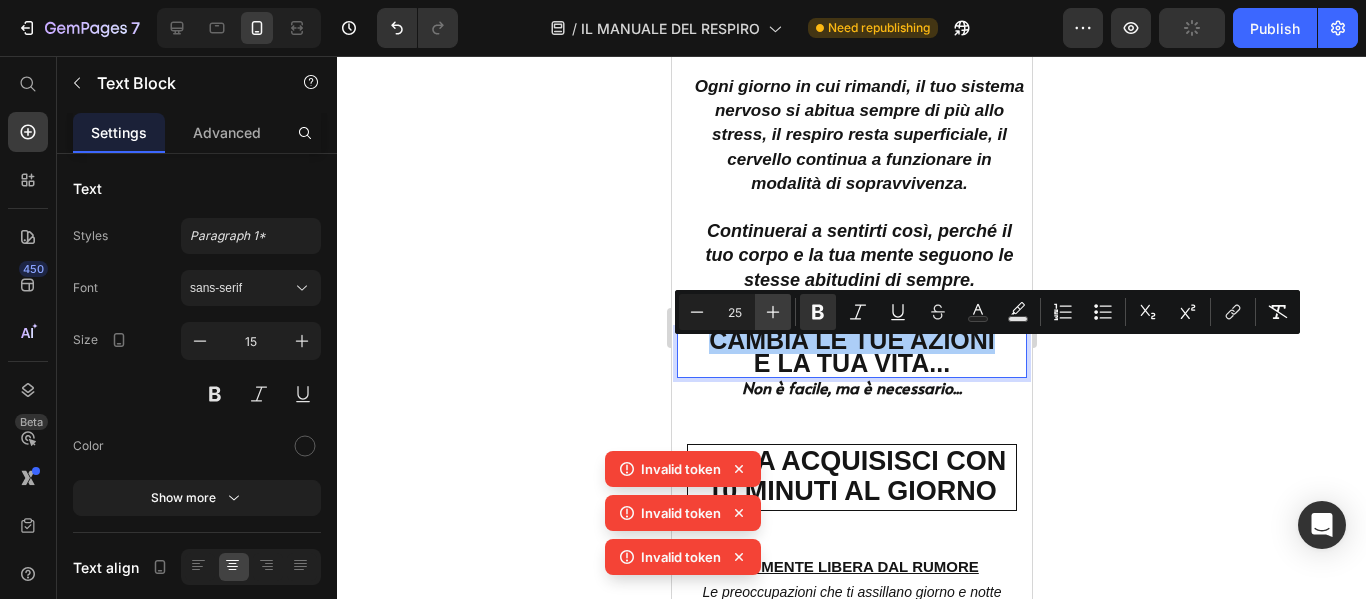 click 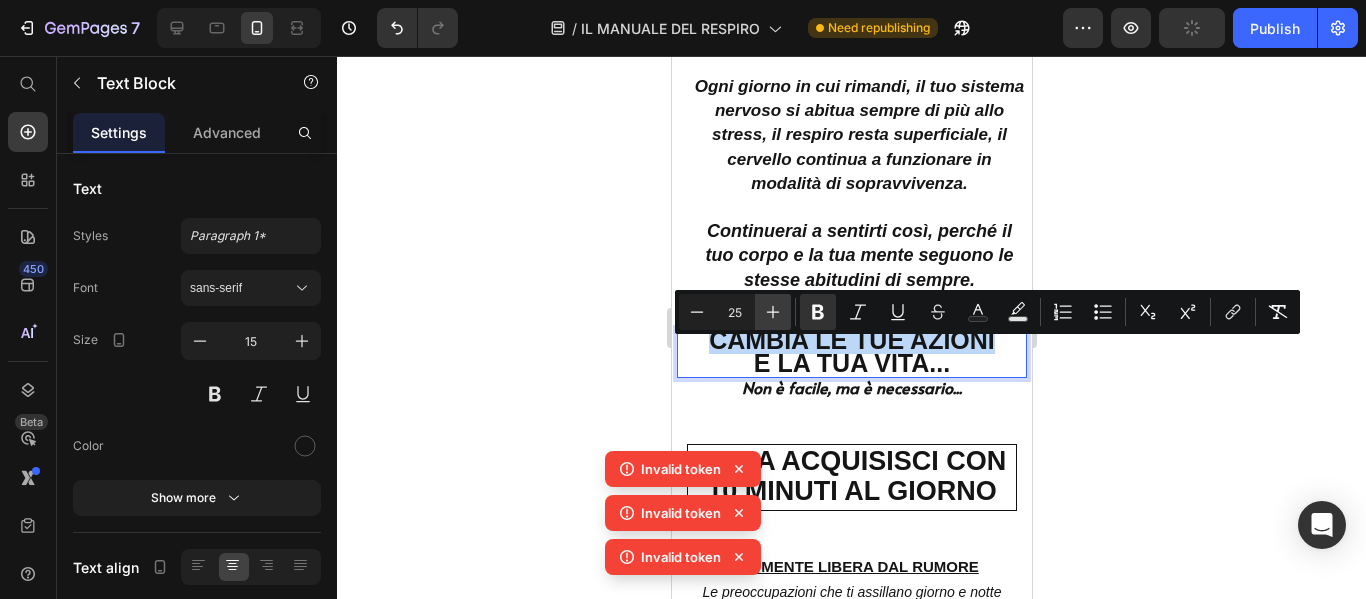 type on "26" 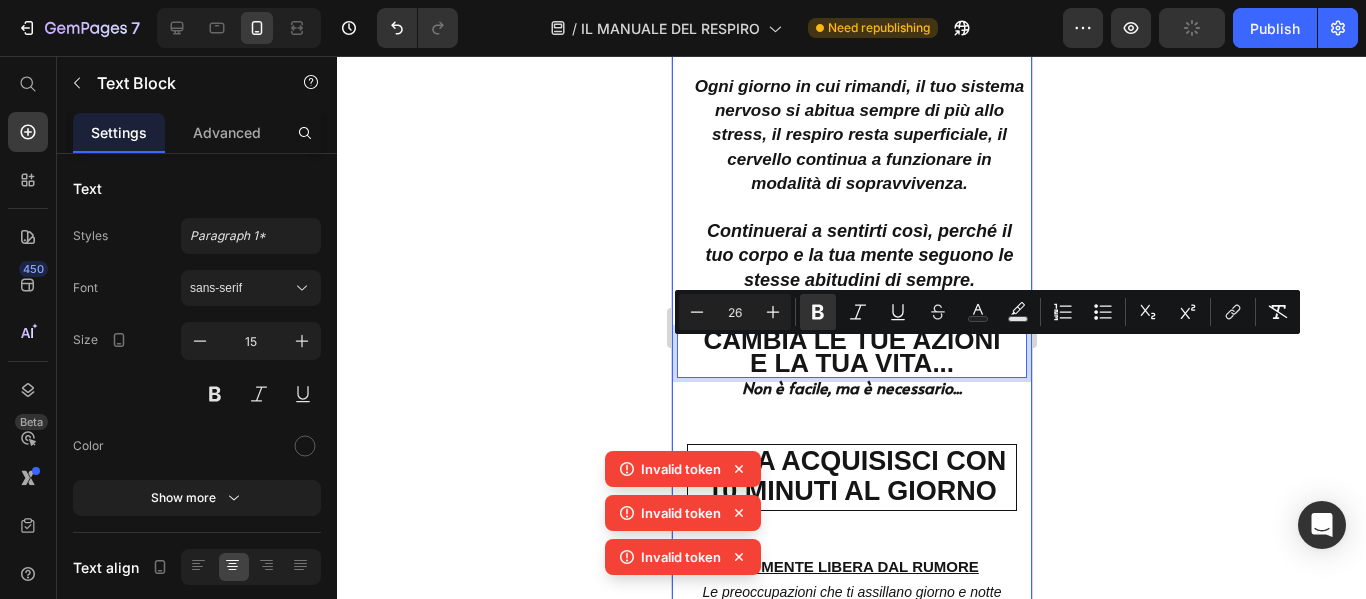 click on "Non è facile, ma è necessario..." at bounding box center [851, 388] 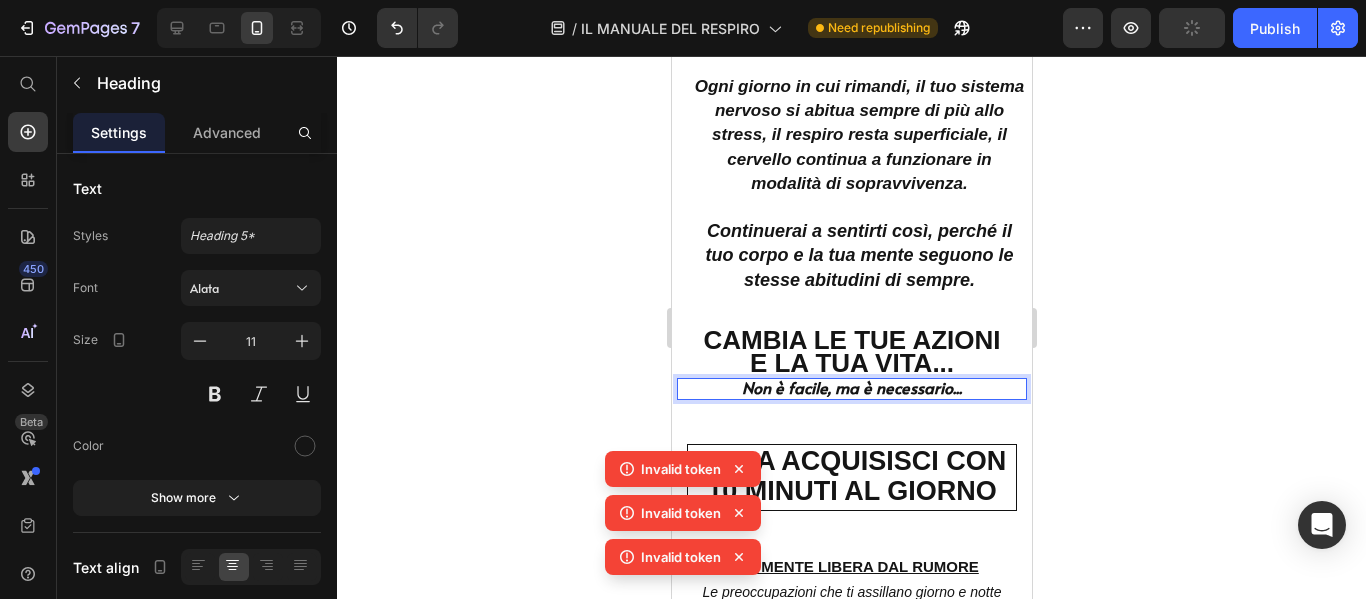 click on "Non è facile, ma è necessario..." at bounding box center [851, 388] 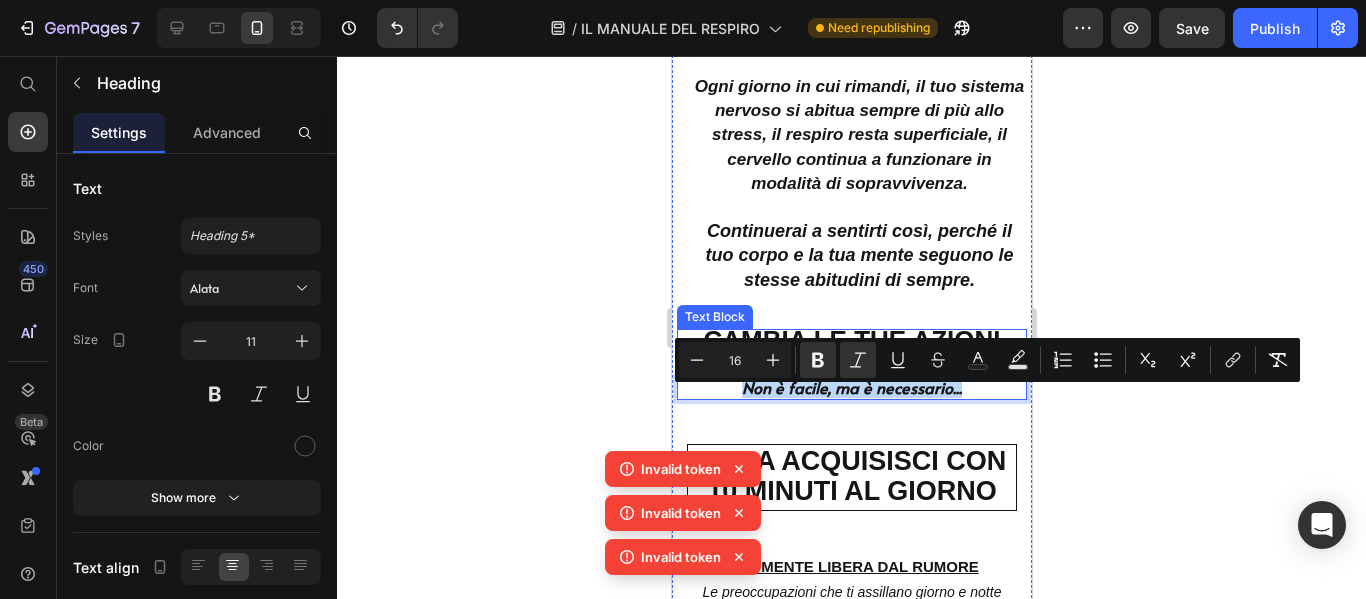 drag, startPoint x: 729, startPoint y: 402, endPoint x: 1009, endPoint y: 390, distance: 280.25702 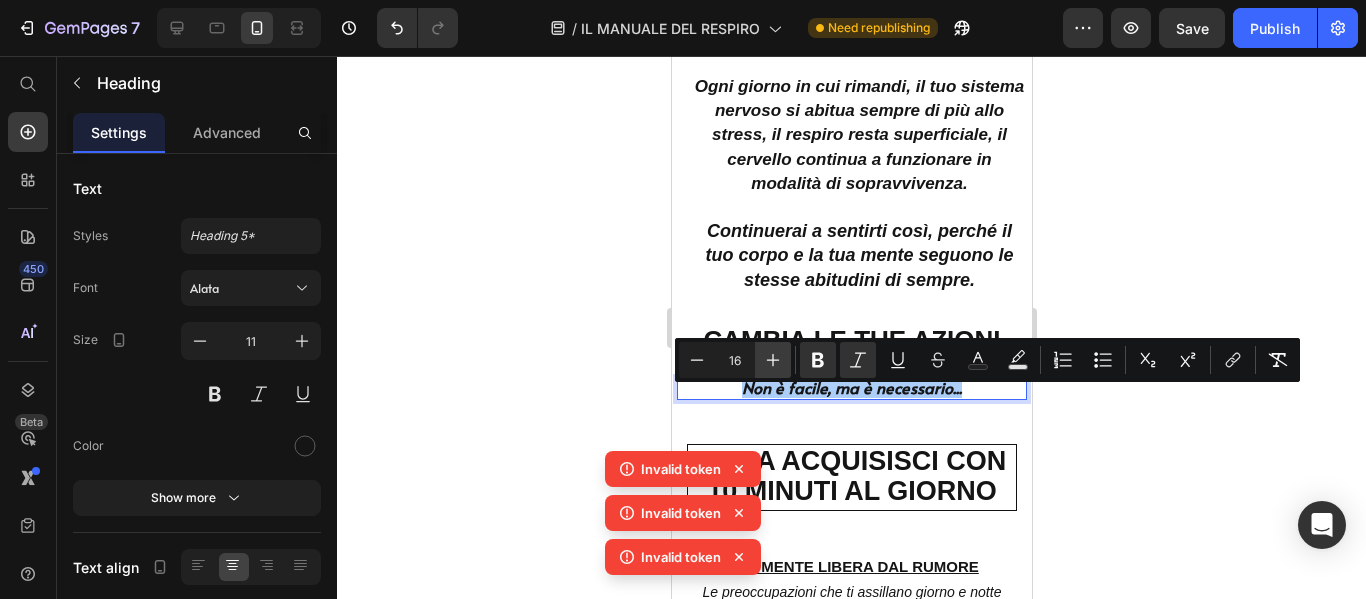 click 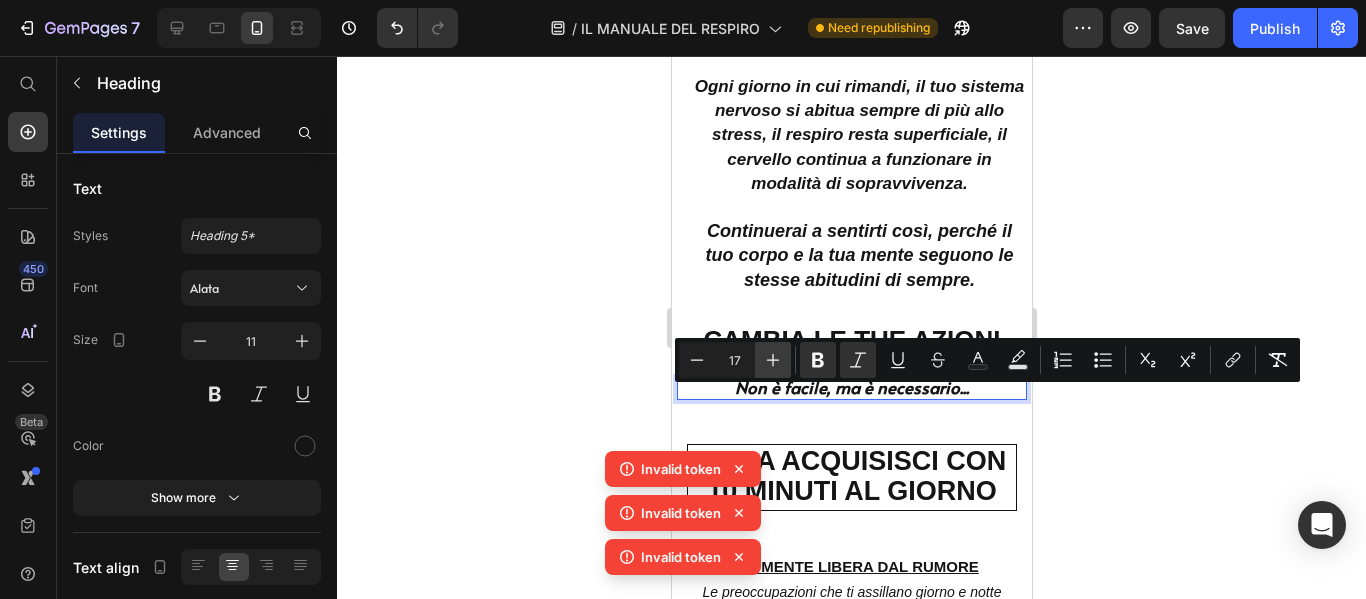 click 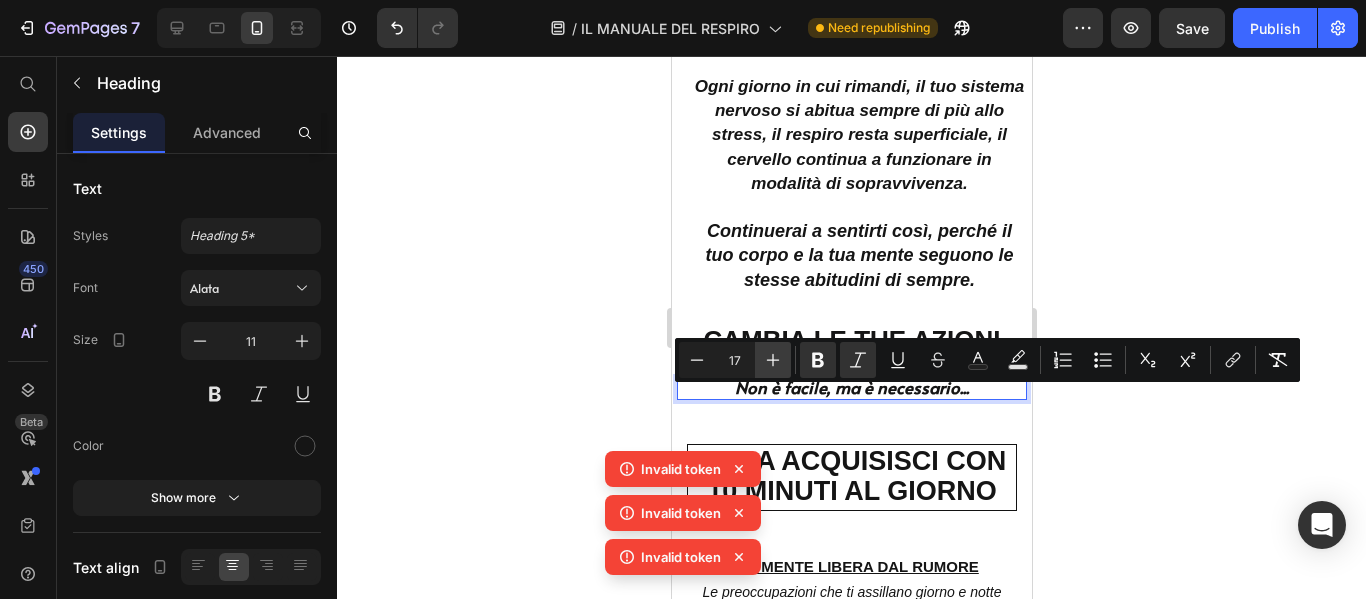 type on "18" 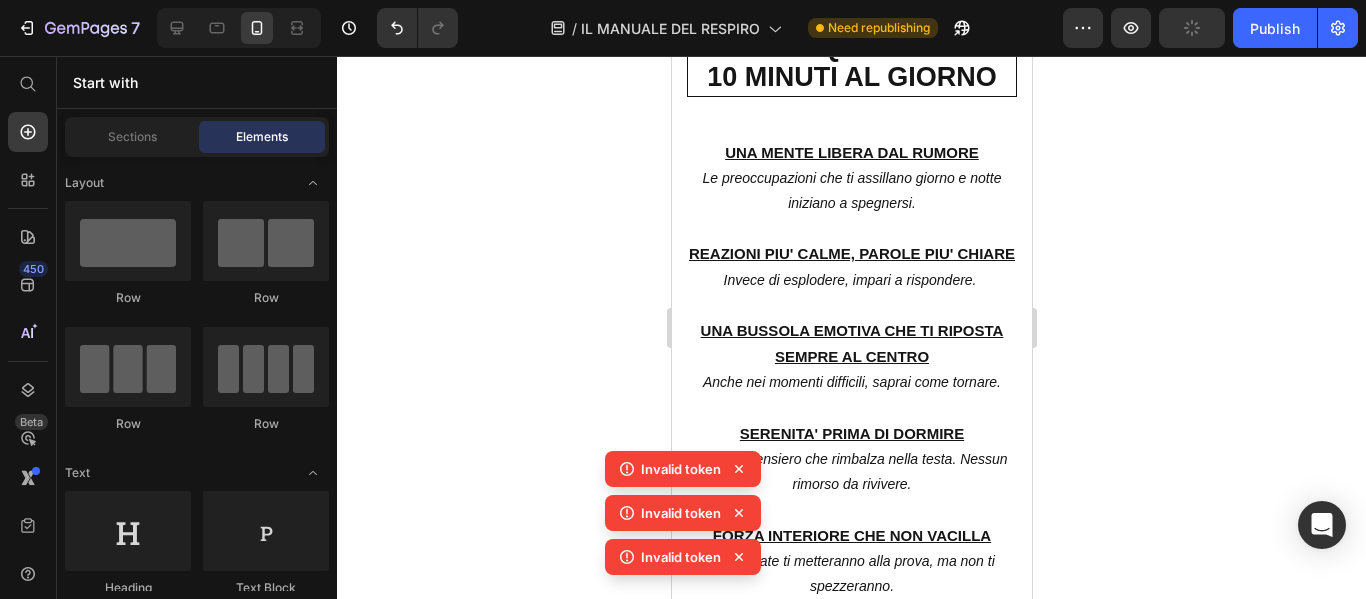 scroll, scrollTop: 7840, scrollLeft: 0, axis: vertical 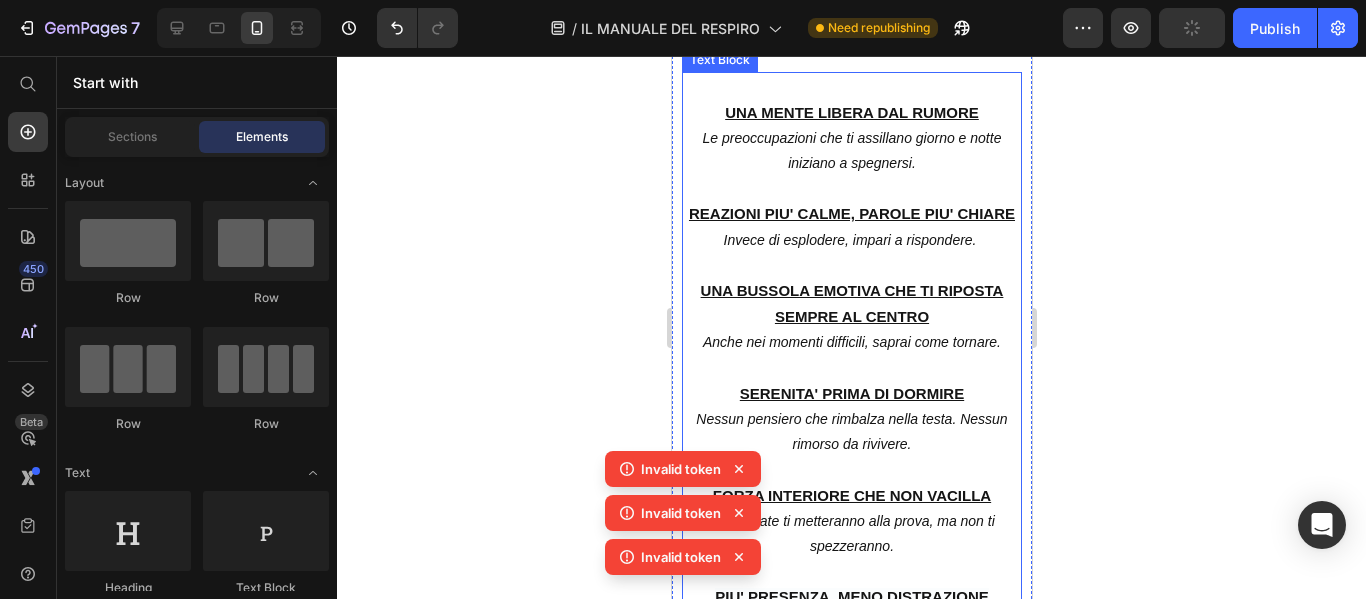 click on "UNA MENTE LIBERA DAL RUMORE Le preoccupazioni che ti assillano giorno e notte iniziano a spegnersi.    REAZIONI PIU' CALME, PAROLE PIU' CHIARE Invece di esplodere, impari a rispondere.     UNA BUSSOLA EMOTIVA CHE TI RIPOSTA SEMPRE AL CENTRO Anche nei momenti difficili, saprai come tornare.    SERENITA' PRIMA DI DORMIRE Nessun pensiero che rimbalza nella testa. Nessun rimorso da rivivere.    FORZA INTERIORE CHE NON VACILLA Le giornate ti metteranno alla prova, ma non ti spezzeranno.    PIU' PRESENZA, MENO DISTRAZIONE Niente più giorni vissuti in automatico. Inizi a essere davvero lì, presente.    UNA CALMA CHE SI TRASMETTE ANCHE  ATTORNO A TE Gli altri ti guarderanno e diranno: “Cosa è cambiato in lui?”    Text Block" at bounding box center (851, 444) 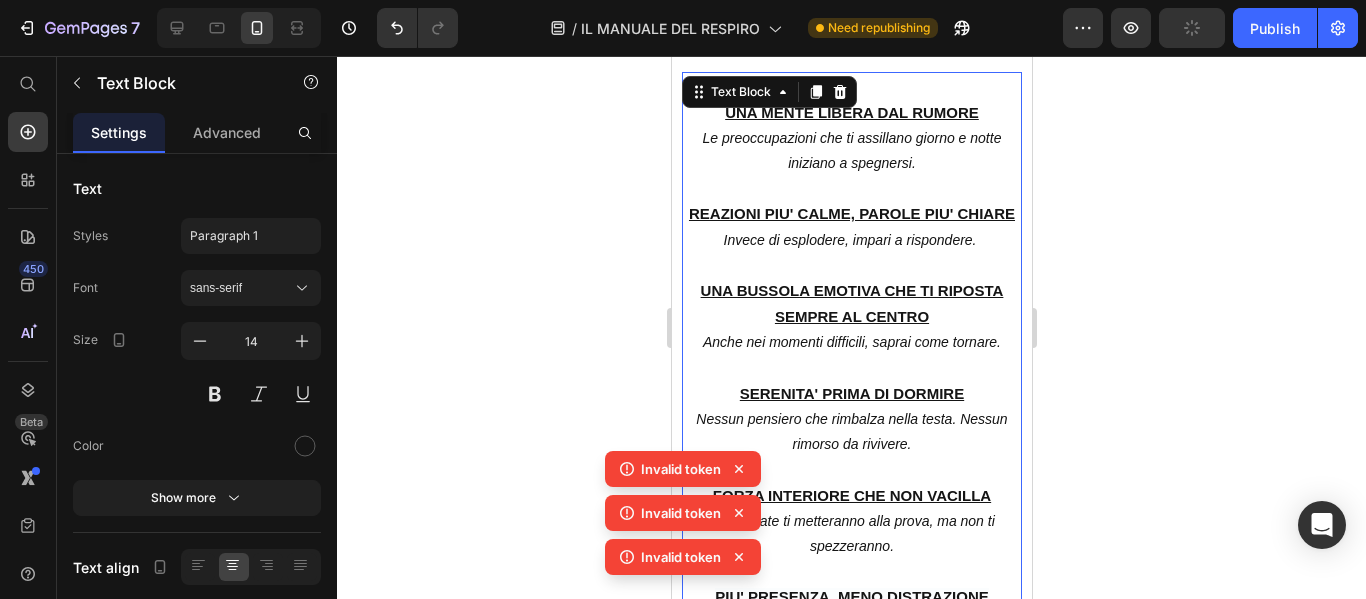 click on "UNA MENTE LIBERA DAL RUMORE Le preoccupazioni che ti assillano giorno e notte iniziano a spegnersi." at bounding box center [851, 138] 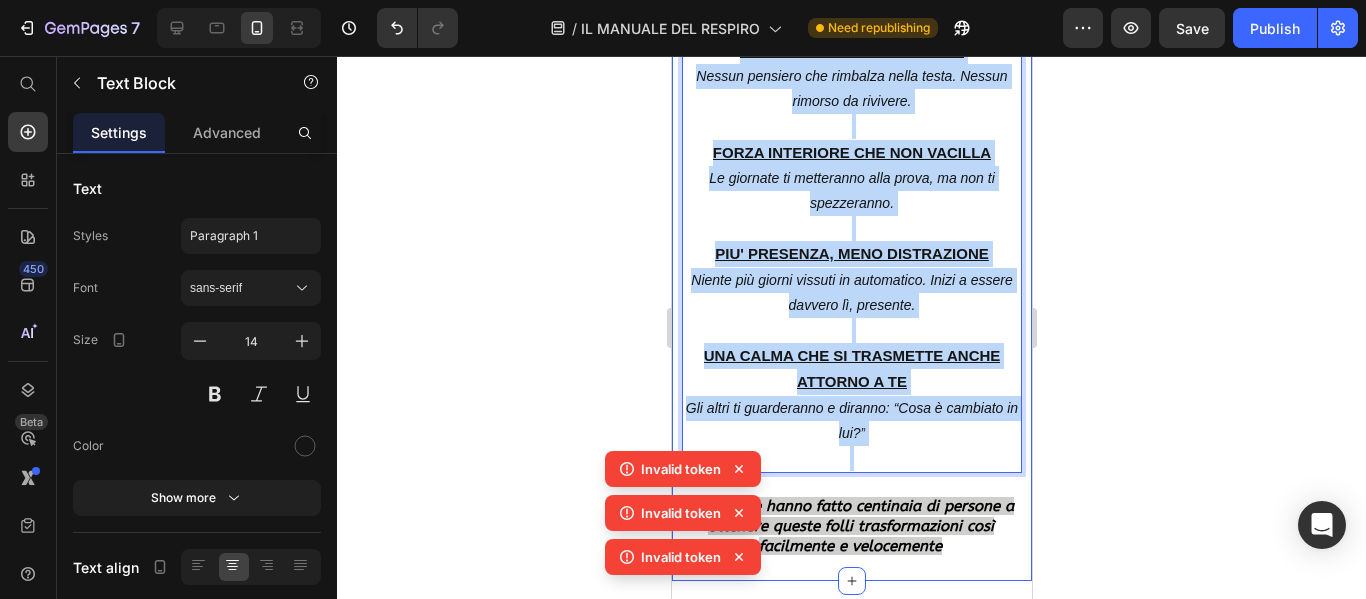 scroll, scrollTop: 8235, scrollLeft: 0, axis: vertical 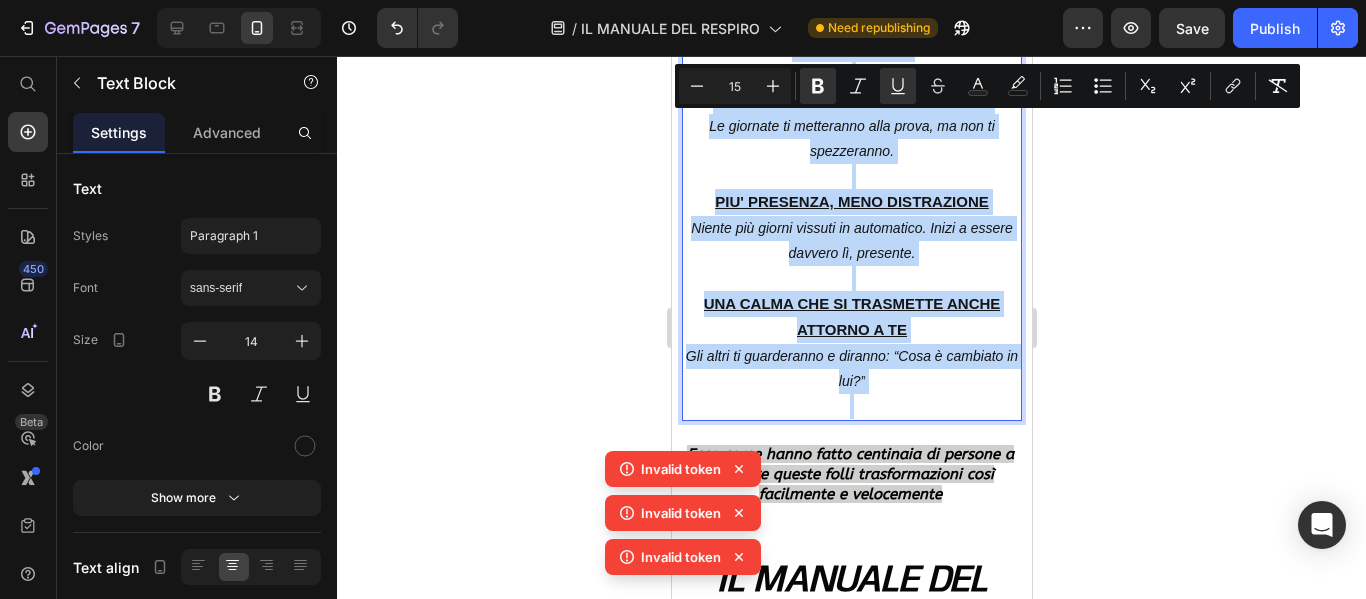 drag, startPoint x: 715, startPoint y: 155, endPoint x: 978, endPoint y: 457, distance: 400.46597 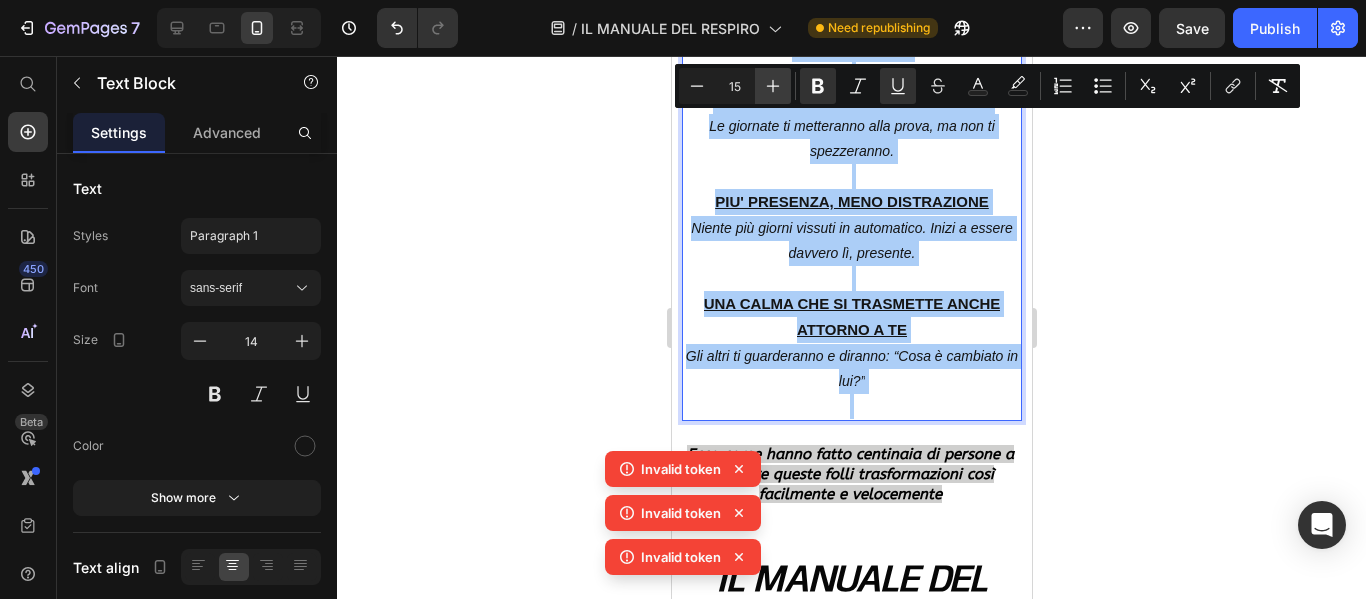 click 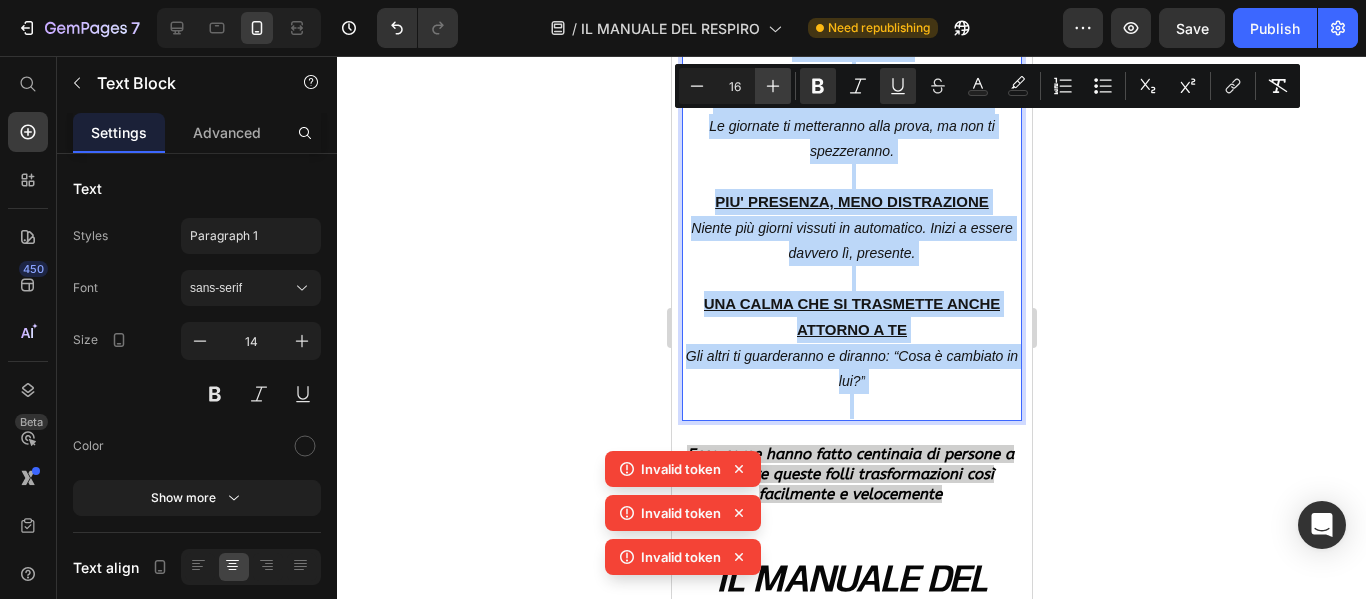 scroll, scrollTop: 8265, scrollLeft: 0, axis: vertical 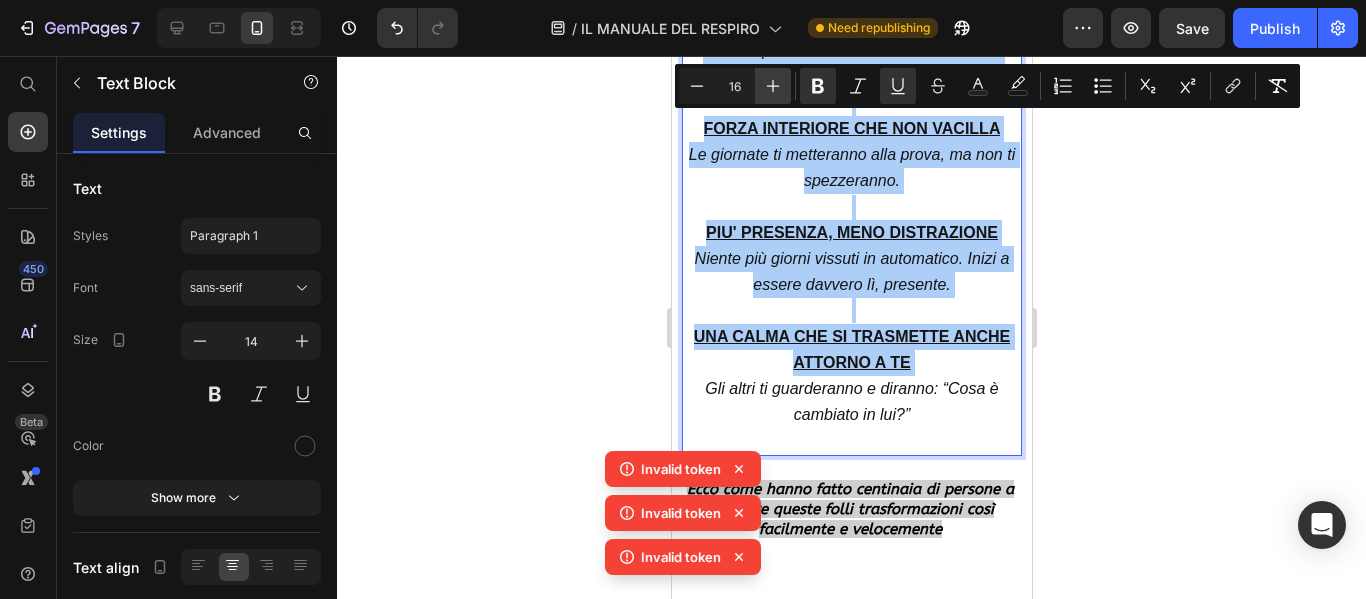 click 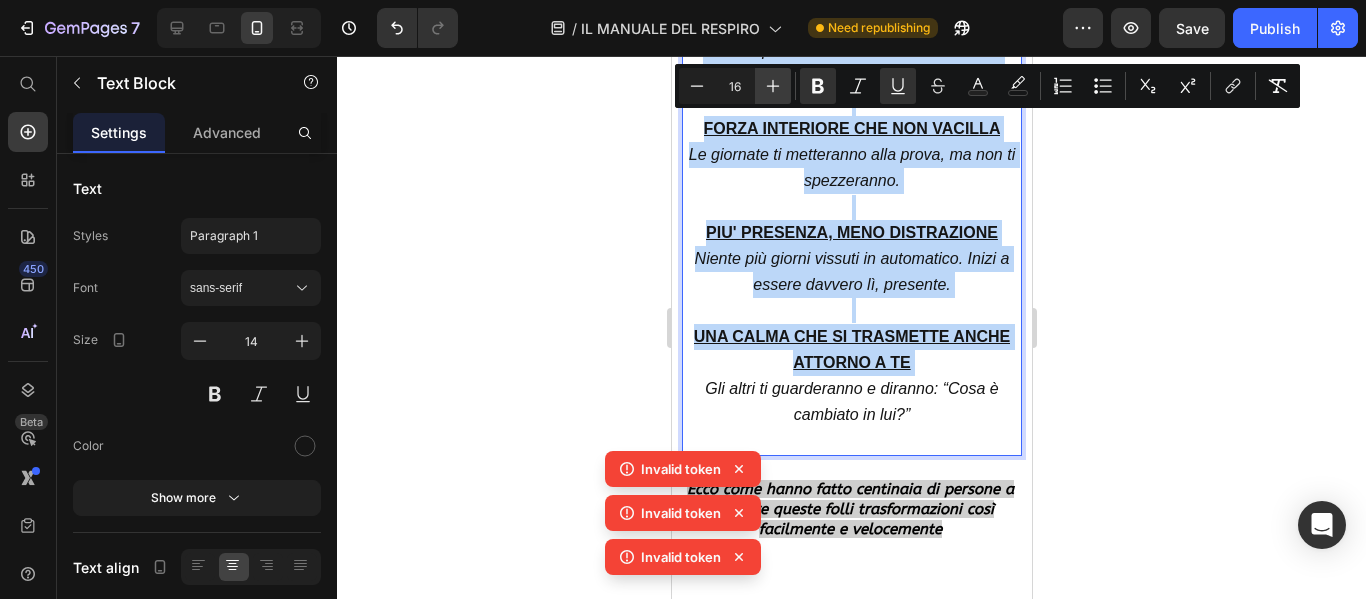 type on "17" 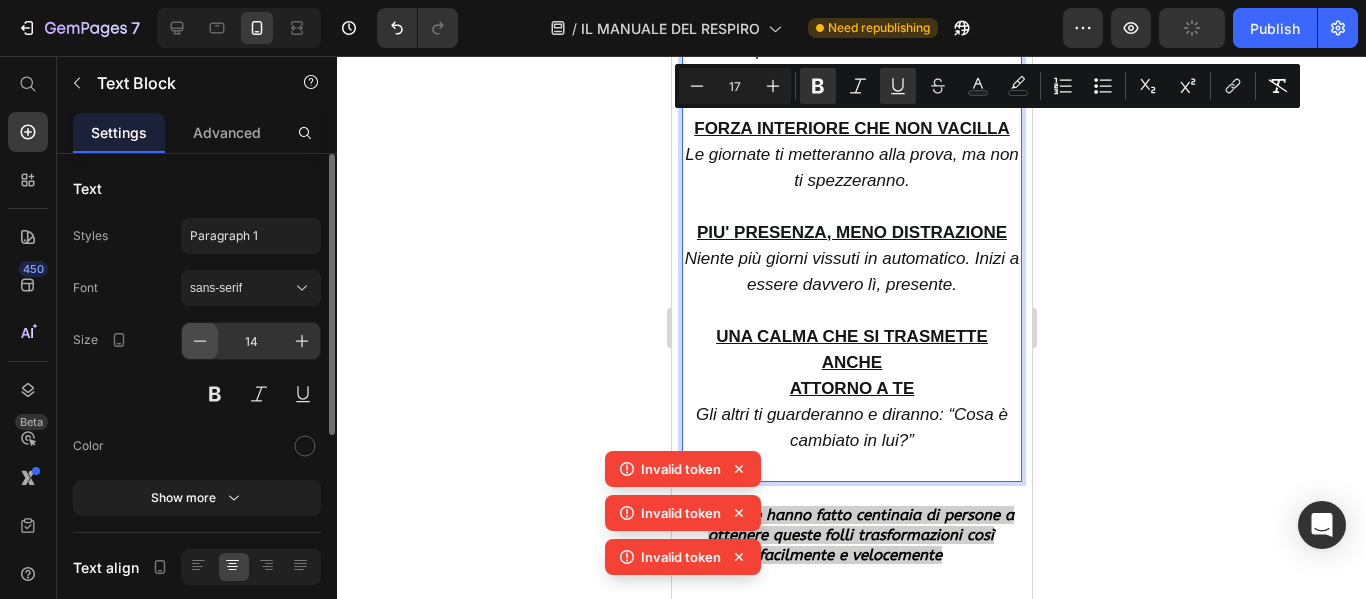 click 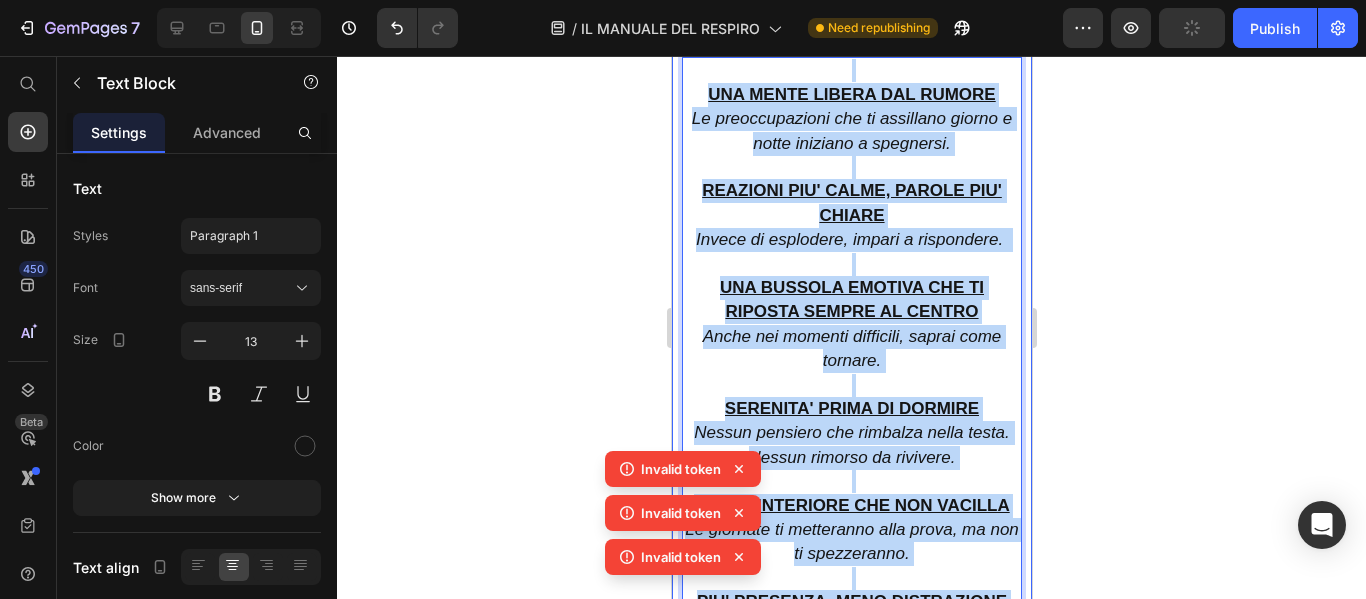 scroll, scrollTop: 7767, scrollLeft: 0, axis: vertical 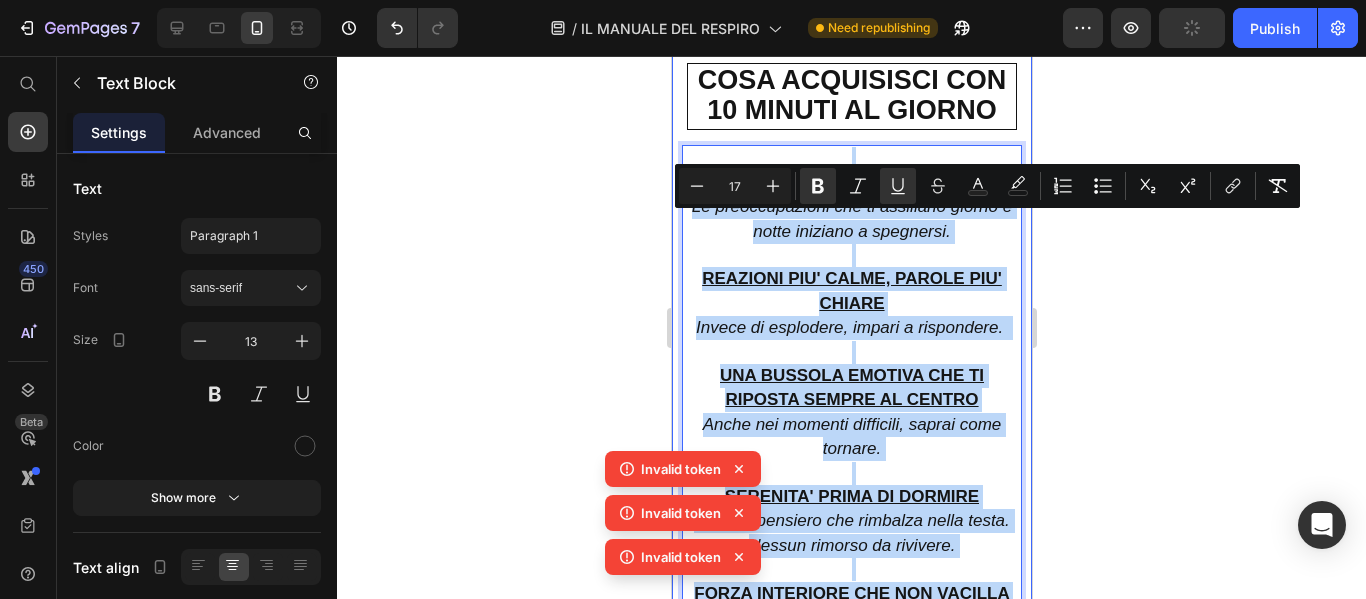 drag, startPoint x: 920, startPoint y: 435, endPoint x: 1395, endPoint y: 243, distance: 512.3368 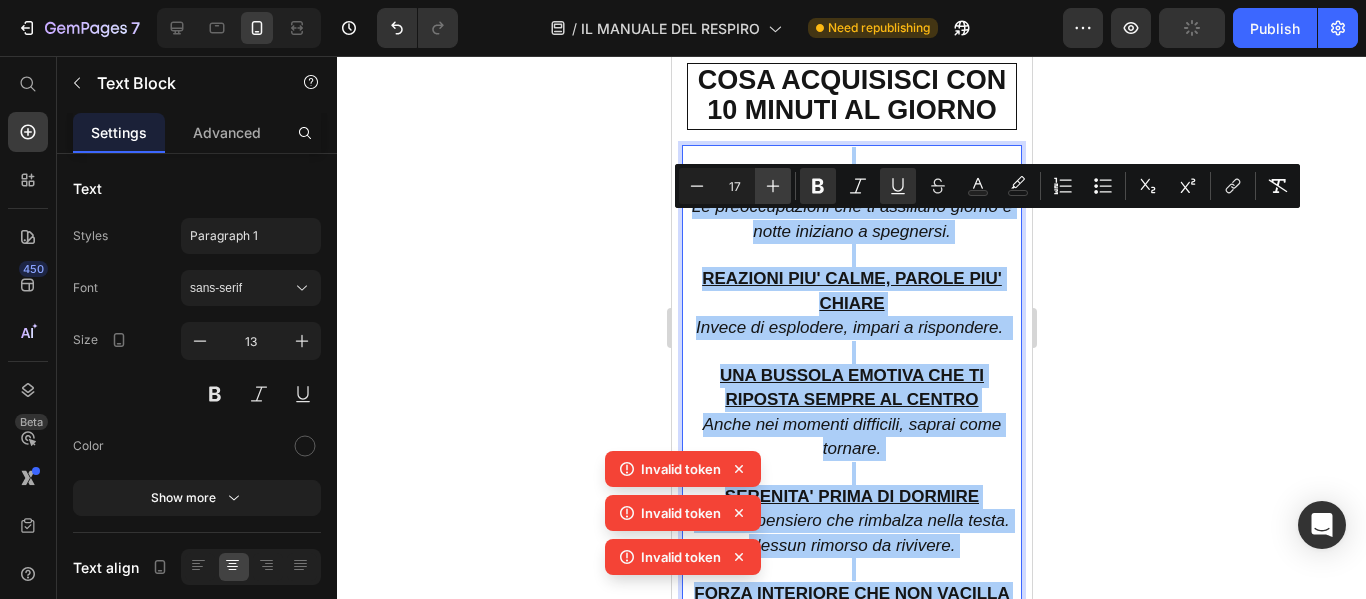 click 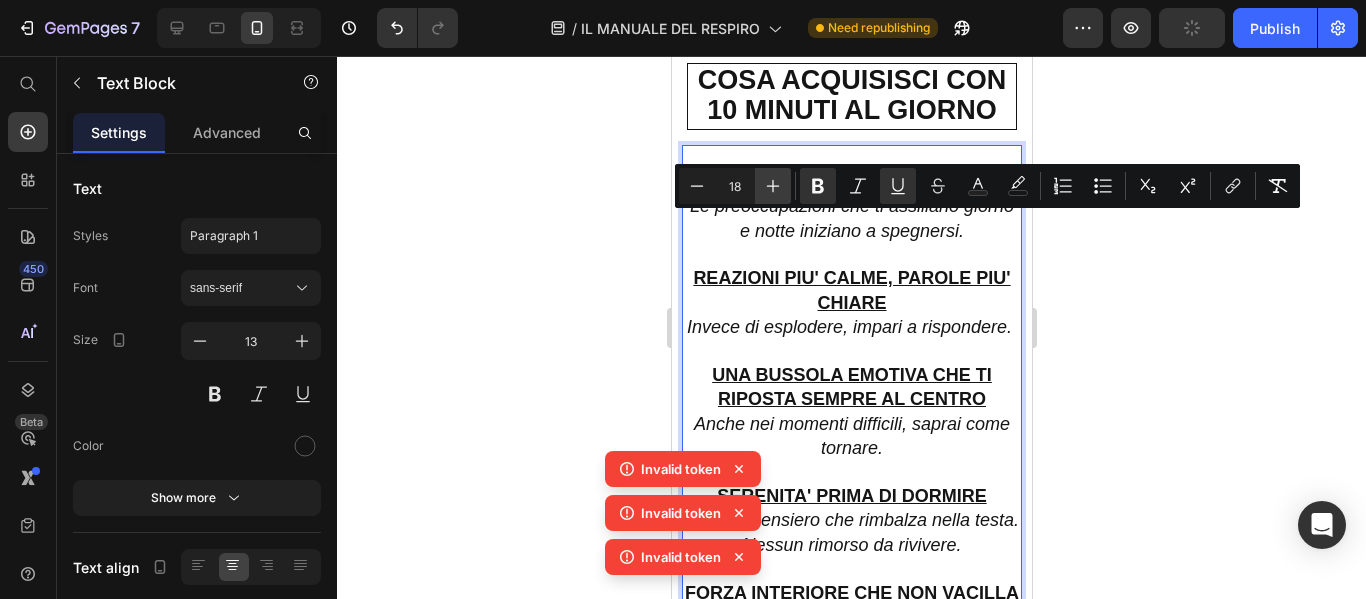click 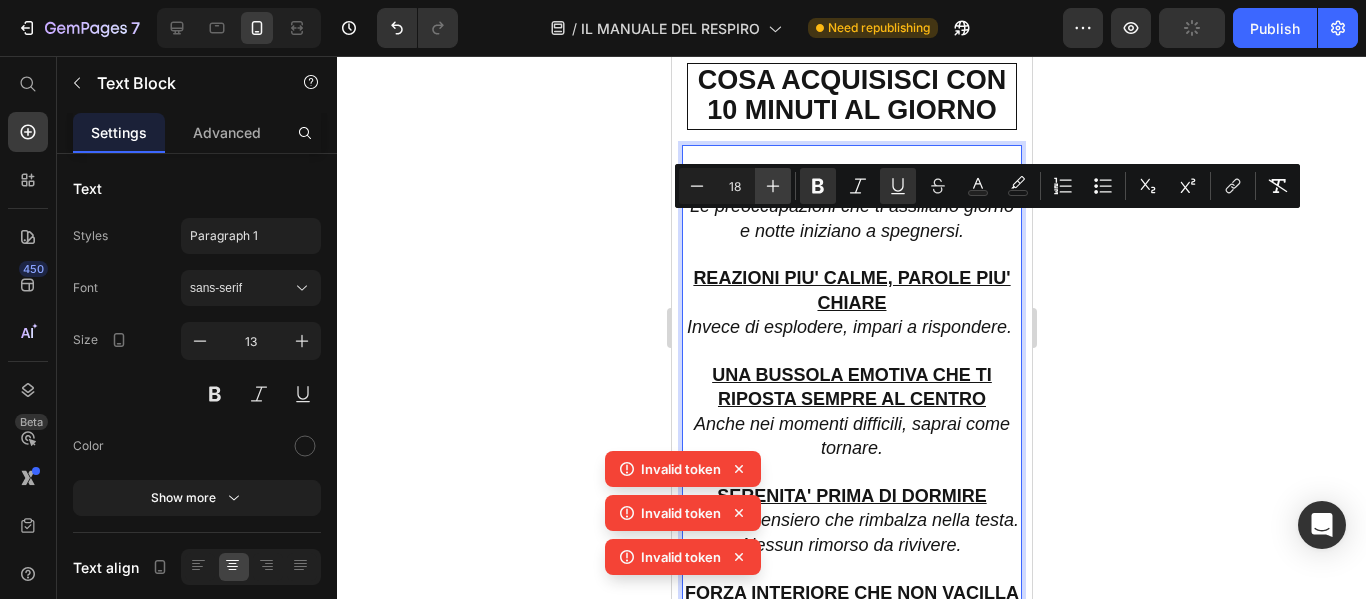 type on "19" 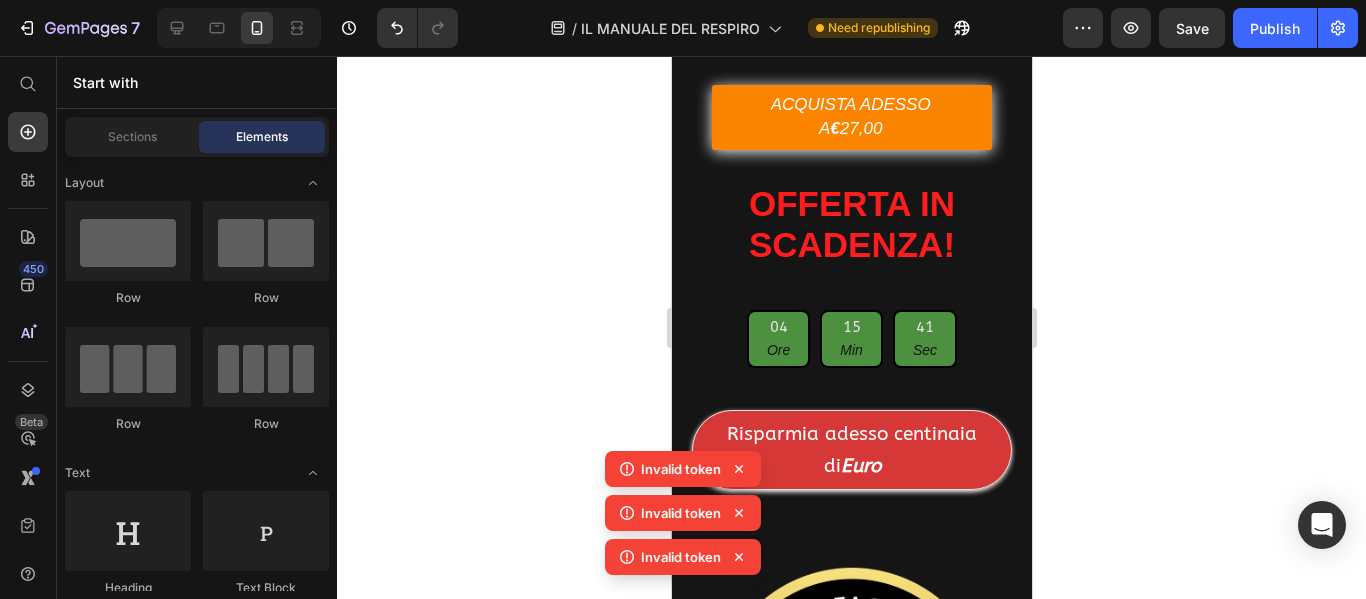 scroll, scrollTop: 16395, scrollLeft: 0, axis: vertical 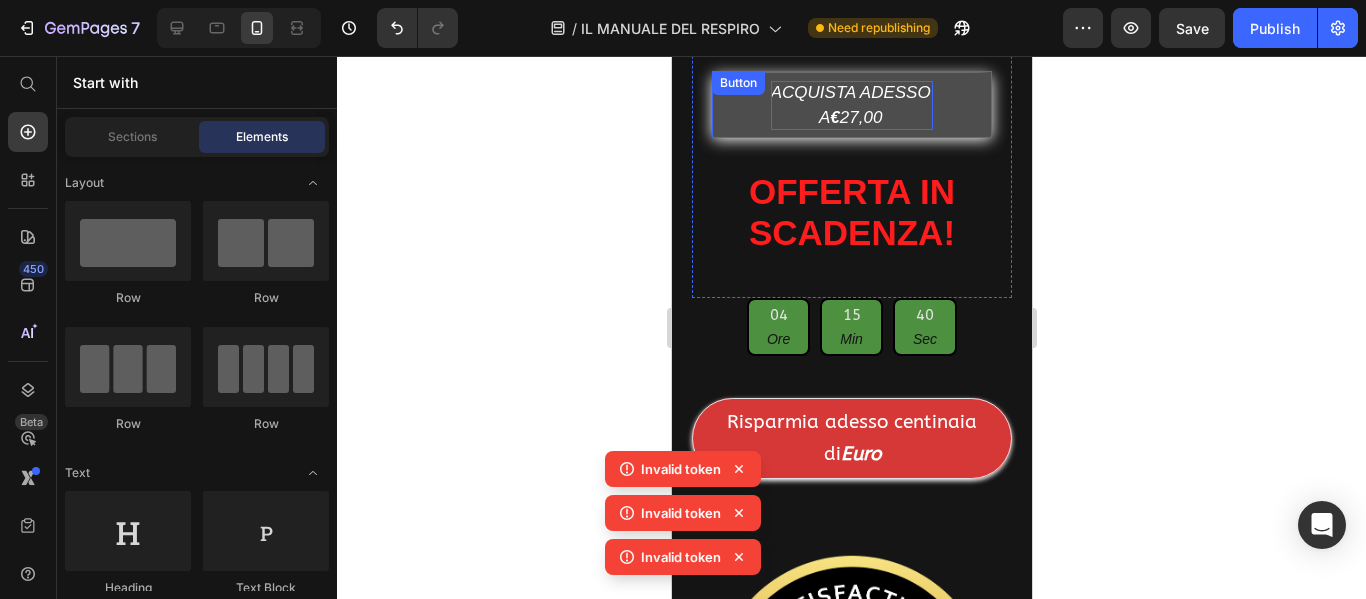 click on "A  € 27,00" at bounding box center (849, 117) 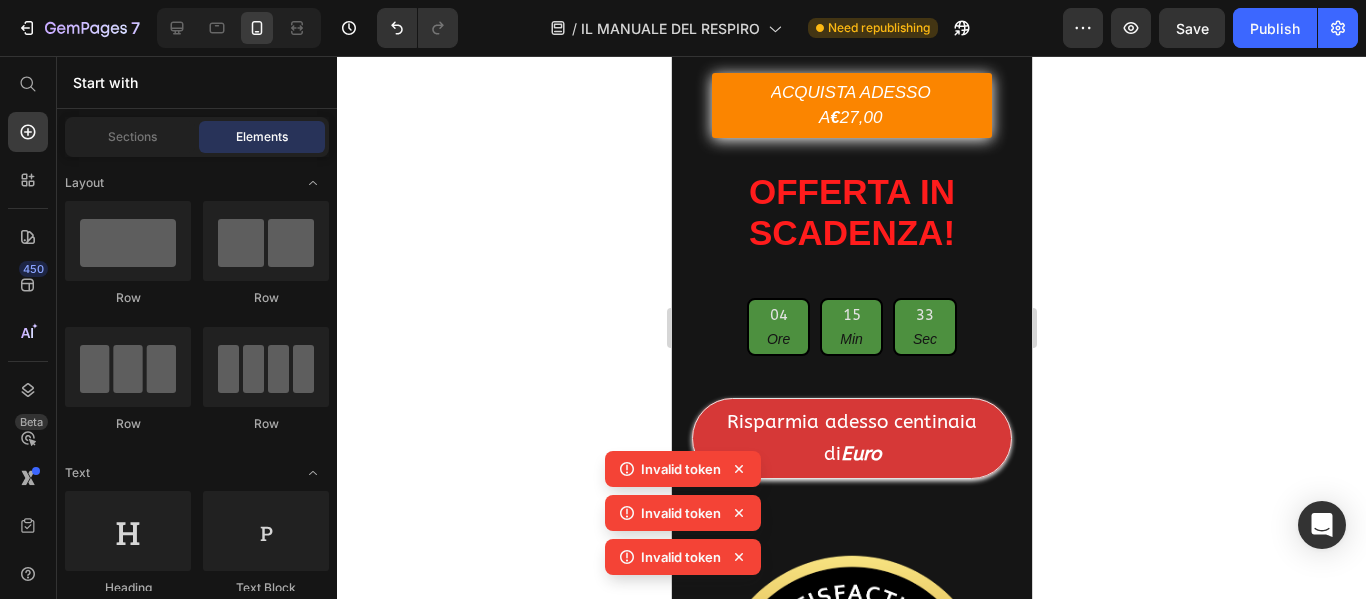 drag, startPoint x: 1023, startPoint y: 507, endPoint x: 1703, endPoint y: 596, distance: 685.79956 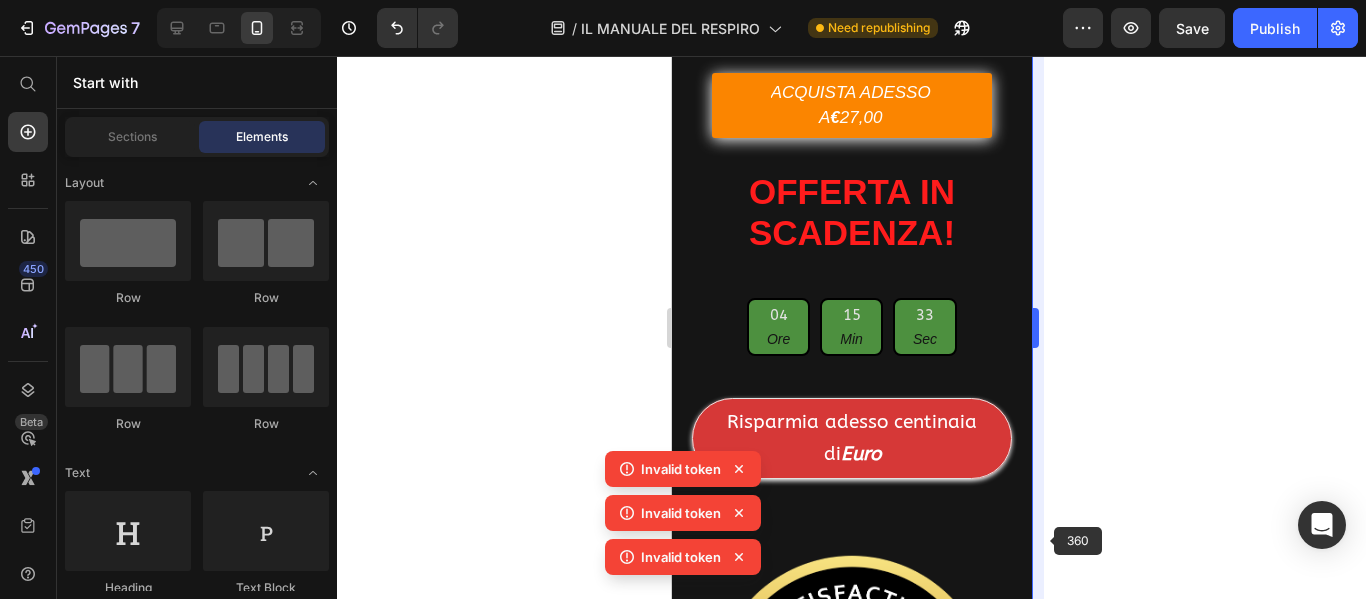 scroll, scrollTop: 17687, scrollLeft: 0, axis: vertical 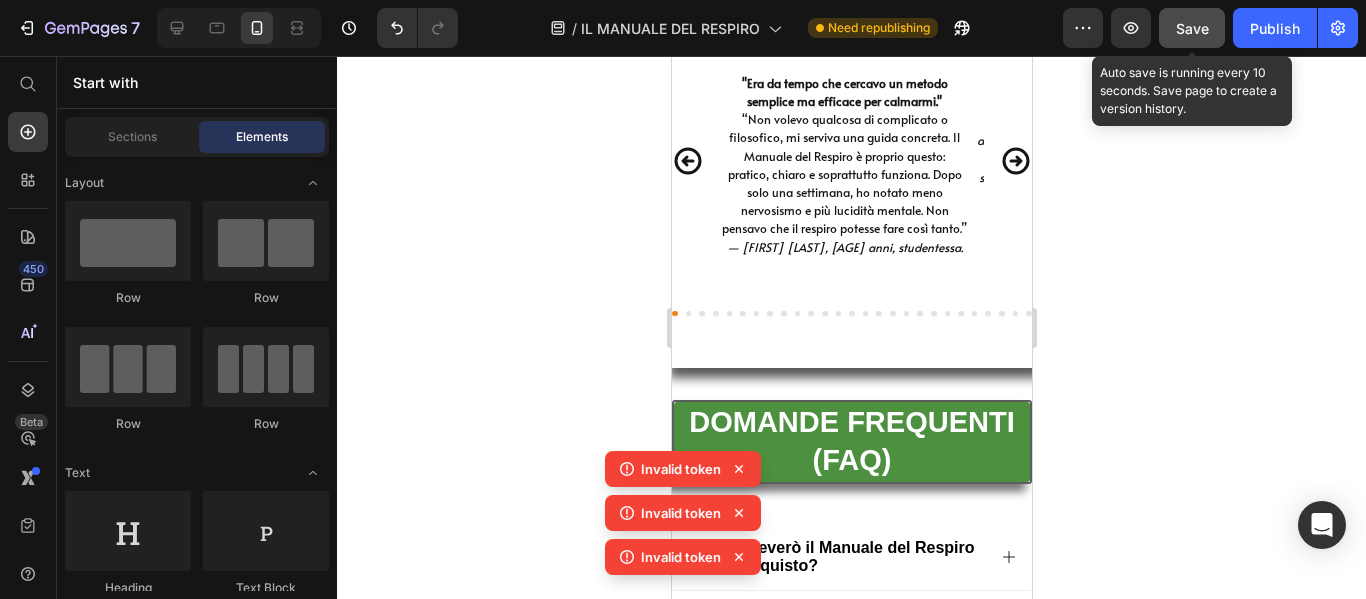 click on "Save" at bounding box center (1192, 28) 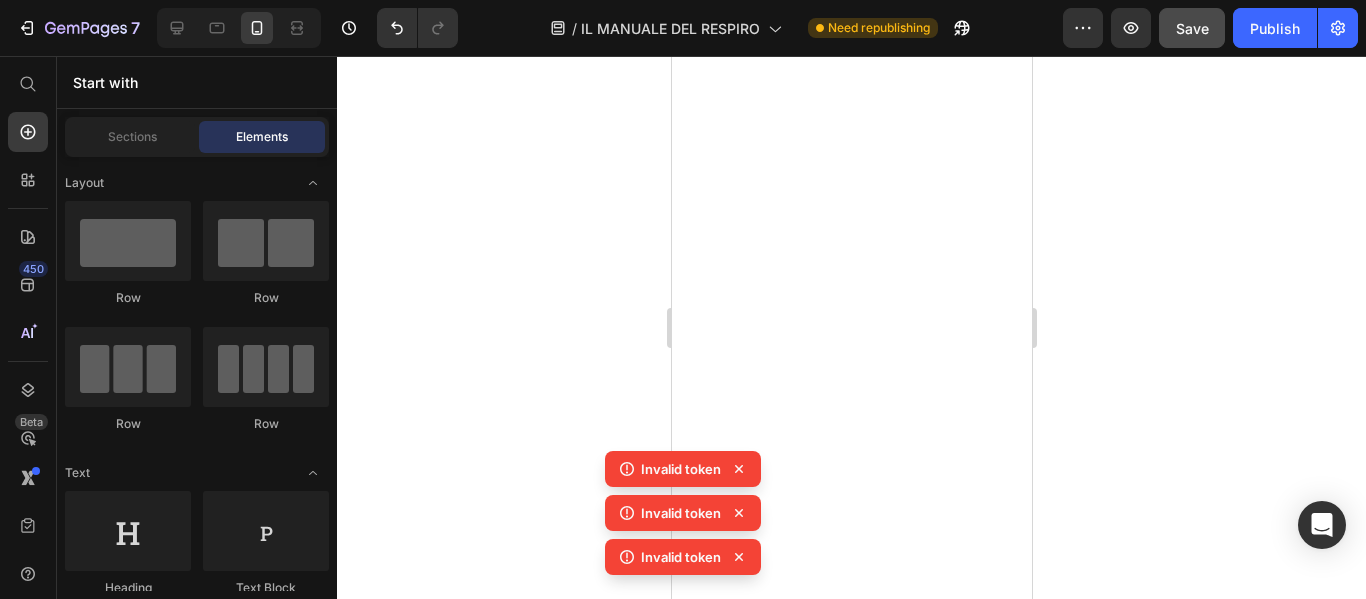 scroll, scrollTop: 102, scrollLeft: 0, axis: vertical 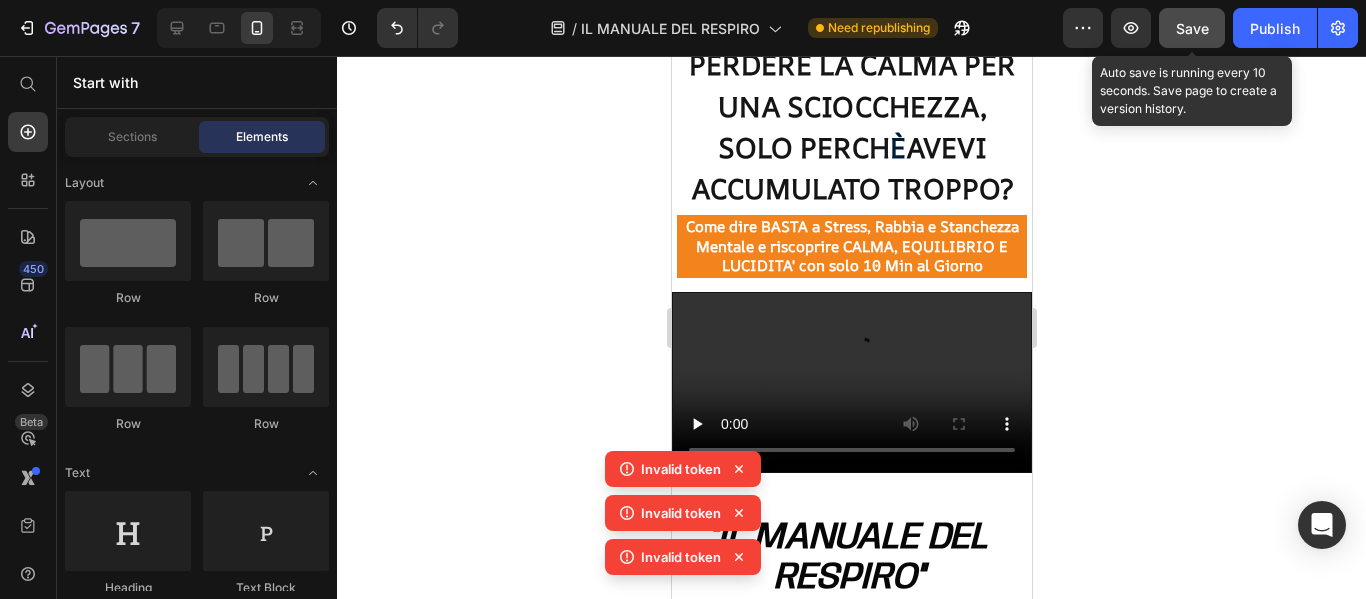click on "Save" at bounding box center [1192, 28] 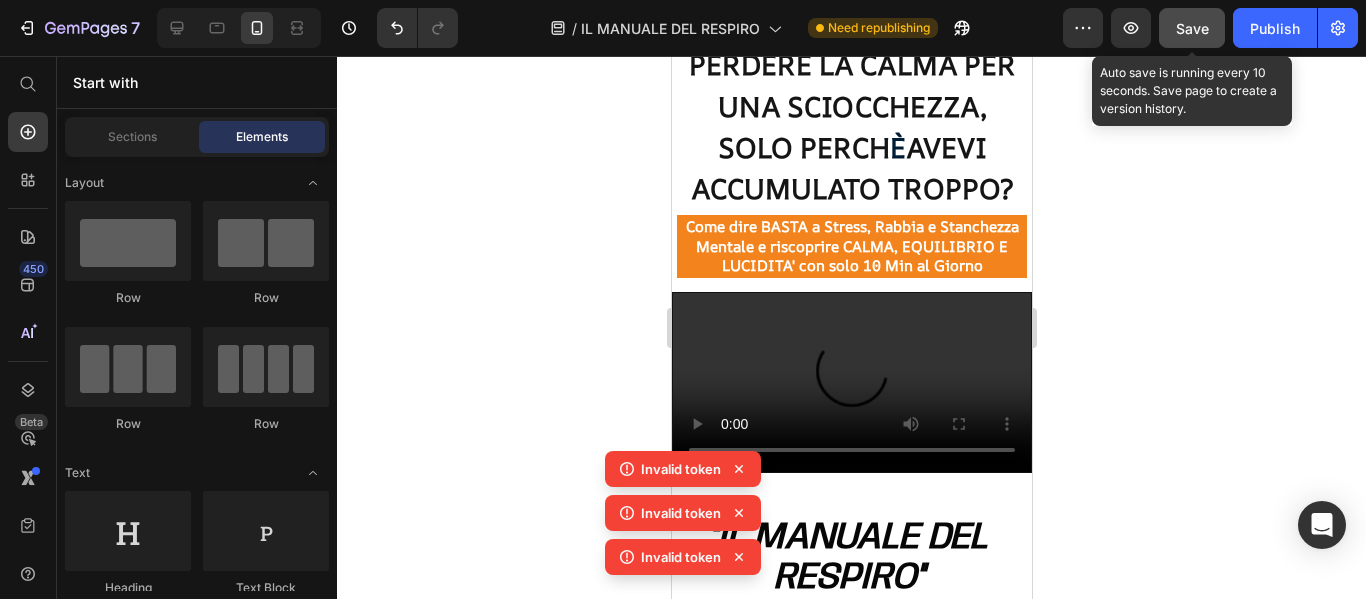 click on "Save" 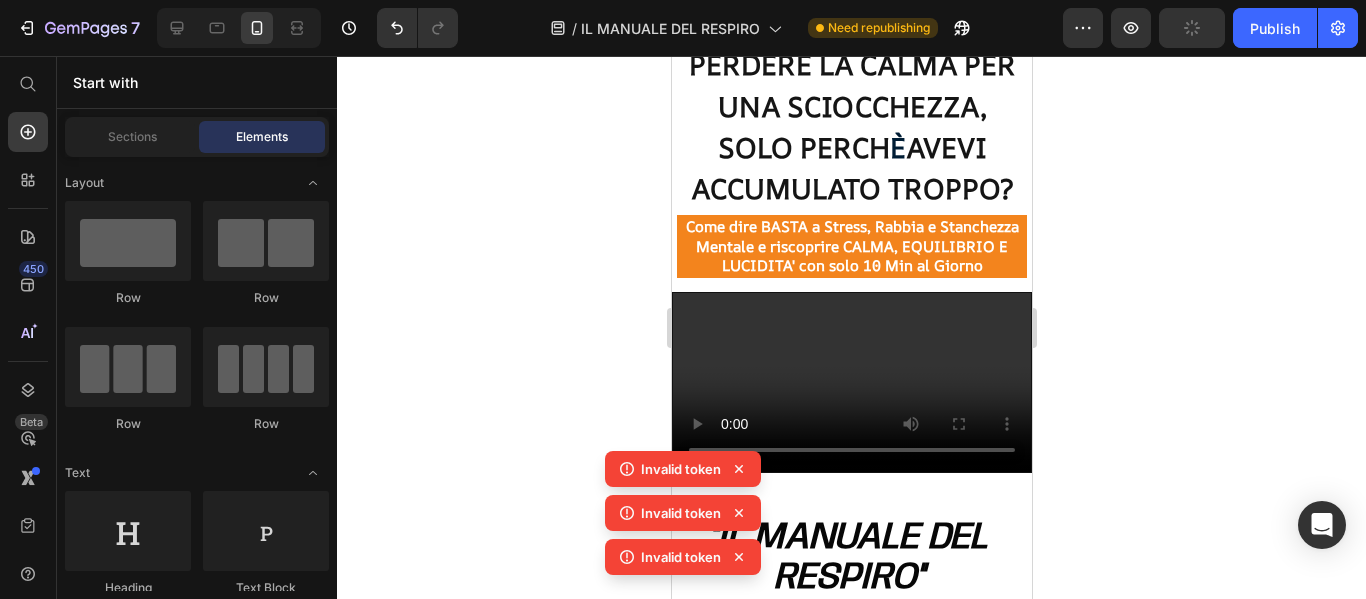 click 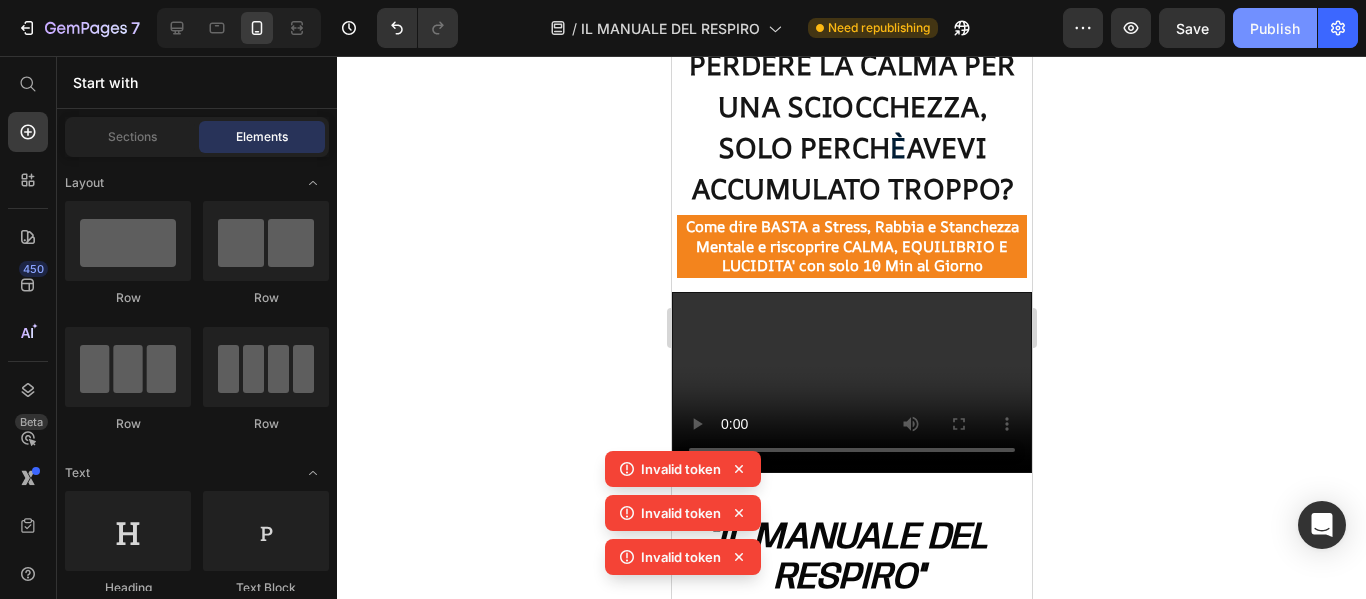 click on "Publish" at bounding box center (1275, 28) 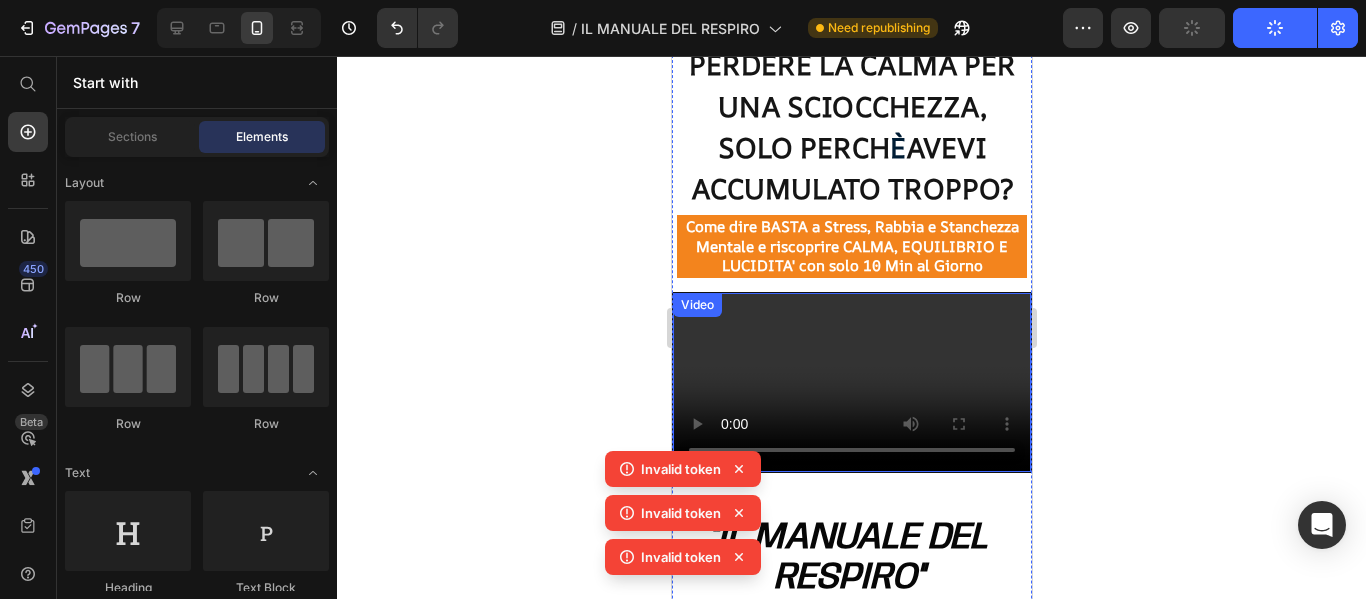click at bounding box center (851, 382) 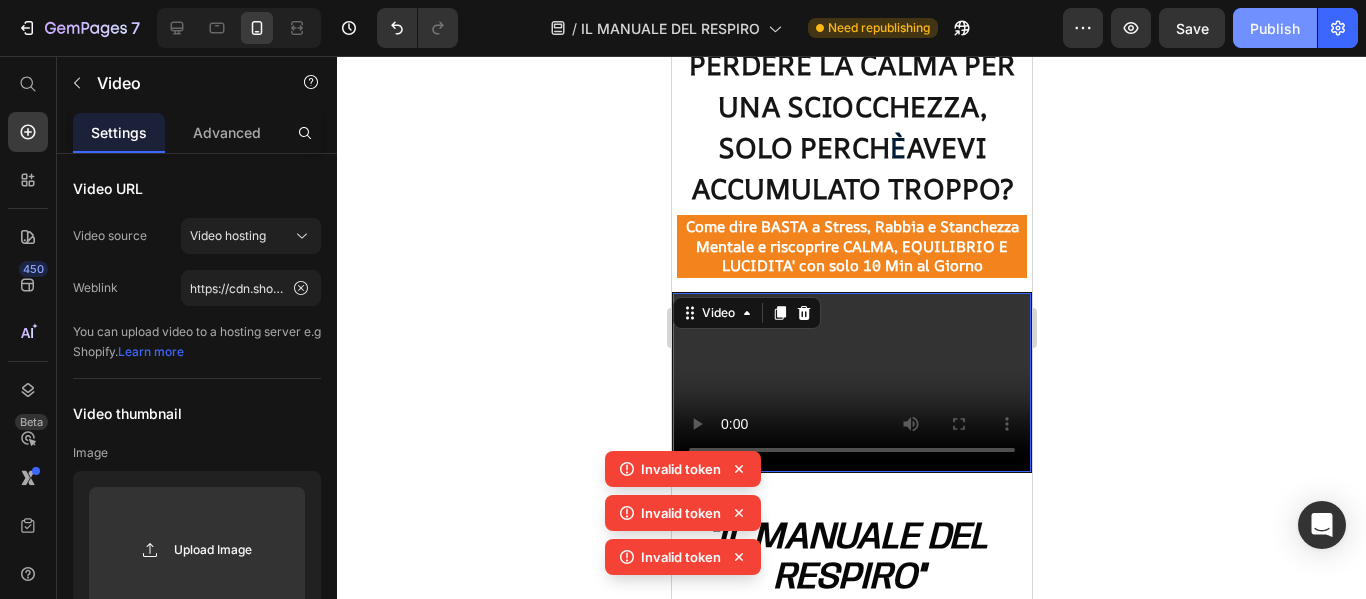 click on "Publish" at bounding box center (1275, 28) 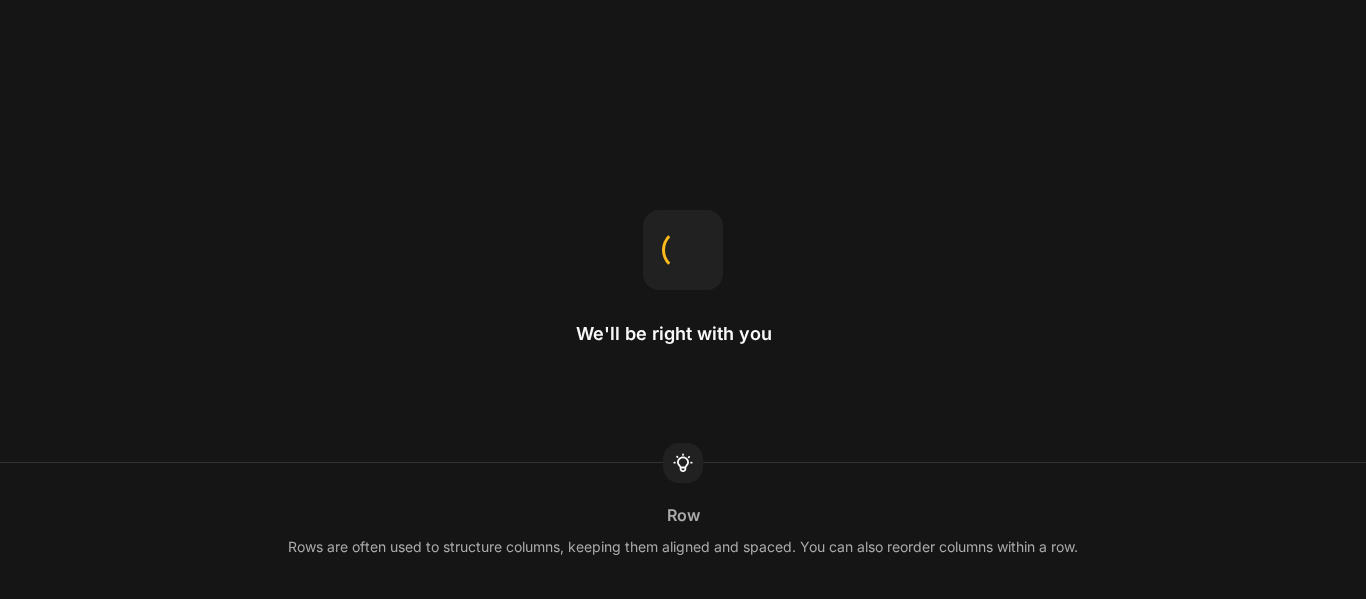 scroll, scrollTop: 0, scrollLeft: 0, axis: both 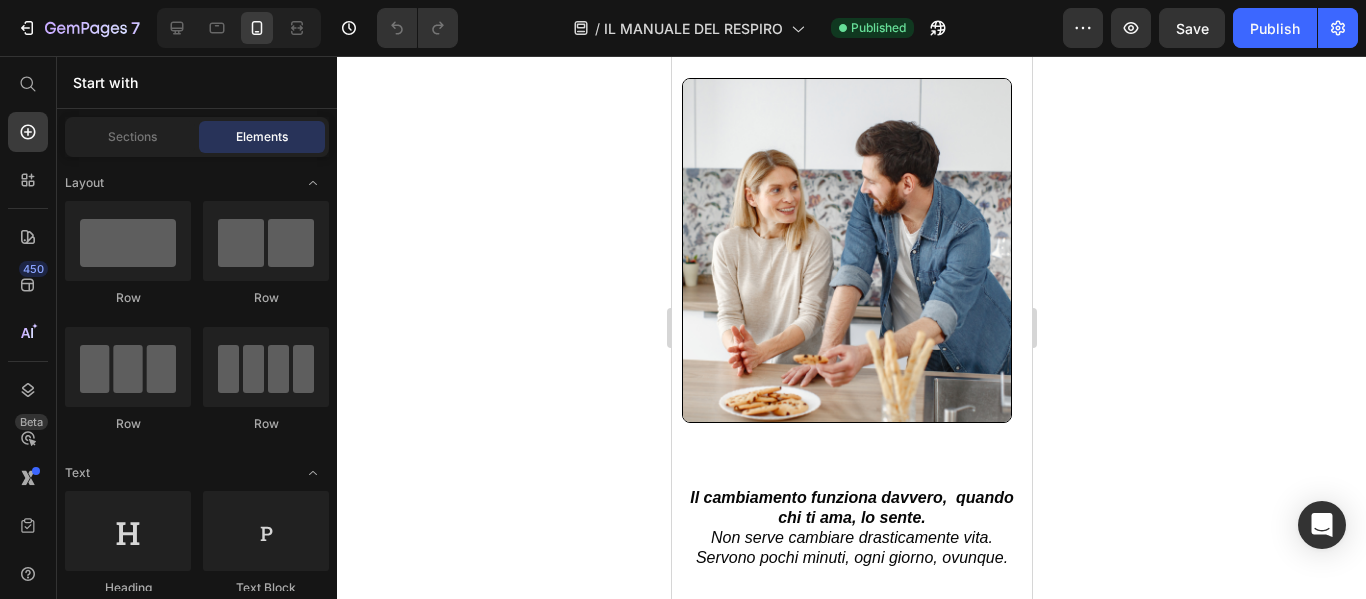 drag, startPoint x: 355, startPoint y: 534, endPoint x: 1073, endPoint y: 581, distance: 719.5367 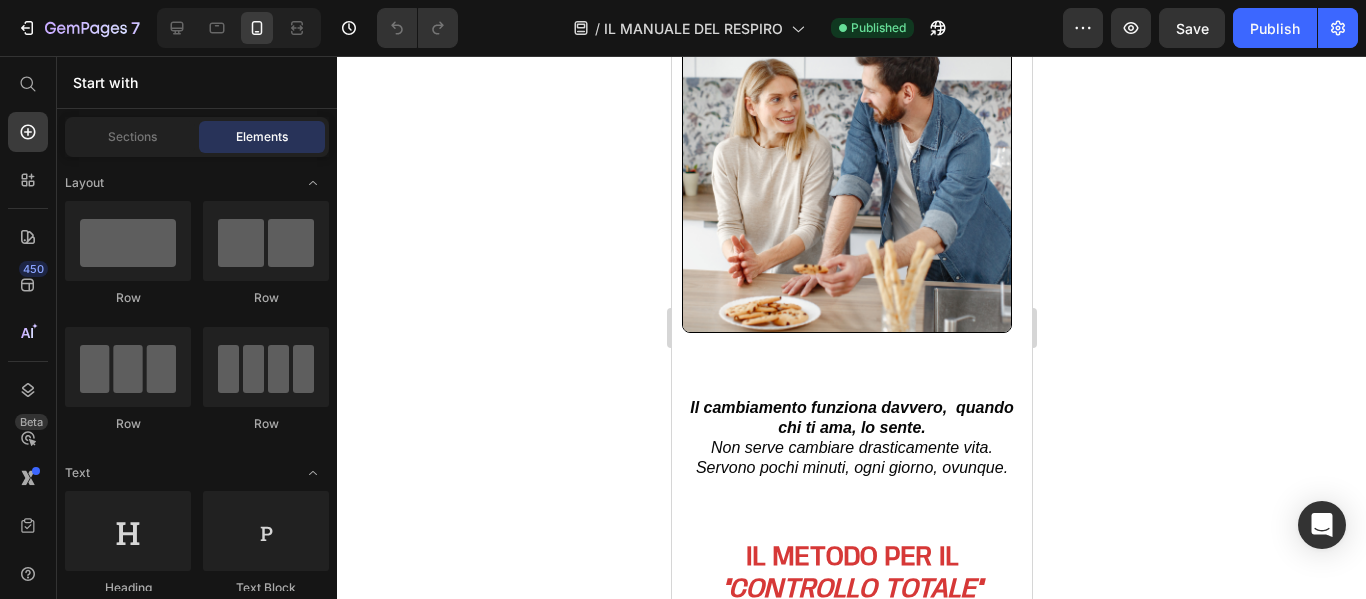 scroll, scrollTop: 3361, scrollLeft: 0, axis: vertical 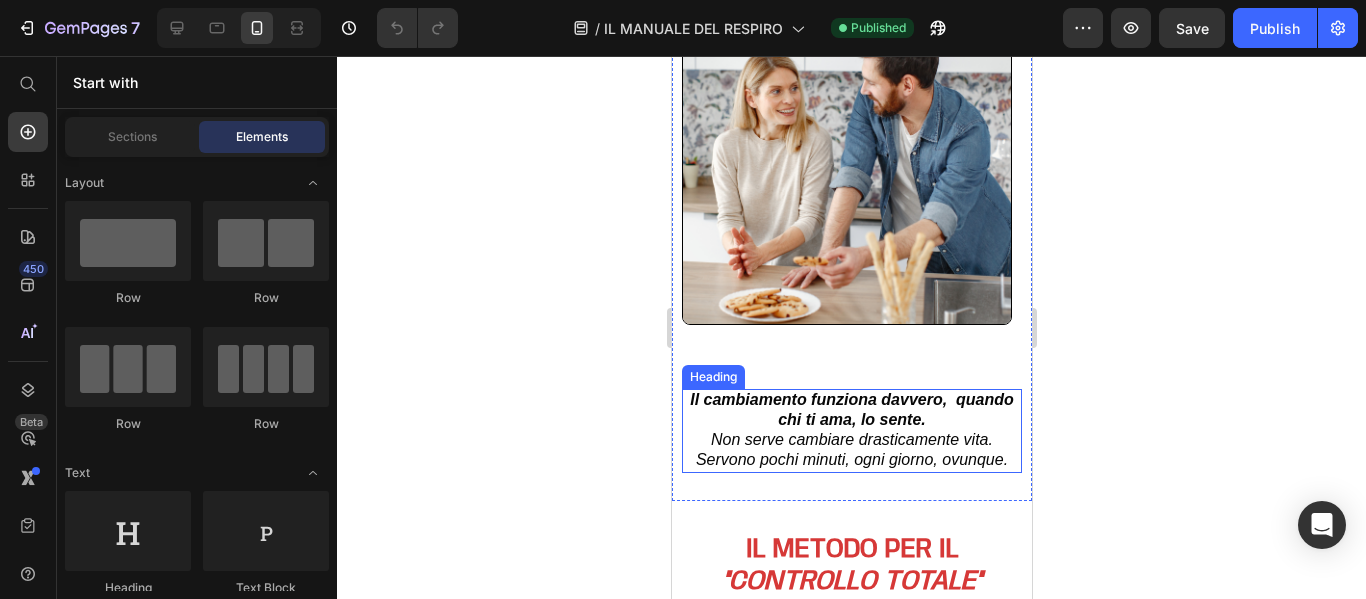 click on "Servono pochi minuti, ogni giorno, ovunque." at bounding box center (851, 459) 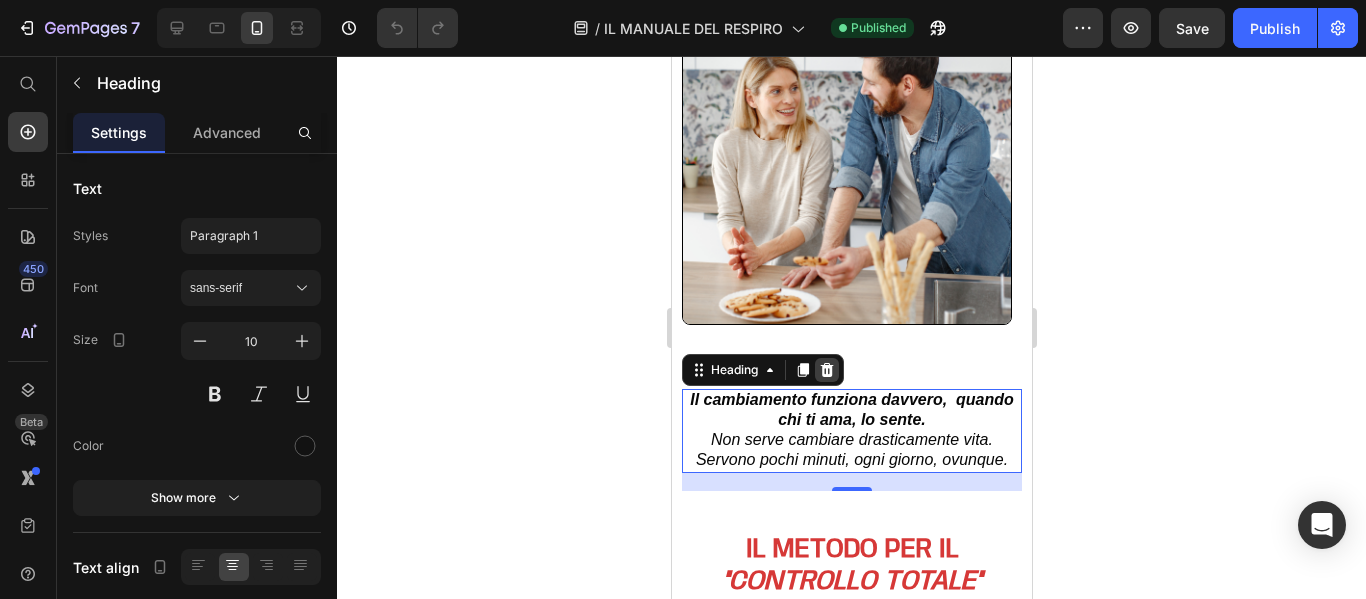 click 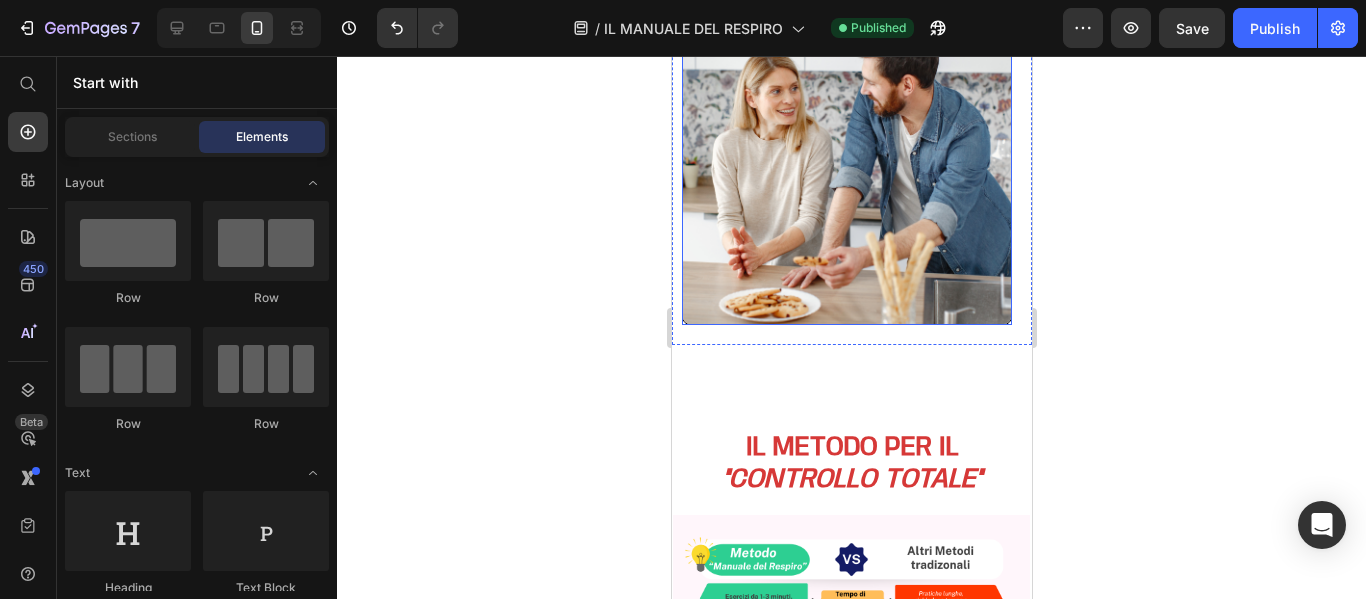 click at bounding box center (846, 152) 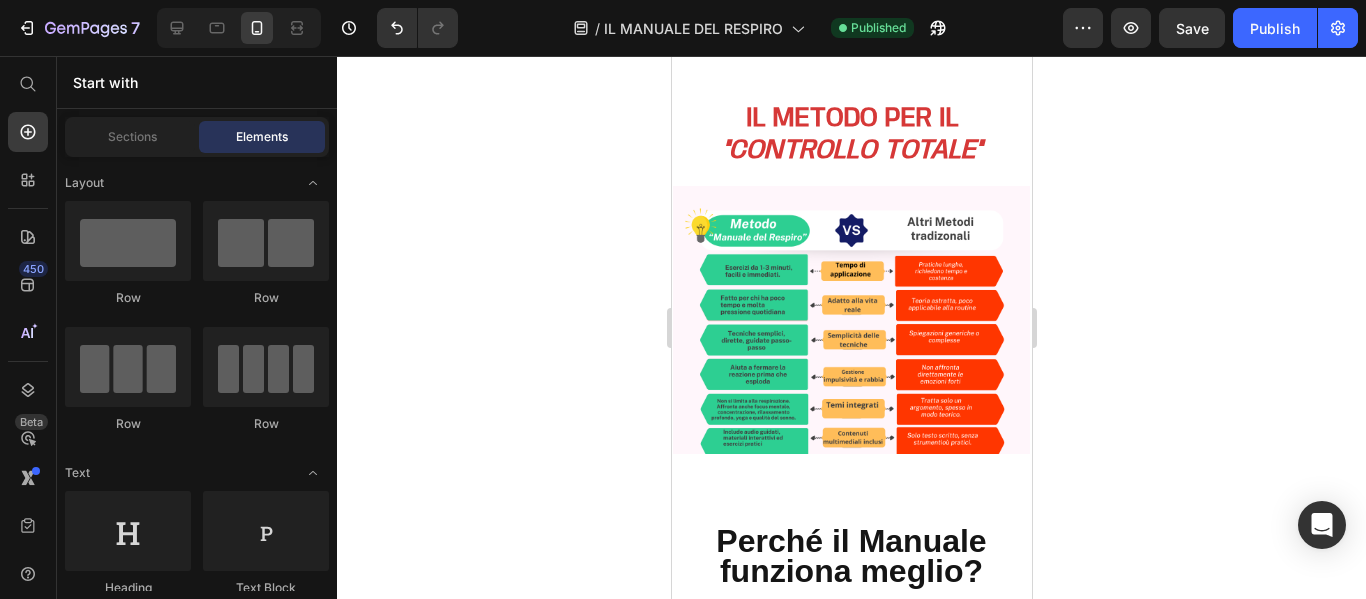 scroll, scrollTop: 3251, scrollLeft: 0, axis: vertical 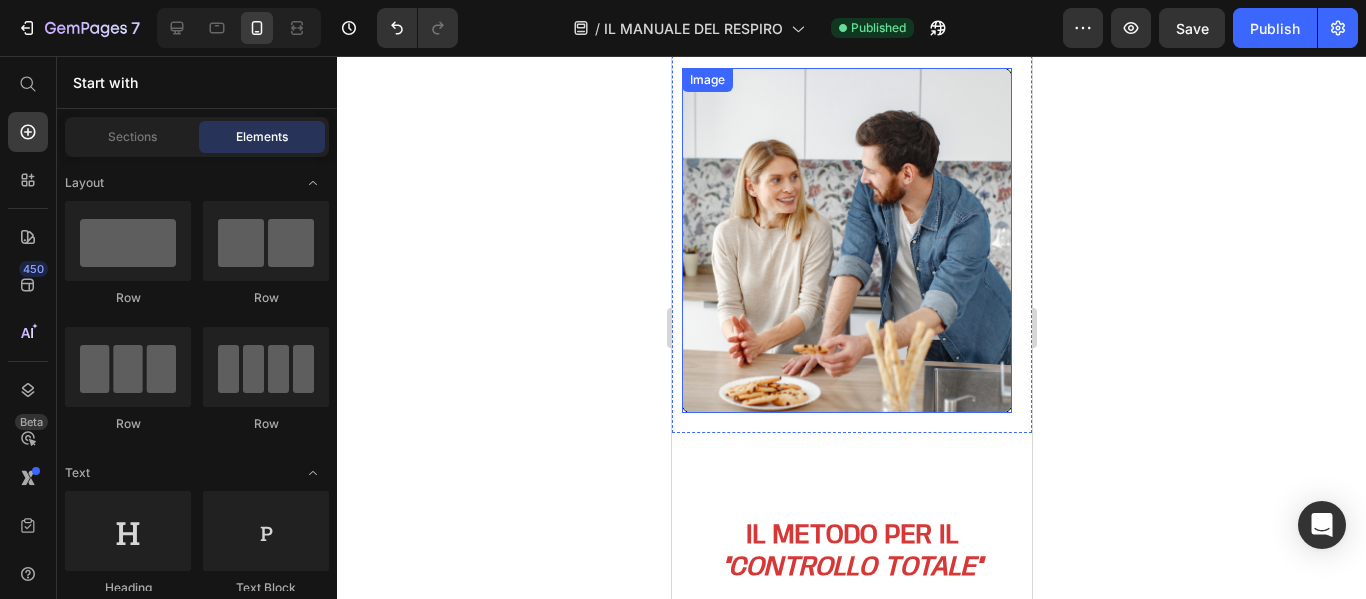 click at bounding box center (846, 241) 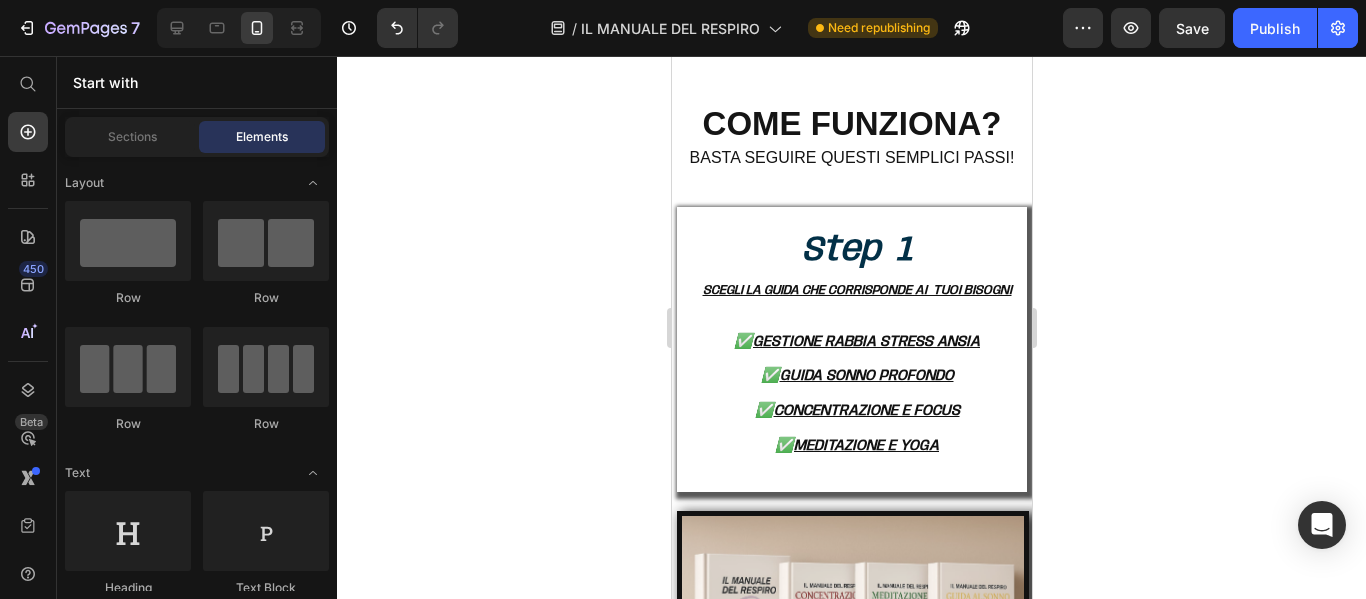 scroll, scrollTop: 8784, scrollLeft: 0, axis: vertical 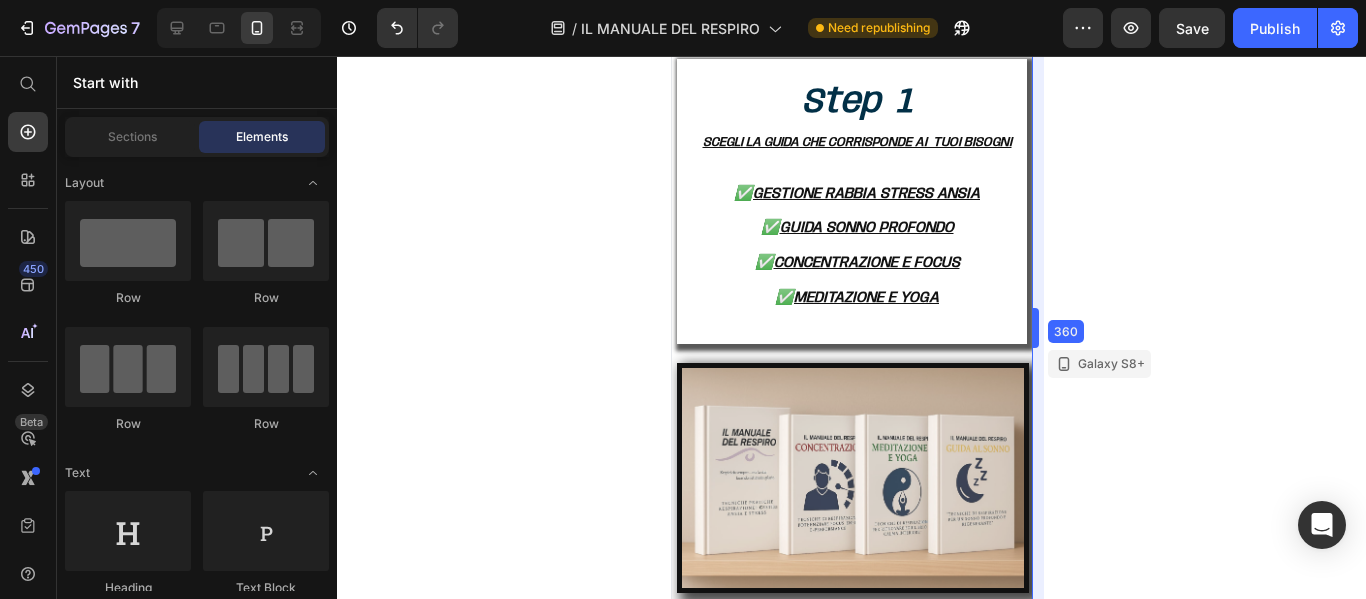 drag, startPoint x: 1034, startPoint y: 330, endPoint x: 1034, endPoint y: 346, distance: 16 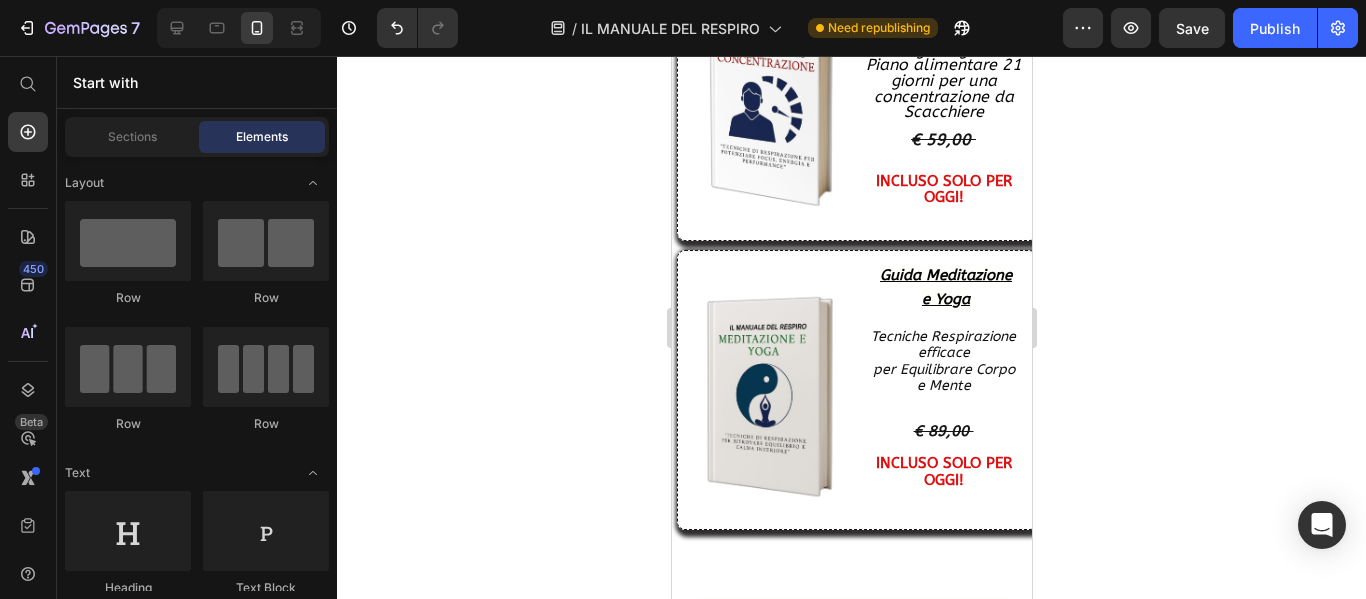 scroll, scrollTop: 12063, scrollLeft: 0, axis: vertical 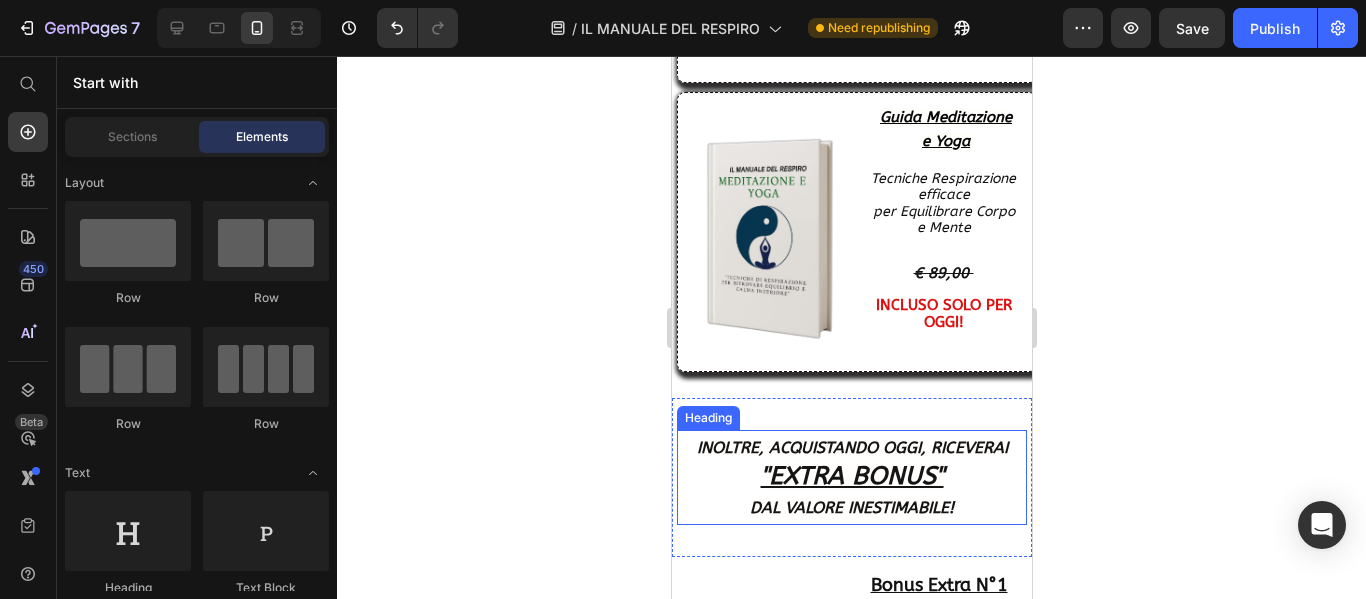 click on "INOLTRE, ACQUISTANDO OGGI, RICEVERAI "EXTRA BONUS"  DAL VALORE INESTIMABILE!" at bounding box center [851, 477] 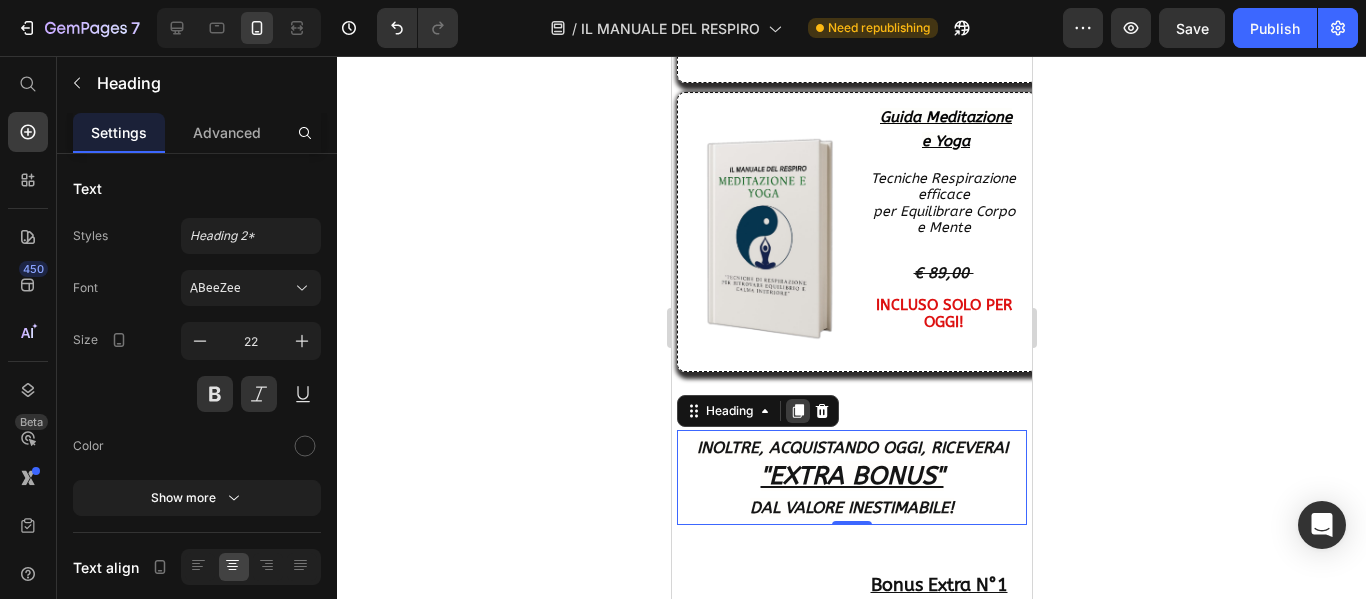 click 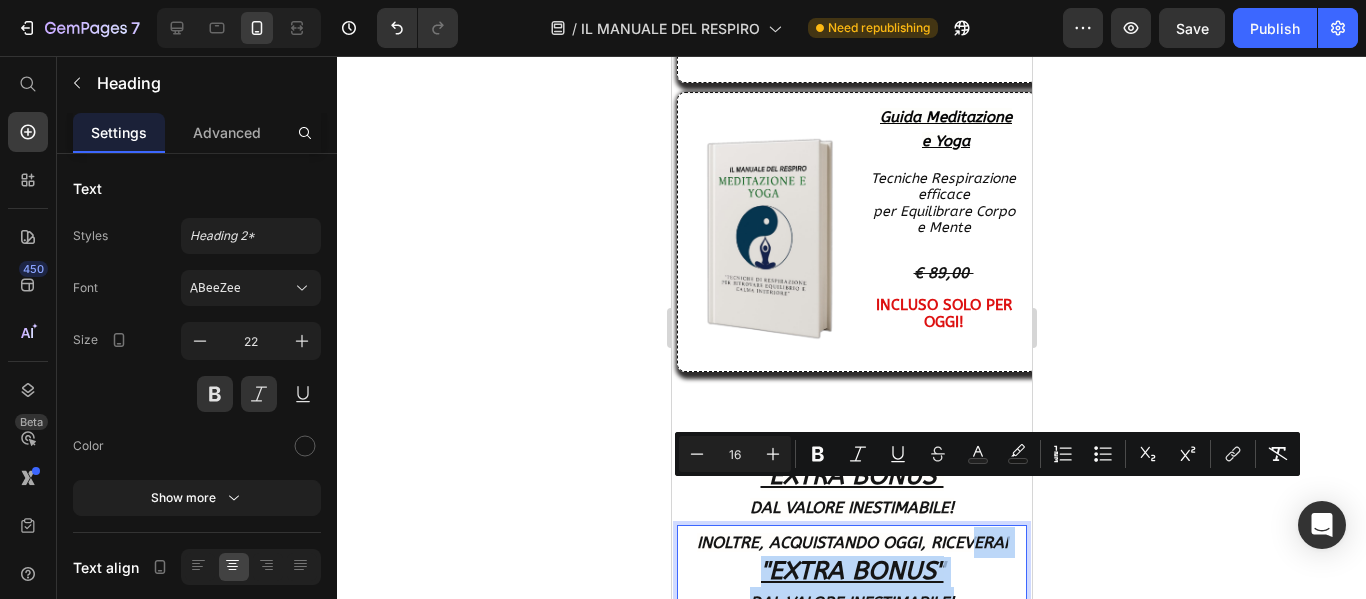 drag, startPoint x: 963, startPoint y: 495, endPoint x: 955, endPoint y: 558, distance: 63.505905 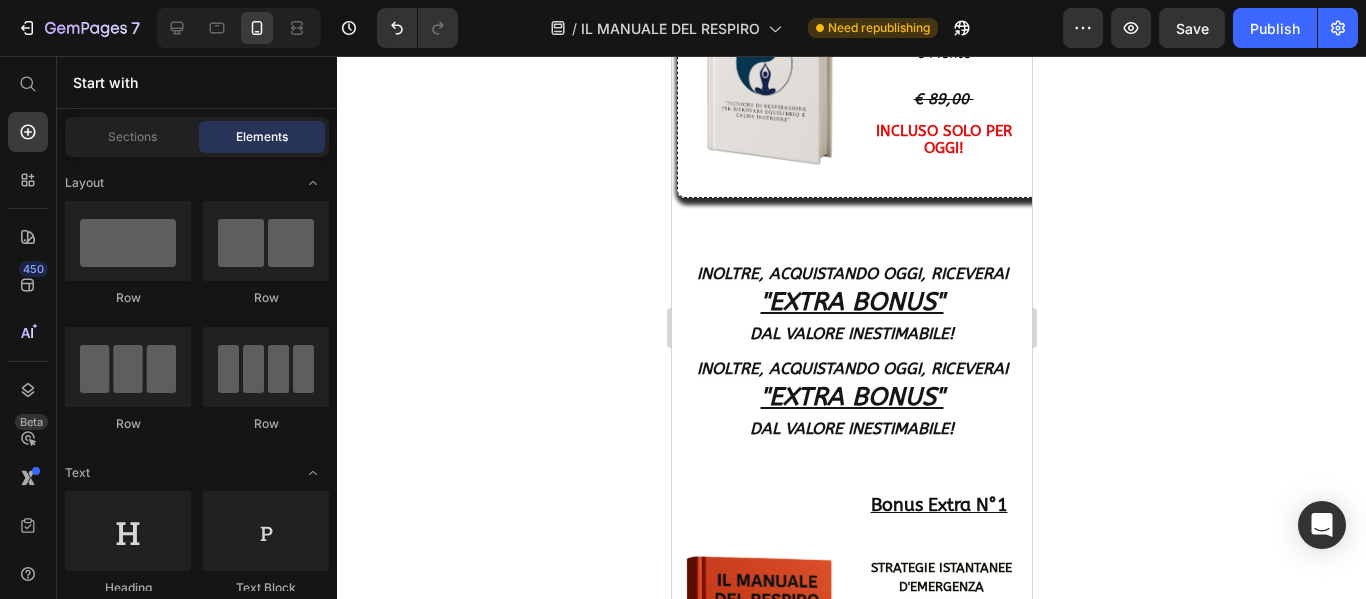 scroll, scrollTop: 12263, scrollLeft: 0, axis: vertical 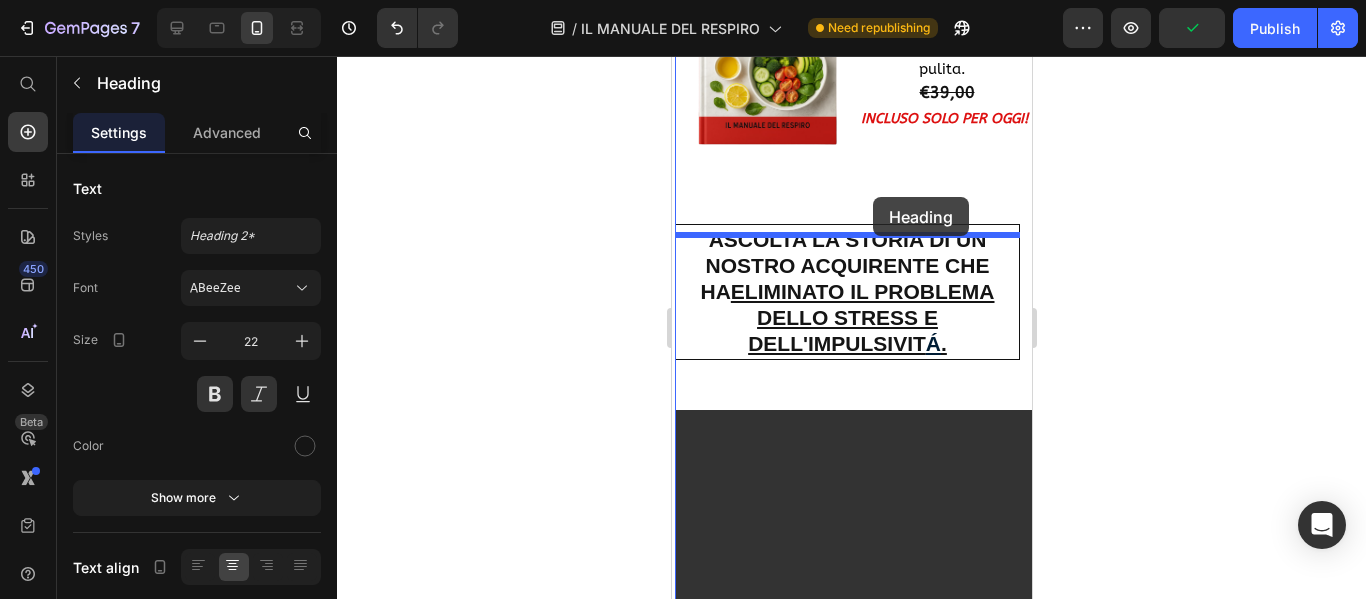 drag, startPoint x: 851, startPoint y: 319, endPoint x: 872, endPoint y: 197, distance: 123.79418 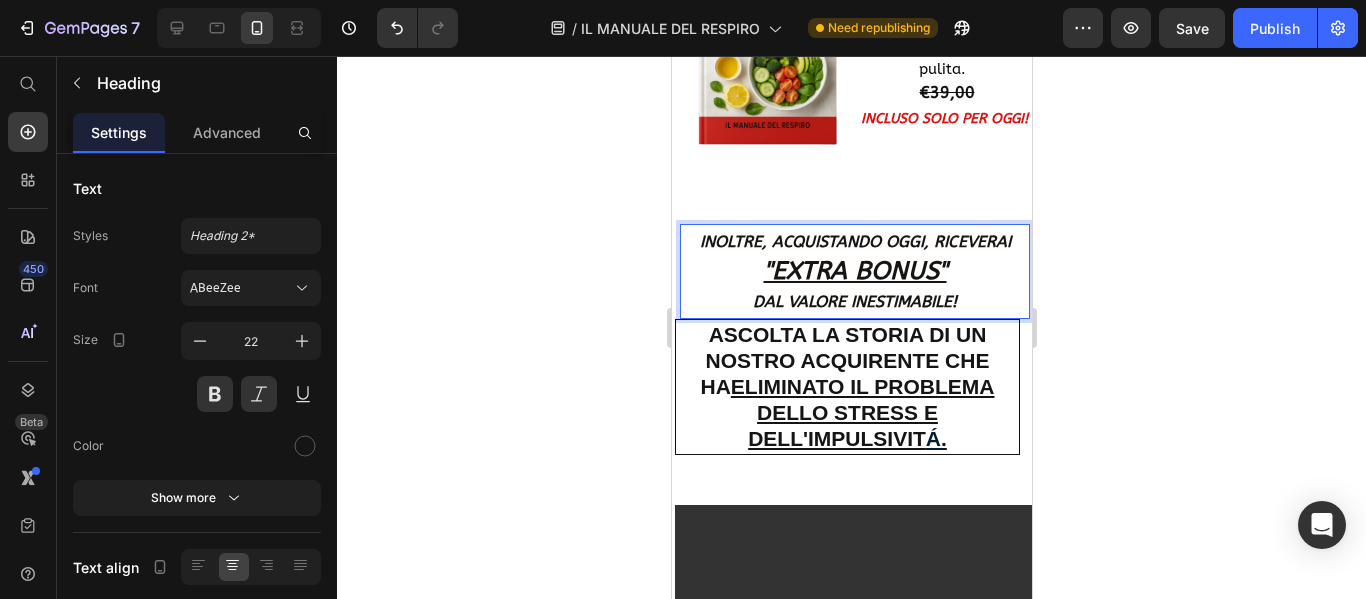 click on "INOLTRE, ACQUISTANDO OGGI, RICEVERAI" at bounding box center (854, 241) 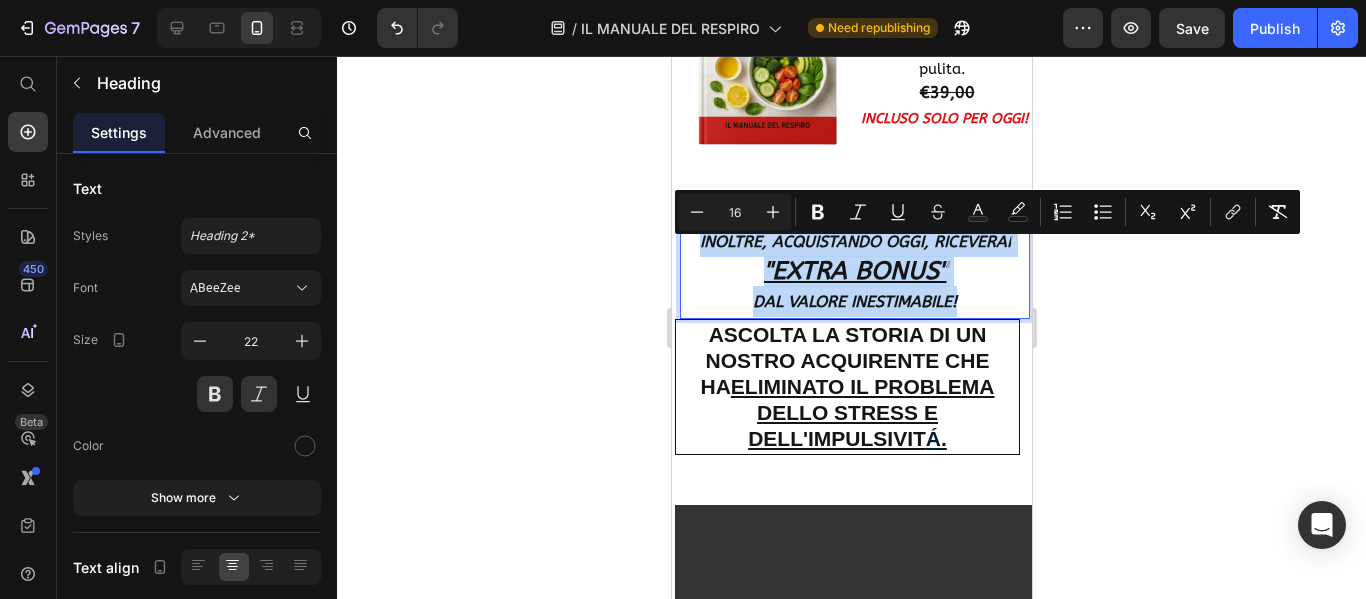 drag, startPoint x: 692, startPoint y: 250, endPoint x: 962, endPoint y: 313, distance: 277.2526 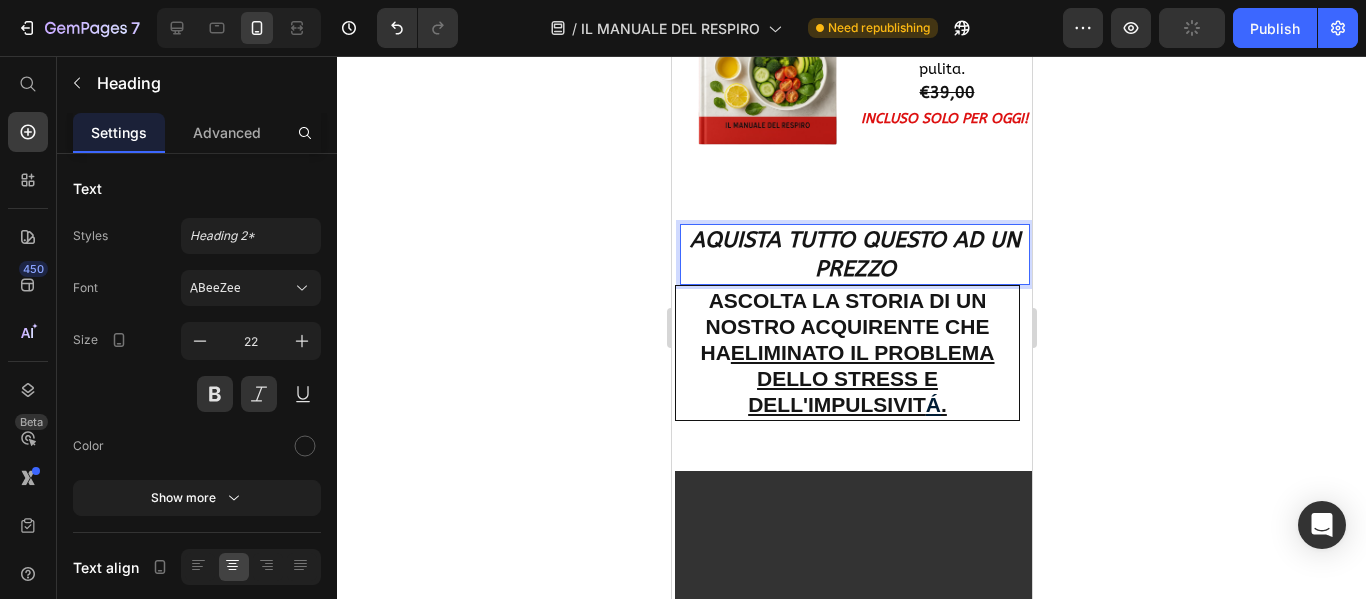 click on "AQUISTA TUTTO QUESTO AD UN PREZZO" at bounding box center (854, 254) 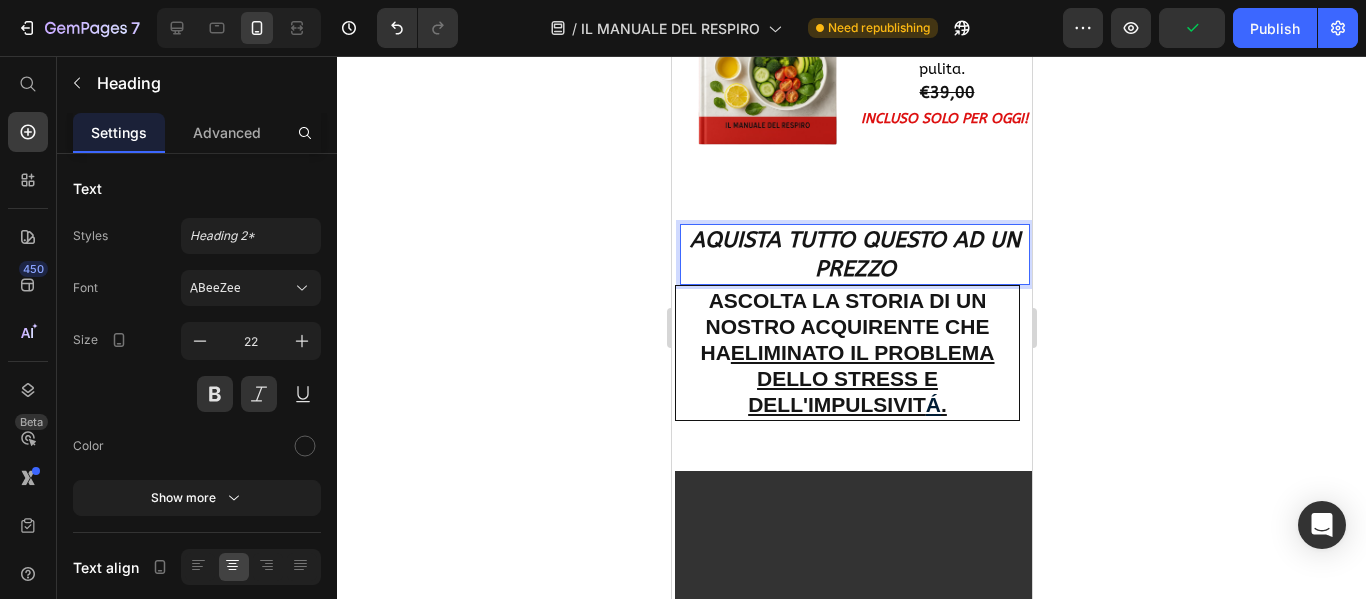 click on "AQUISTA TUTTO QUESTO AD UN PREZZO" at bounding box center [854, 254] 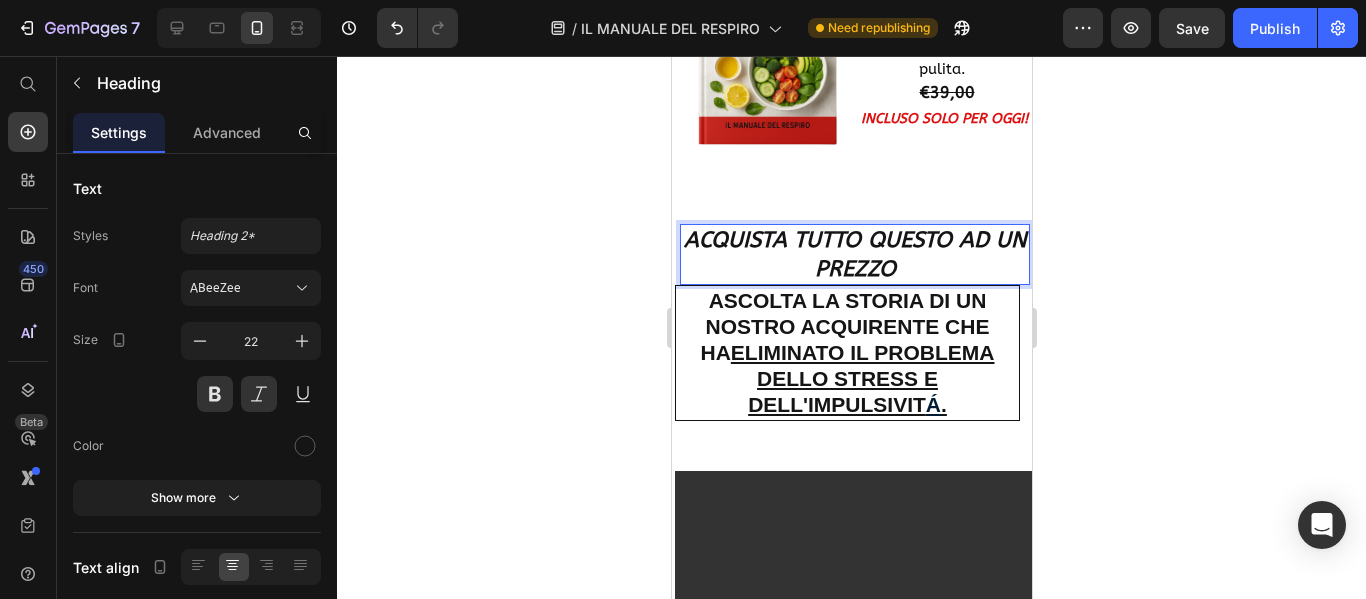 drag, startPoint x: 922, startPoint y: 279, endPoint x: 693, endPoint y: 240, distance: 232.29723 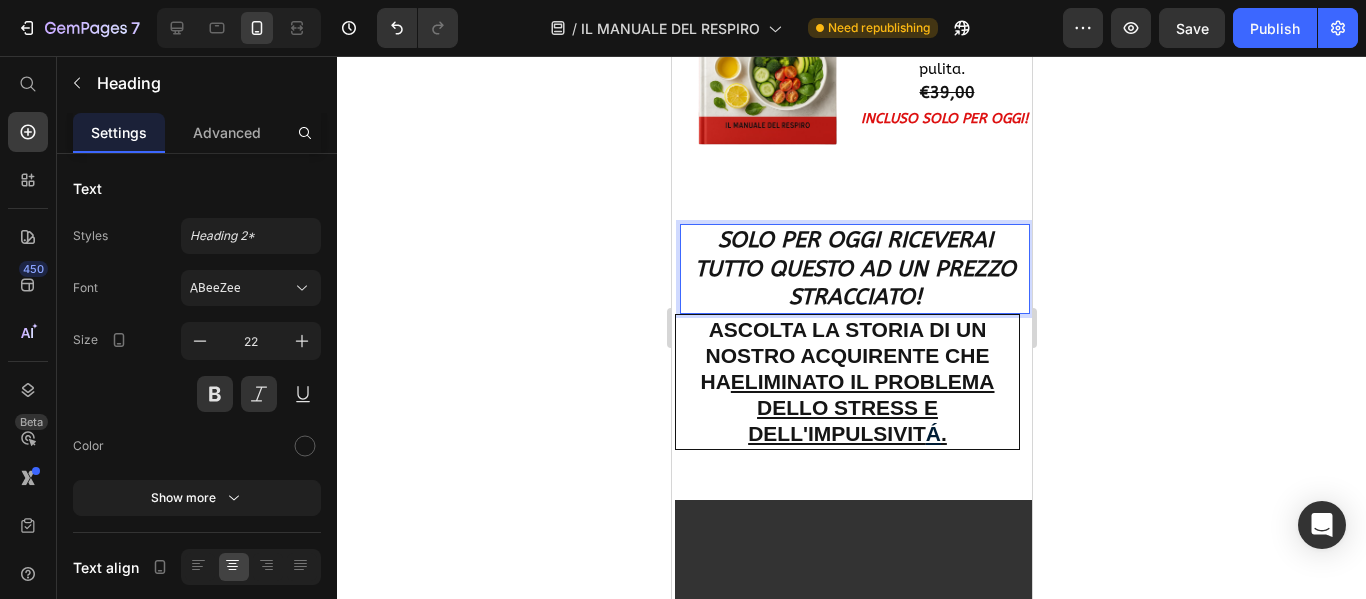 click on "SOLO PER OGGI RICEVERAI TUTTO QUESTO AD UN PREZZO STRACCIATO!" at bounding box center (854, 269) 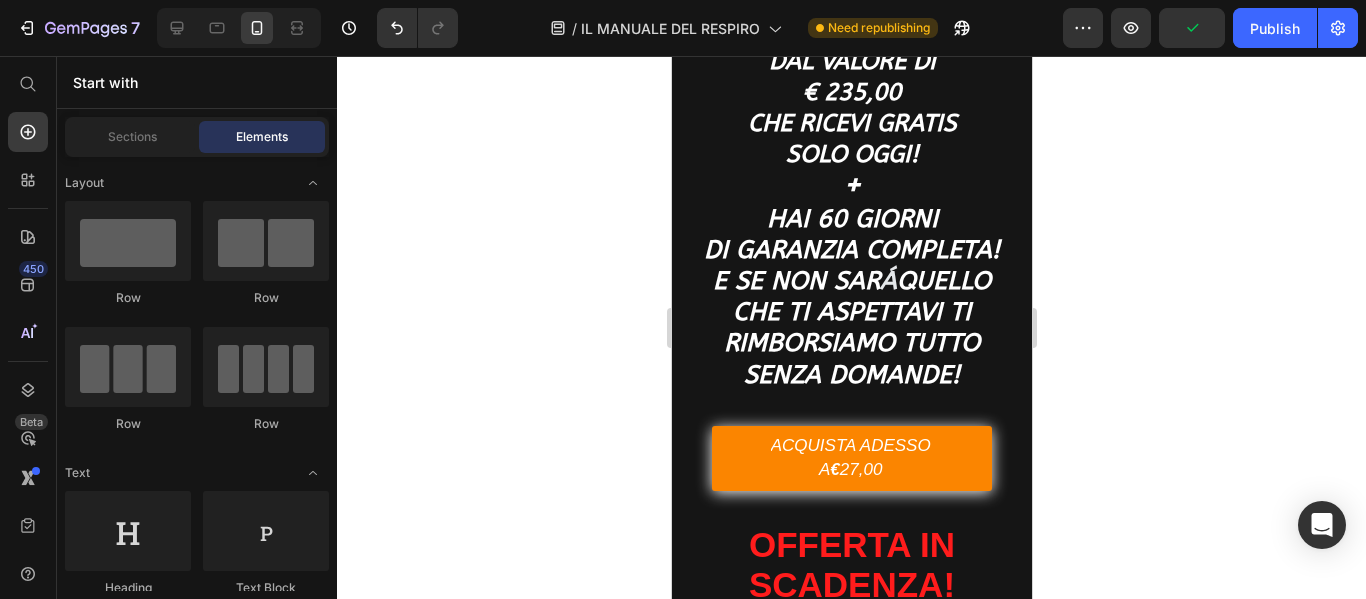 scroll, scrollTop: 15624, scrollLeft: 0, axis: vertical 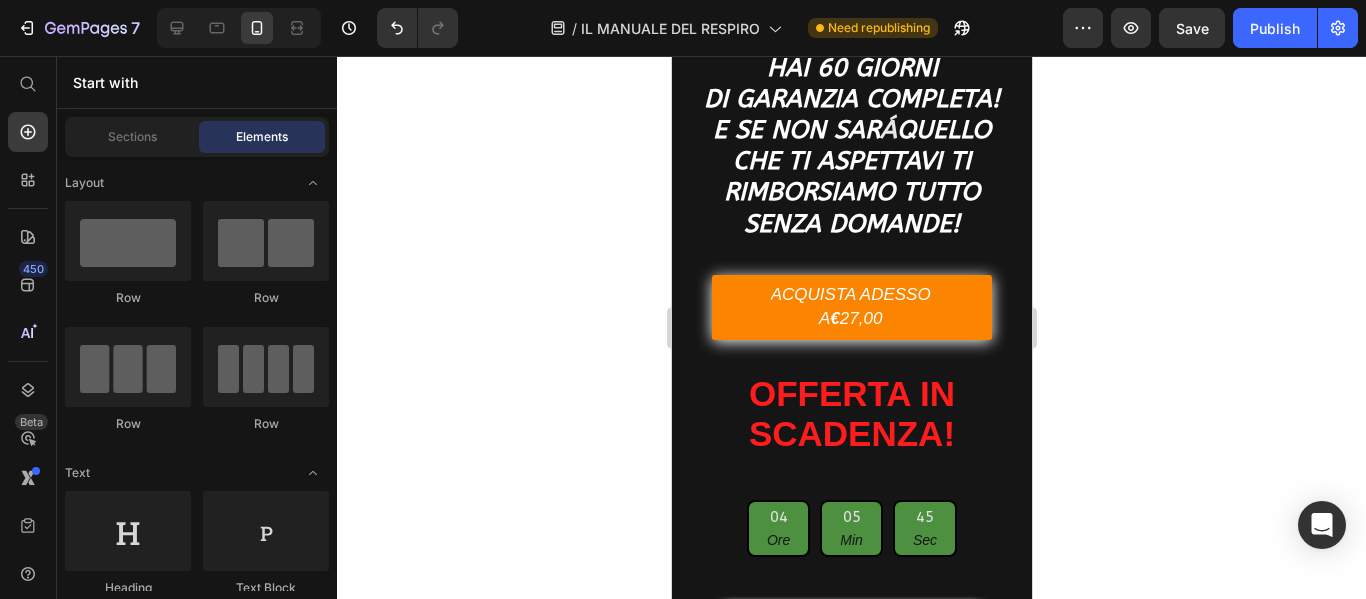 drag, startPoint x: 1022, startPoint y: 455, endPoint x: 1703, endPoint y: 558, distance: 688.74524 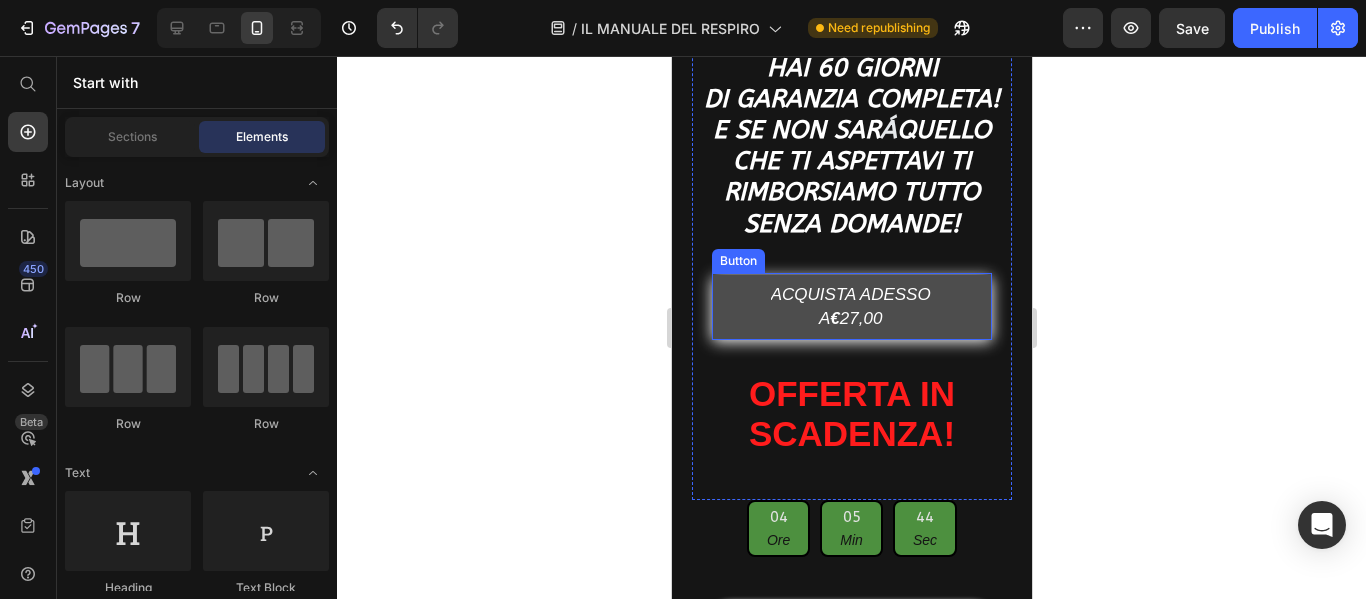 click on "ACQUISTA ADESSO   A  € 27,00" at bounding box center [851, 307] 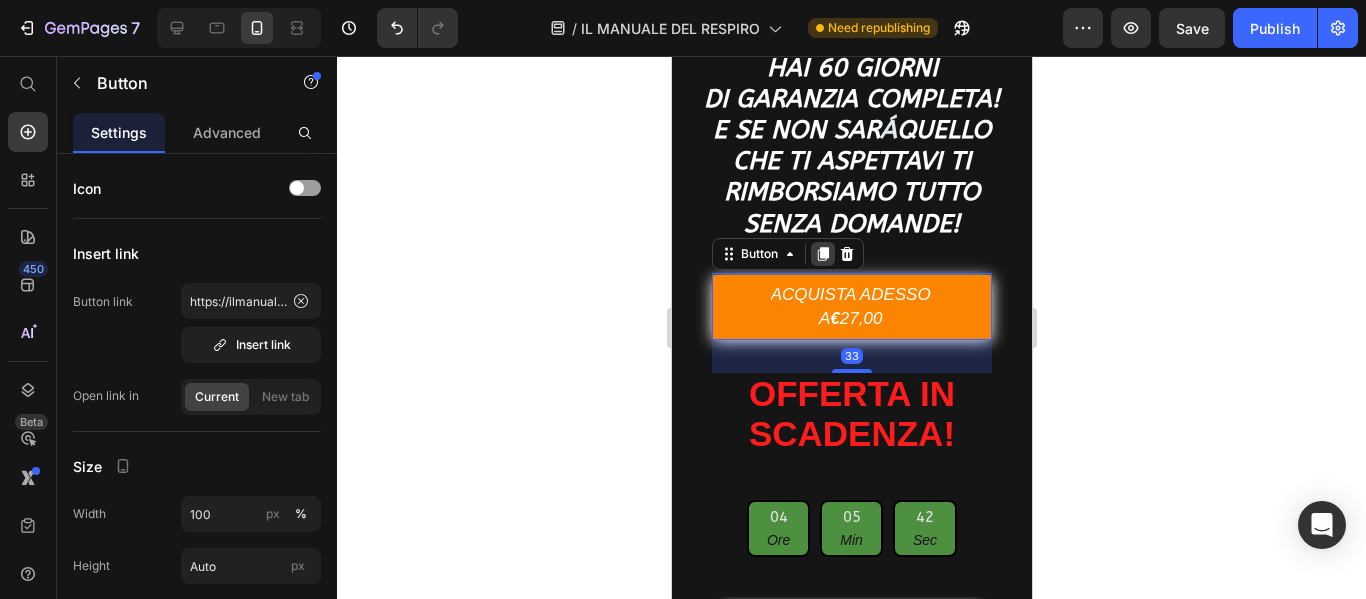 click 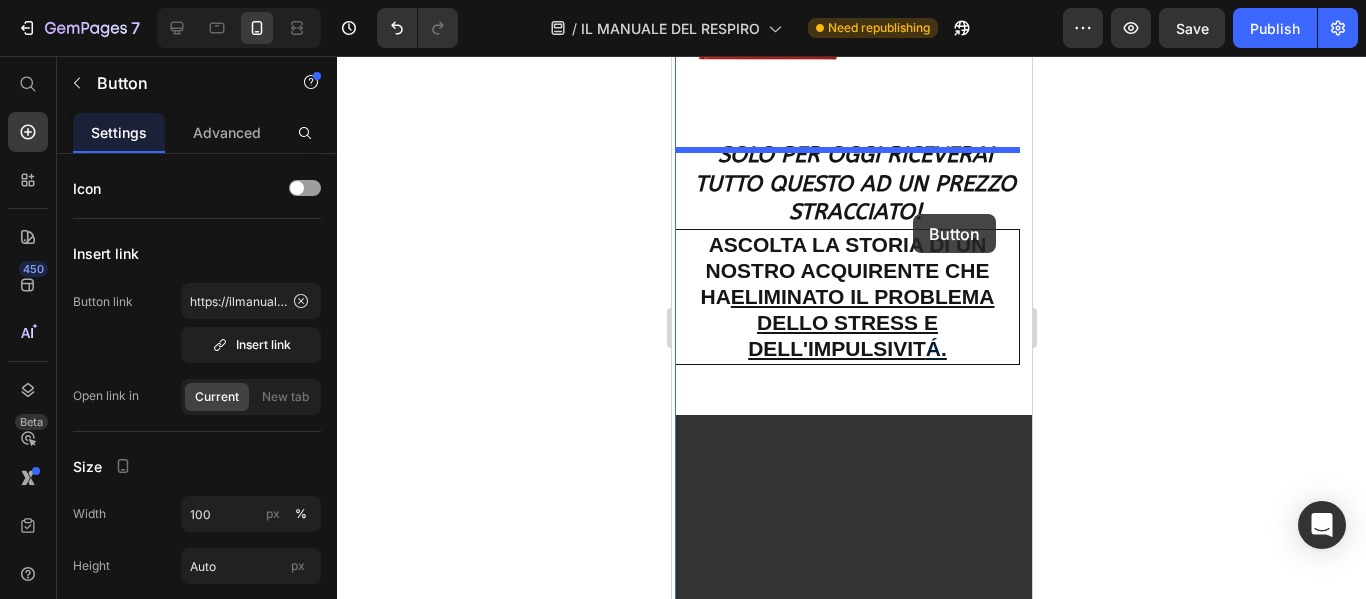 scroll, scrollTop: 13838, scrollLeft: 0, axis: vertical 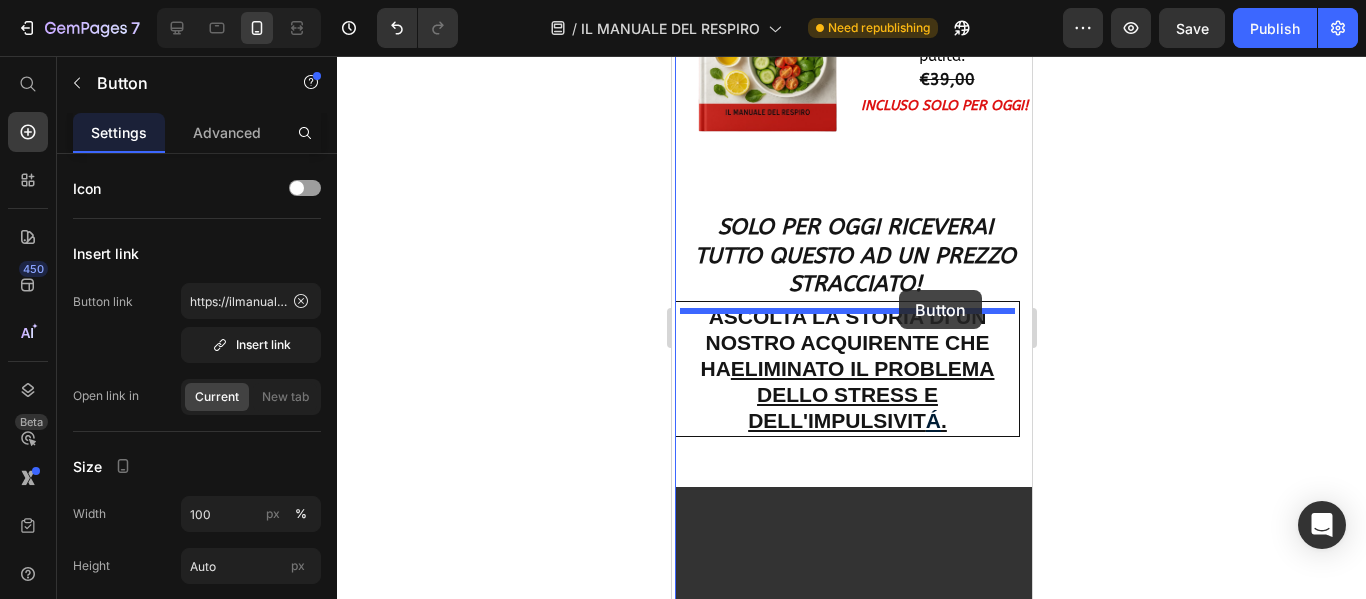 drag, startPoint x: 939, startPoint y: 334, endPoint x: 898, endPoint y: 290, distance: 60.1415 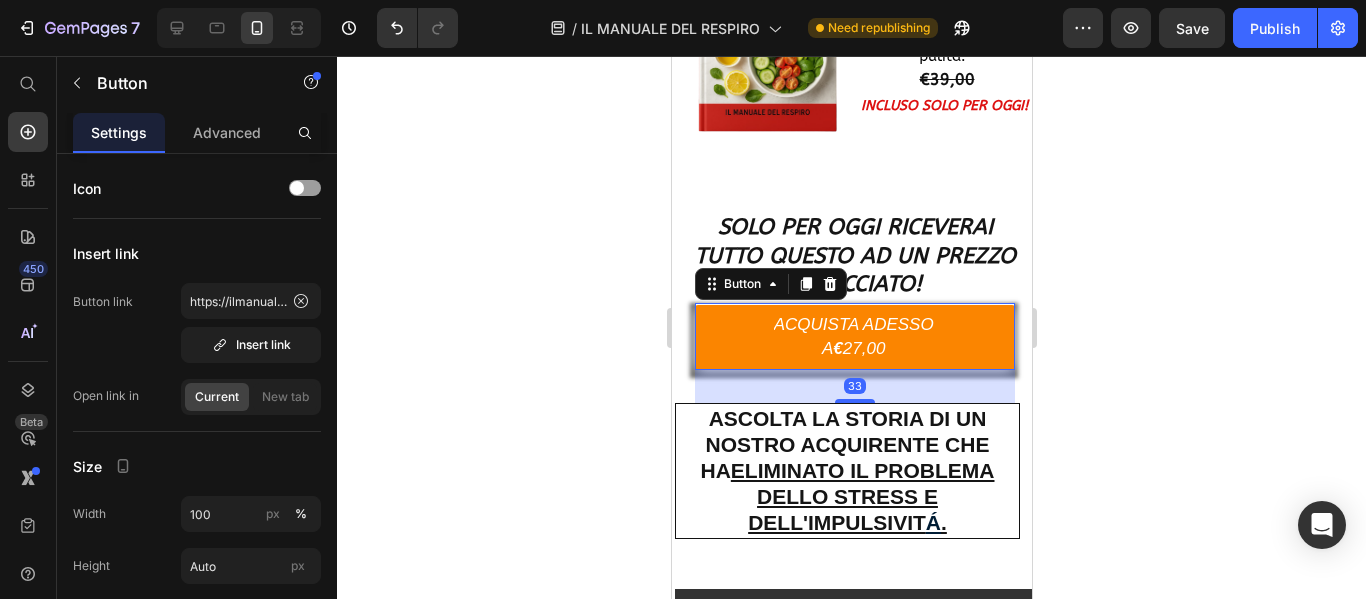 click 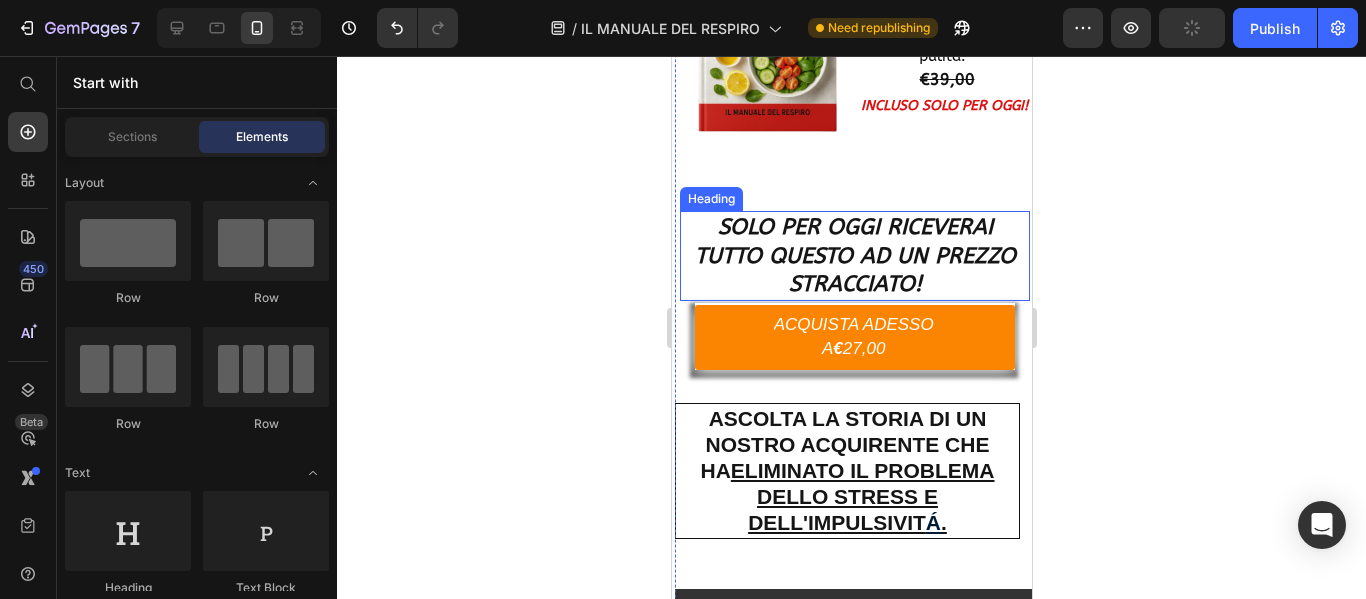 click on "SOLO PER OGGI RICEVERAI TUTTO QUESTO AD UN PREZZO STRACCIATO!" at bounding box center [854, 256] 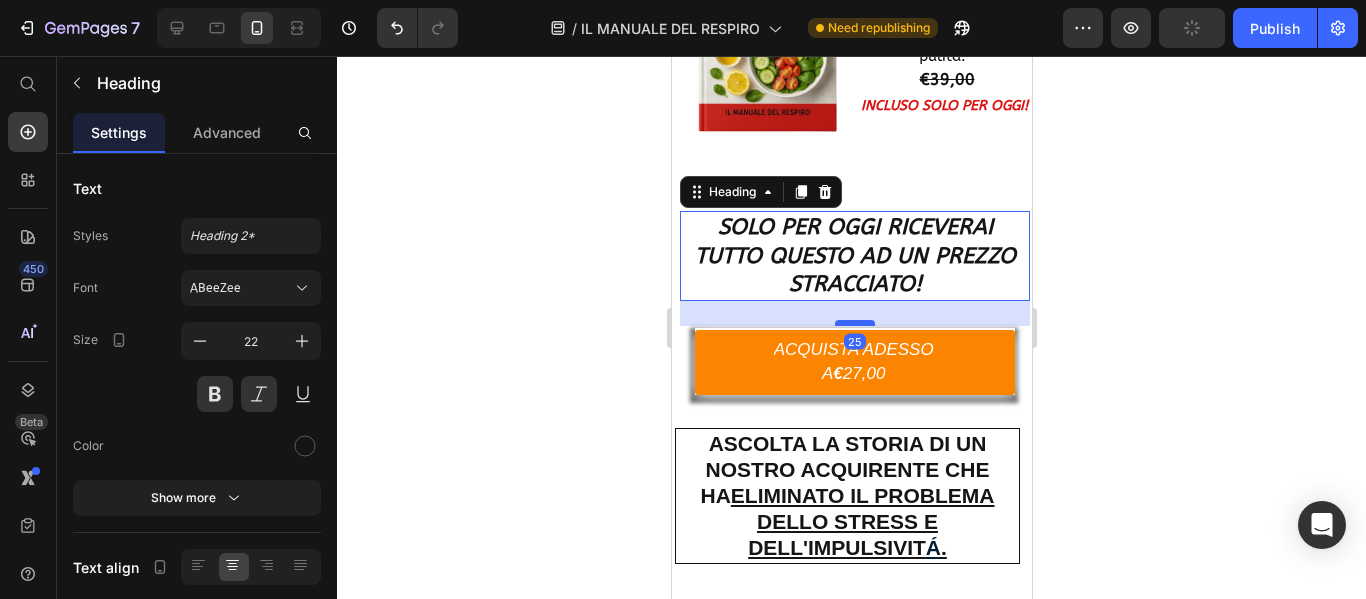 drag, startPoint x: 842, startPoint y: 310, endPoint x: 844, endPoint y: 335, distance: 25.079872 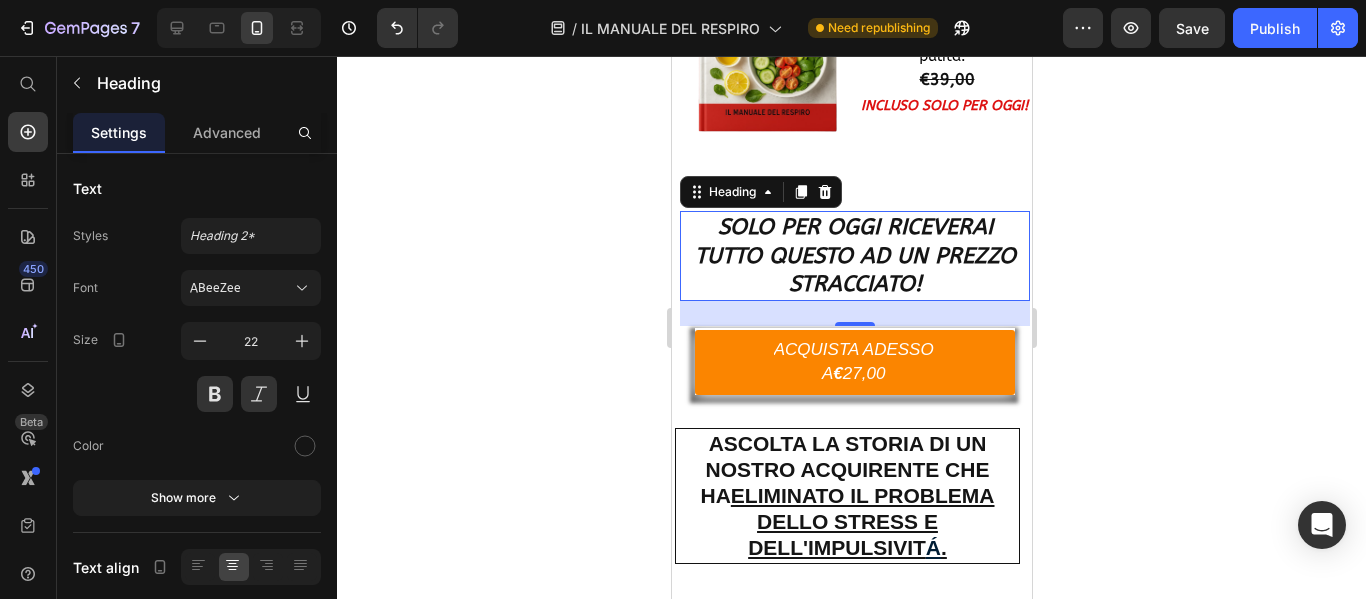 click on "SOLO PER OGGI RICEVERAI TUTTO QUESTO AD UN PREZZO STRACCIATO!" at bounding box center (854, 256) 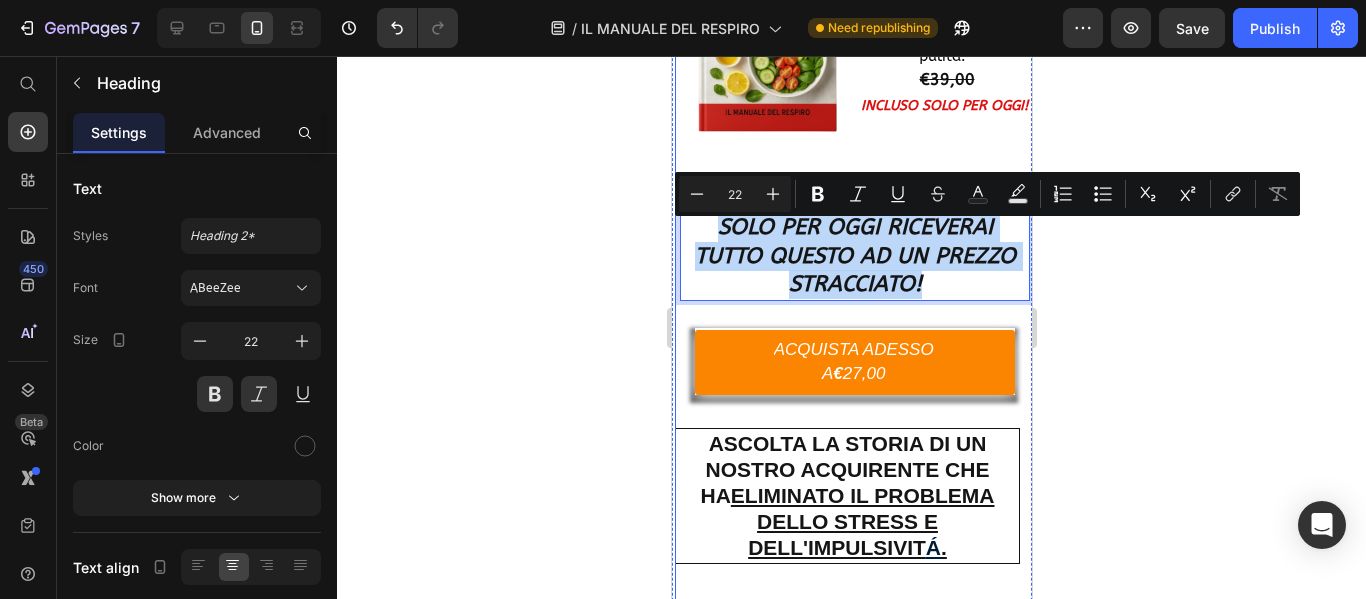 drag, startPoint x: 712, startPoint y: 232, endPoint x: 964, endPoint y: 320, distance: 266.92322 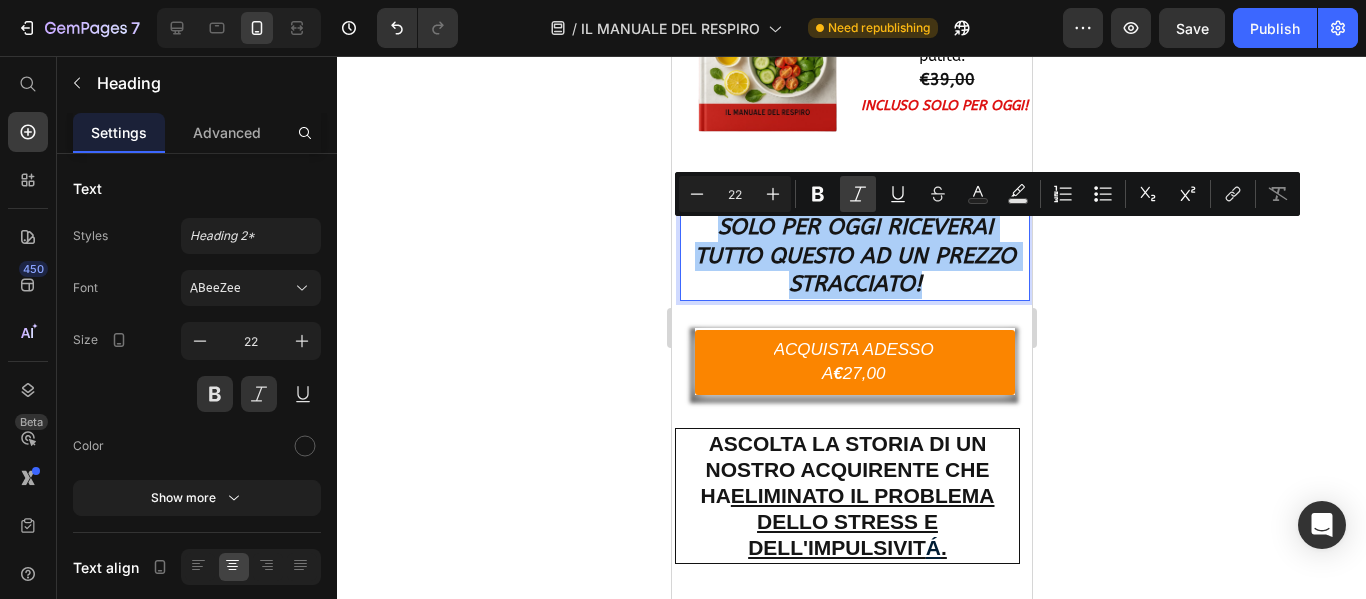 click 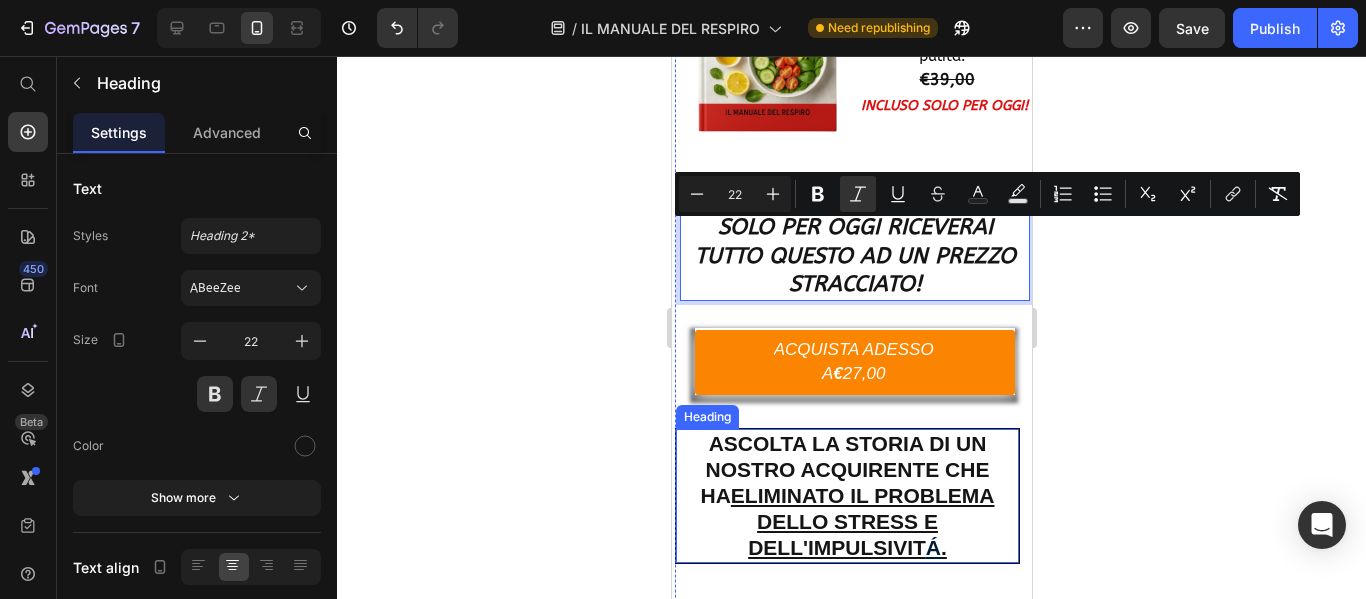 click on "ASCOLTA LA STORIA DI UN NOSTRO ACQUIRENTE CHE HA  ELIMINATO IL PROBLEMA DELLO STRESS E DELL'IMPULSIVIT" at bounding box center [846, 495] 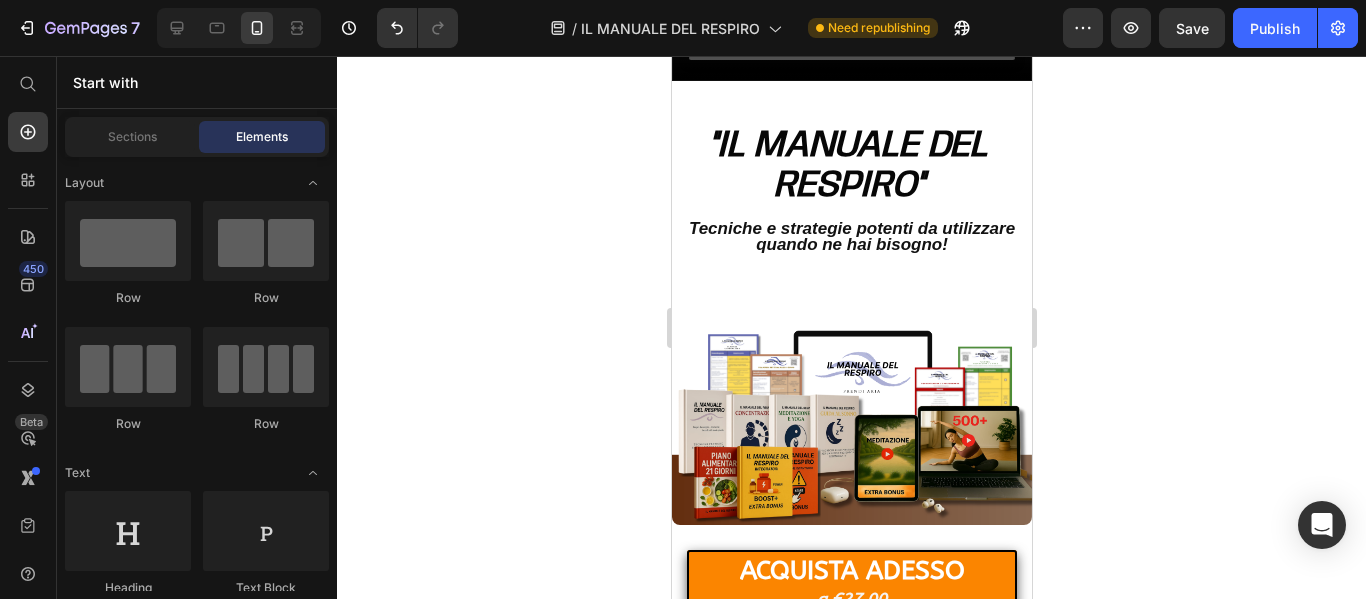 scroll, scrollTop: 232, scrollLeft: 0, axis: vertical 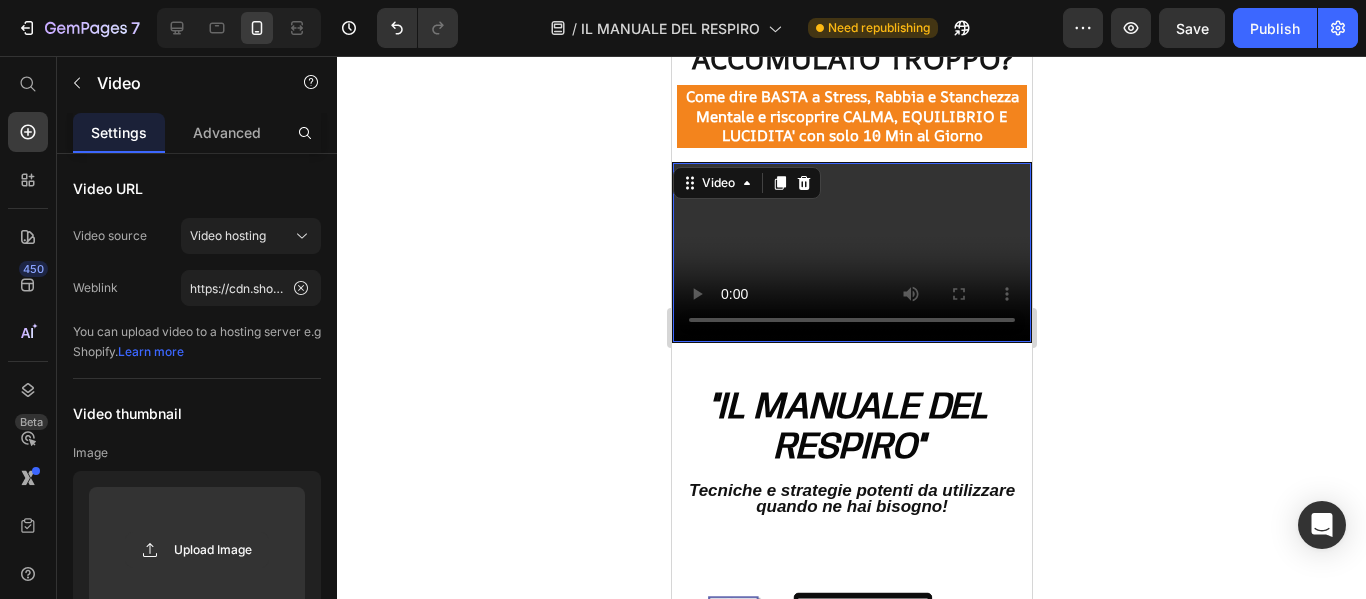 click at bounding box center (851, 252) 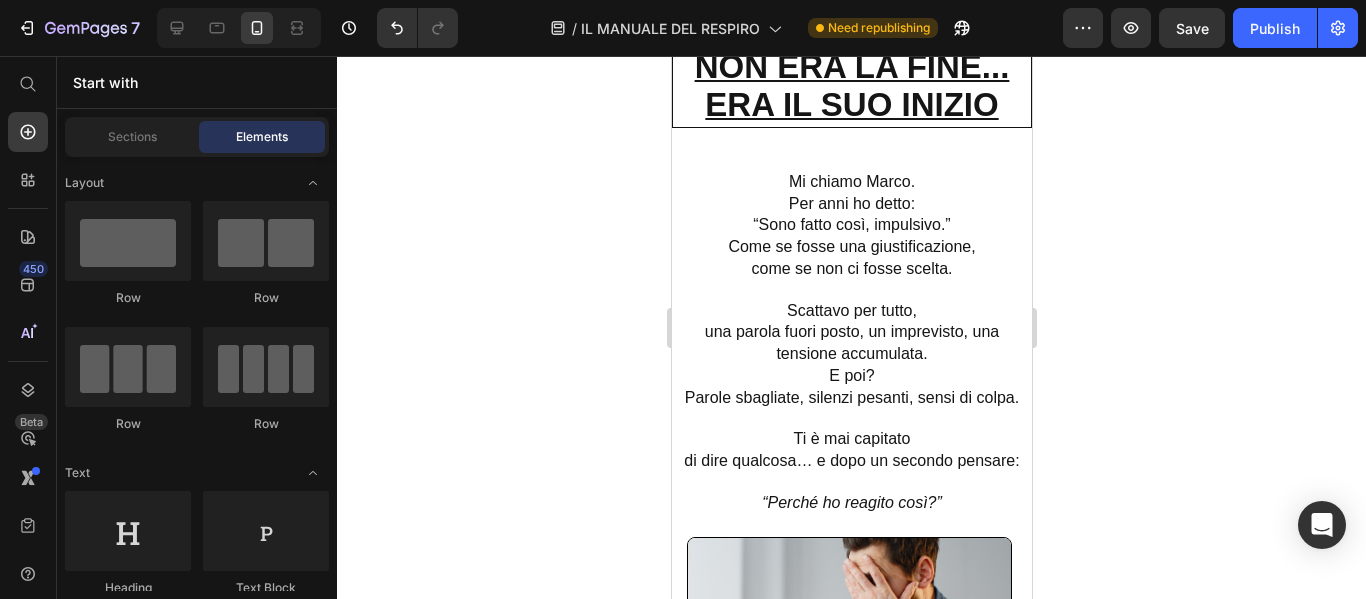 scroll, scrollTop: 1092, scrollLeft: 0, axis: vertical 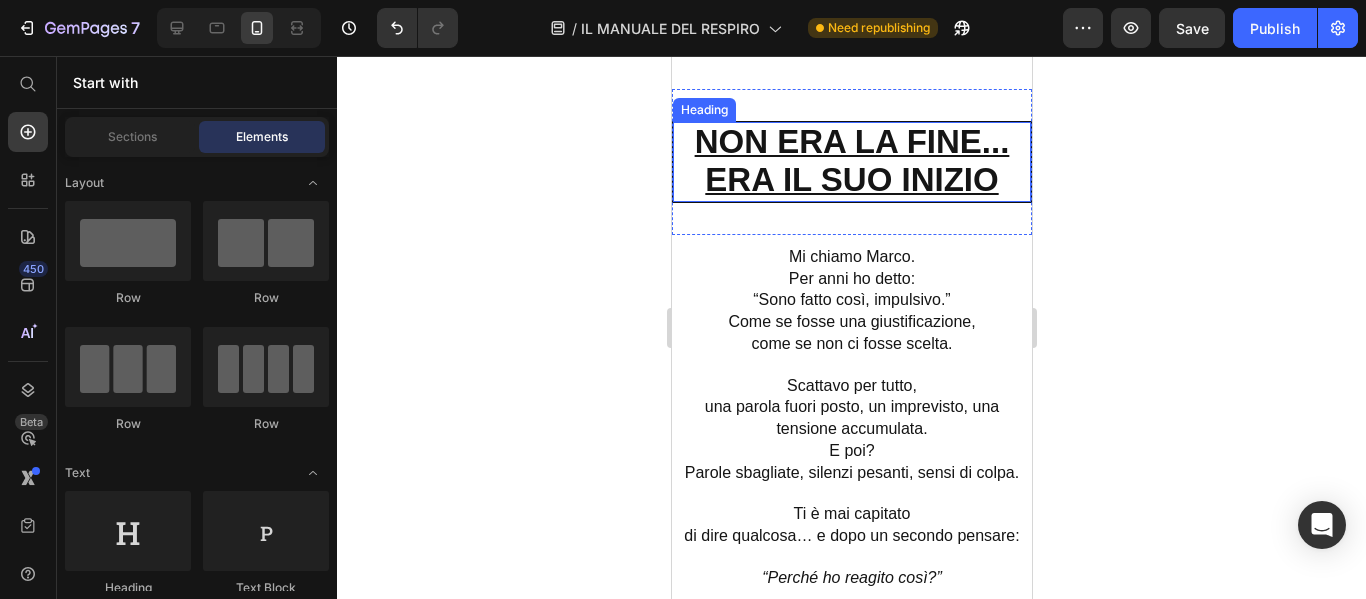 click on "NON ERA LA FINE..." at bounding box center [851, 141] 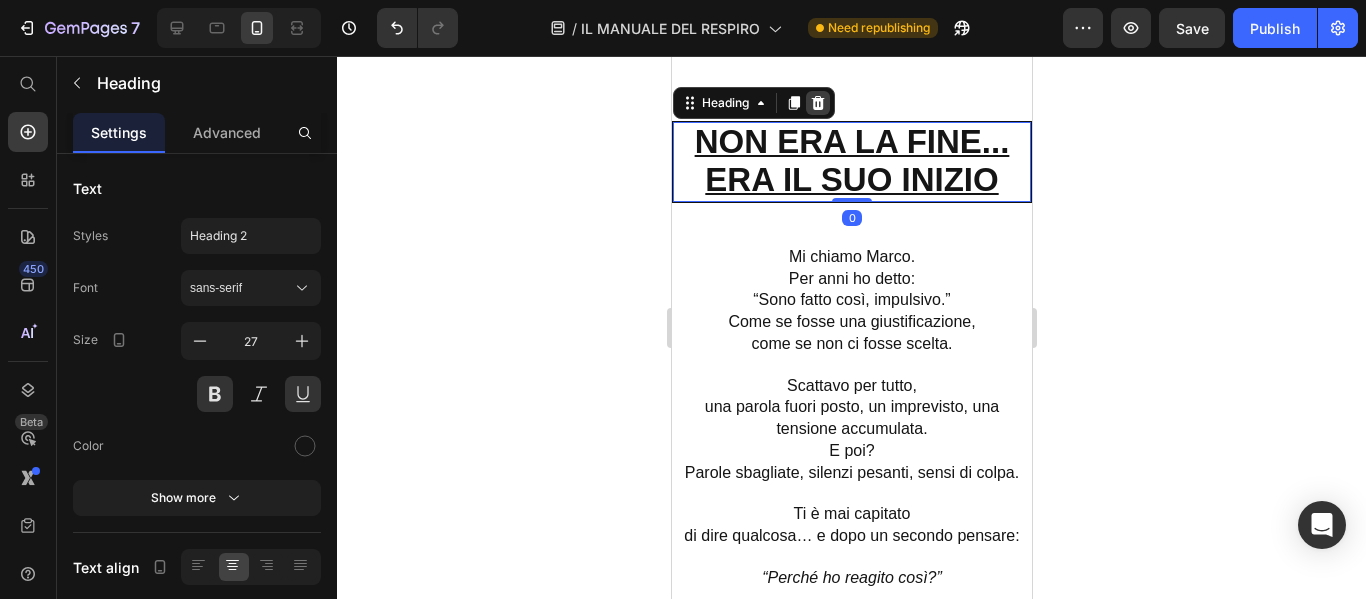 click 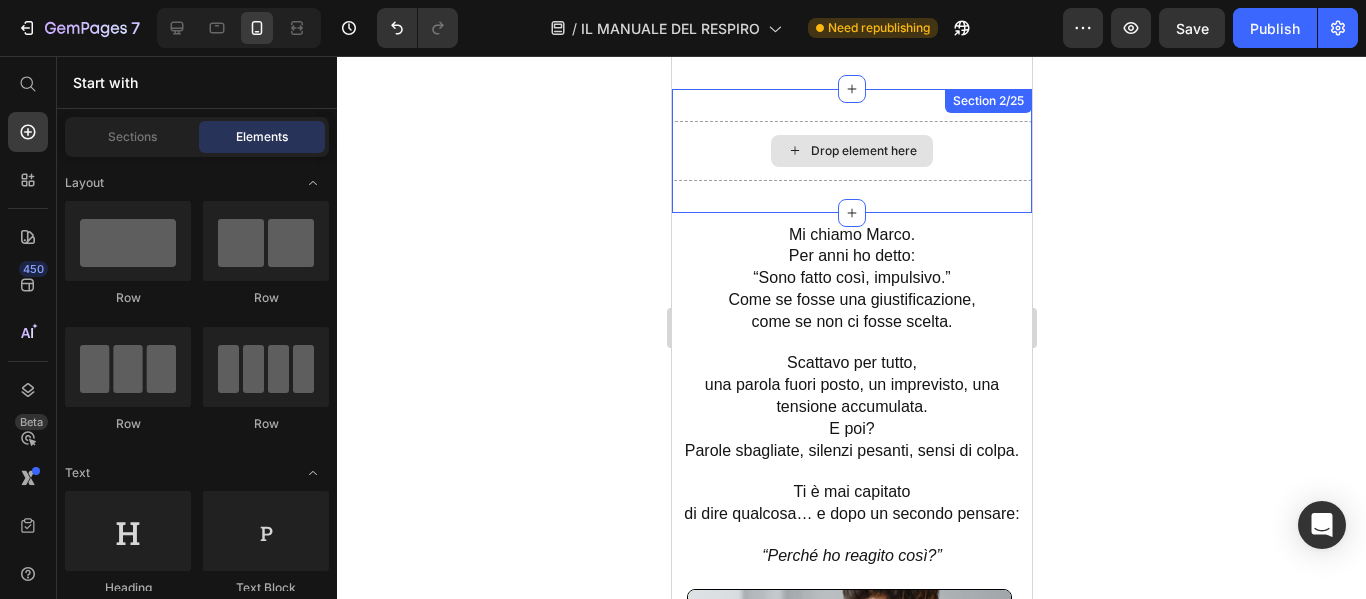 click on "Drop element here" at bounding box center [863, 151] 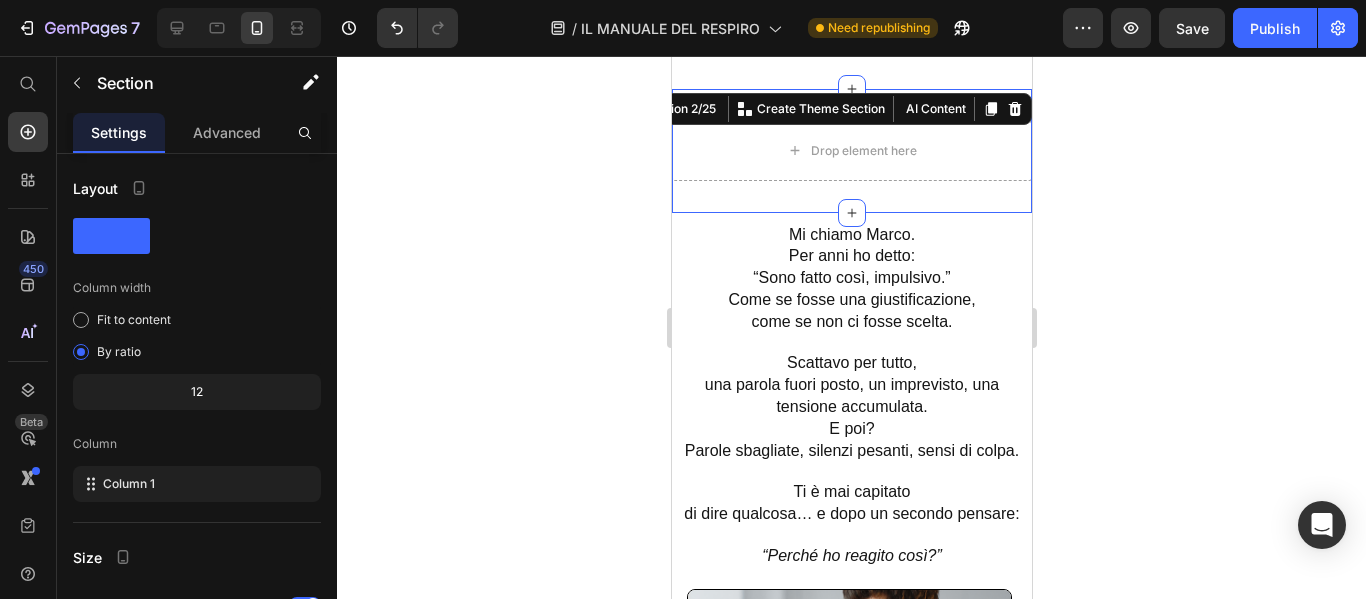click on "Drop element here Section 2/25   You can create reusable sections Create Theme Section AI Content Write with GemAI What would you like to describe here? Tone and Voice Persuasive Product Getting products... Show more Generate" at bounding box center (851, 151) 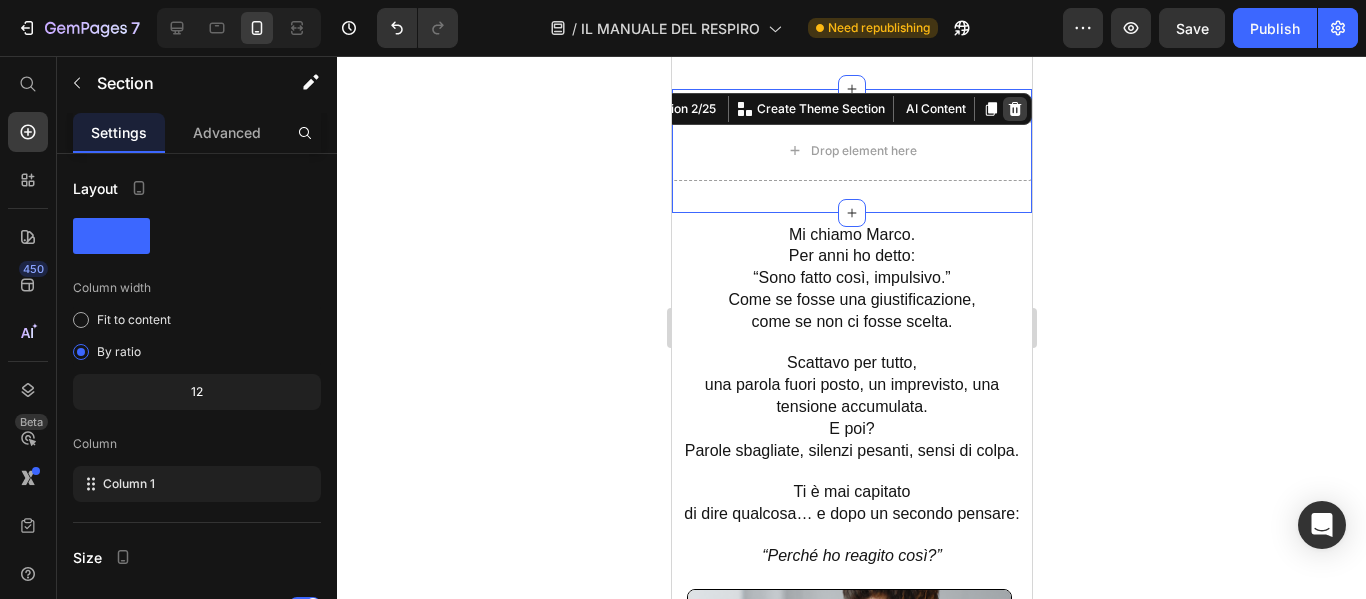 click 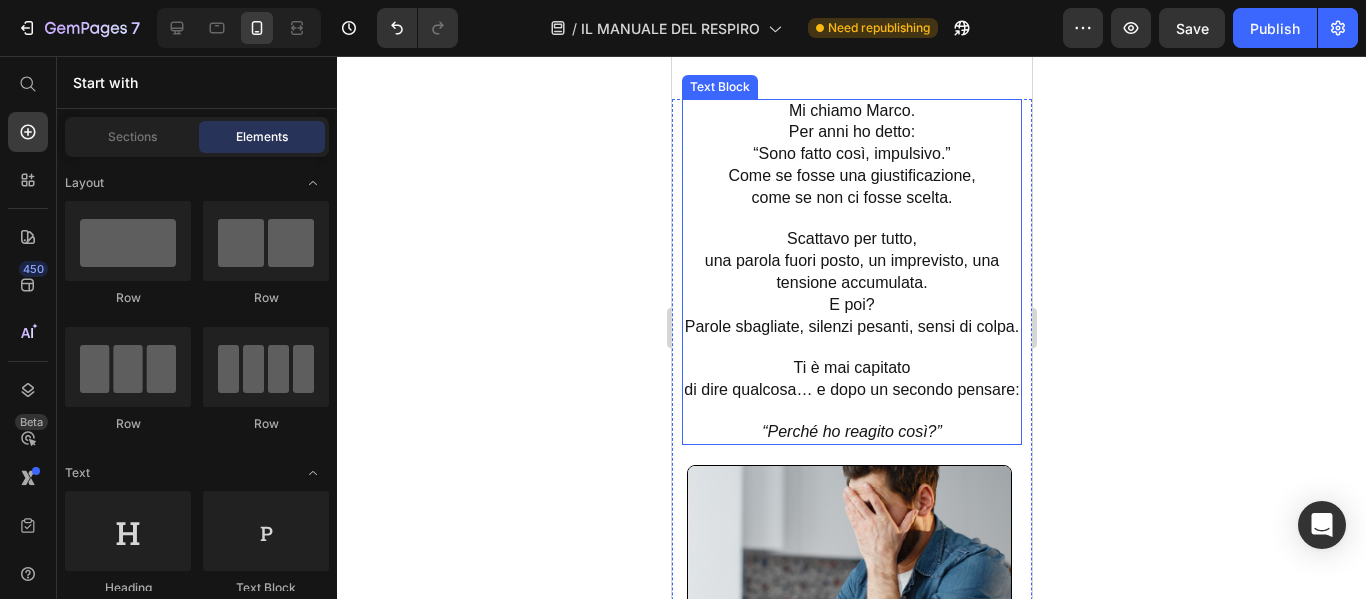 click on "Per anni ho detto: “Sono fatto così, impulsivo.” Come se fosse una giustificazione, come se non ci fosse scelta." at bounding box center [851, 165] 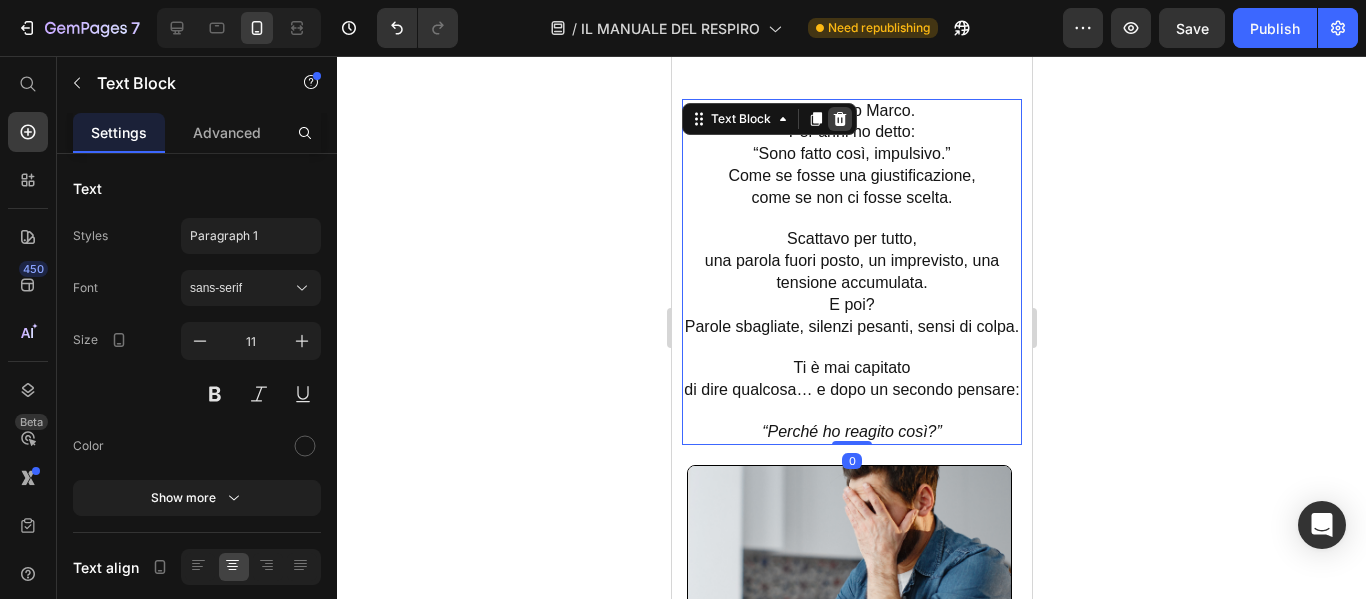 click 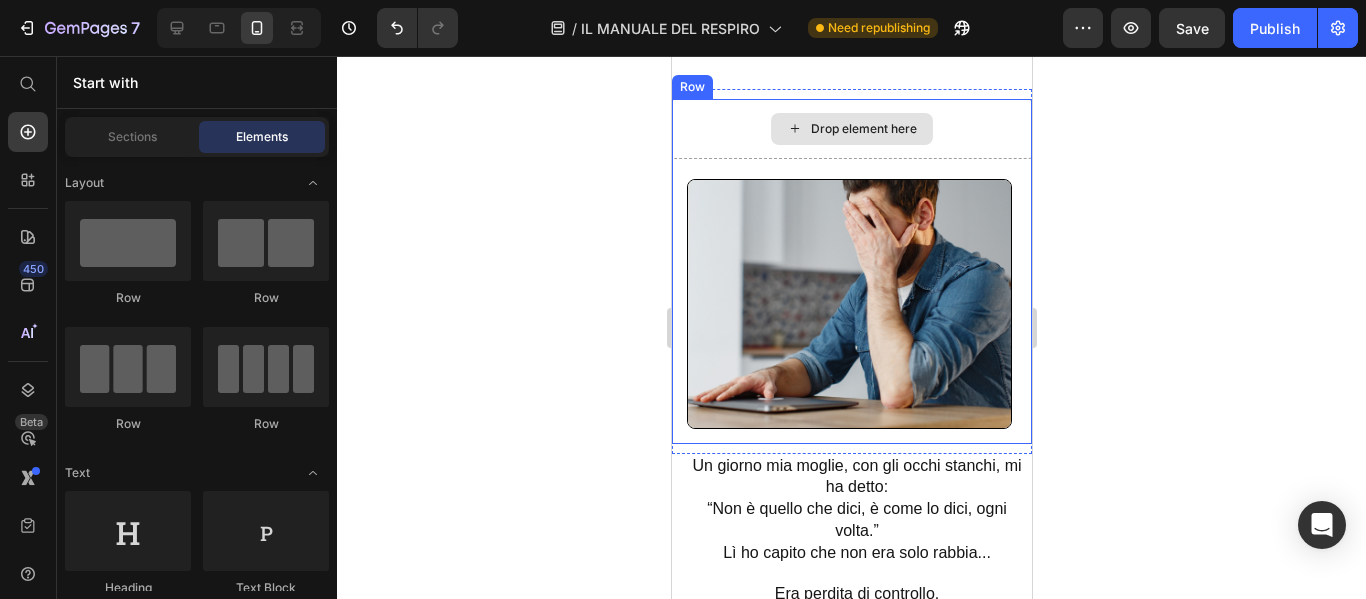 click on "Drop element here" at bounding box center [851, 129] 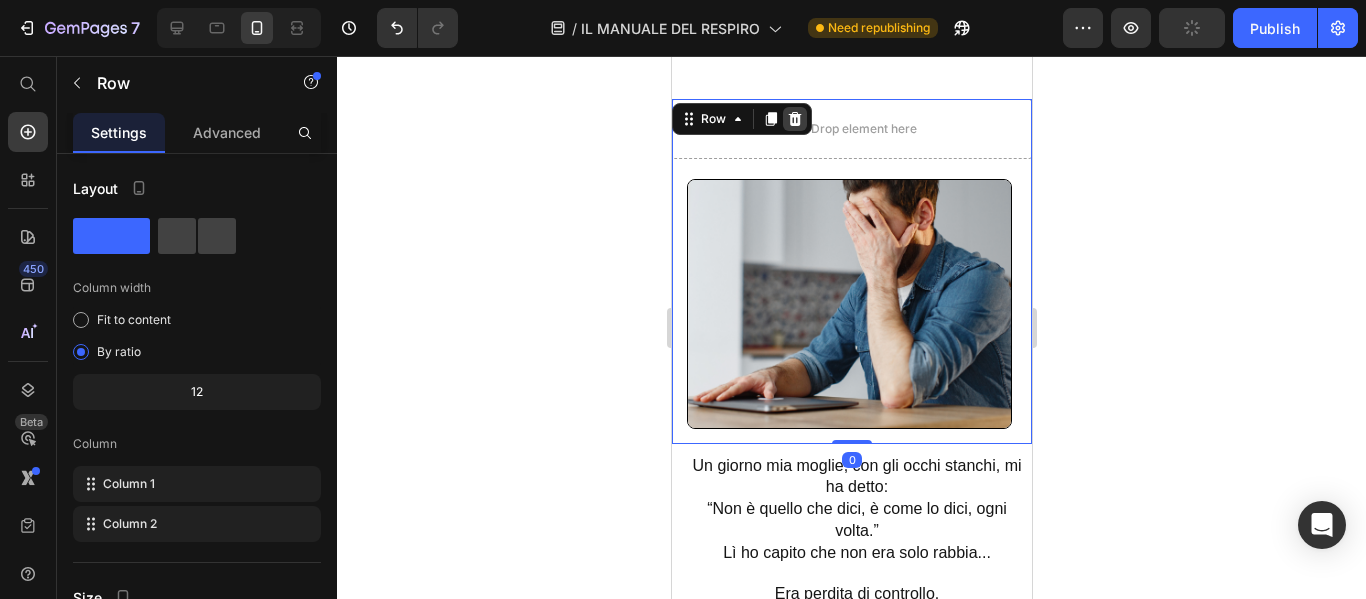 click 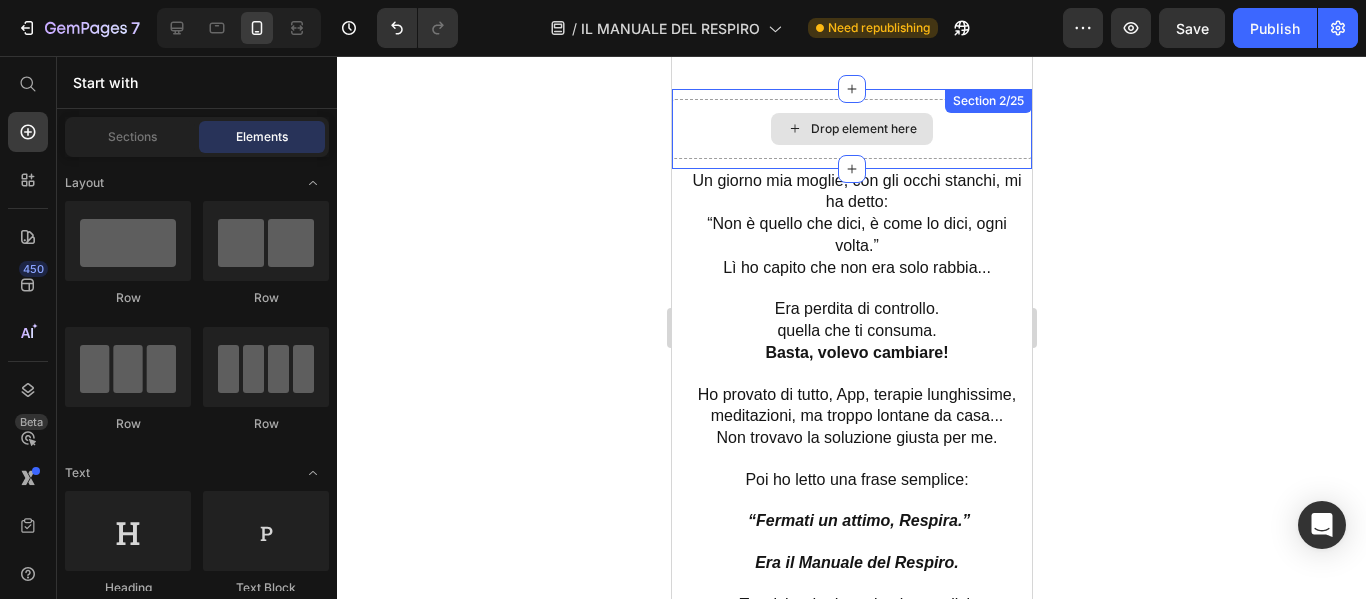 click on "Drop element here Section 2/25" at bounding box center (851, 129) 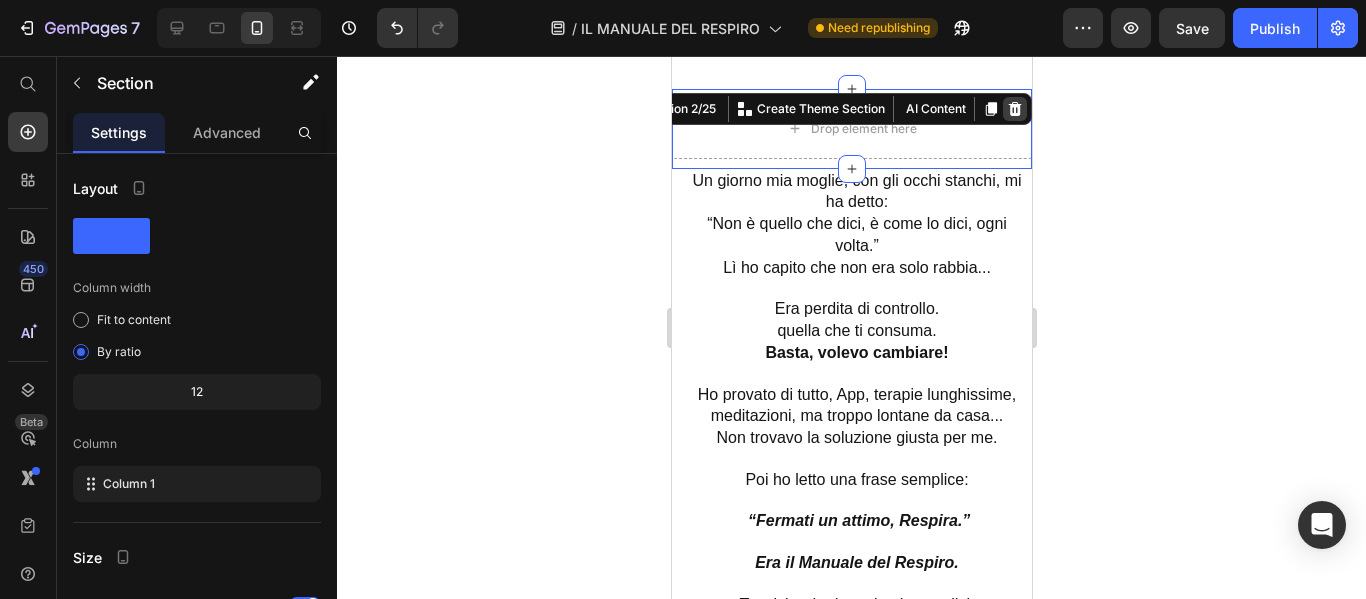click 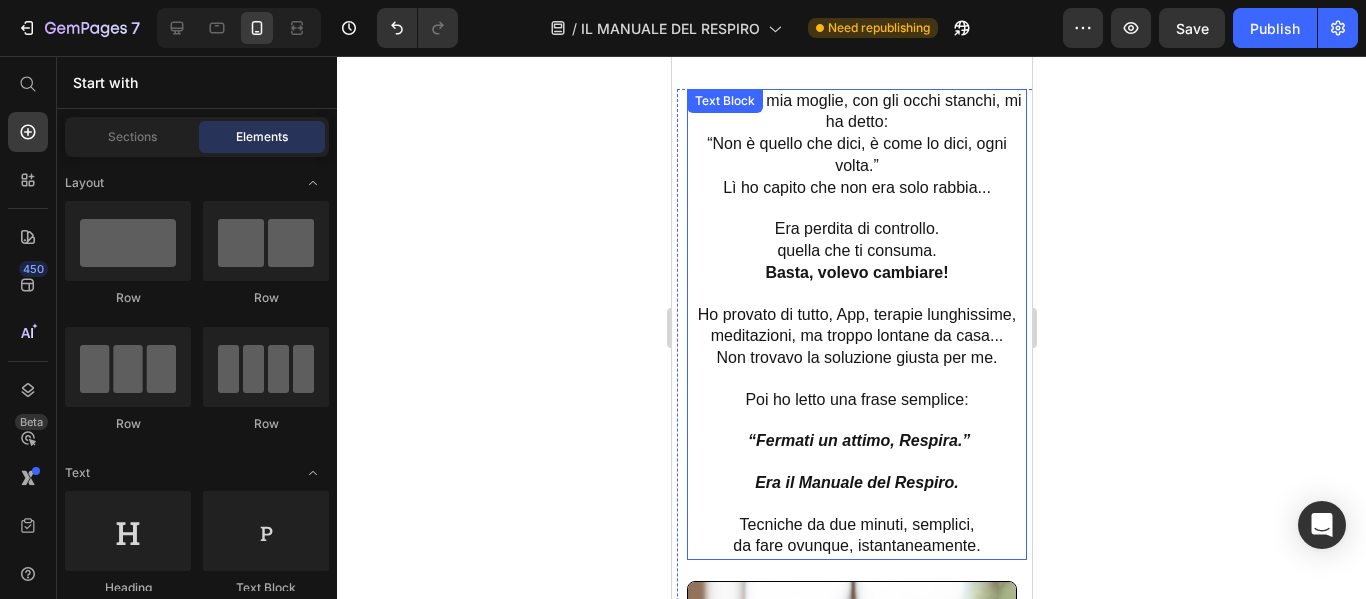 click on "Un giorno mia moglie, con gli occhi stanchi, mi ha detto: “Non è quello che dici, è come lo dici, ogni volta.”" at bounding box center (856, 134) 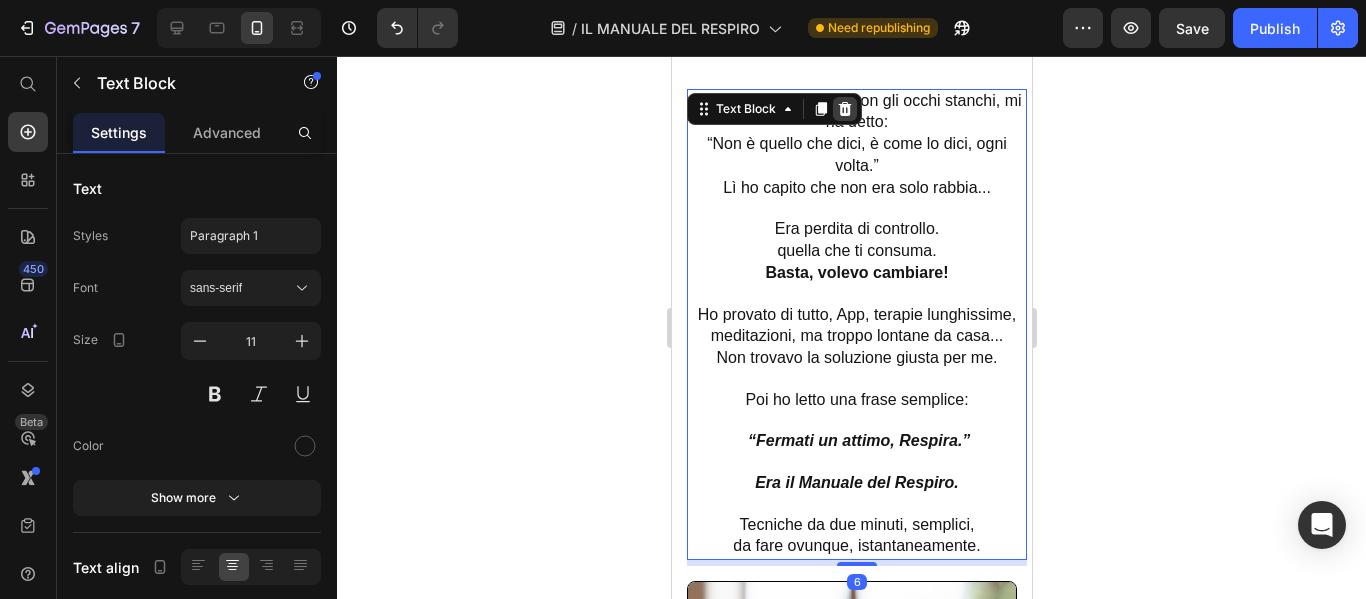 click 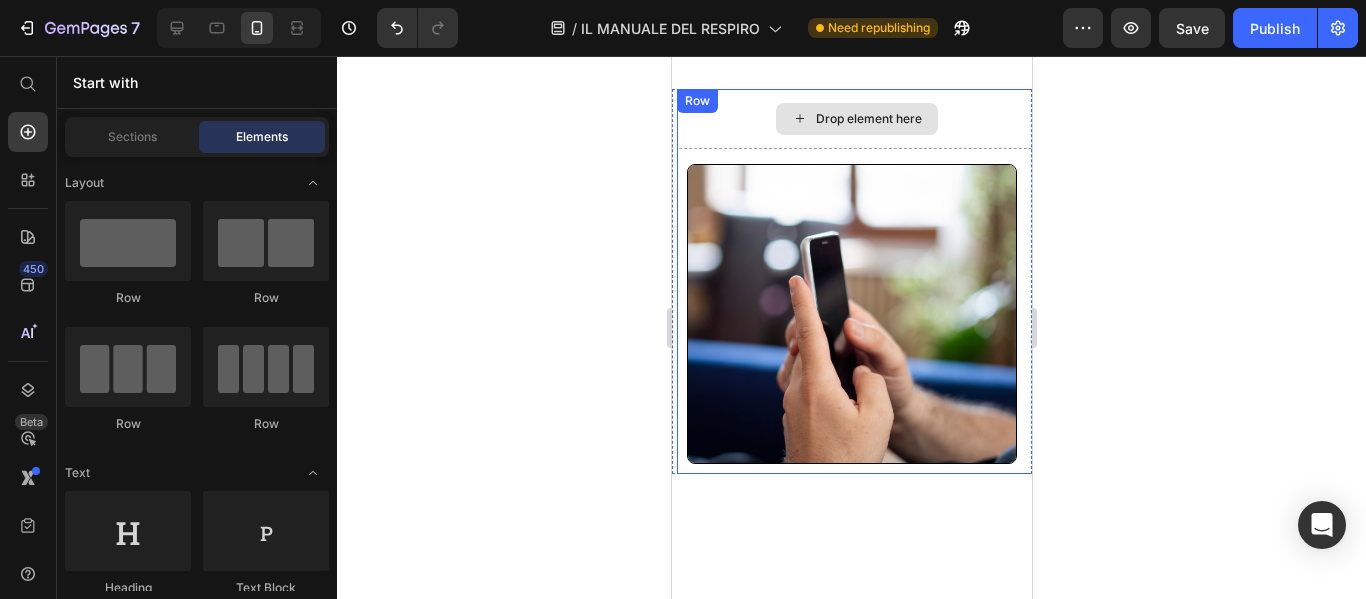 click on "Drop element here" at bounding box center (856, 119) 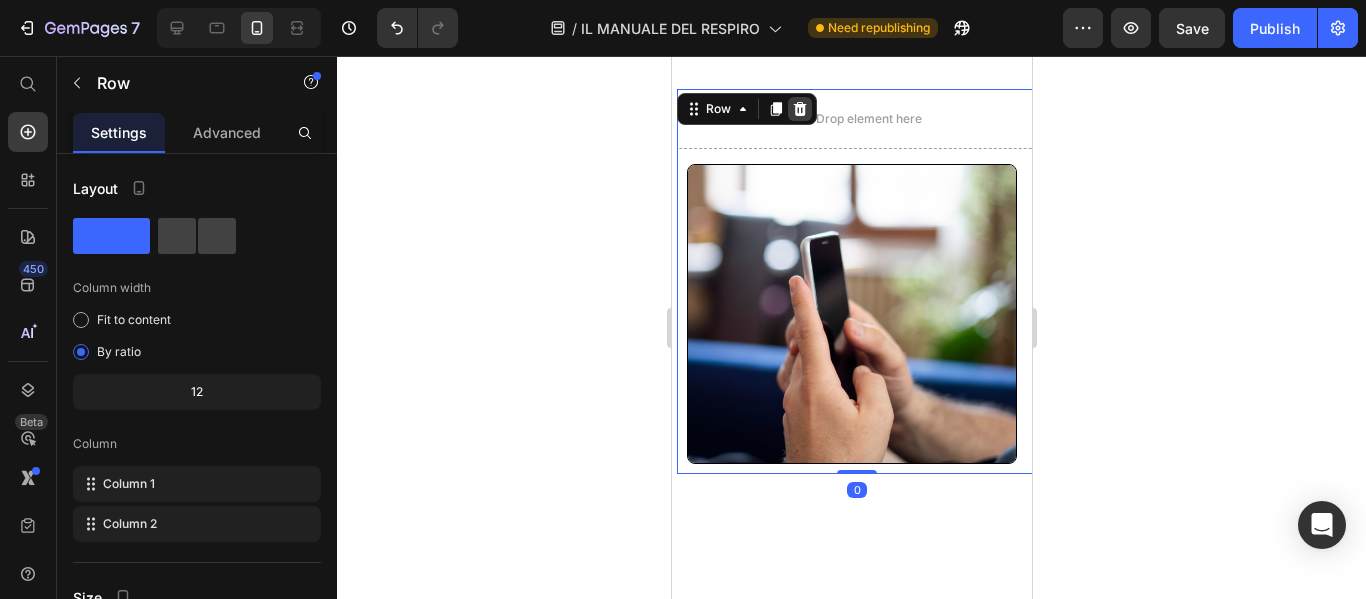 click 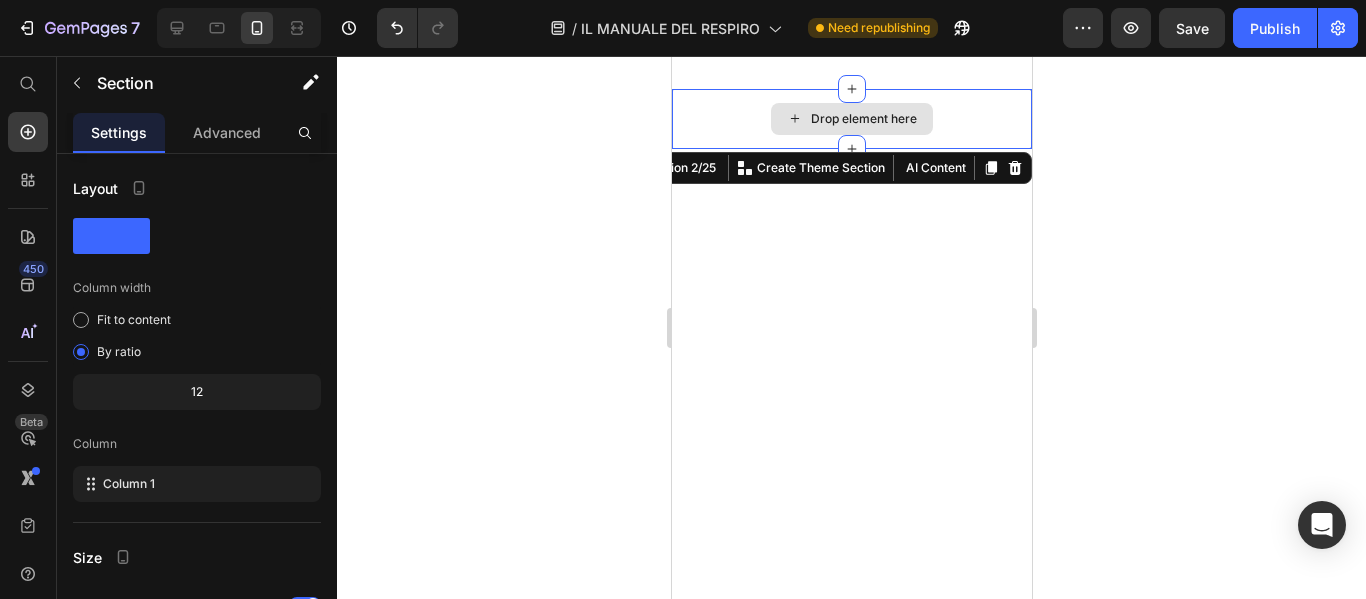 click on "Drop element here" at bounding box center [851, 119] 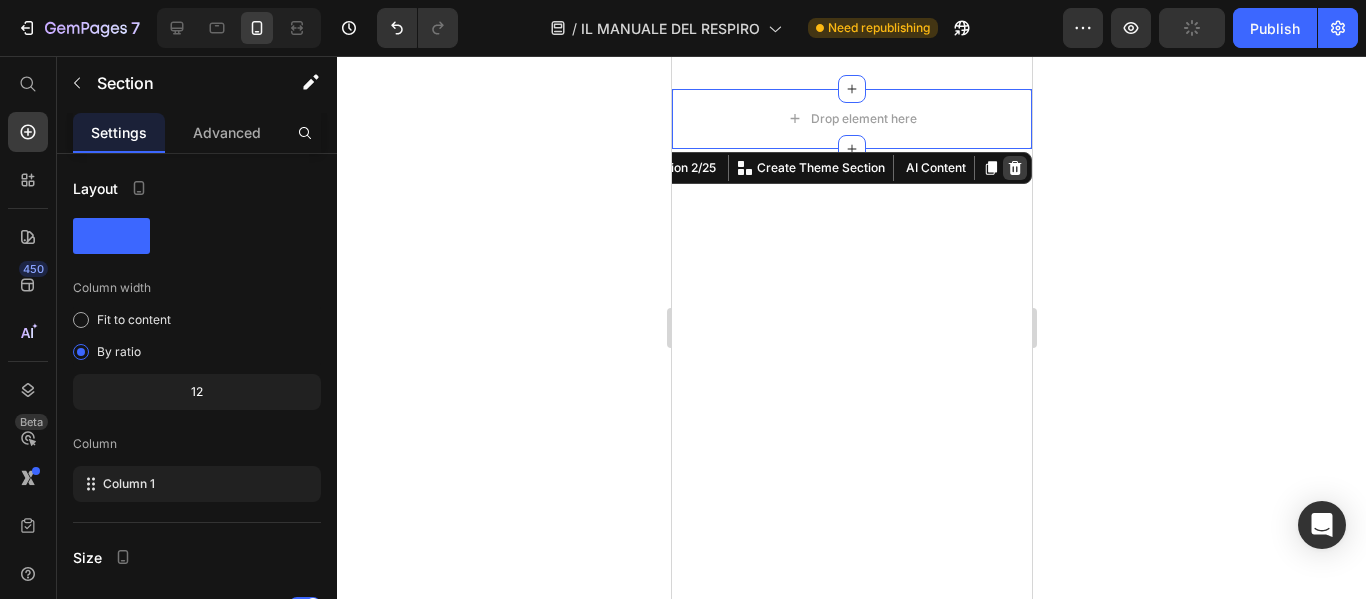click 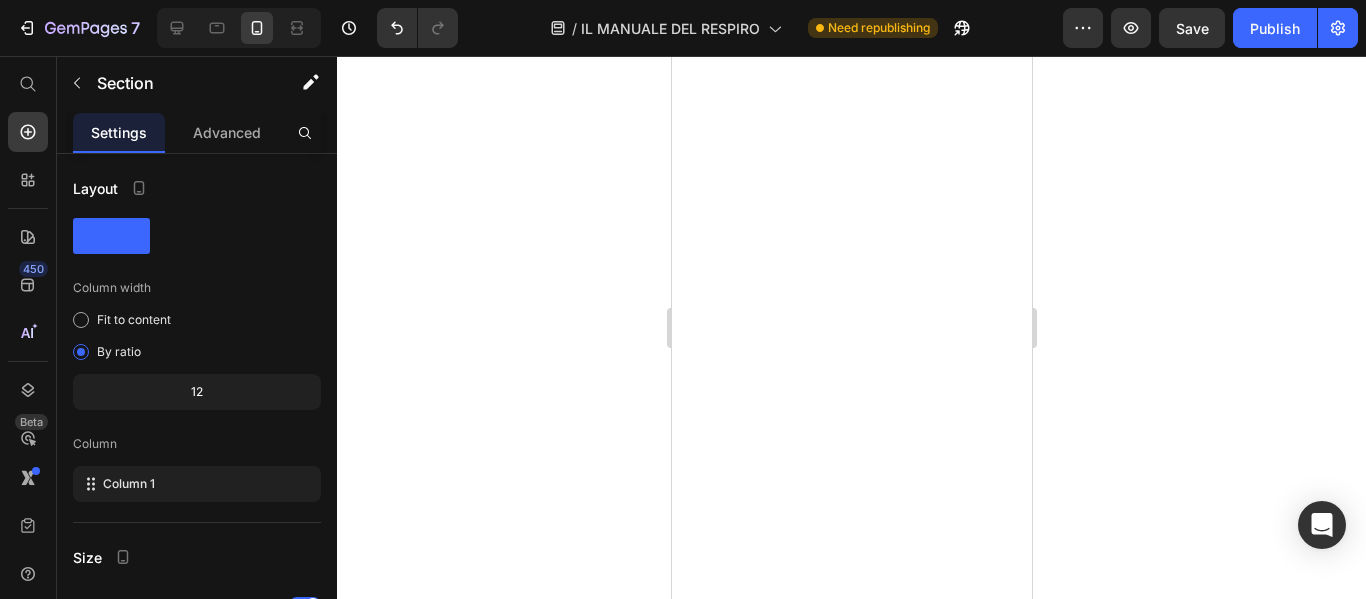 click at bounding box center [851, 533] 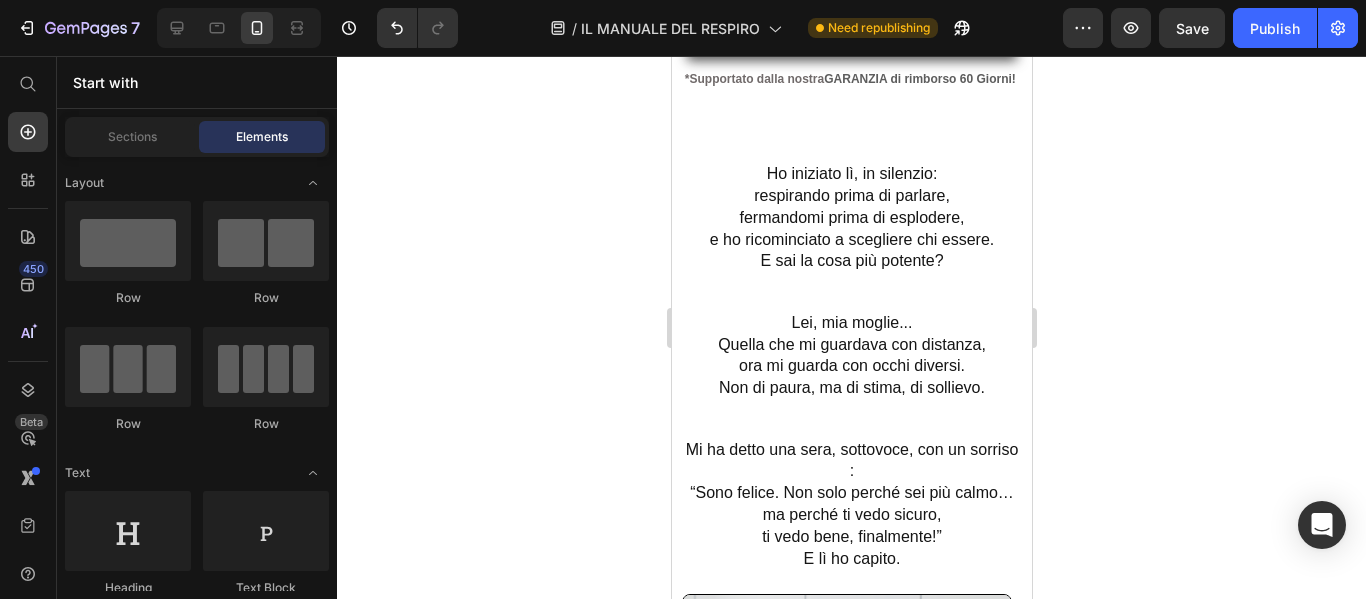 scroll, scrollTop: 888, scrollLeft: 0, axis: vertical 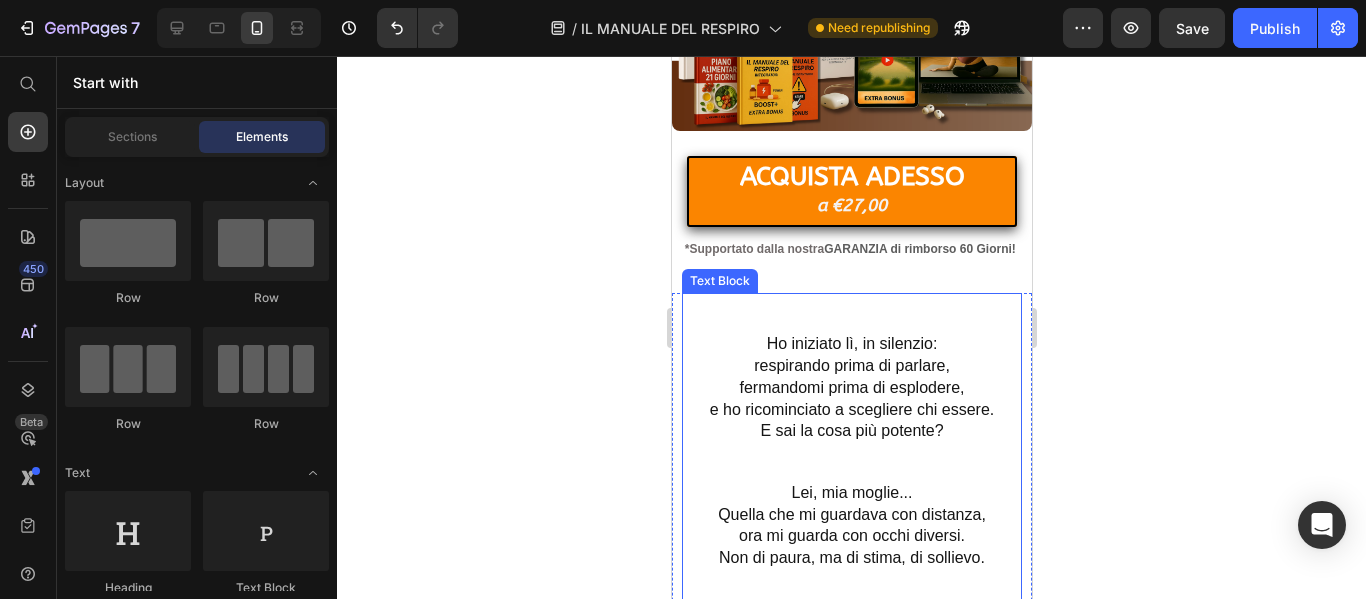 click on "Ho iniziato lì, in silenzio:" at bounding box center (851, 343) 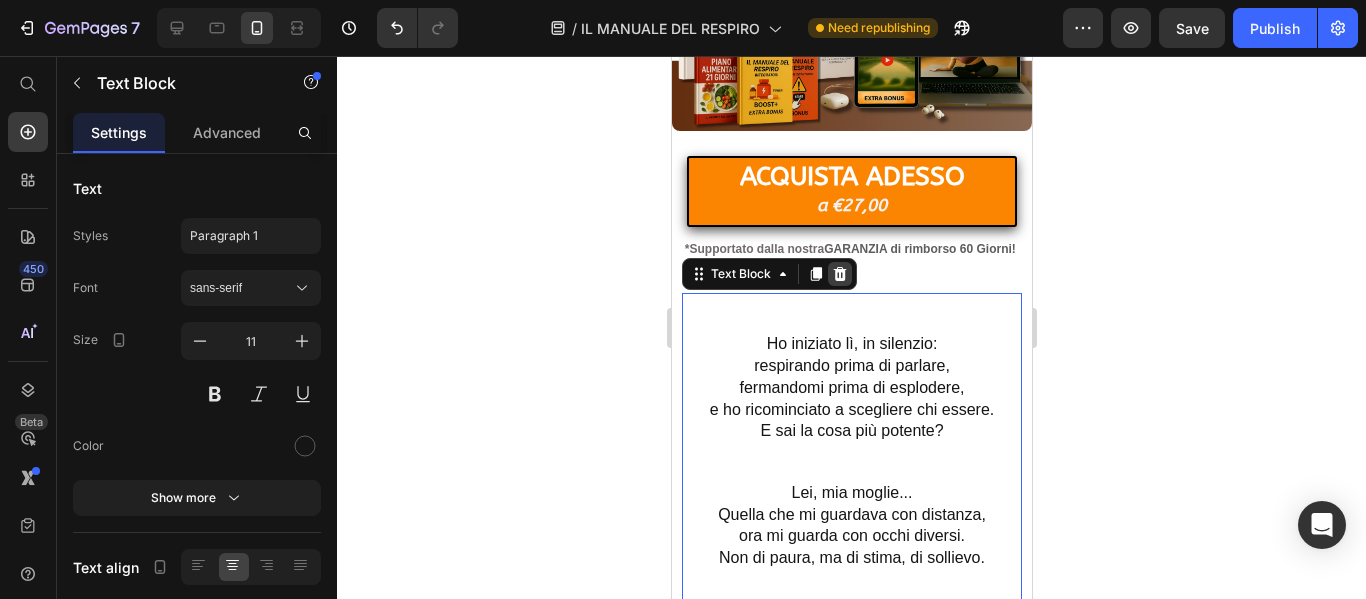 click at bounding box center [839, 274] 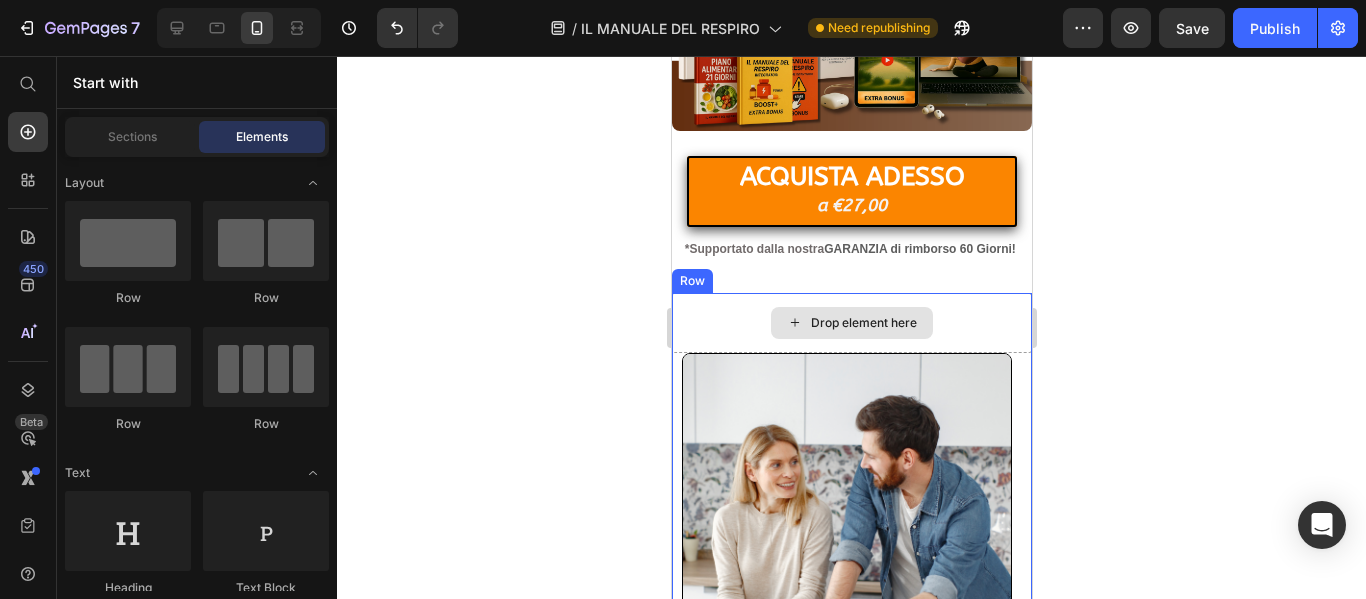 click on "Drop element here" at bounding box center (863, 323) 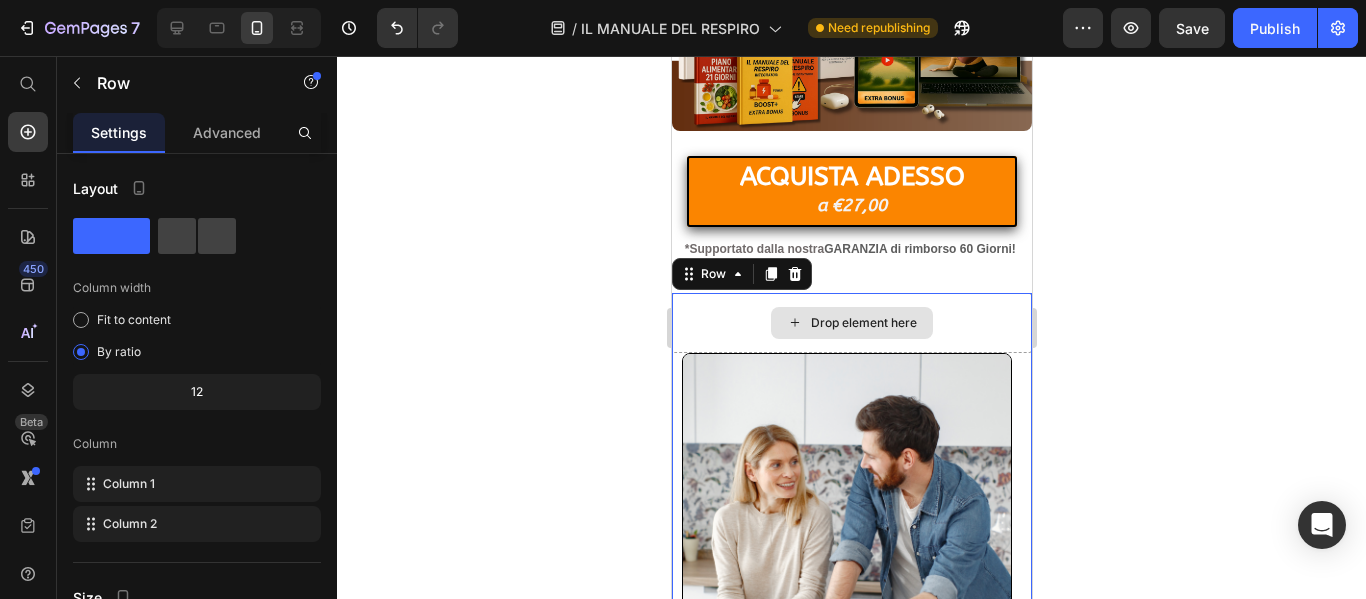 click on "Drop element here" at bounding box center (851, 323) 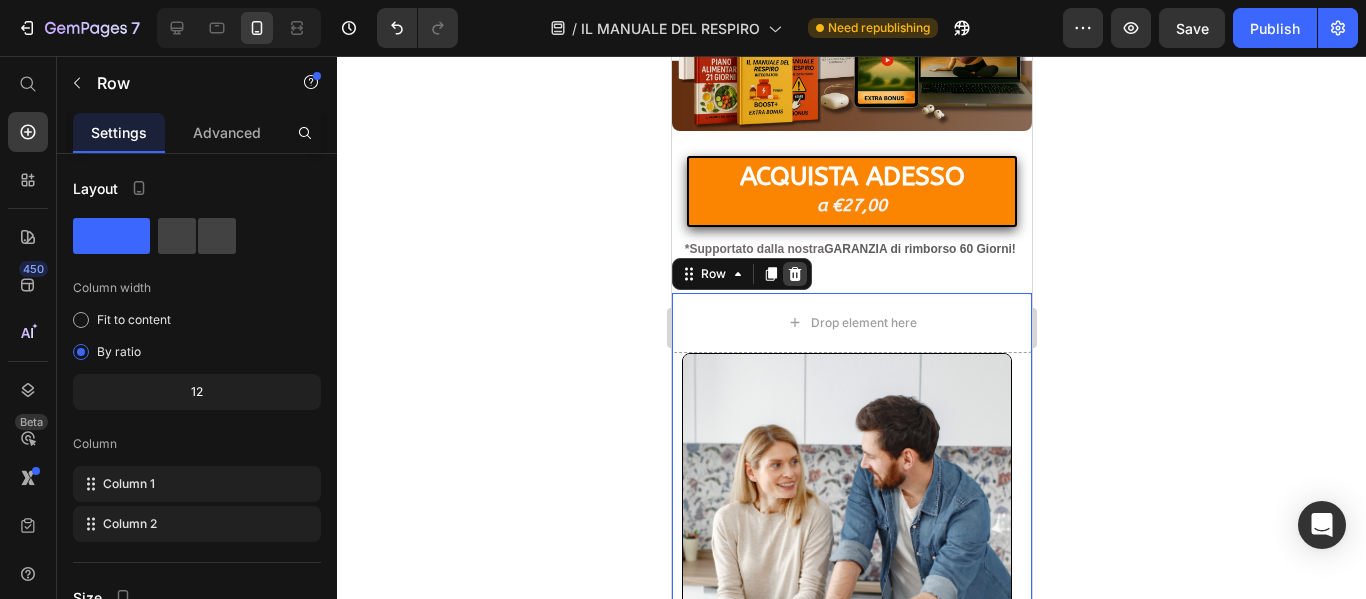 click 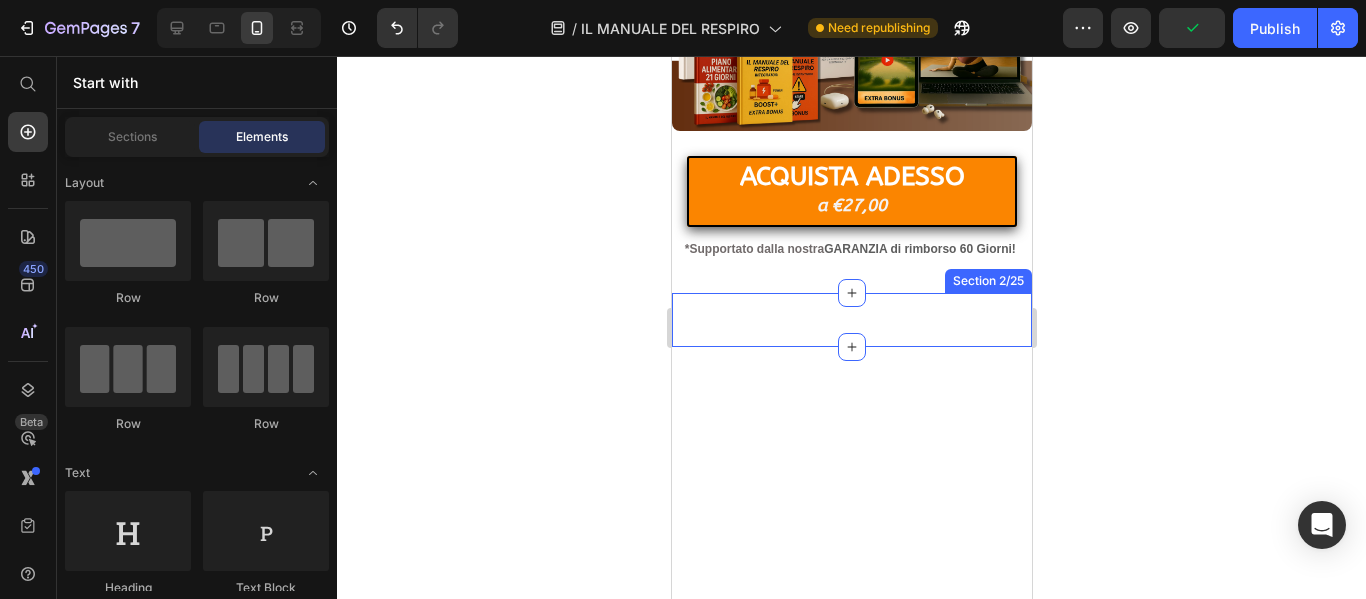 click on "Text Block" at bounding box center (851, 315) 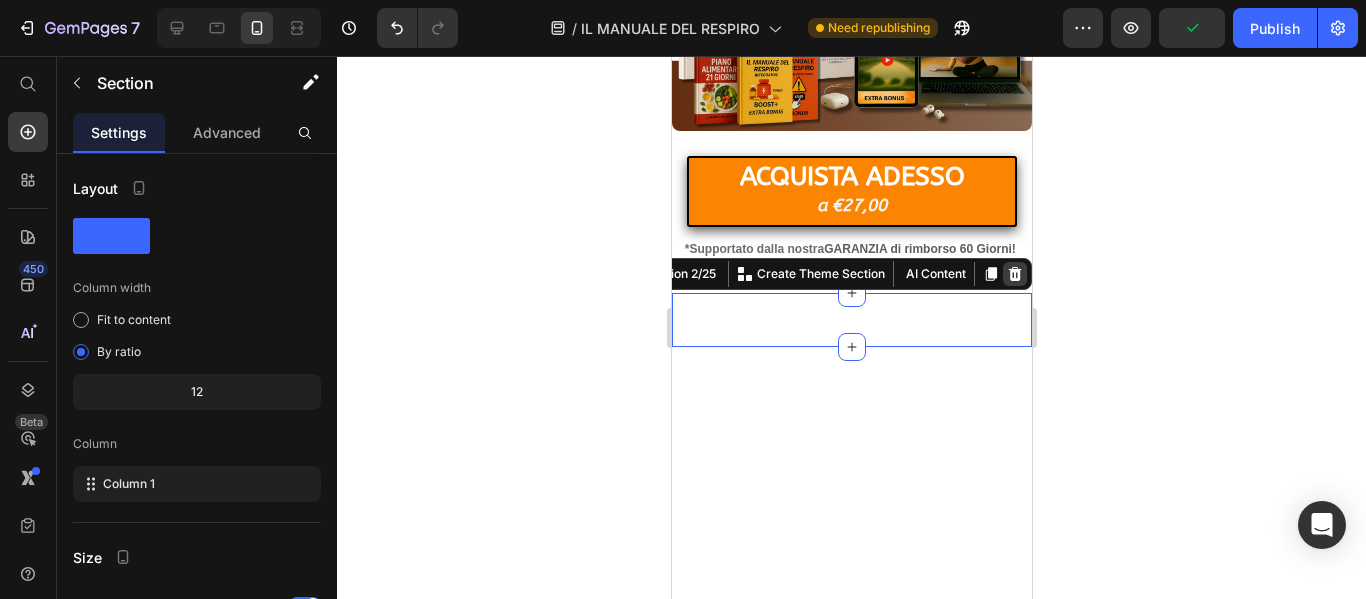 click 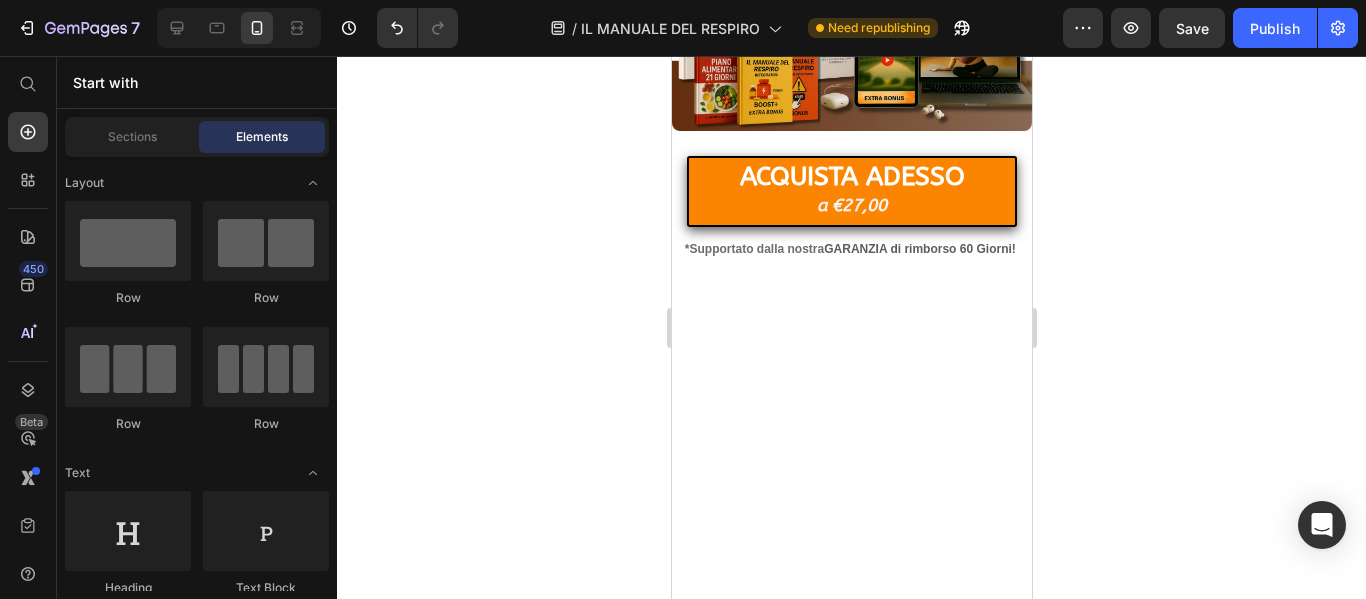 click at bounding box center (851, 499) 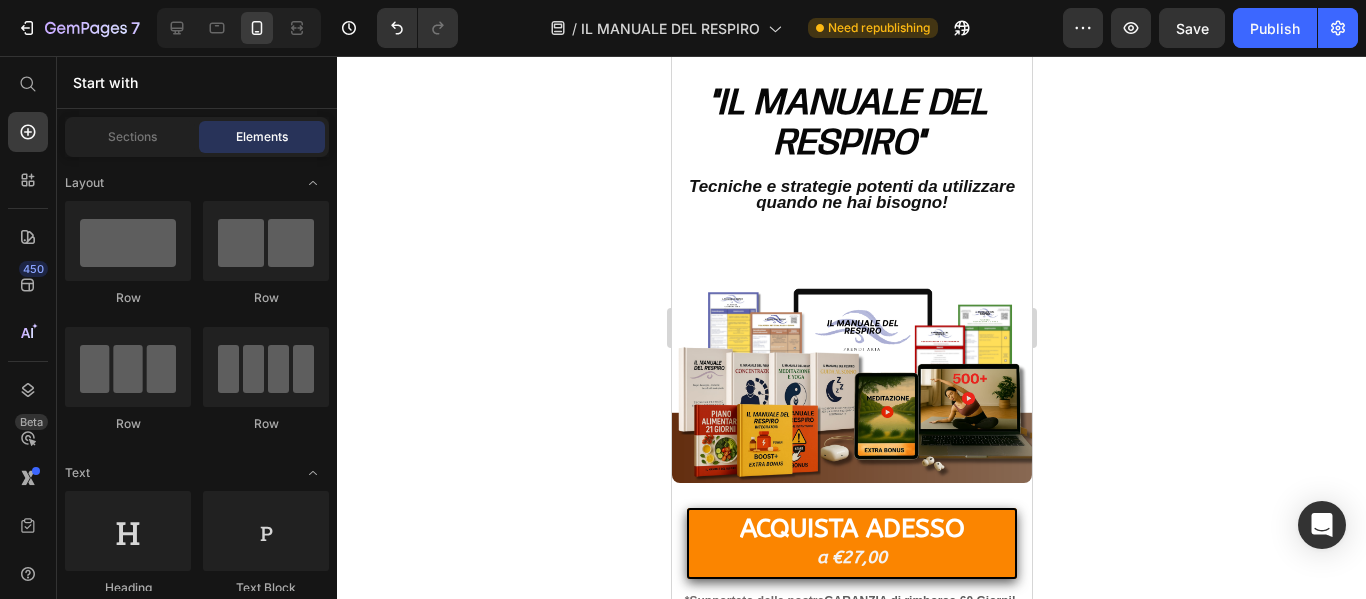 scroll, scrollTop: 407, scrollLeft: 0, axis: vertical 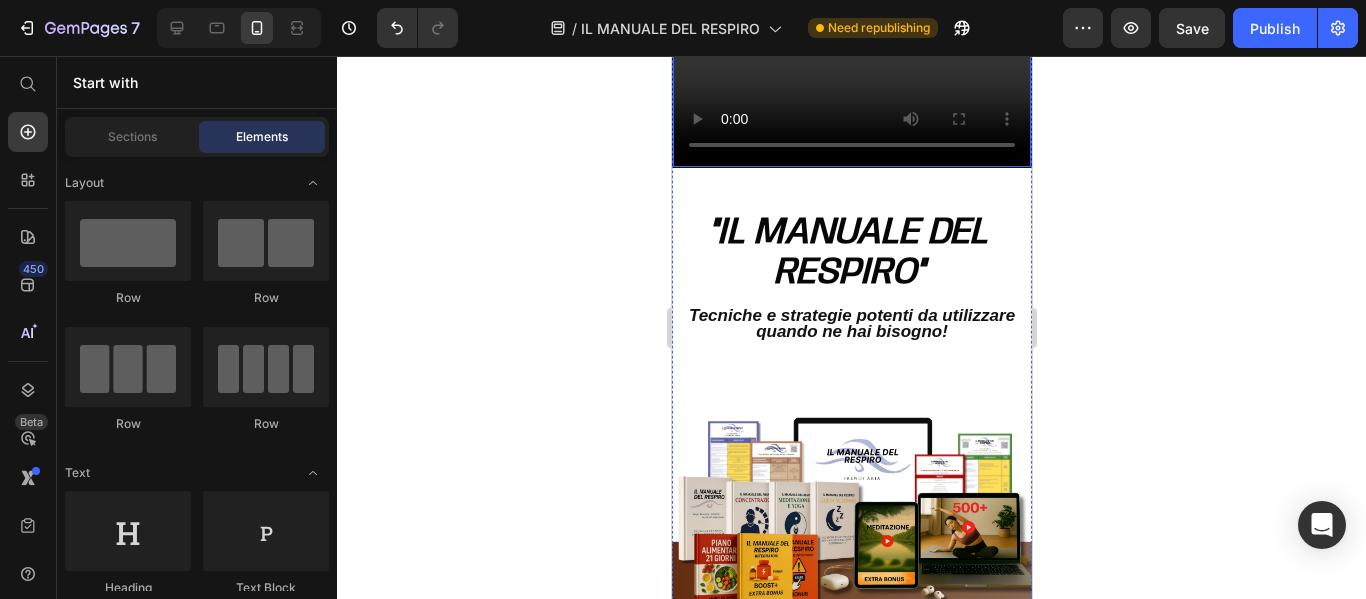 click at bounding box center (851, 77) 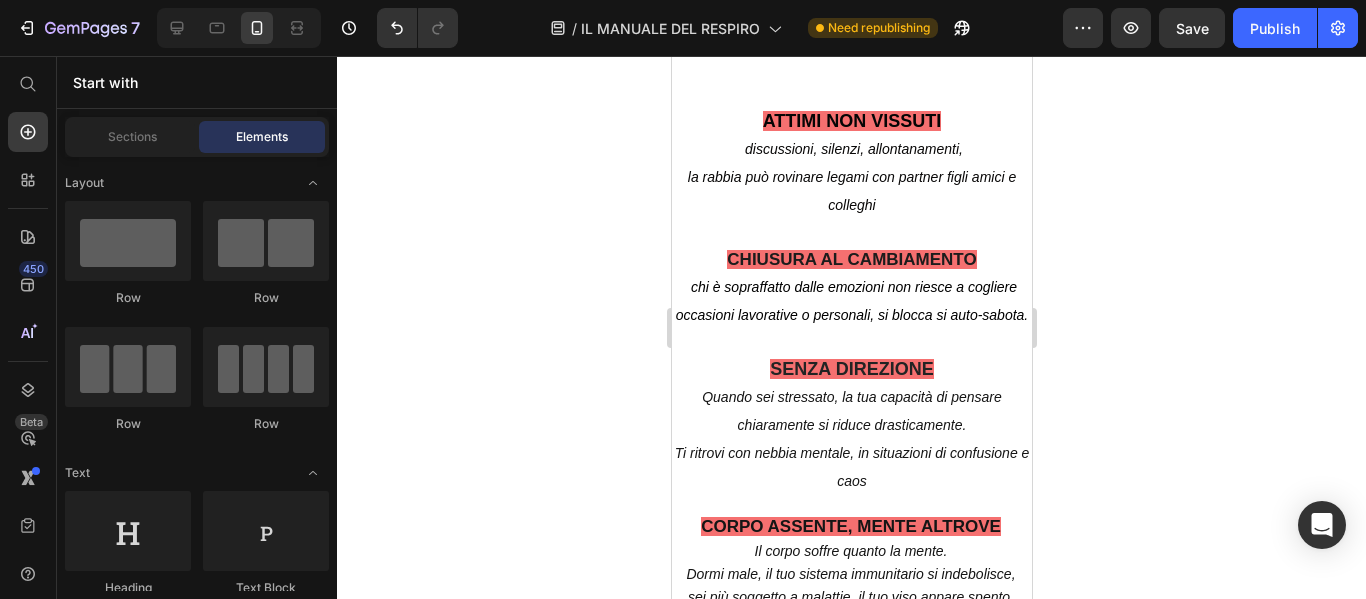 scroll, scrollTop: 1726, scrollLeft: 0, axis: vertical 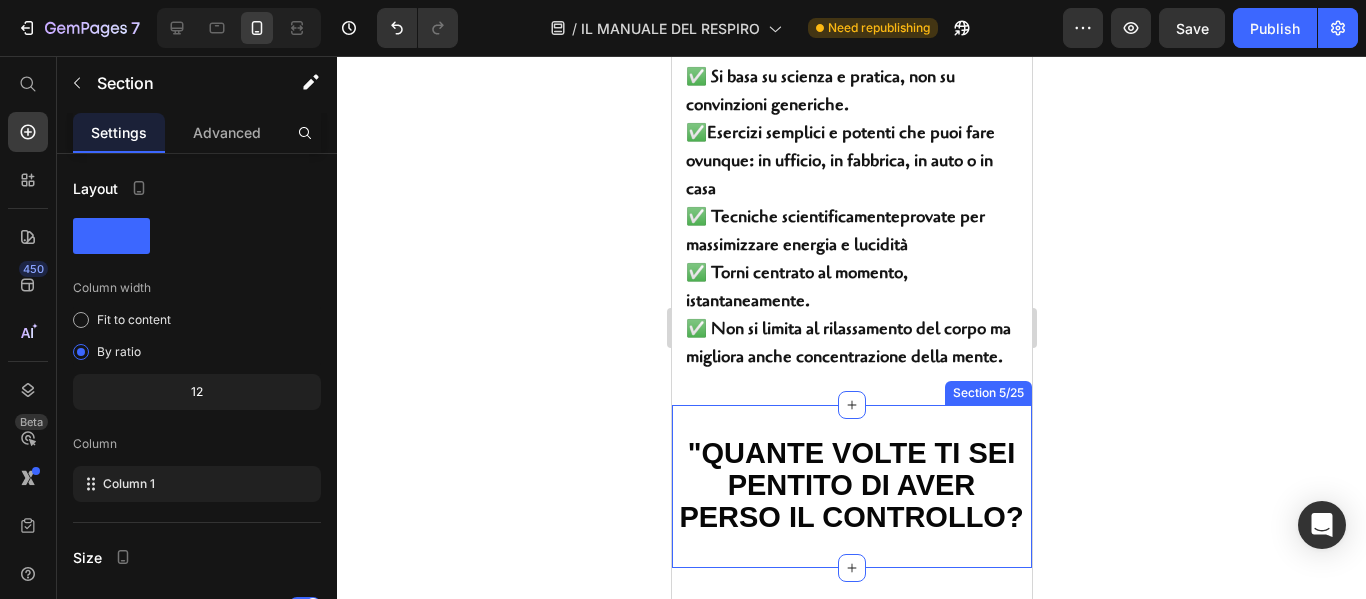 click on ""QUANTE VOLTE TI SEI PENTITO DI AVER PERSO IL CONTROLLO? Text Block Section 5/25" at bounding box center [851, 487] 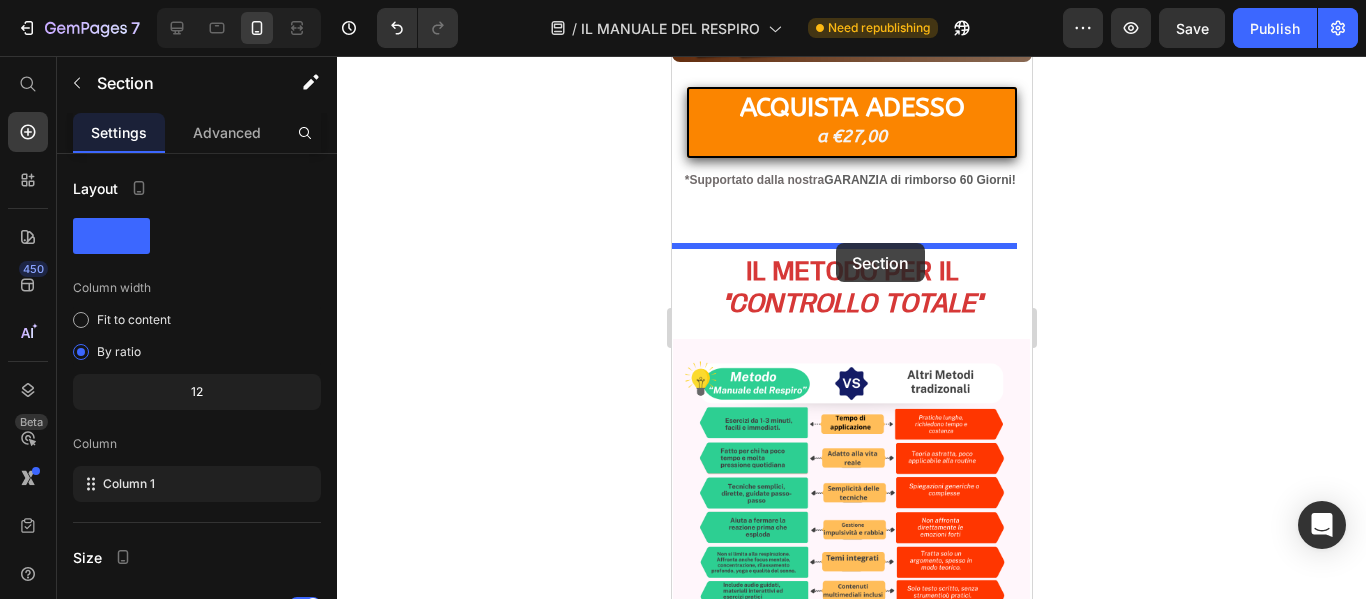 scroll, scrollTop: 903, scrollLeft: 0, axis: vertical 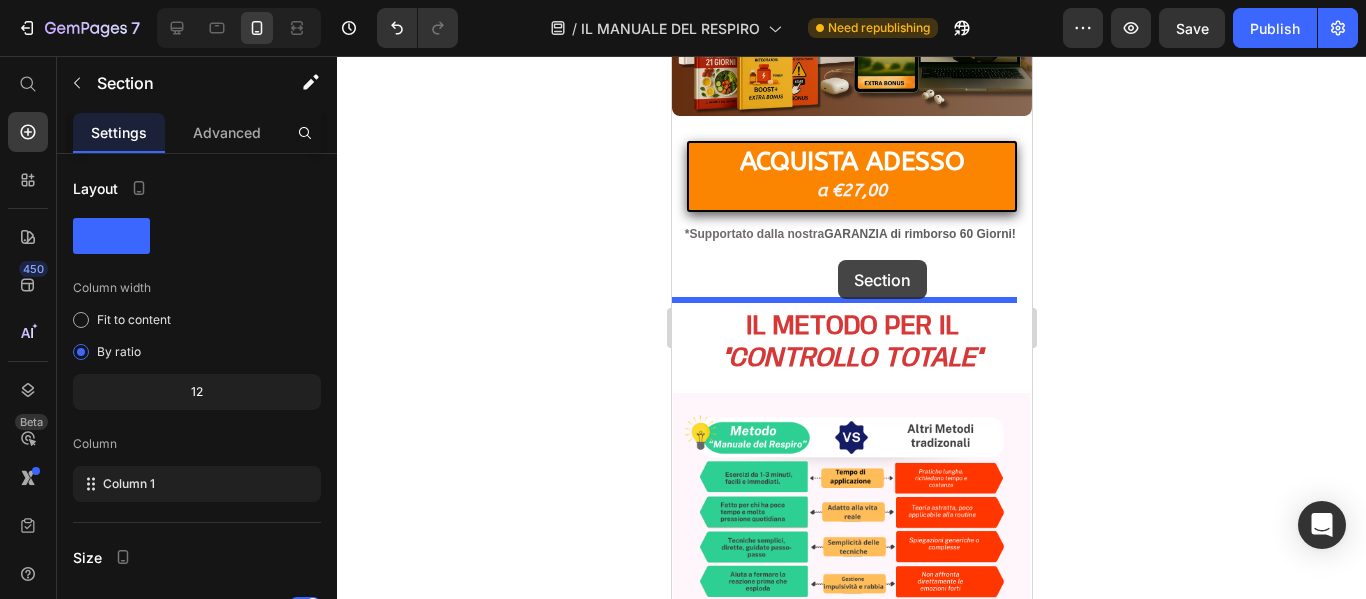 drag, startPoint x: 887, startPoint y: 433, endPoint x: 837, endPoint y: 260, distance: 180.08054 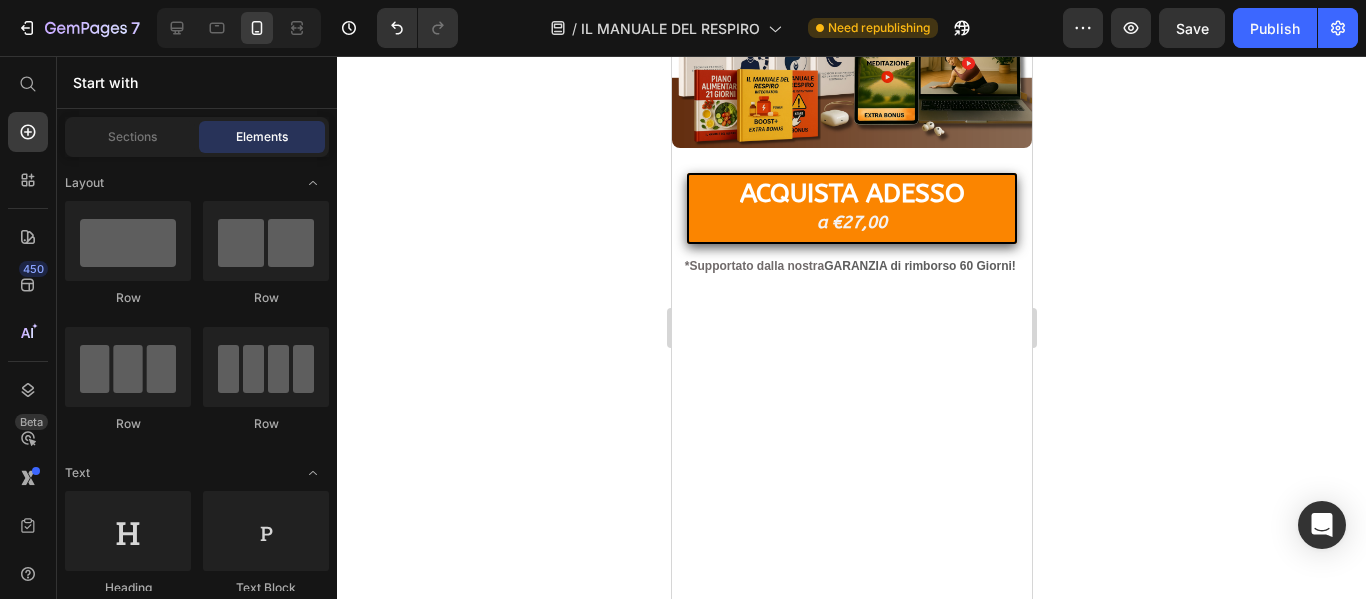 scroll, scrollTop: 0, scrollLeft: 0, axis: both 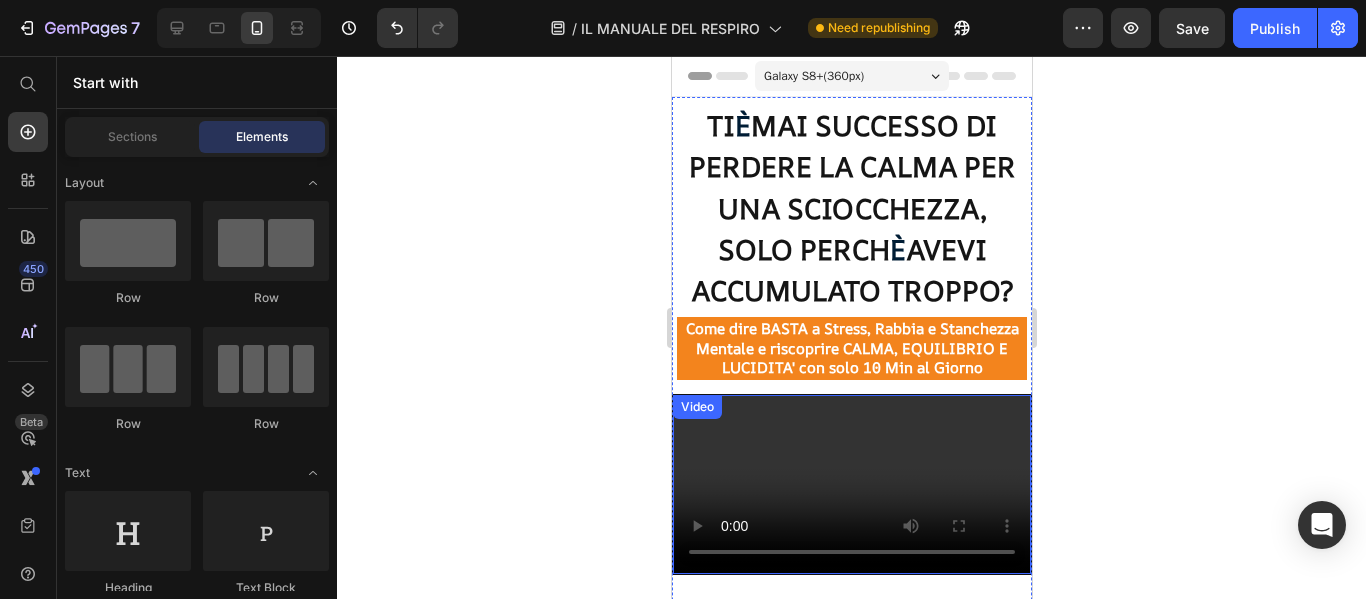 click at bounding box center [851, 484] 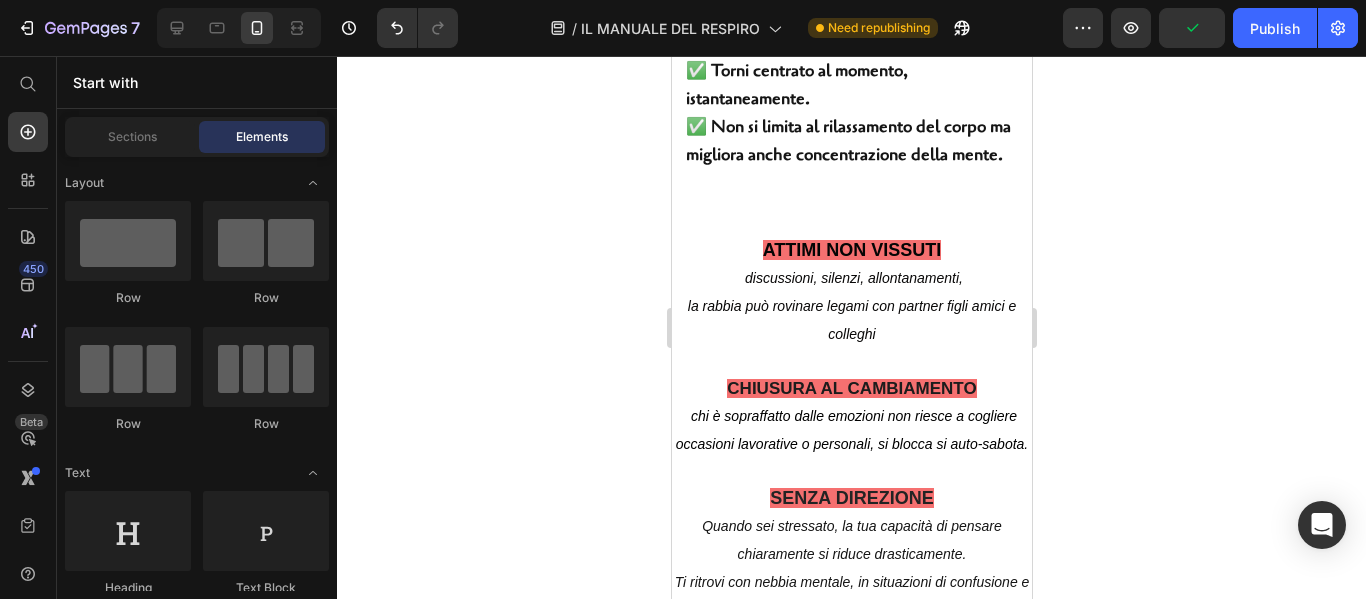 scroll, scrollTop: 2220, scrollLeft: 0, axis: vertical 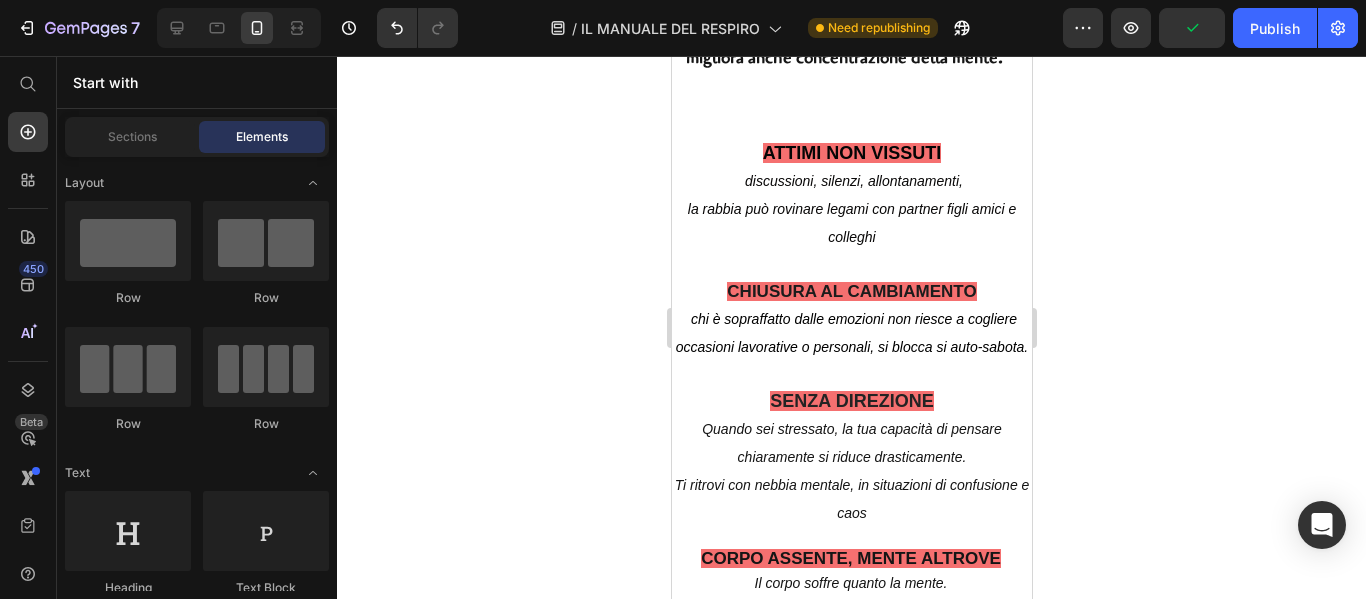 drag, startPoint x: 1023, startPoint y: 87, endPoint x: 1702, endPoint y: 212, distance: 690.41003 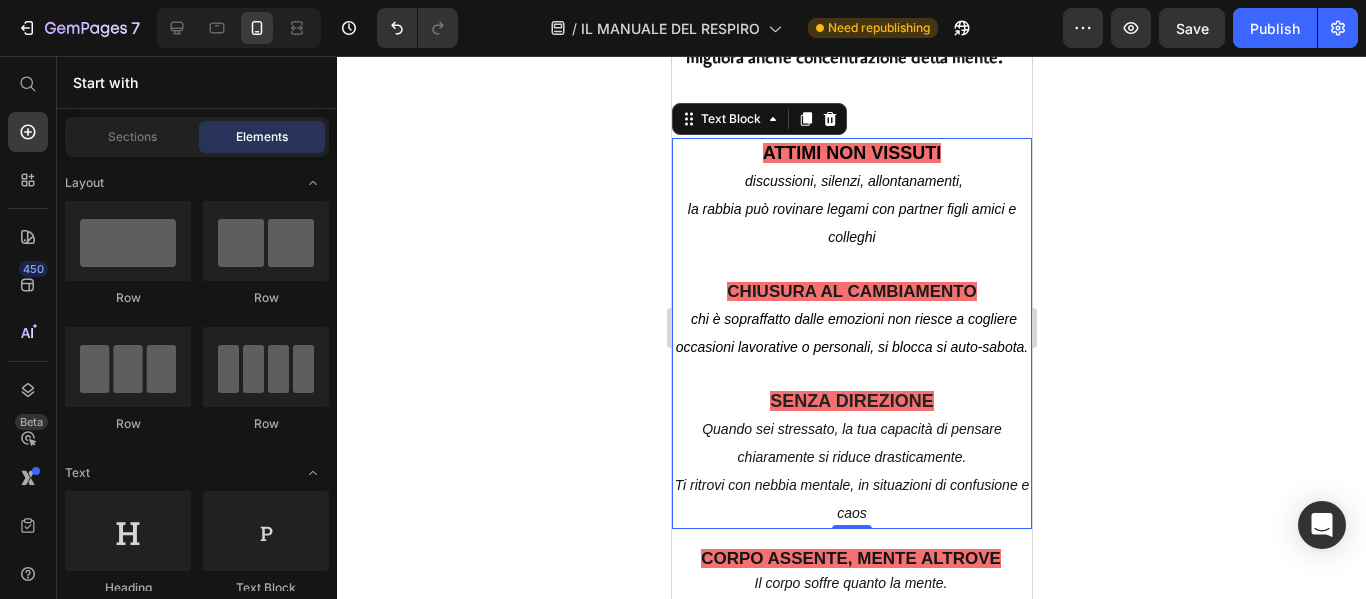 click on "ATTIMI NON VISSUTI   discussioni, silenzi, allontanamenti,  la rabbia può rovinare legami con partner figli amici e colleghi   CHIUSURA AL CAMBIAMENTO   chi è sopraffatto dalle emozioni non riesce a cogliere occasioni lavorative o personali, si blocca   si auto-sabota.   SENZA DIREZIONE  Quando sei stressato, la tua capacità di pensare chiaramente si riduce drasticamente.   Ti ritrovi con nebbia mentale, in situazioni di confusione e caos" at bounding box center (851, 333) 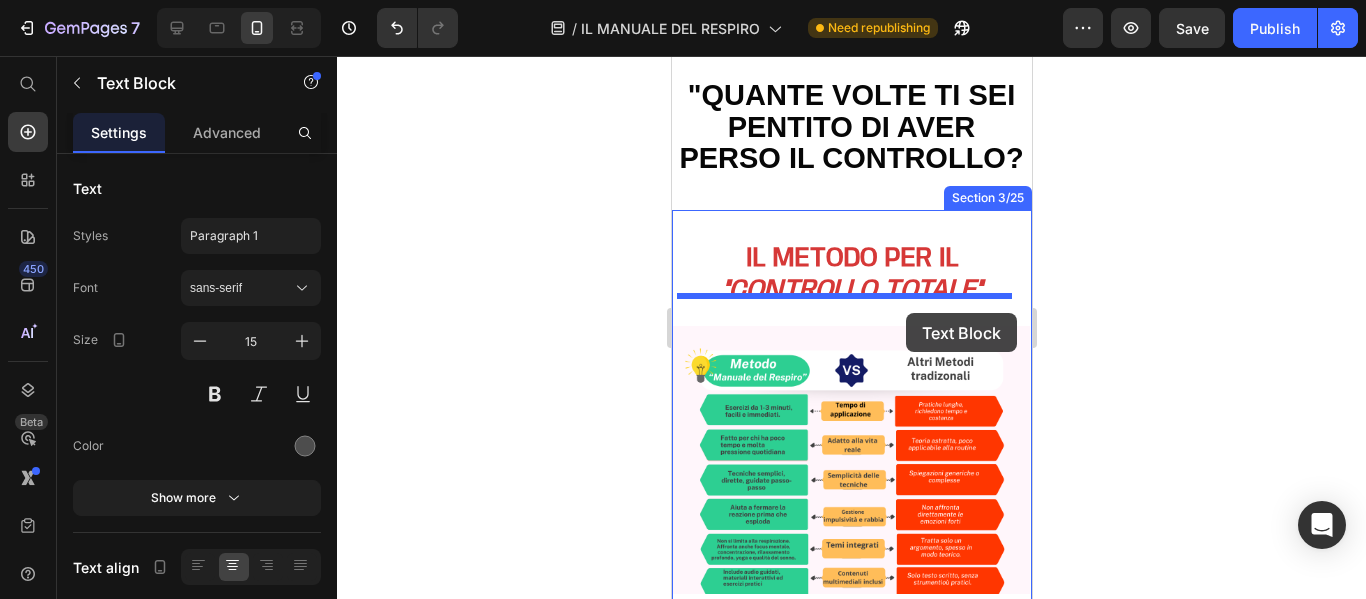 scroll, scrollTop: 1149, scrollLeft: 0, axis: vertical 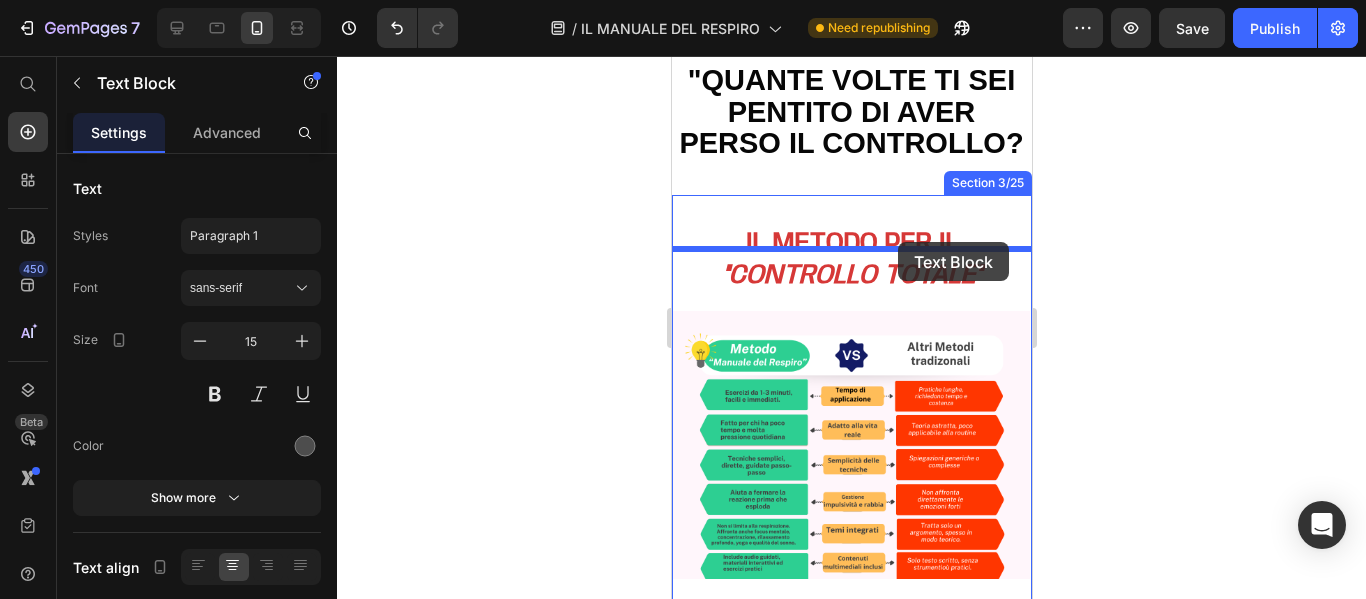 drag, startPoint x: 972, startPoint y: 164, endPoint x: 897, endPoint y: 242, distance: 108.20813 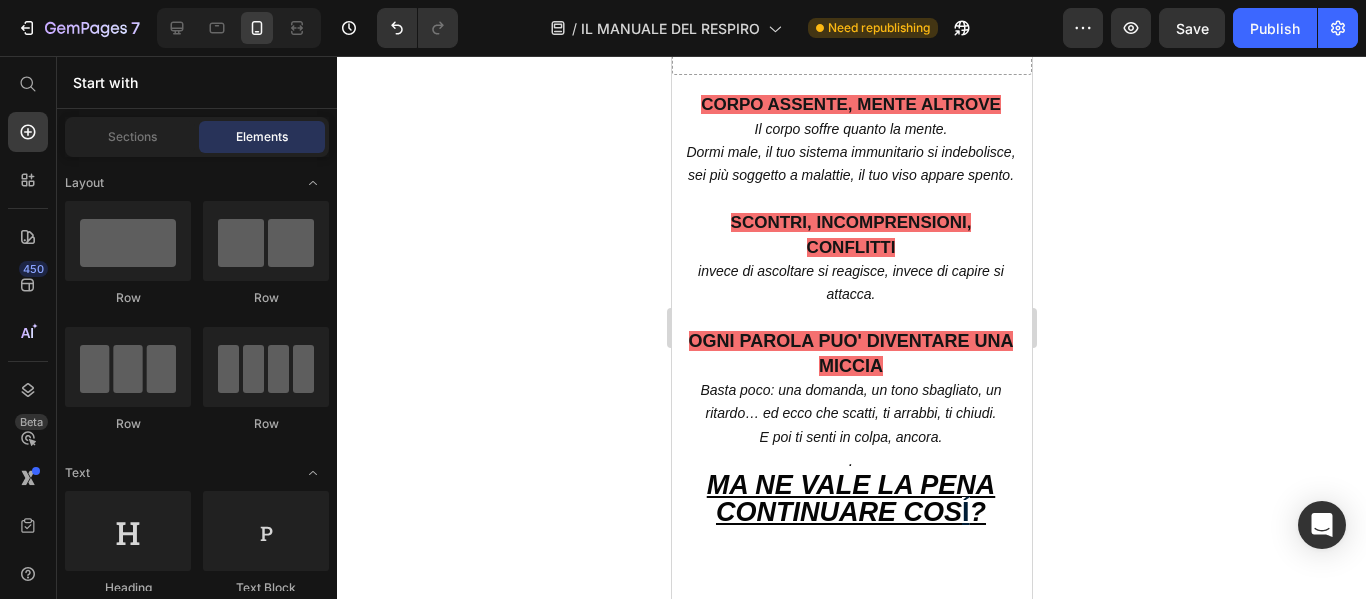 scroll, scrollTop: 2653, scrollLeft: 0, axis: vertical 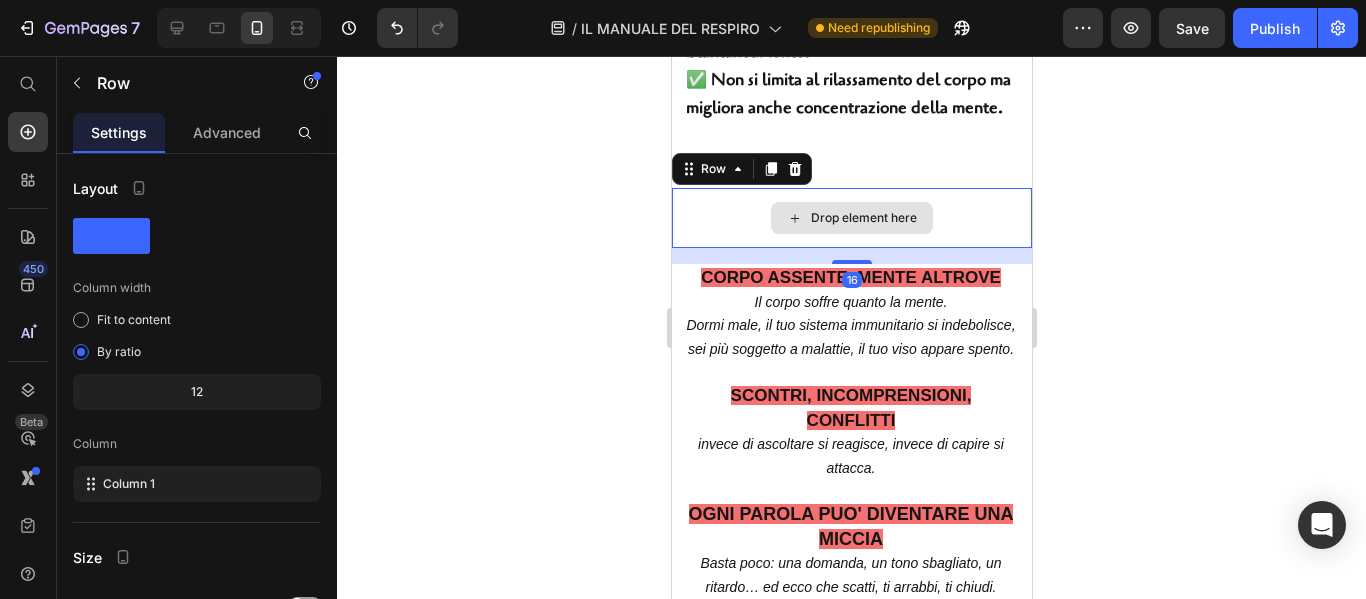 click on "Drop element here" at bounding box center (851, 218) 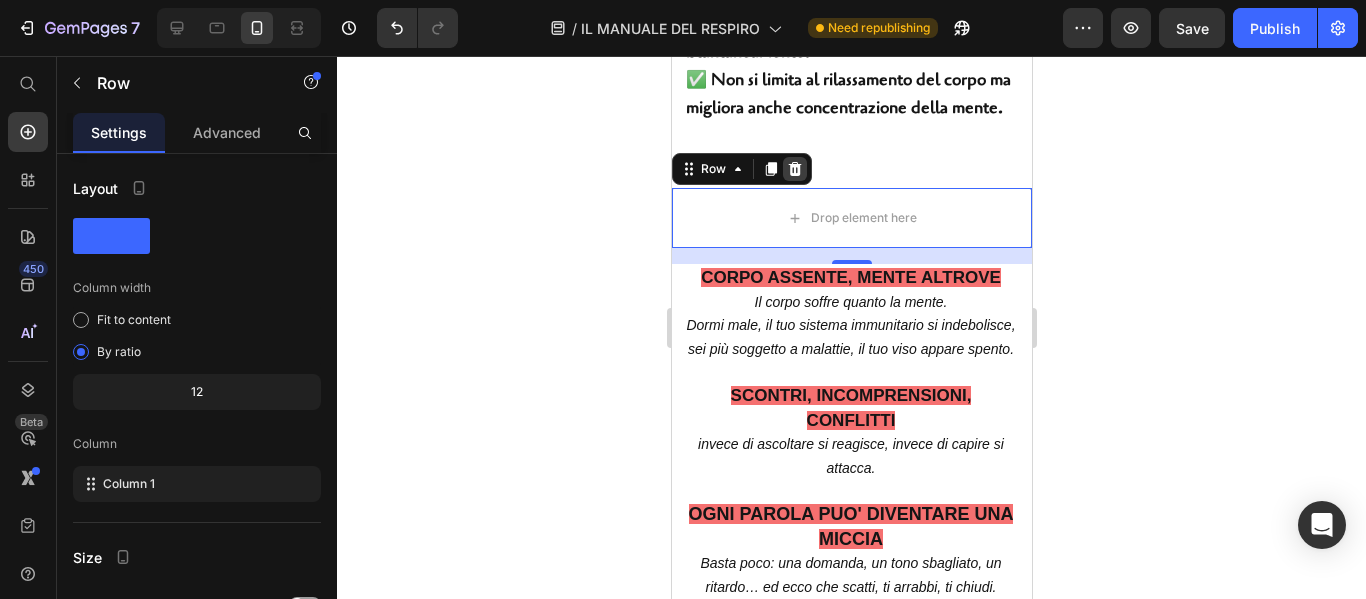 click 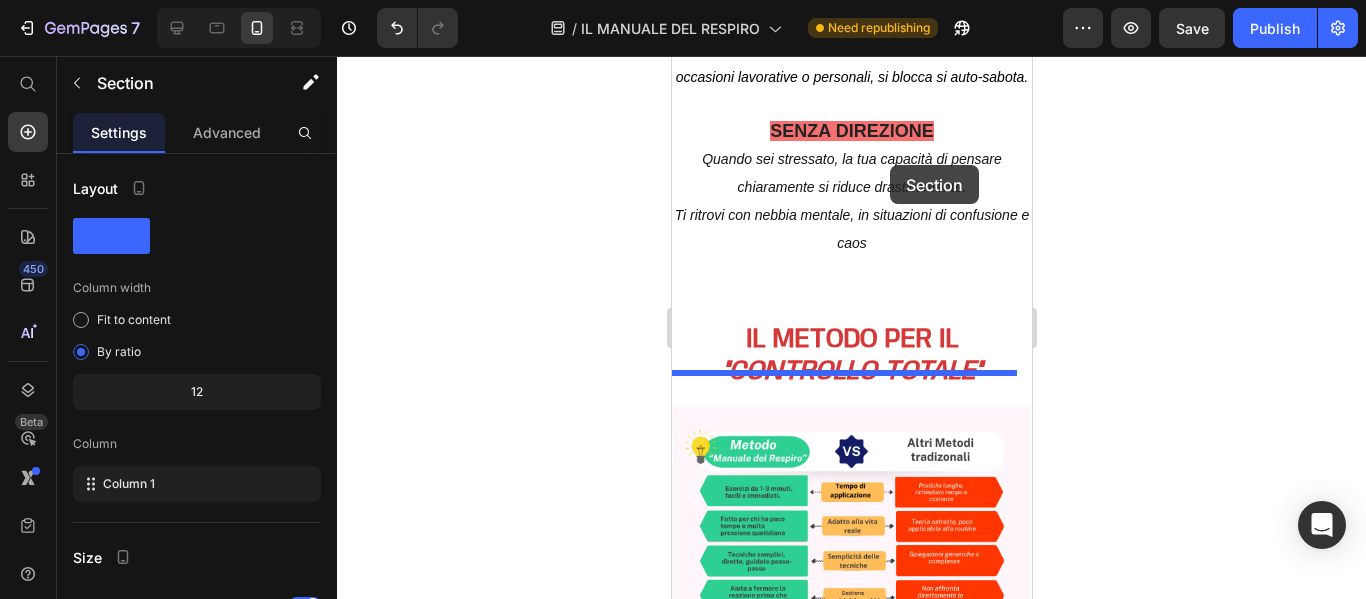 scroll, scrollTop: 1529, scrollLeft: 0, axis: vertical 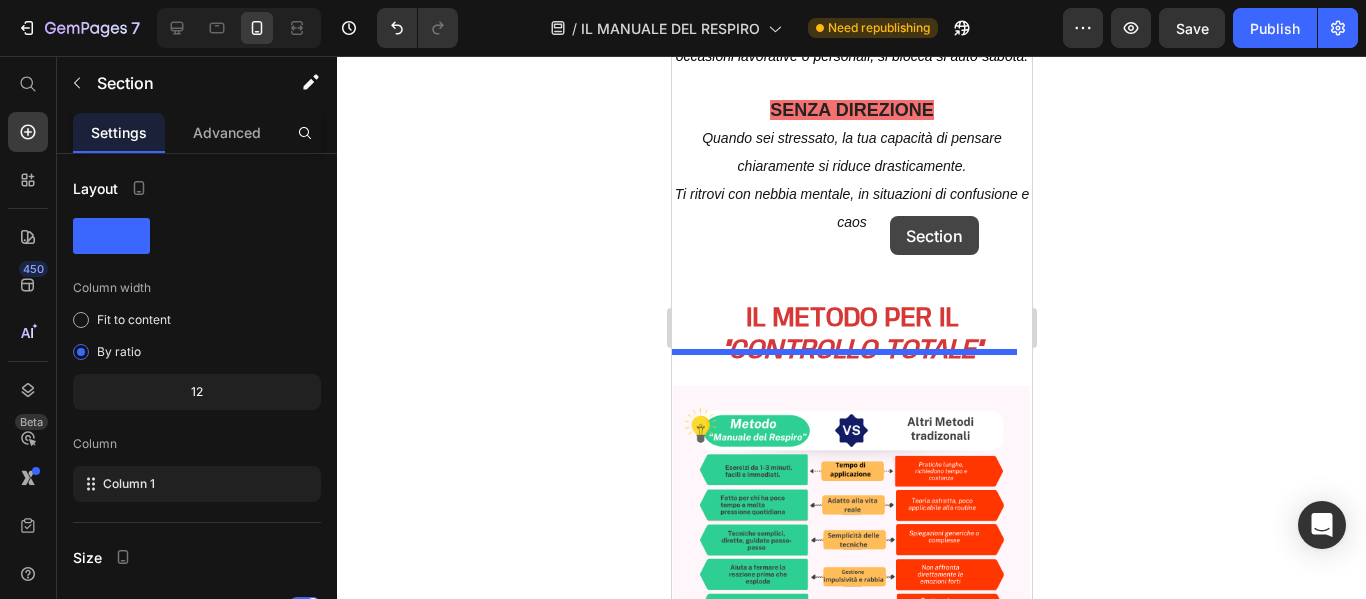 drag, startPoint x: 936, startPoint y: 192, endPoint x: 889, endPoint y: 216, distance: 52.773098 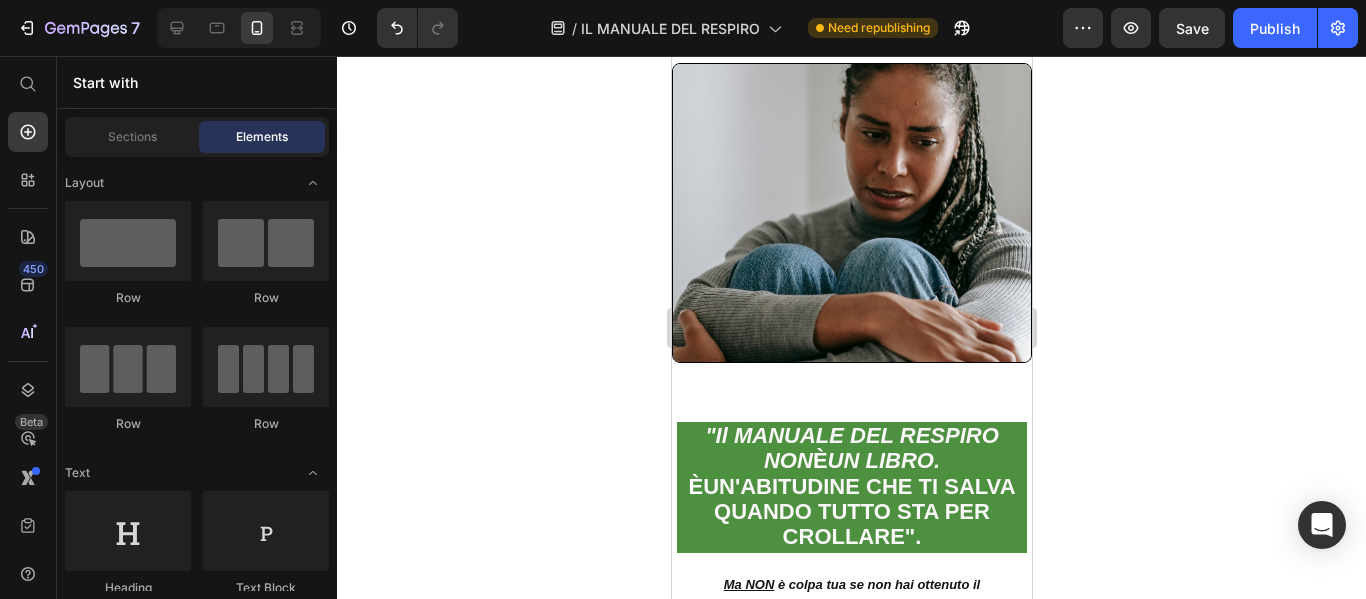 scroll, scrollTop: 3368, scrollLeft: 0, axis: vertical 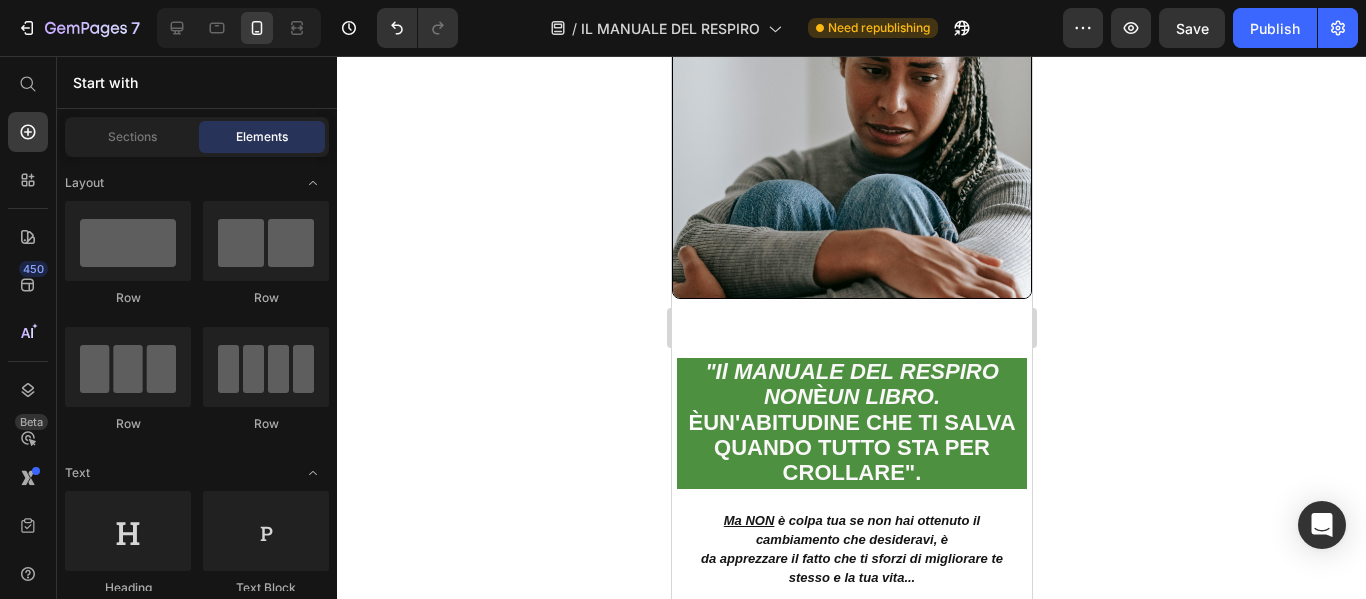 drag, startPoint x: 1024, startPoint y: 128, endPoint x: 1702, endPoint y: 243, distance: 687.6838 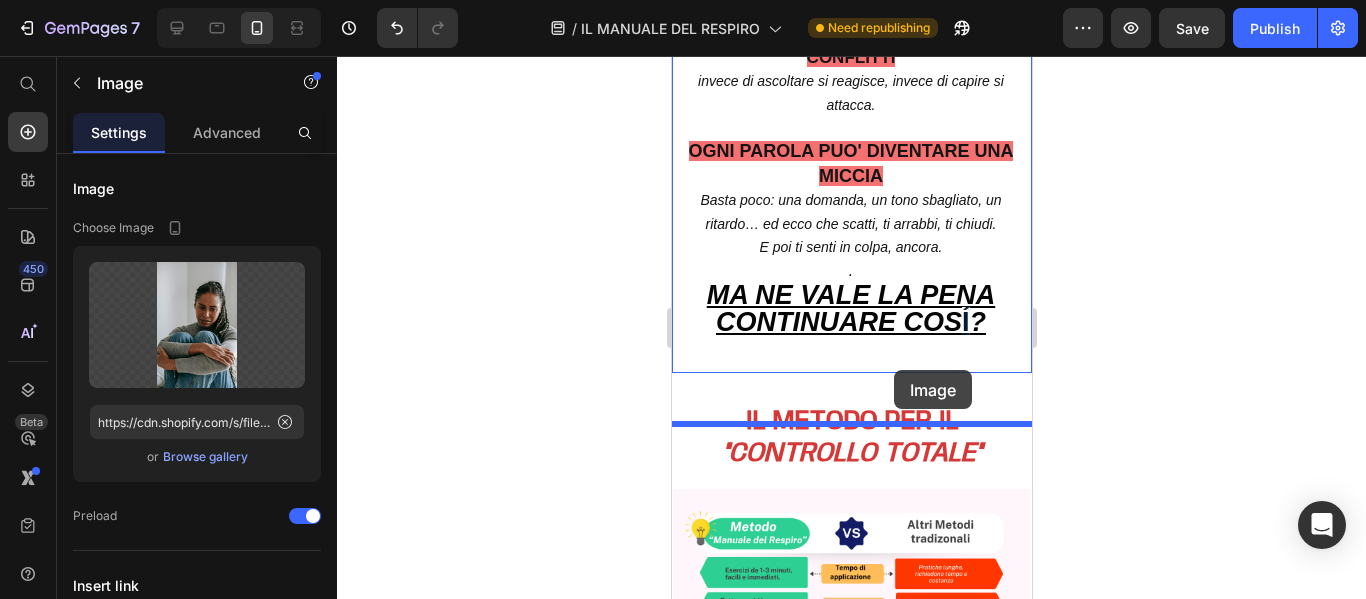 scroll, scrollTop: 2040, scrollLeft: 0, axis: vertical 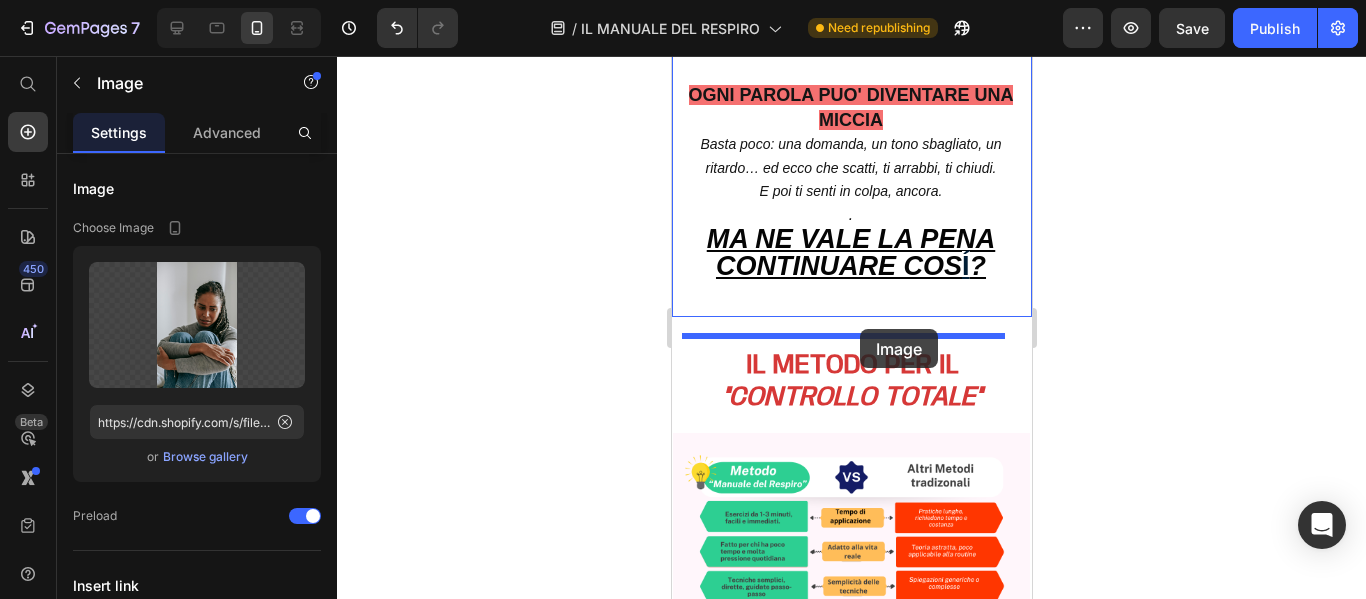 drag, startPoint x: 889, startPoint y: 113, endPoint x: 859, endPoint y: 329, distance: 218.07338 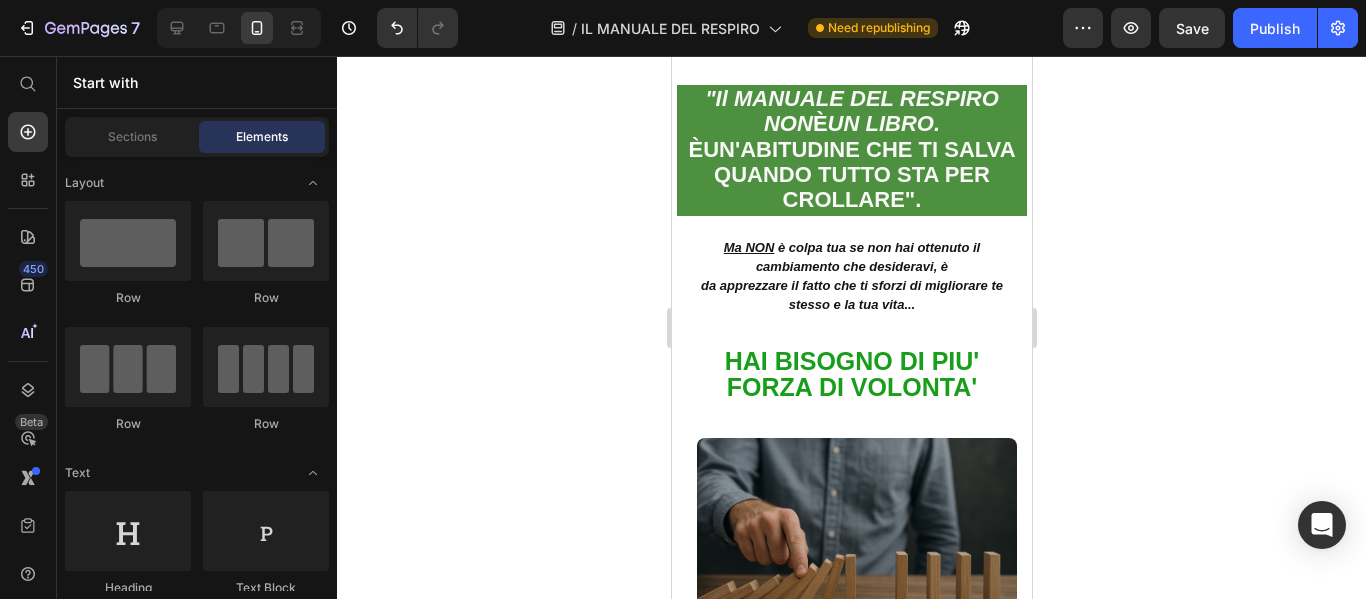 scroll, scrollTop: 3669, scrollLeft: 0, axis: vertical 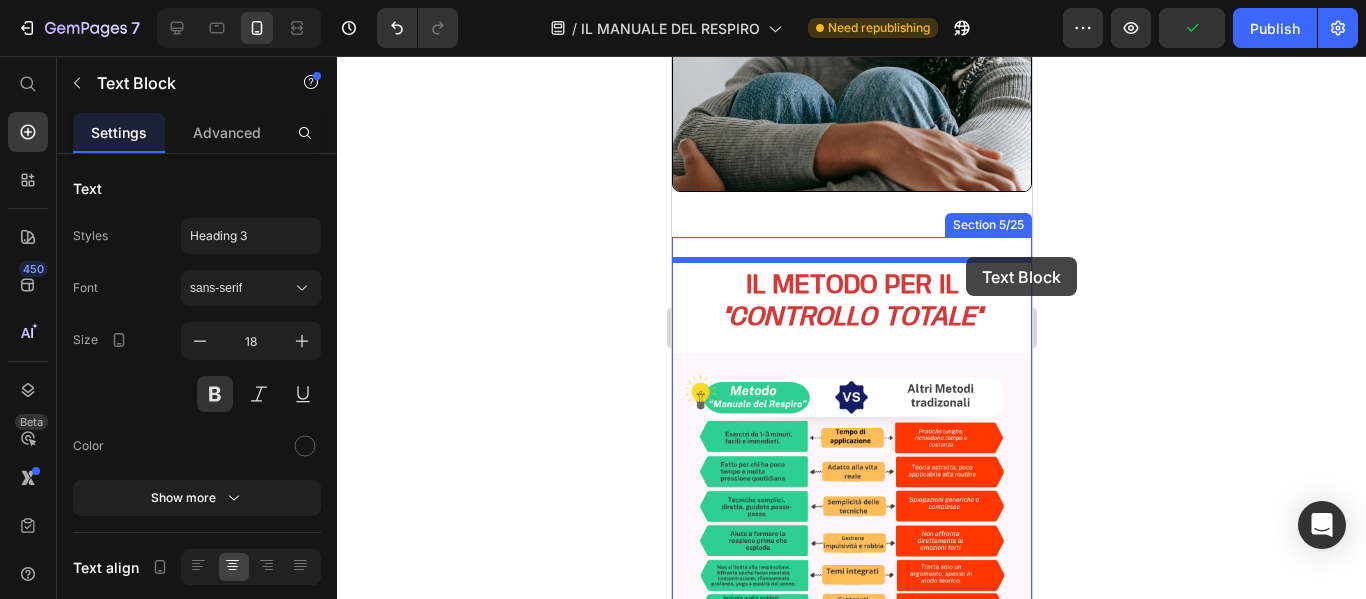 drag, startPoint x: 995, startPoint y: 179, endPoint x: 965, endPoint y: 257, distance: 83.57033 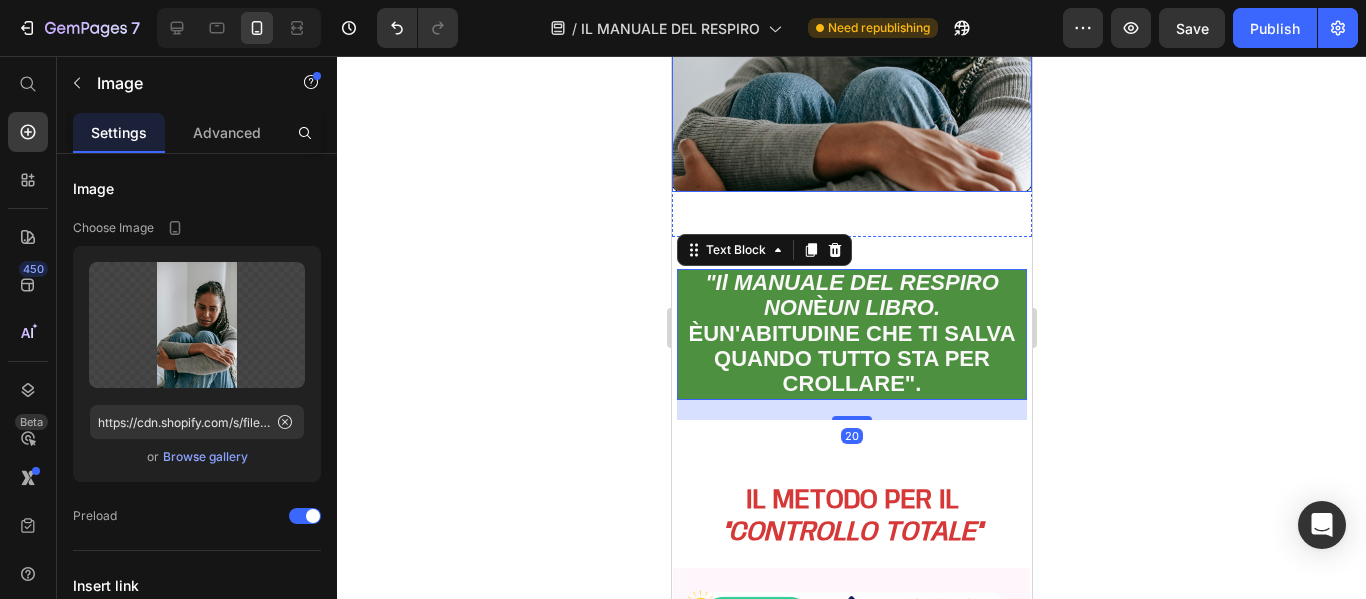 click at bounding box center [851, 42] 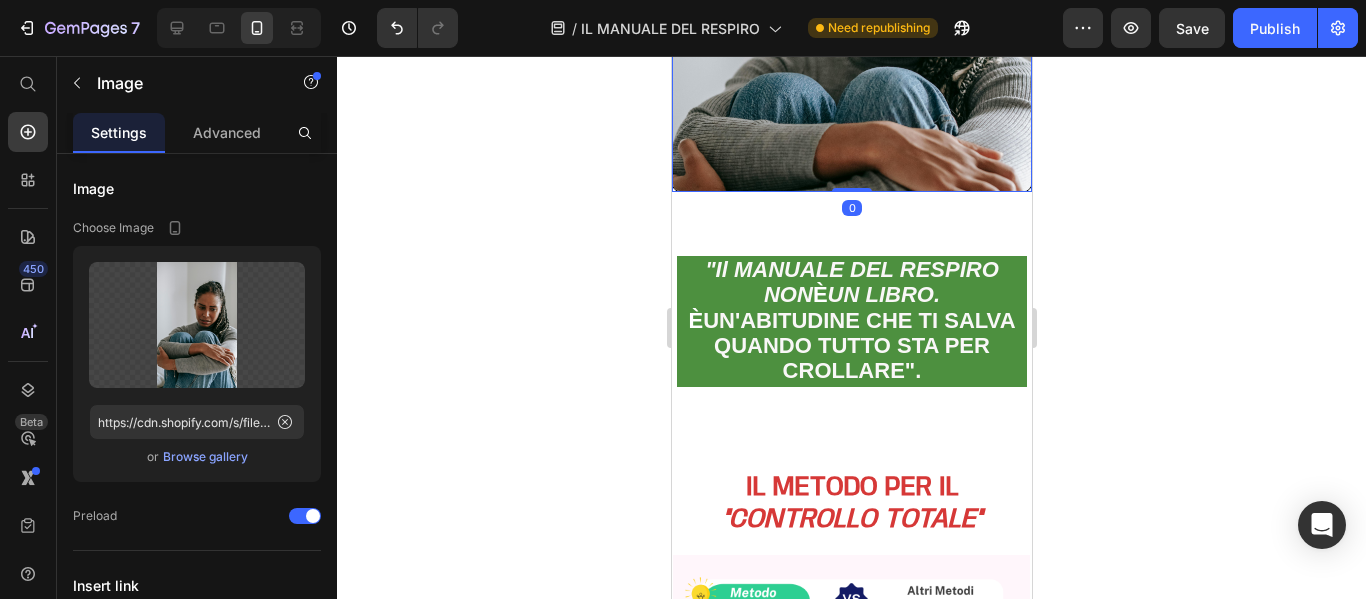 drag, startPoint x: 852, startPoint y: 227, endPoint x: 1708, endPoint y: 193, distance: 856.675 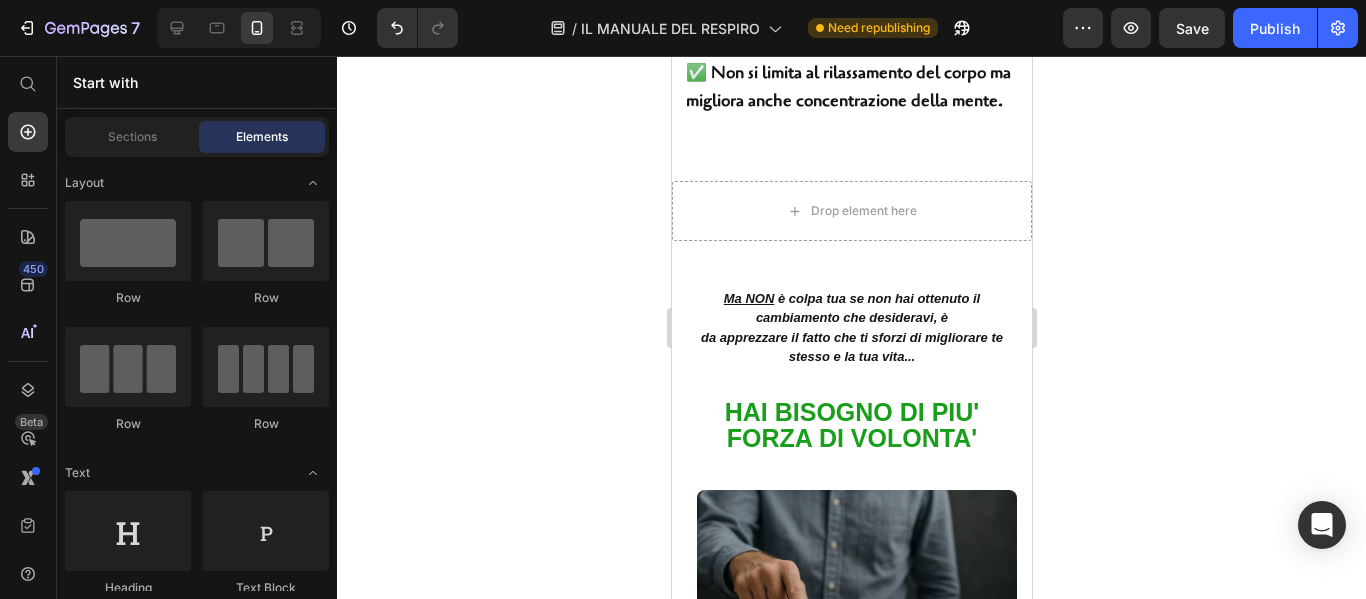 drag, startPoint x: 1021, startPoint y: 156, endPoint x: 1702, endPoint y: 257, distance: 688.449 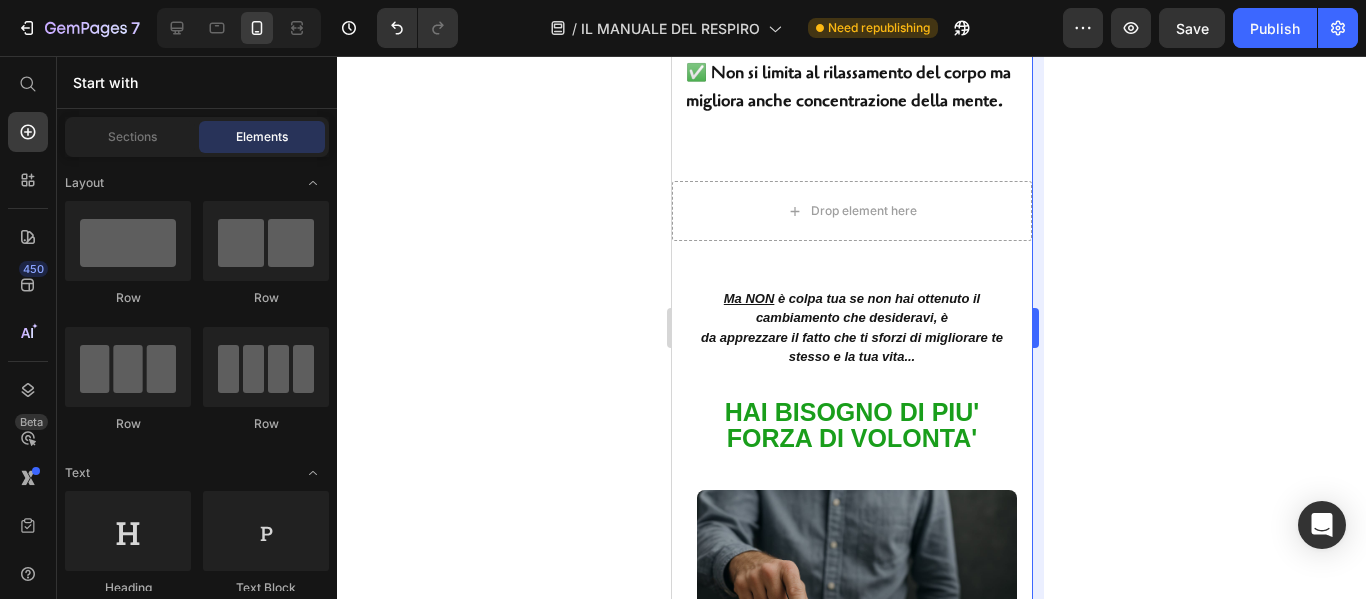 scroll, scrollTop: 3744, scrollLeft: 0, axis: vertical 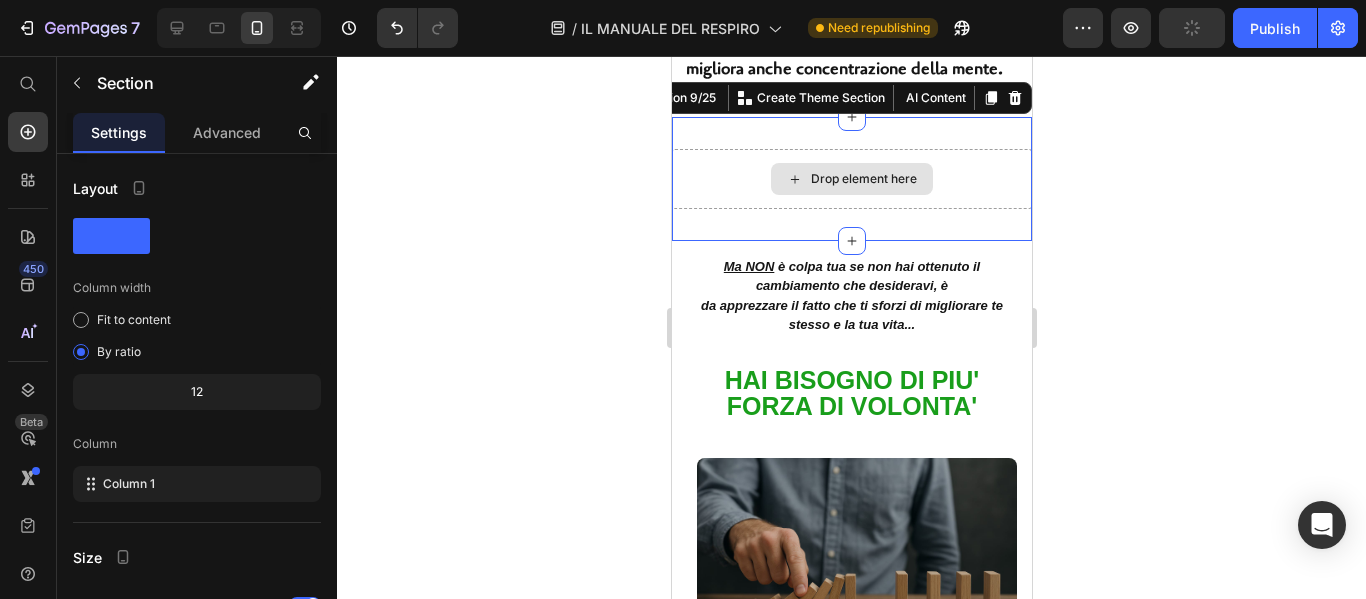 click on "Drop element here" at bounding box center [851, 179] 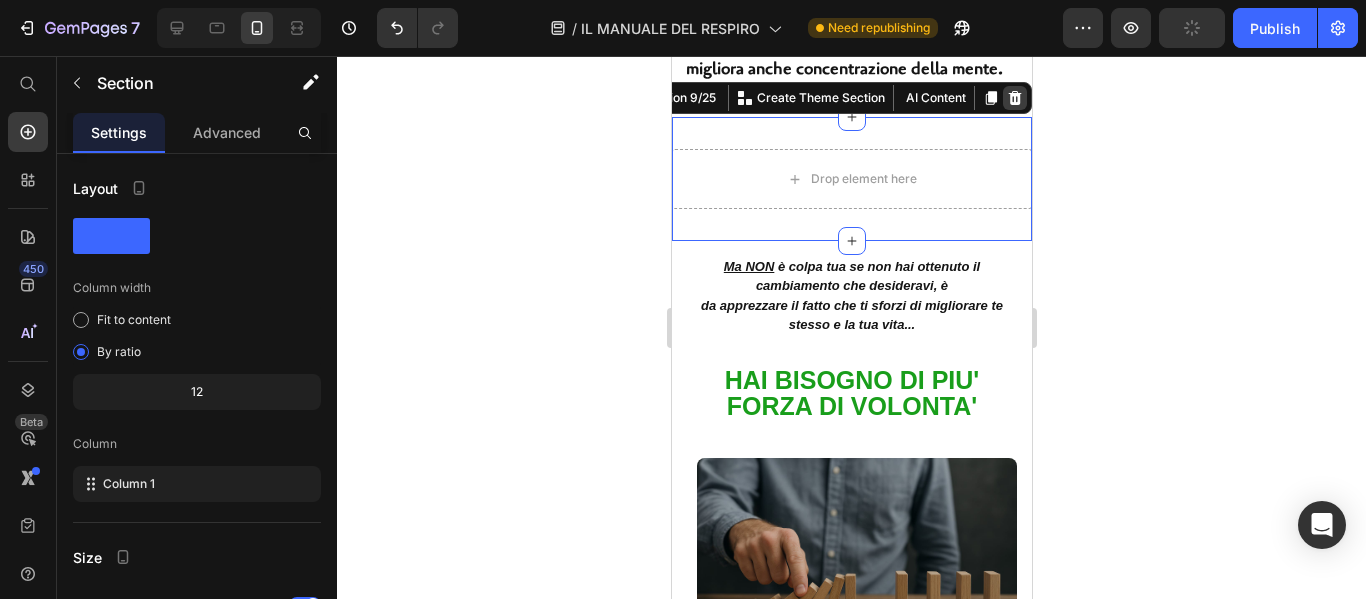 click 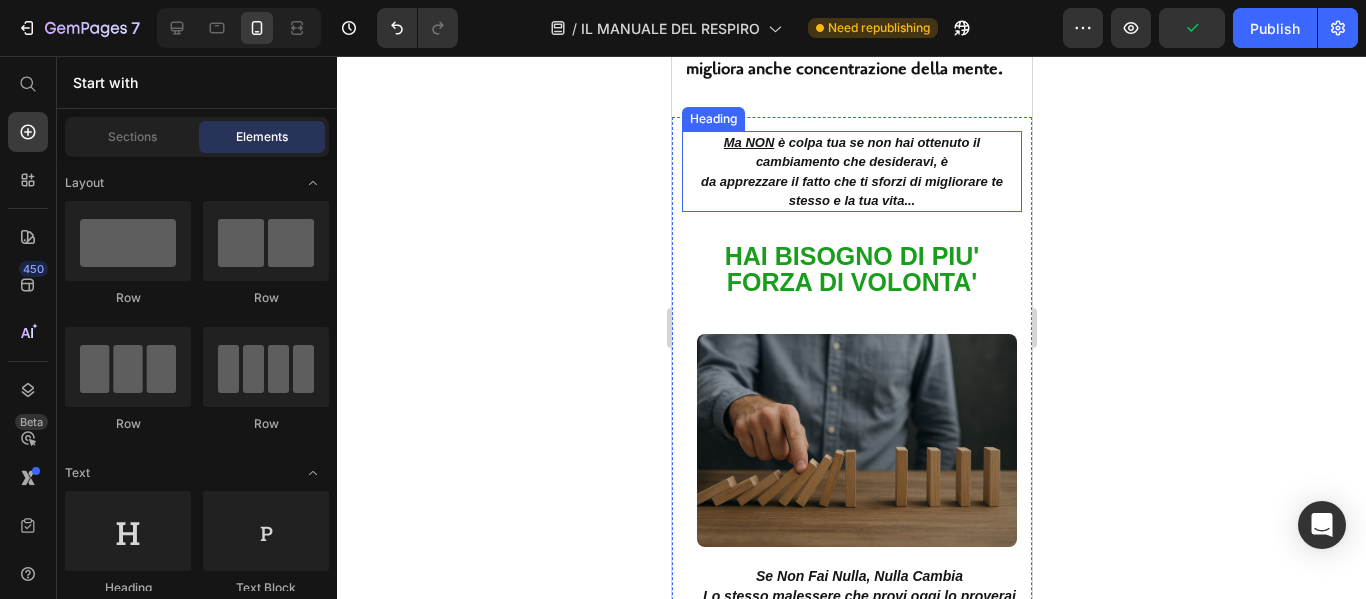 click on "Ma NON   è colpa tua se non hai ottenuto il cambiamento che desideravi, è" at bounding box center (851, 152) 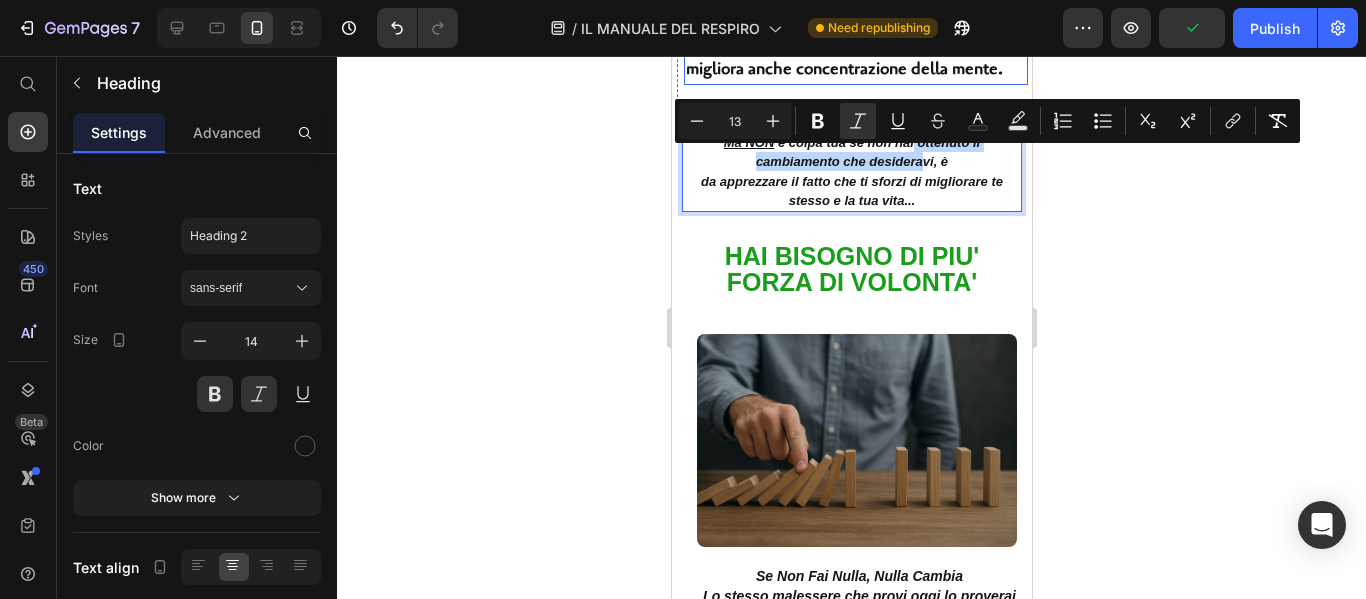 drag, startPoint x: 915, startPoint y: 182, endPoint x: 904, endPoint y: 80, distance: 102.59142 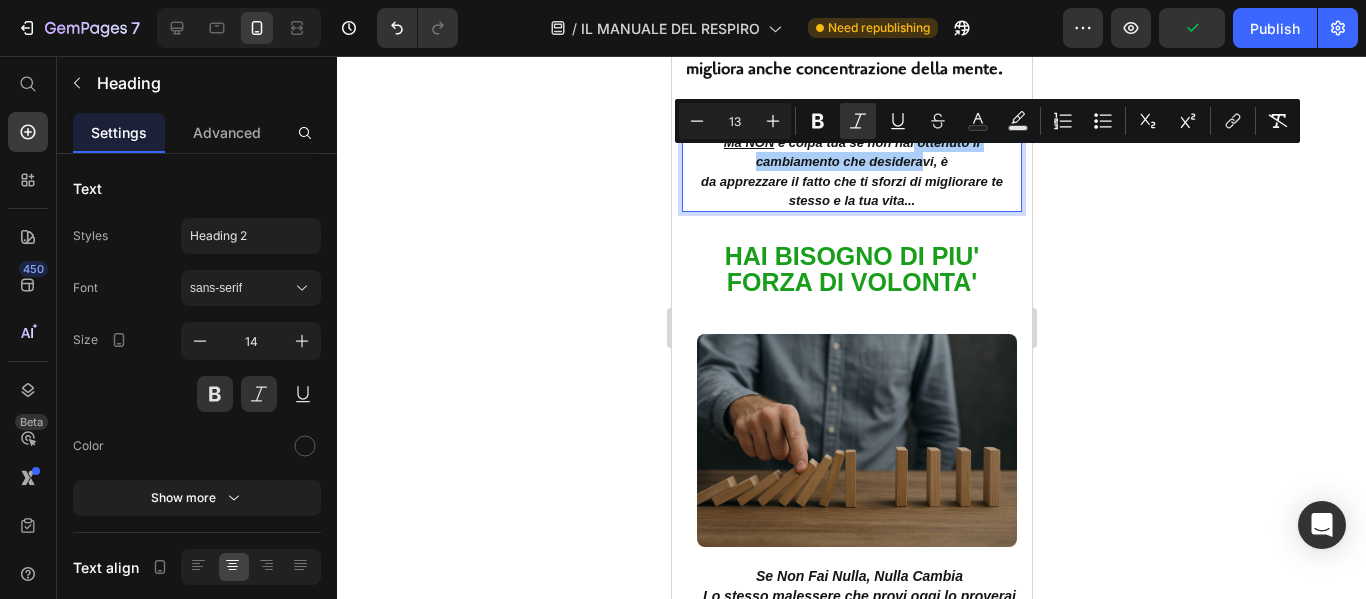 click 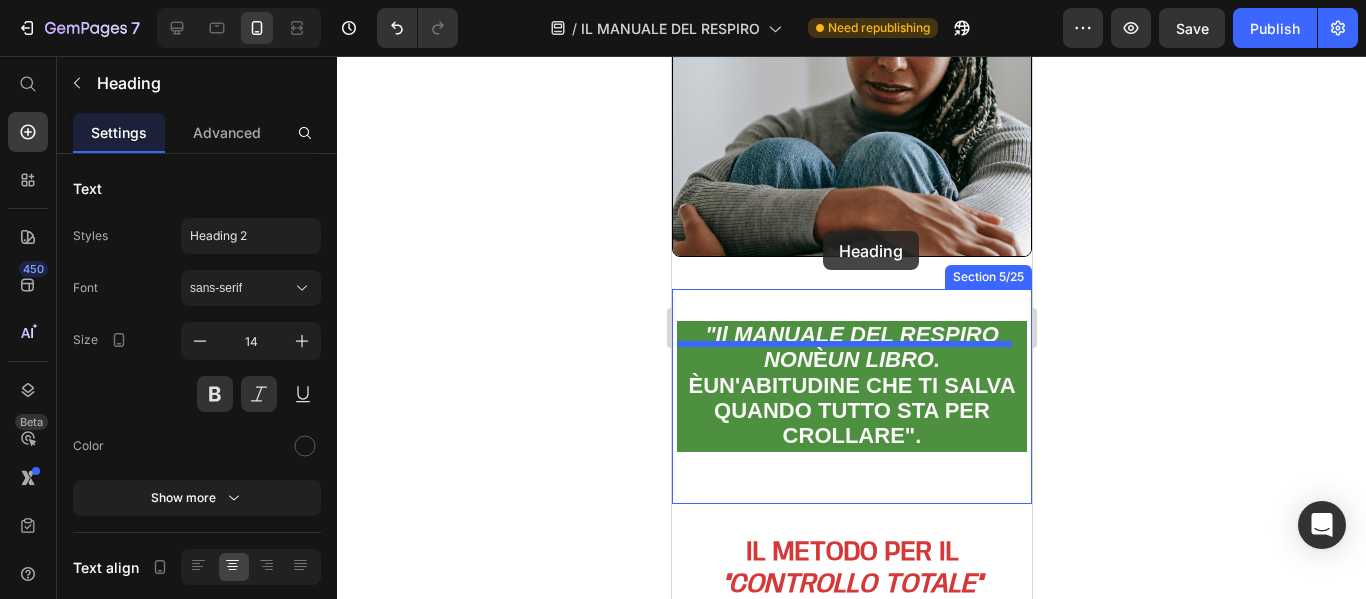 scroll, scrollTop: 2273, scrollLeft: 0, axis: vertical 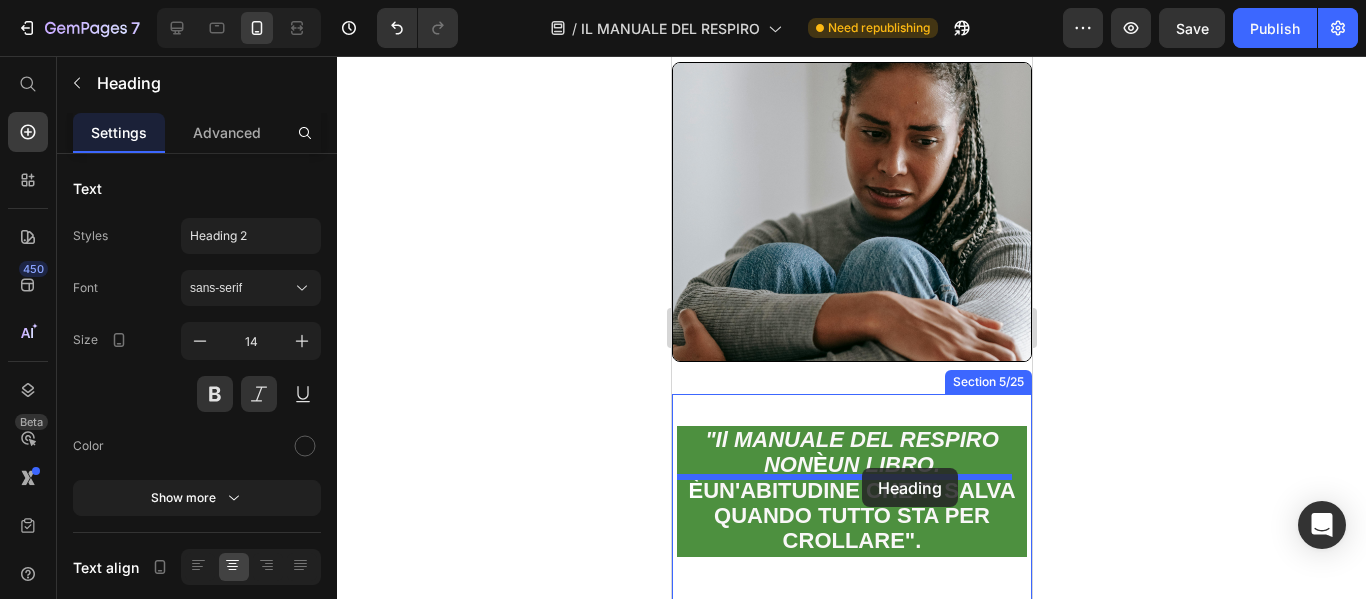 drag, startPoint x: 885, startPoint y: 345, endPoint x: 861, endPoint y: 468, distance: 125.31959 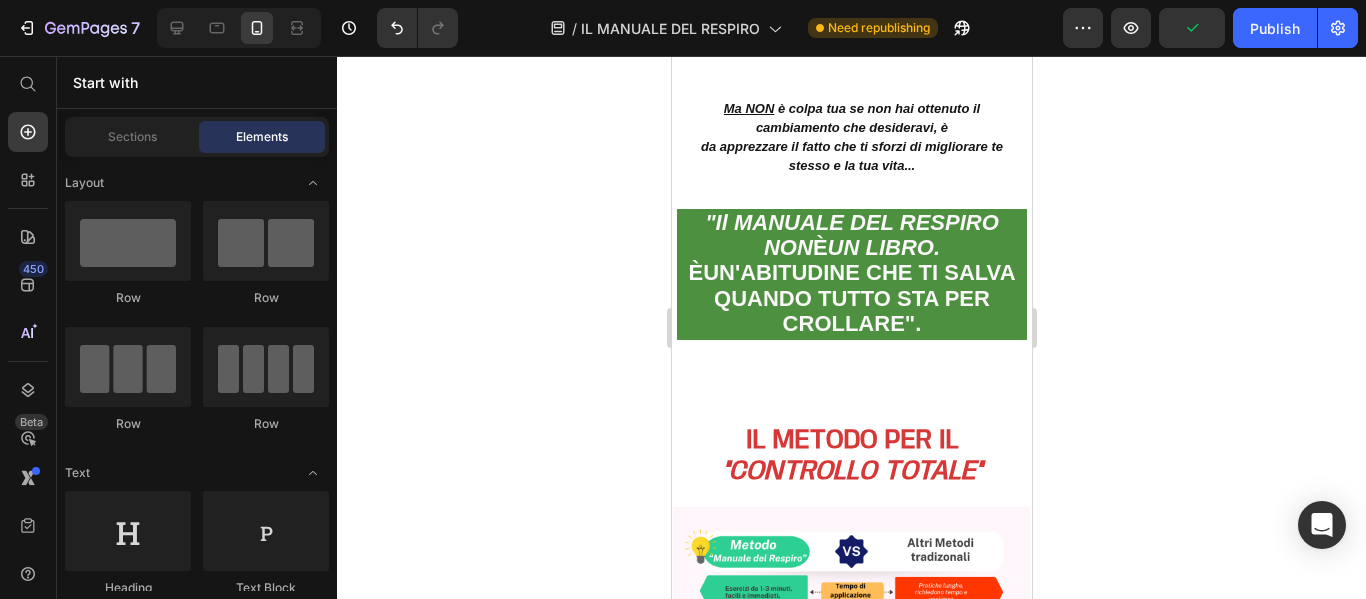 scroll, scrollTop: 2500, scrollLeft: 0, axis: vertical 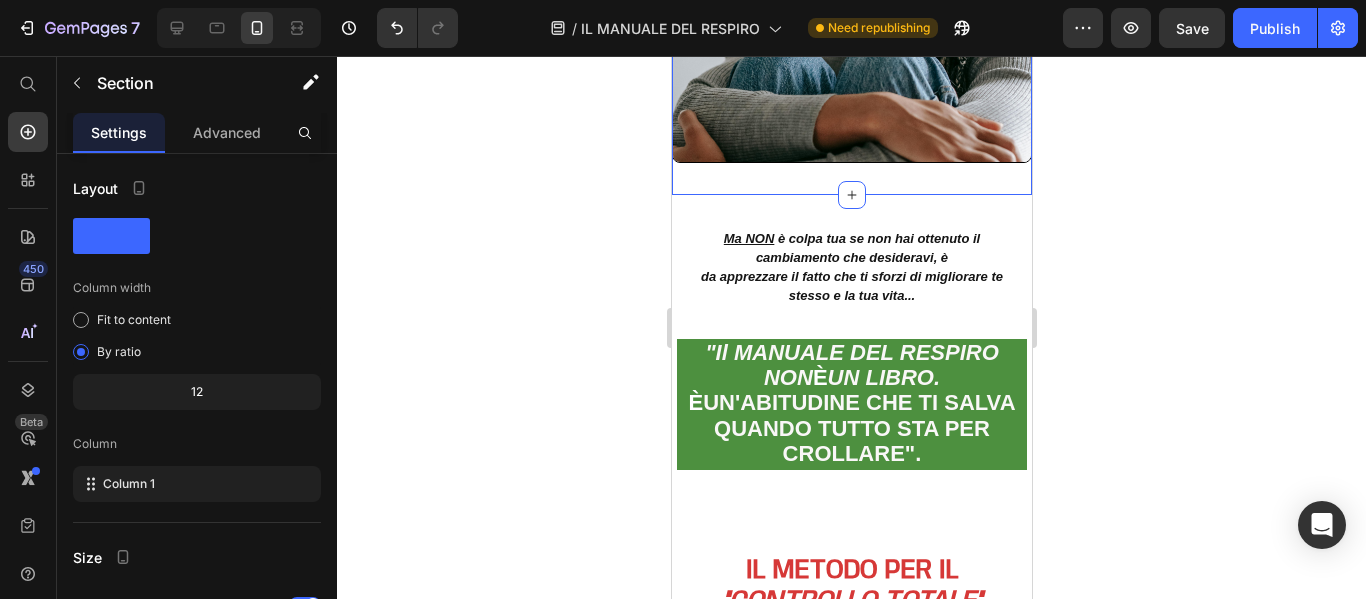 click on "CORPO ASSENTE, MENTE ALTROVE Il corpo soffre quanto la mente.  Dormi male, il tuo sistema immunitario si indebolisce, sei più soggetto a malattie, il tuo viso appare spento.    SCONTRI, INCOMPRENSIONI, CONFLITTI  invece di ascoltare si reagisce, invece di capire si attacca.    OGNI PAROLA PUO' DIVENTARE UNA MICCIA Basta poco: una domanda, un tono sbagliato, un ritardo… ed ecco che scatti, ti arrabbi, ti chiudi.  E poi ti senti in colpa, ancora. . MA NE VALE LA PENA CONTINUARE COS Í ? Text Block Image Section 4/25" at bounding box center [851, -213] 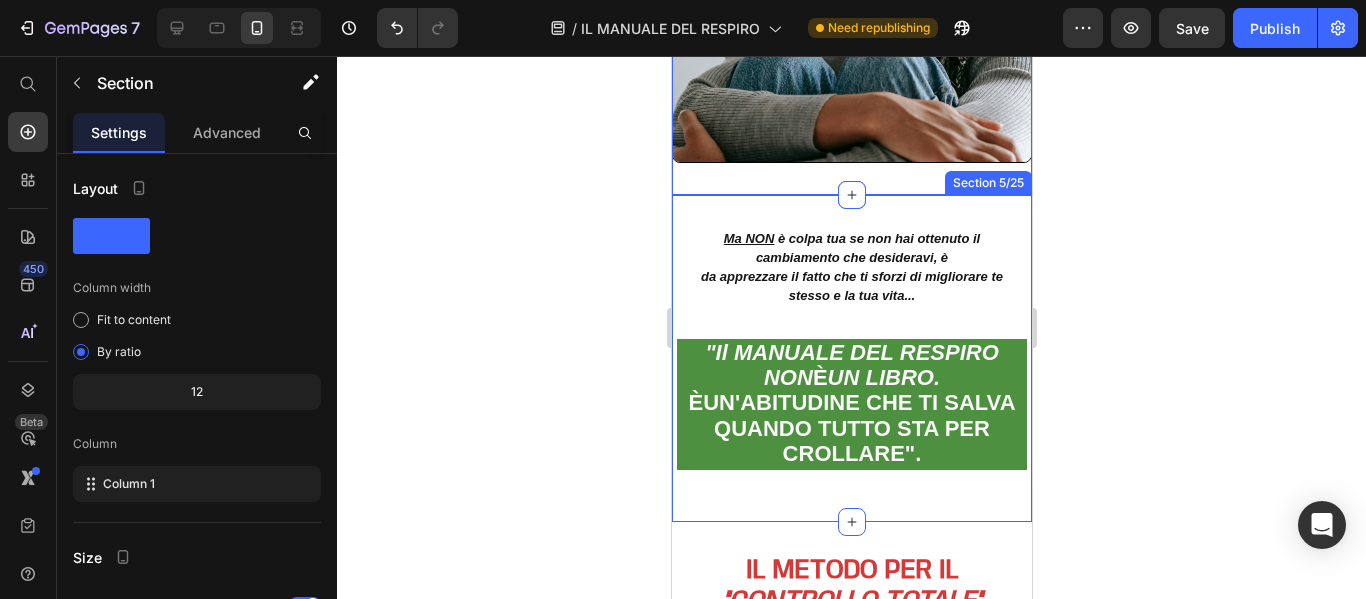 click on "Ma NON   è colpa tua se non hai ottenuto il cambiamento che desideravi, è  da apprezzare il fatto che ti sforzi di migliorare te stesso e la tua vita... Heading "Il MANUALE DEL RESPIRO NON  È  UN LIBRO. È  UN'ABITUDINE CHE TI SALVA QUANDO TUTTO STA PER CROLLARE". Text Block Section 5/25" at bounding box center (851, 358) 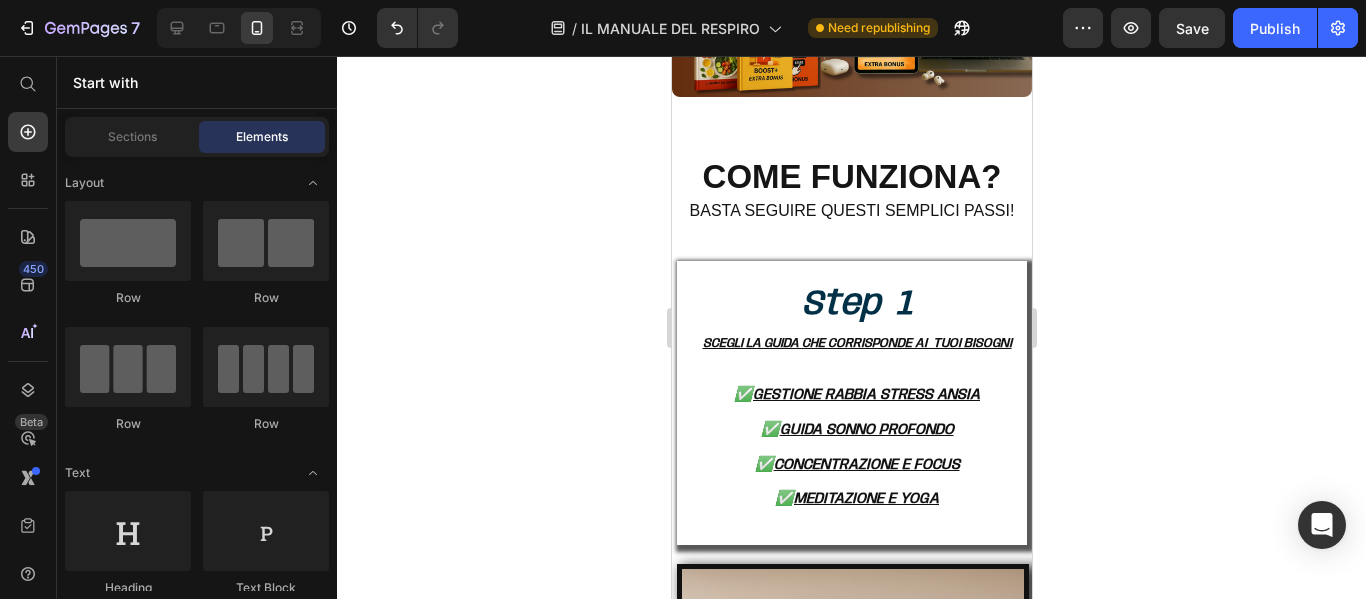 scroll, scrollTop: 6020, scrollLeft: 0, axis: vertical 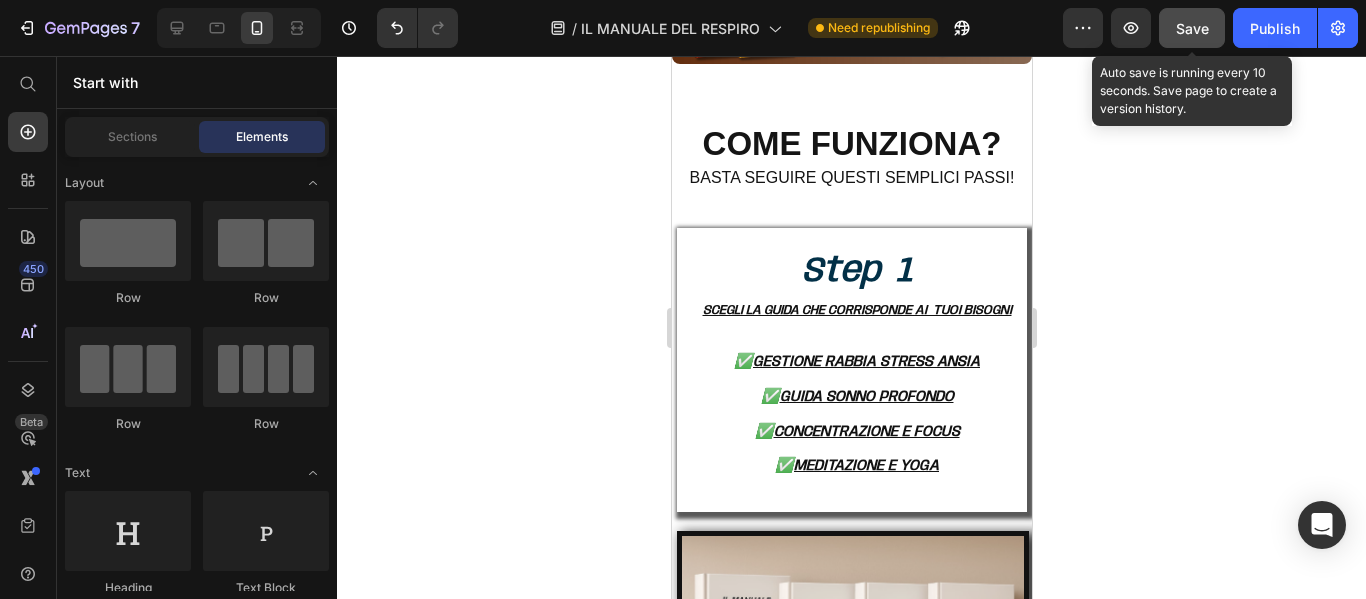 click on "Save" at bounding box center [1192, 28] 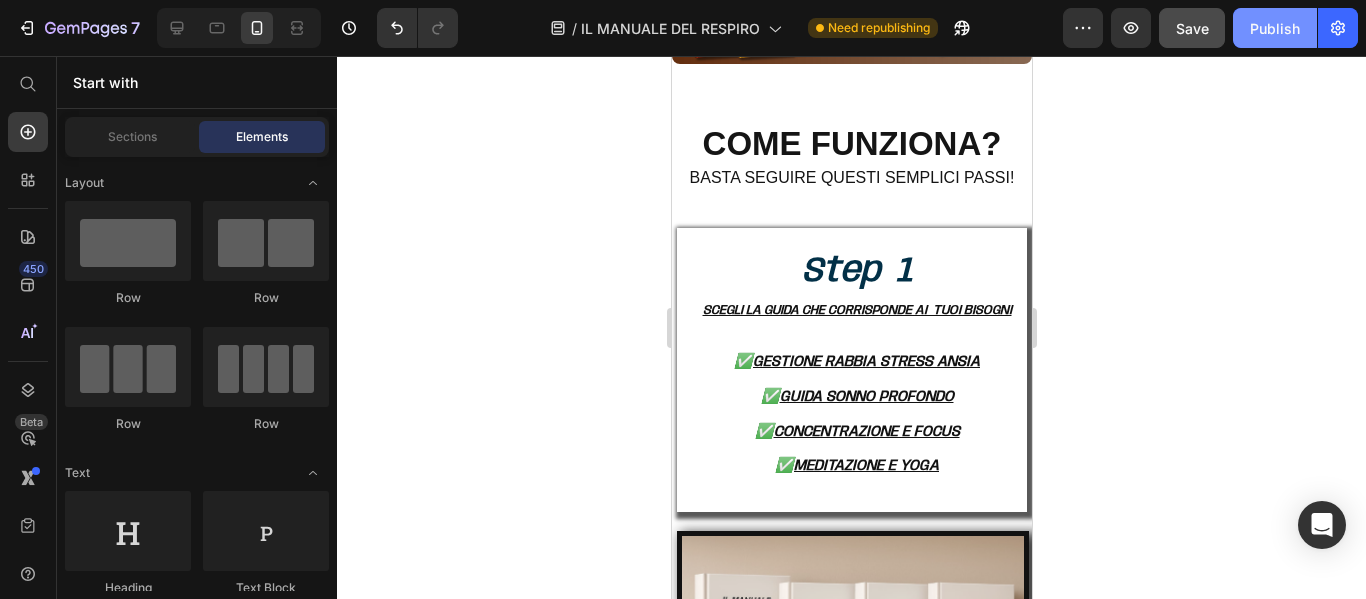 click on "Publish" at bounding box center (1275, 28) 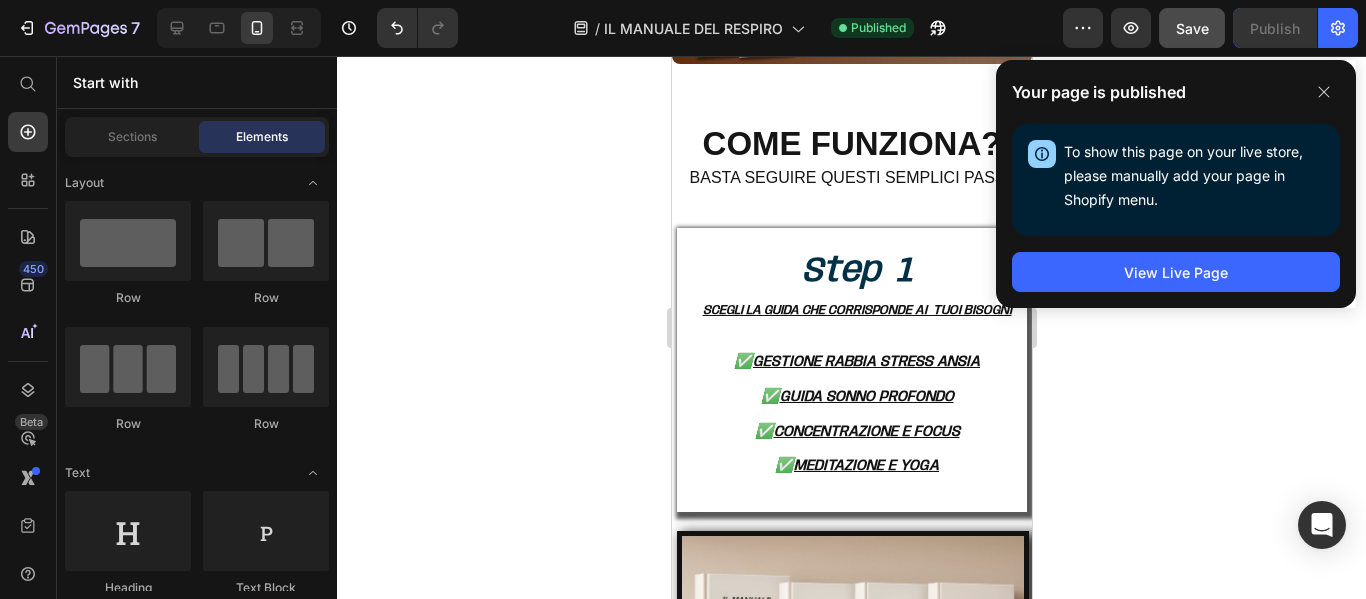 click 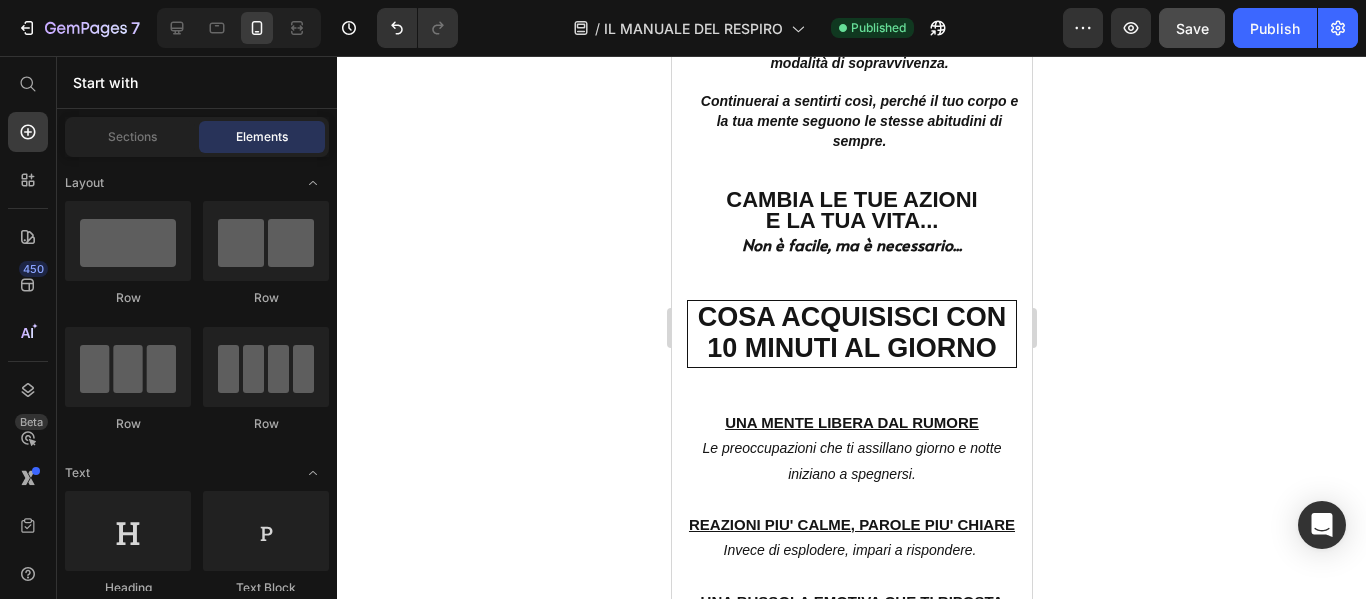 scroll, scrollTop: 3959, scrollLeft: 0, axis: vertical 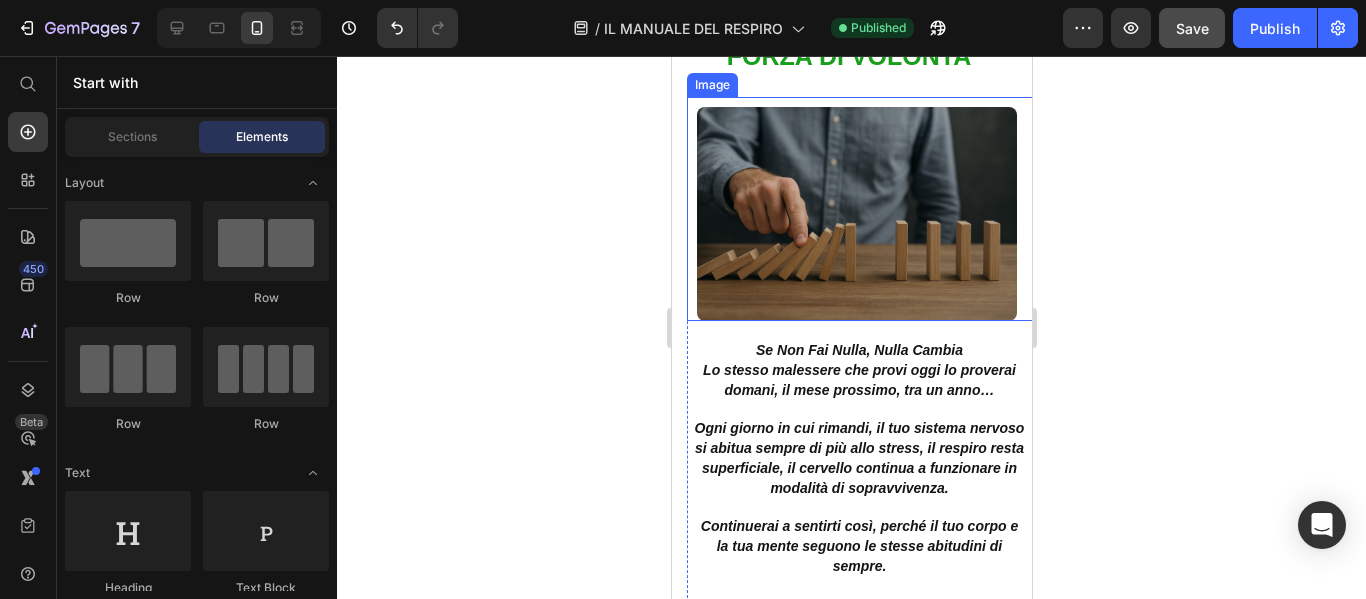 click at bounding box center (866, 208) 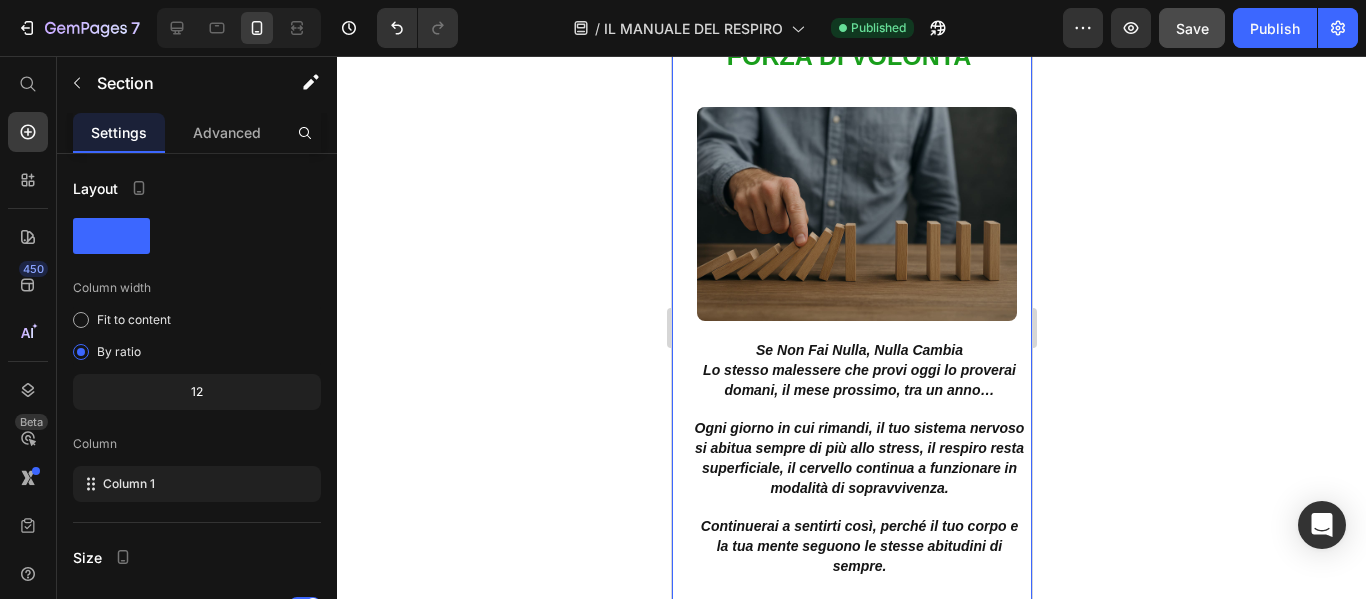 click on "Text Block HAI BISOGNO DI PIU' FORZA DI VOLONTA' Text Block Image   Se Non Fai Nulla, Nulla Cambia  Lo stesso malessere che provi oggi lo proverai domani, il mese prossimo, tra un anno…    Ogni giorno in cui rimandi, il tuo sistema nervoso si abitua sempre di più allo stress, il respiro resta superficiale, il cervello continua a funzionare in modalità di sopravvivenza.    Continuerai a sentirti così, perché il tuo corpo e la tua mente seguono le stesse abitudini di sempre. Text Block Row CAMBIA LE TUE AZIONI  E LA TUA VITA... Text Block Non è facile, ma è necessario... Heading COSA ACQUISISCI CON  10 MINUTI AL GIORNO Heading   UNA MENTE LIBERA DAL RUMORE Le preoccupazioni che ti assillano giorno e notte iniziano a spegnersi.    REAZIONI PIU' CALME, PAROLE PIU' CHIARE Invece di esplodere, impari a rispondere.     UNA BUSSOLA EMOTIVA CHE TI RIPOSTA SEMPRE AL CENTRO Anche nei momenti difficili, saprai come tornare.    SERENITA' PRIMA DI DORMIRE   FORZA INTERIORE CHE NON VACILLA" at bounding box center [851, 831] 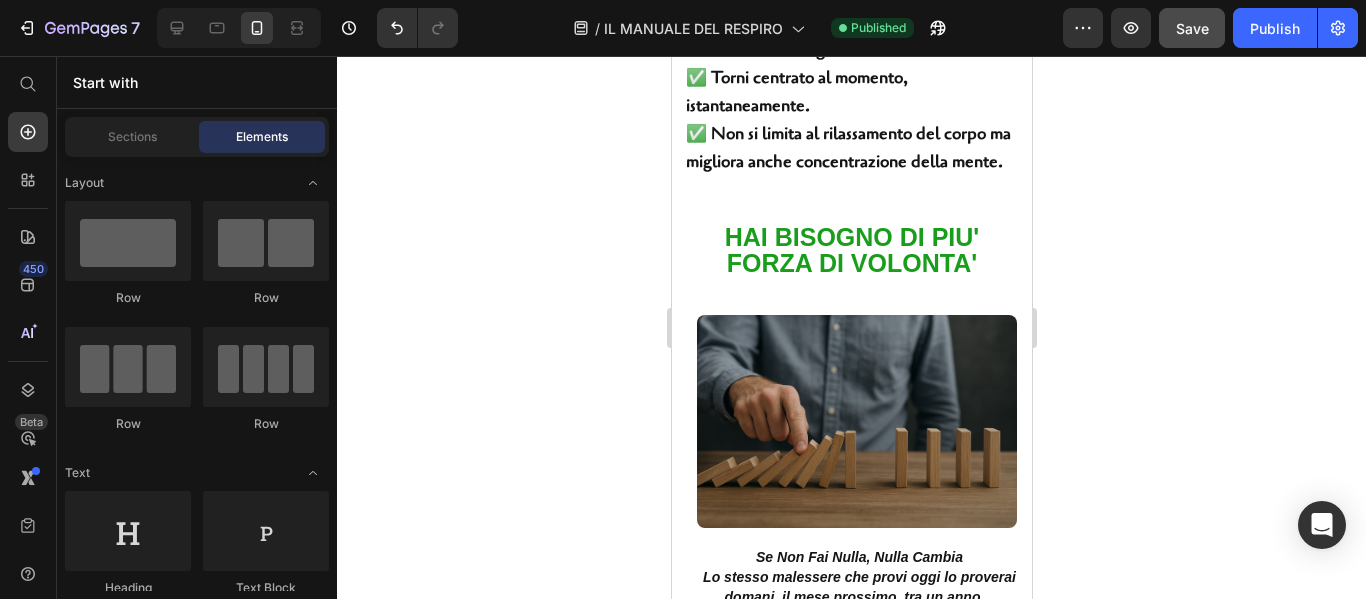 scroll, scrollTop: 3730, scrollLeft: 0, axis: vertical 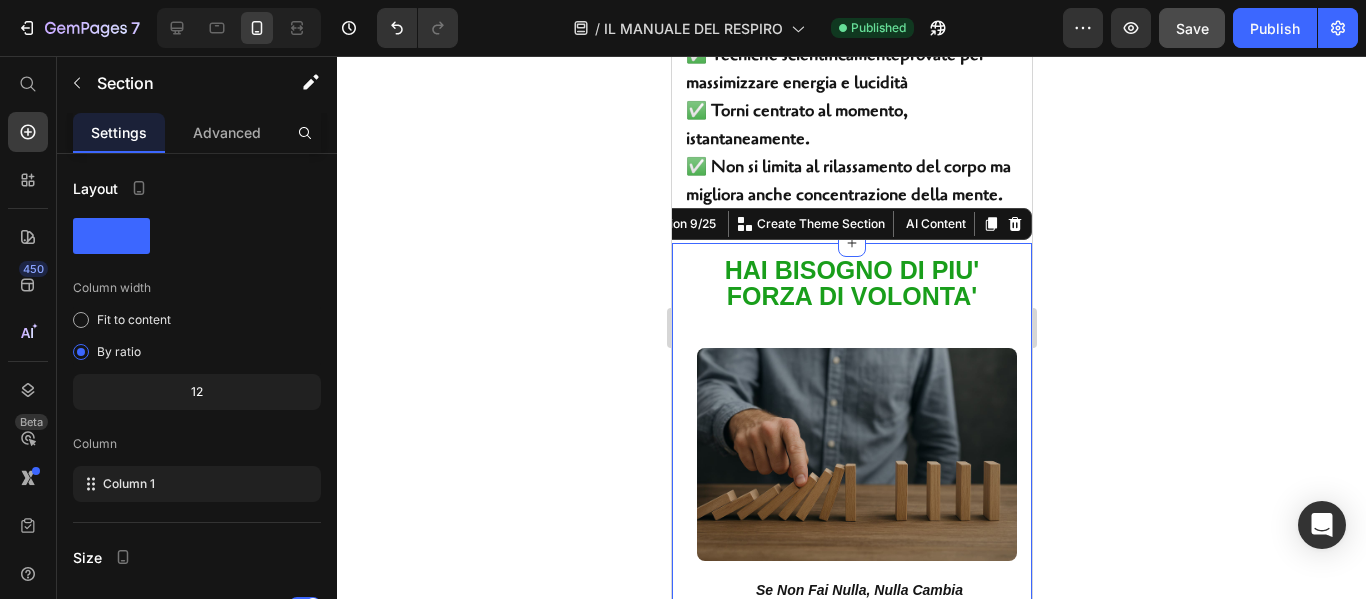 click on "Text Block HAI BISOGNO DI PIU' FORZA DI VOLONTA' Text Block Image   Se Non Fai Nulla, Nulla Cambia  Lo stesso malessere che provi oggi lo proverai domani, il mese prossimo, tra un anno…    Ogni giorno in cui rimandi, il tuo sistema nervoso si abitua sempre di più allo stress, il respiro resta superficiale, il cervello continua a funzionare in modalità di sopravvivenza.    Continuerai a sentirti così, perché il tuo corpo e la tua mente seguono le stesse abitudini di sempre. Text Block Row CAMBIA LE TUE AZIONI  E LA TUA VITA... Text Block Non è facile, ma è necessario... Heading COSA ACQUISISCI CON  10 MINUTI AL GIORNO Heading   UNA MENTE LIBERA DAL RUMORE Le preoccupazioni che ti assillano giorno e notte iniziano a spegnersi.    REAZIONI PIU' CALME, PAROLE PIU' CHIARE Invece di esplodere, impari a rispondere.     UNA BUSSOLA EMOTIVA CHE TI RIPOSTA SEMPRE AL CENTRO Anche nei momenti difficili, saprai come tornare.    SERENITA' PRIMA DI DORMIRE   FORZA INTERIORE CHE NON VACILLA" at bounding box center [851, 1071] 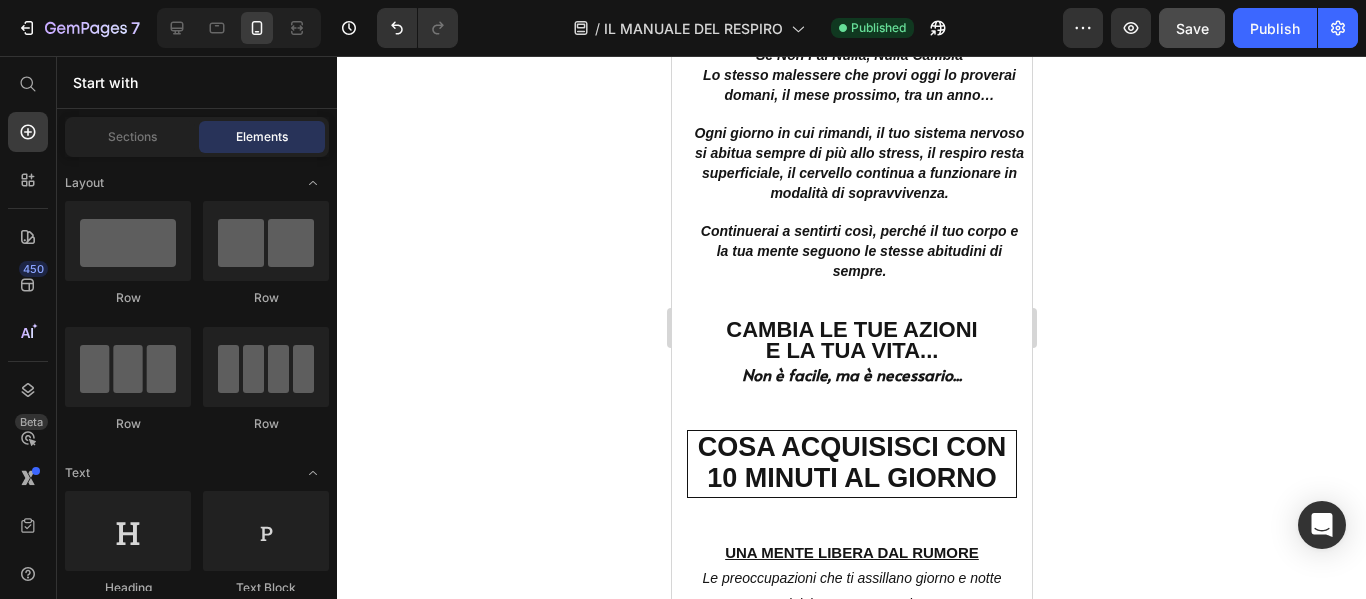 scroll, scrollTop: 4352, scrollLeft: 0, axis: vertical 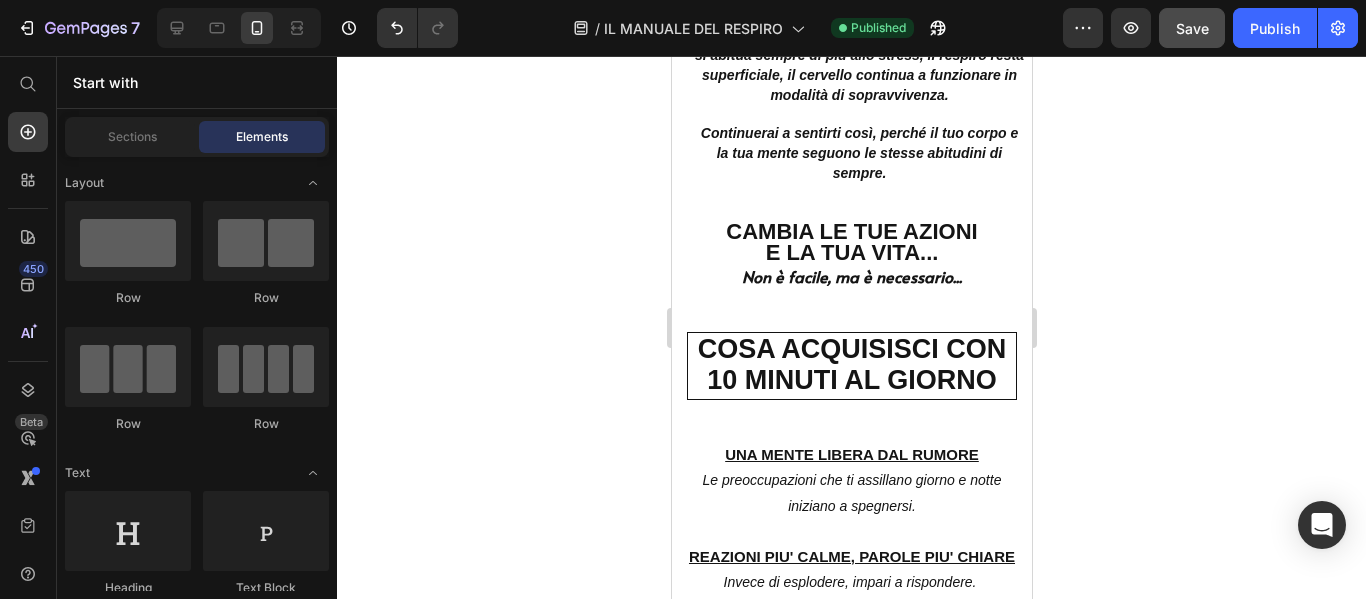 drag, startPoint x: 1026, startPoint y: 195, endPoint x: 1702, endPoint y: 270, distance: 680.14777 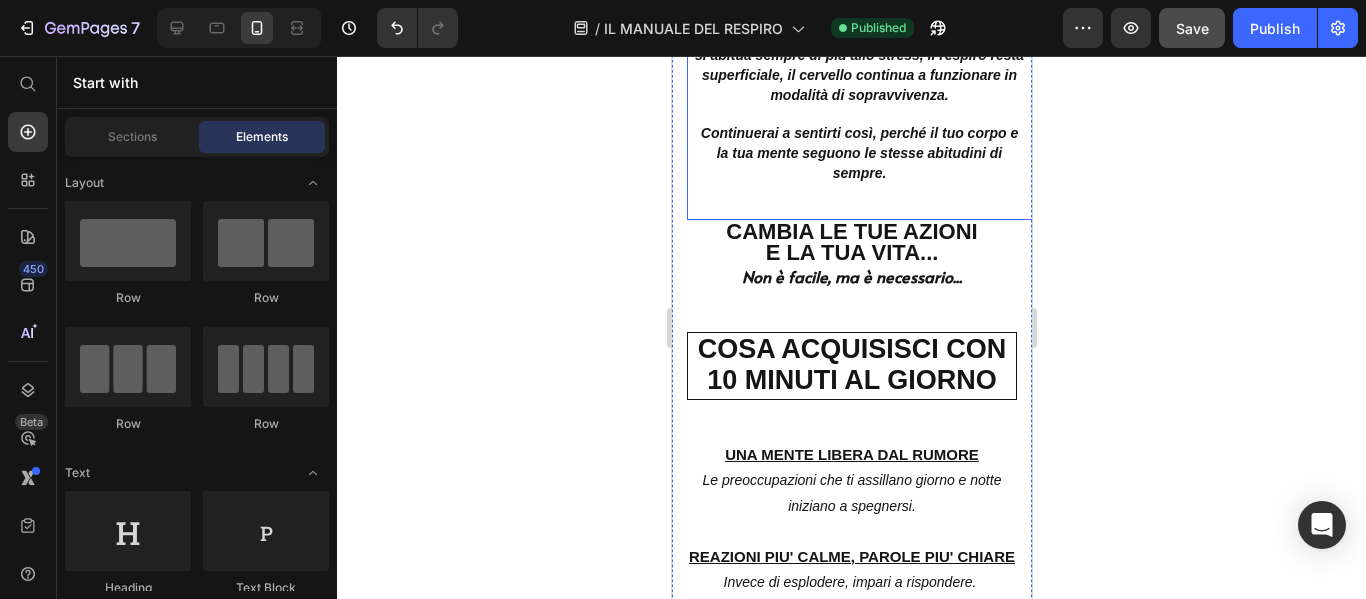 click on "Se Non Fai Nulla, Nulla Cambia  Lo stesso malessere che provi oggi lo proverai domani, il mese prossimo, tra un anno…    Ogni giorno in cui rimandi, il tuo sistema nervoso si abitua sempre di più allo stress, il respiro resta superficiale, il cervello continua a funzionare in modalità di sopravvivenza.    Continuerai a sentirti così, perché il tuo corpo e la tua mente seguono le stesse abitudini di sempre." at bounding box center (858, 57) 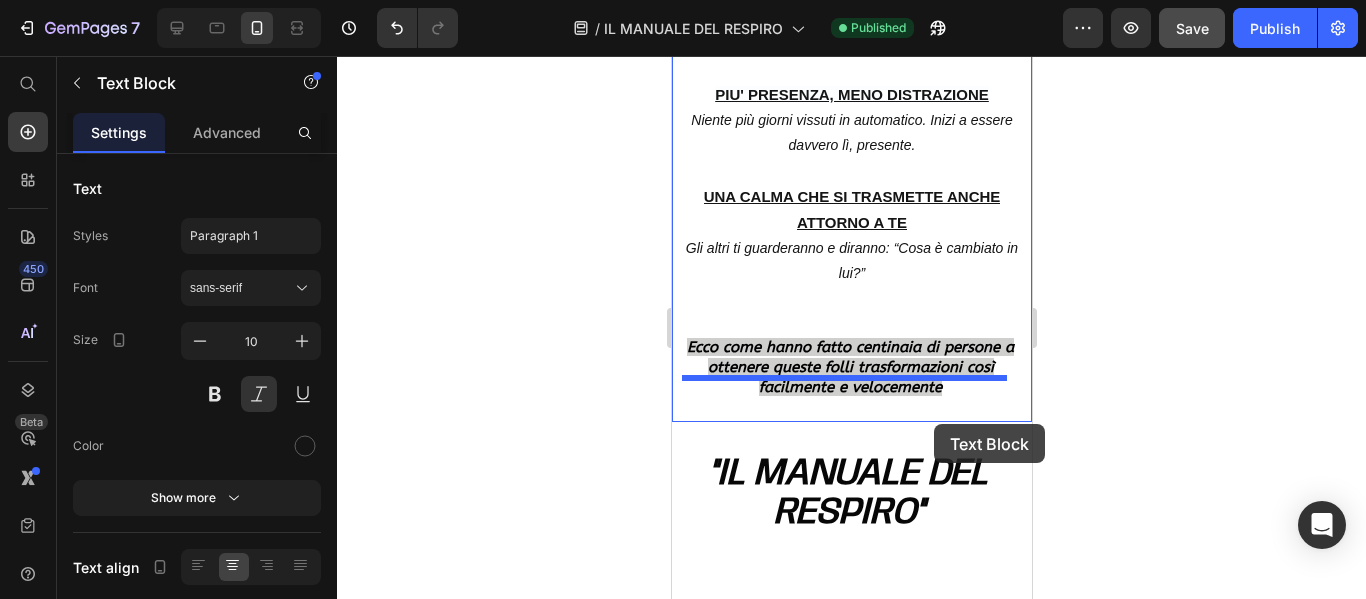 scroll, scrollTop: 5281, scrollLeft: 0, axis: vertical 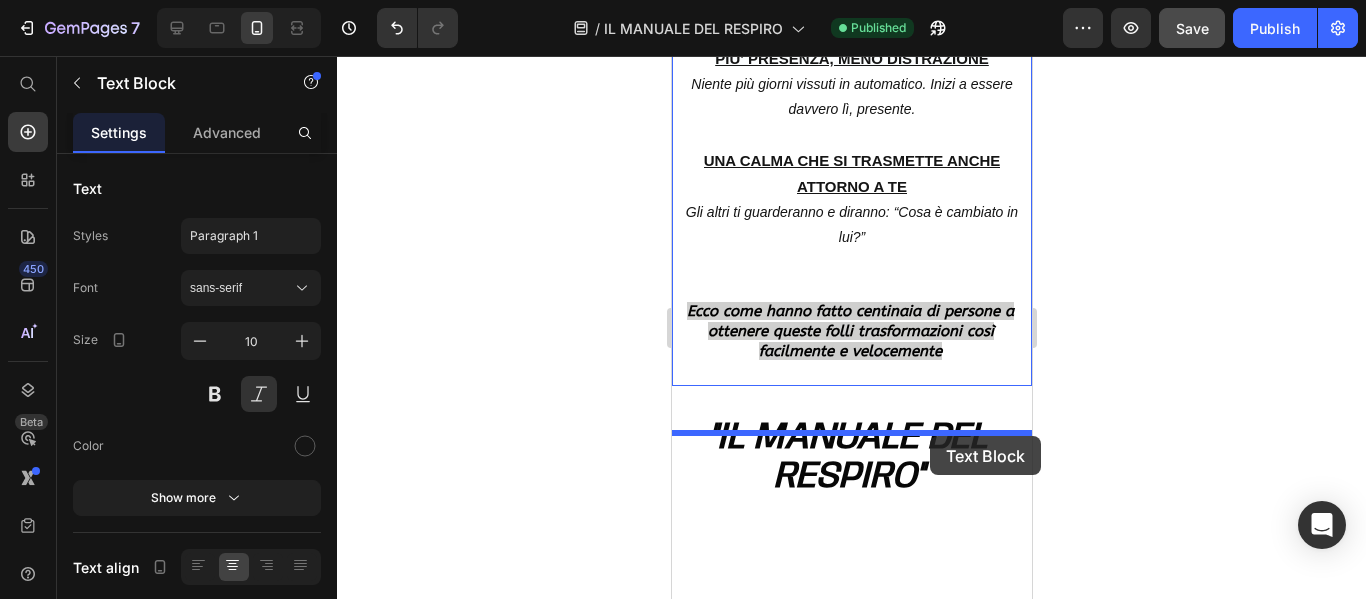 drag, startPoint x: 953, startPoint y: 163, endPoint x: 929, endPoint y: 436, distance: 274.05292 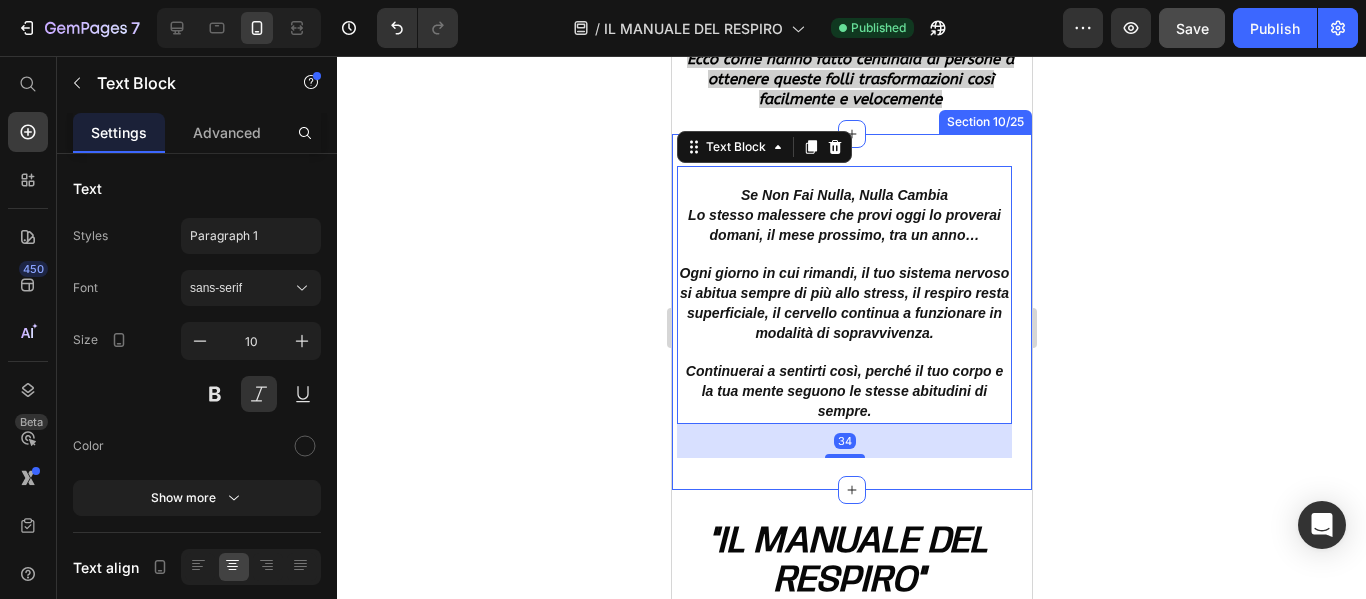 scroll, scrollTop: 5029, scrollLeft: 0, axis: vertical 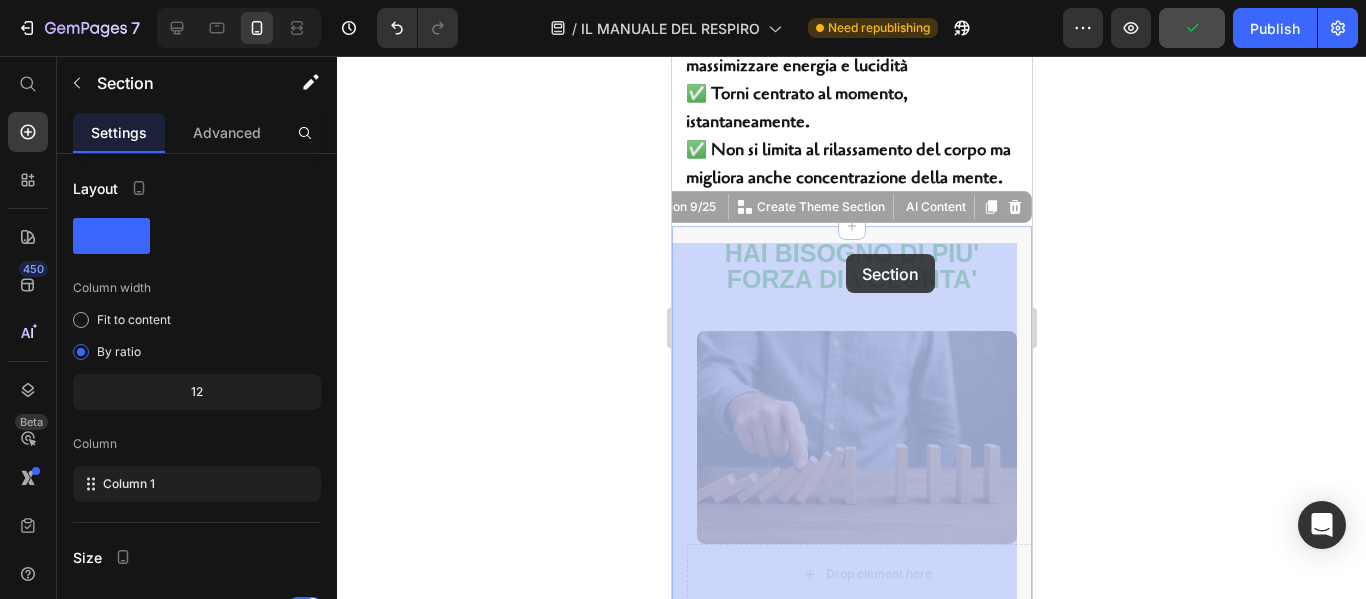 drag, startPoint x: 814, startPoint y: 219, endPoint x: 845, endPoint y: 256, distance: 48.270073 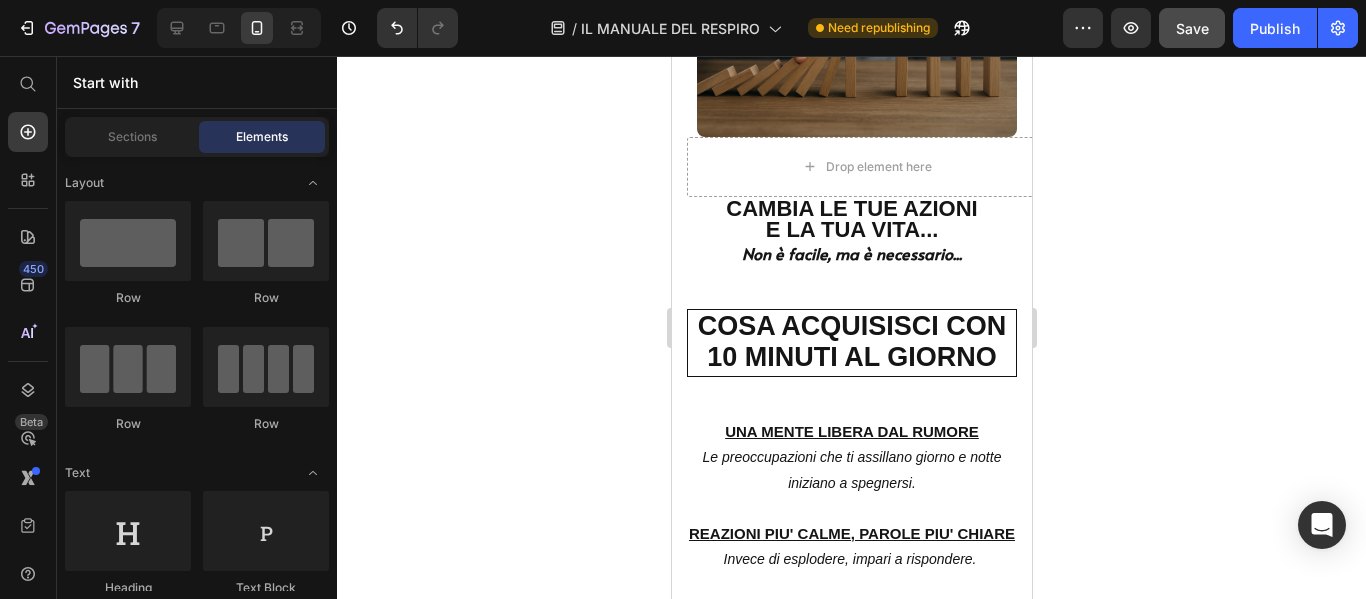 scroll, scrollTop: 3912, scrollLeft: 0, axis: vertical 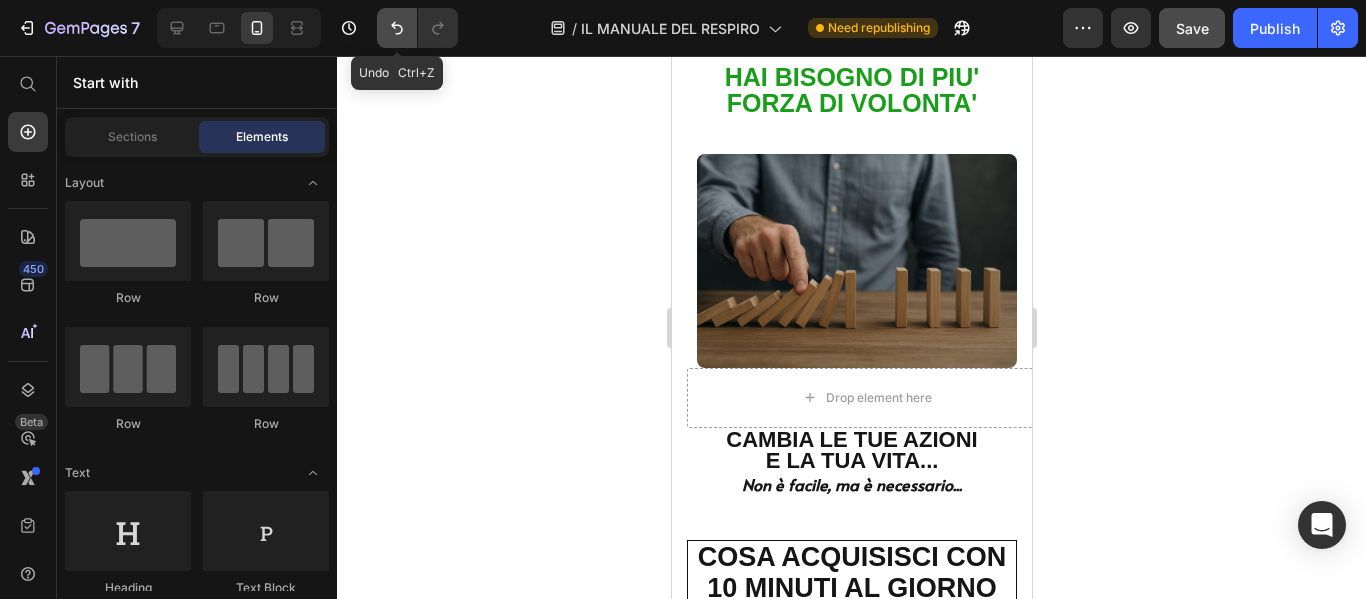 click 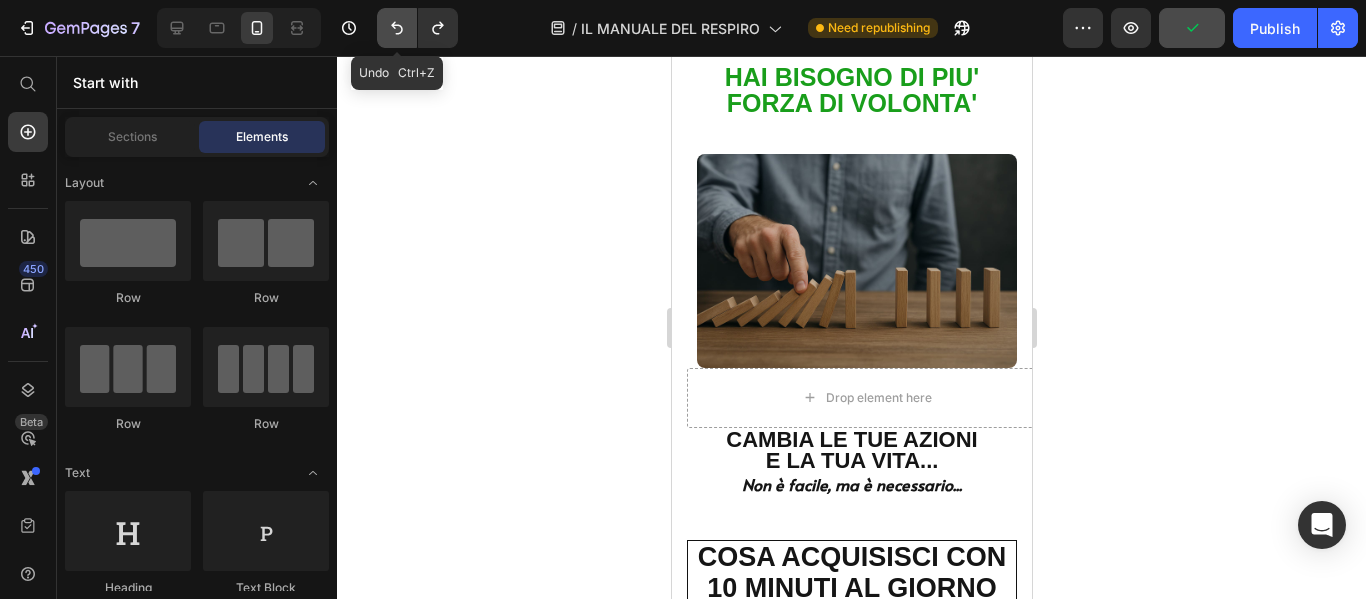click 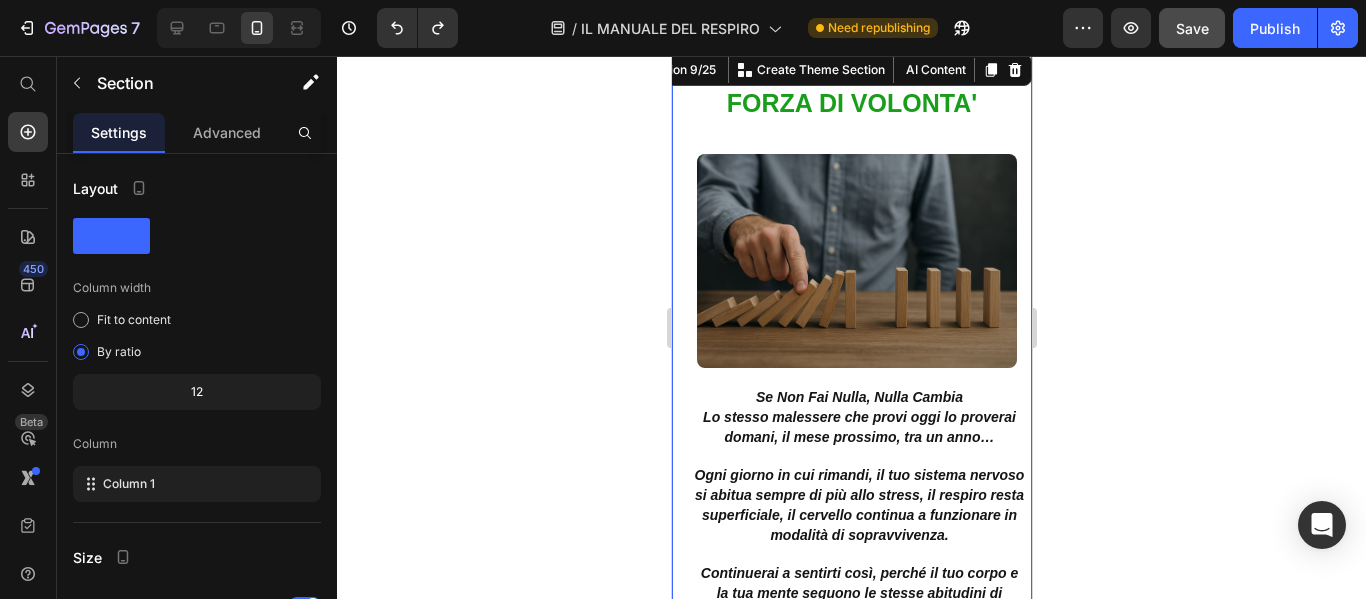 click on "Text Block HAI BISOGNO DI PIU' FORZA DI VOLONTA' Text Block Image   Se Non Fai Nulla, Nulla Cambia  Lo stesso malessere che provi oggi lo proverai domani, il mese prossimo, tra un anno…    Ogni giorno in cui rimandi, il tuo sistema nervoso si abitua sempre di più allo stress, il respiro resta superficiale, il cervello continua a funzionare in modalità di sopravvivenza.    Continuerai a sentirti così, perché il tuo corpo e la tua mente seguono le stesse abitudini di sempre. Text Block Row CAMBIA LE TUE AZIONI  E LA TUA VITA... Text Block Non è facile, ma è necessario... Heading COSA ACQUISISCI CON  10 MINUTI AL GIORNO Heading   UNA MENTE LIBERA DAL RUMORE Le preoccupazioni che ti assillano giorno e notte iniziano a spegnersi.    REAZIONI PIU' CALME, PAROLE PIU' CHIARE Invece di esplodere, impari a rispondere.     UNA BUSSOLA EMOTIVA CHE TI RIPOSTA SEMPRE AL CENTRO Anche nei momenti difficili, saprai come tornare.    SERENITA' PRIMA DI DORMIRE   FORZA INTERIORE CHE NON VACILLA" at bounding box center (851, 878) 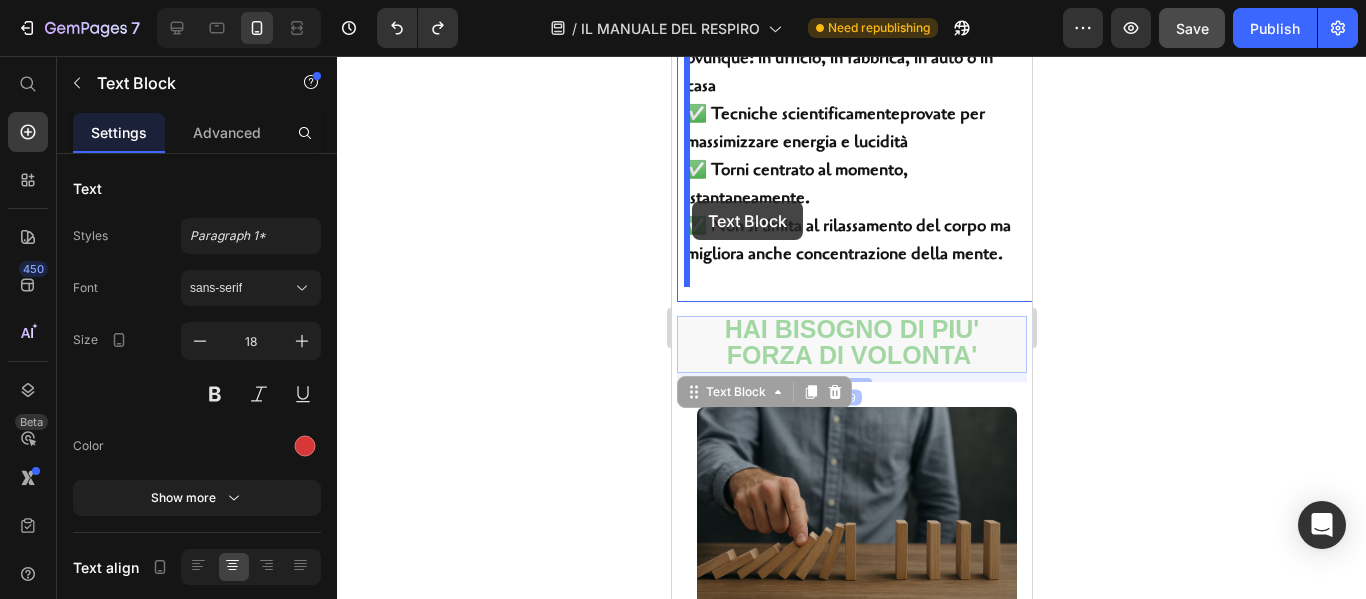 drag, startPoint x: 679, startPoint y: 127, endPoint x: 691, endPoint y: 201, distance: 74.96666 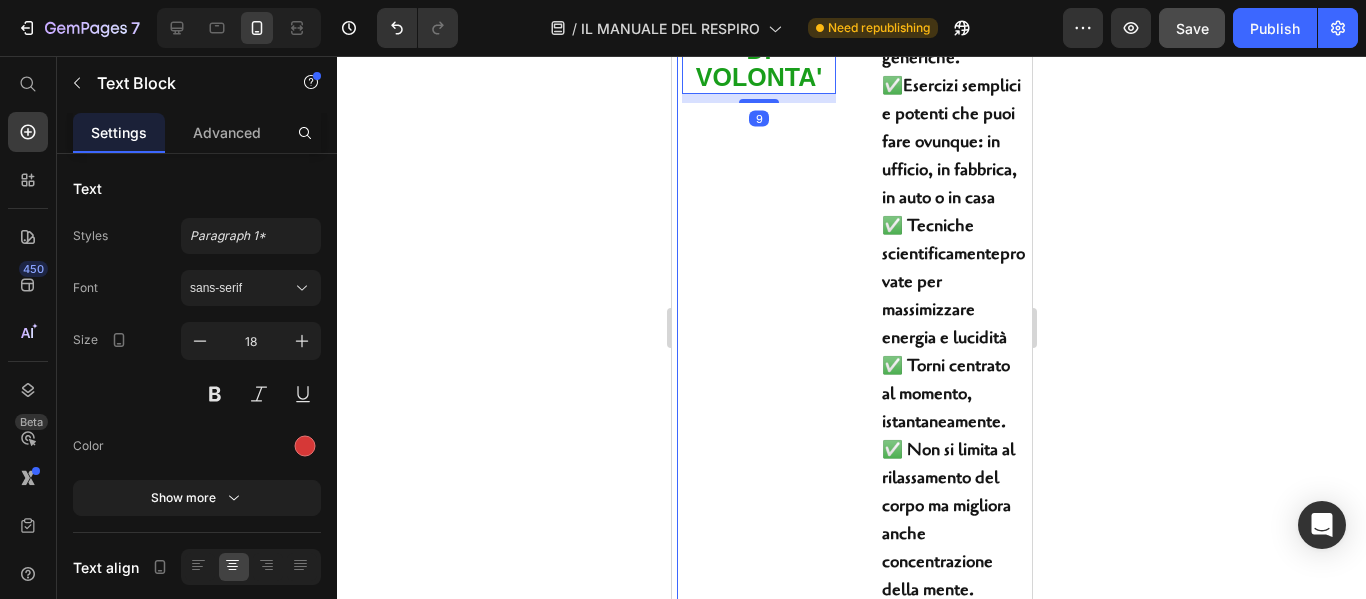 scroll, scrollTop: 3727, scrollLeft: 0, axis: vertical 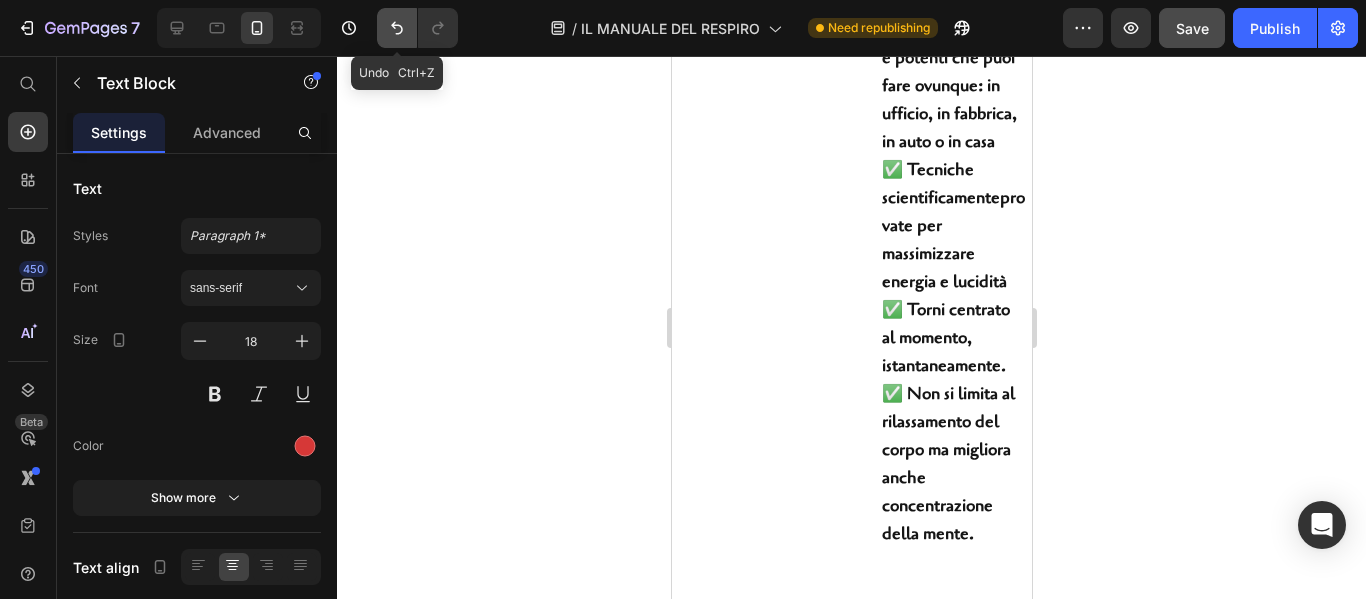 click 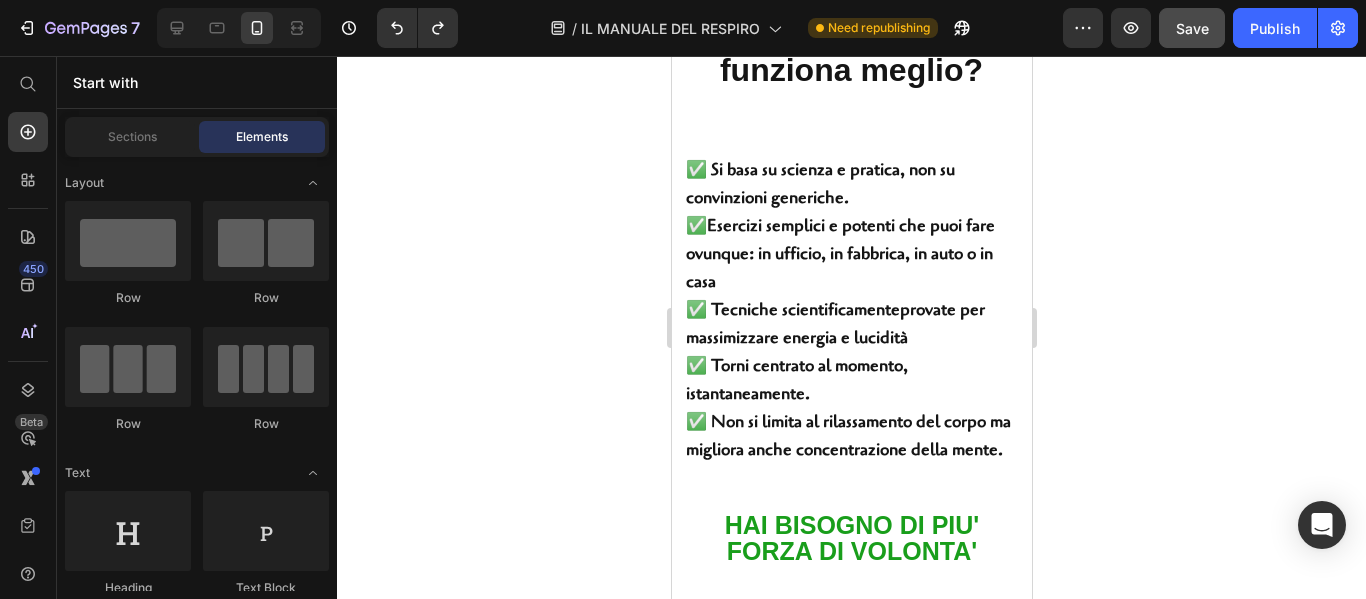 scroll, scrollTop: 3704, scrollLeft: 0, axis: vertical 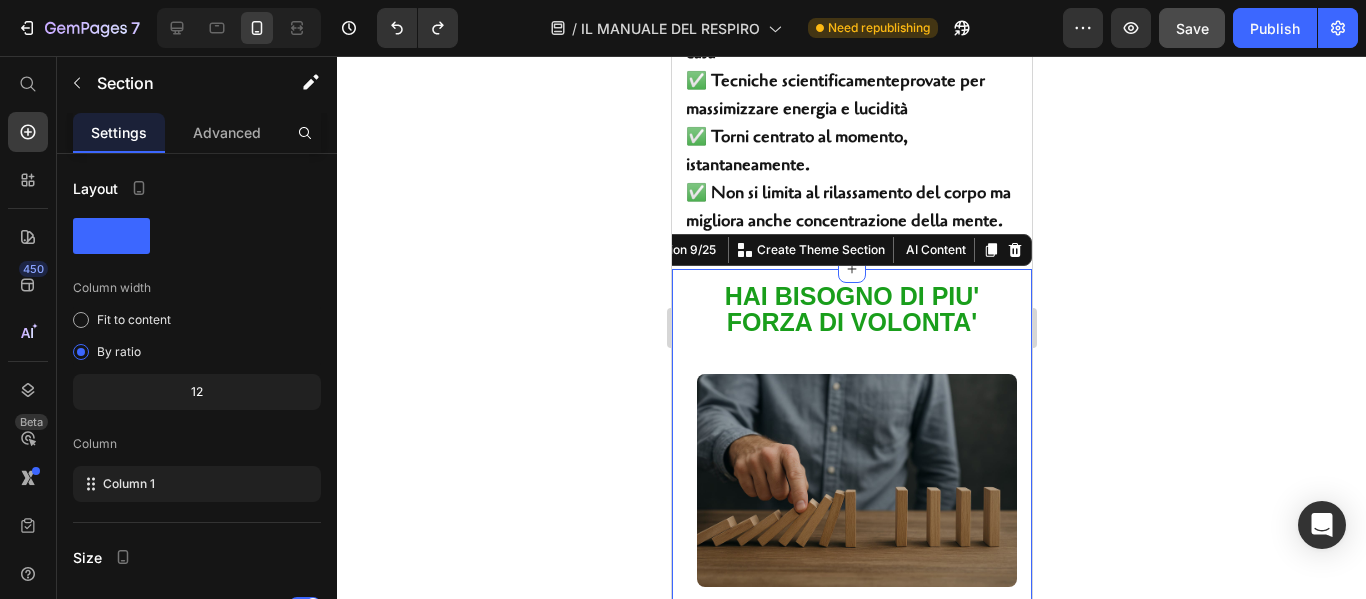 click on "Text Block HAI BISOGNO DI PIU' FORZA DI VOLONTA' Text Block Image   Se Non Fai Nulla, Nulla Cambia  Lo stesso malessere che provi oggi lo proverai domani, il mese prossimo, tra un anno…    Ogni giorno in cui rimandi, il tuo sistema nervoso si abitua sempre di più allo stress, il respiro resta superficiale, il cervello continua a funzionare in modalità di sopravvivenza.    Continuerai a sentirti così, perché il tuo corpo e la tua mente seguono le stesse abitudini di sempre. Text Block Row CAMBIA LE TUE AZIONI  E LA TUA VITA... Text Block Non è facile, ma è necessario... Heading COSA ACQUISISCI CON  10 MINUTI AL GIORNO Heading   UNA MENTE LIBERA DAL RUMORE Le preoccupazioni che ti assillano giorno e notte iniziano a spegnersi.    REAZIONI PIU' CALME, PAROLE PIU' CHIARE Invece di esplodere, impari a rispondere.     UNA BUSSOLA EMOTIVA CHE TI RIPOSTA SEMPRE AL CENTRO Anche nei momenti difficili, saprai come tornare.    SERENITA' PRIMA DI DORMIRE   FORZA INTERIORE CHE NON VACILLA" at bounding box center [851, 1097] 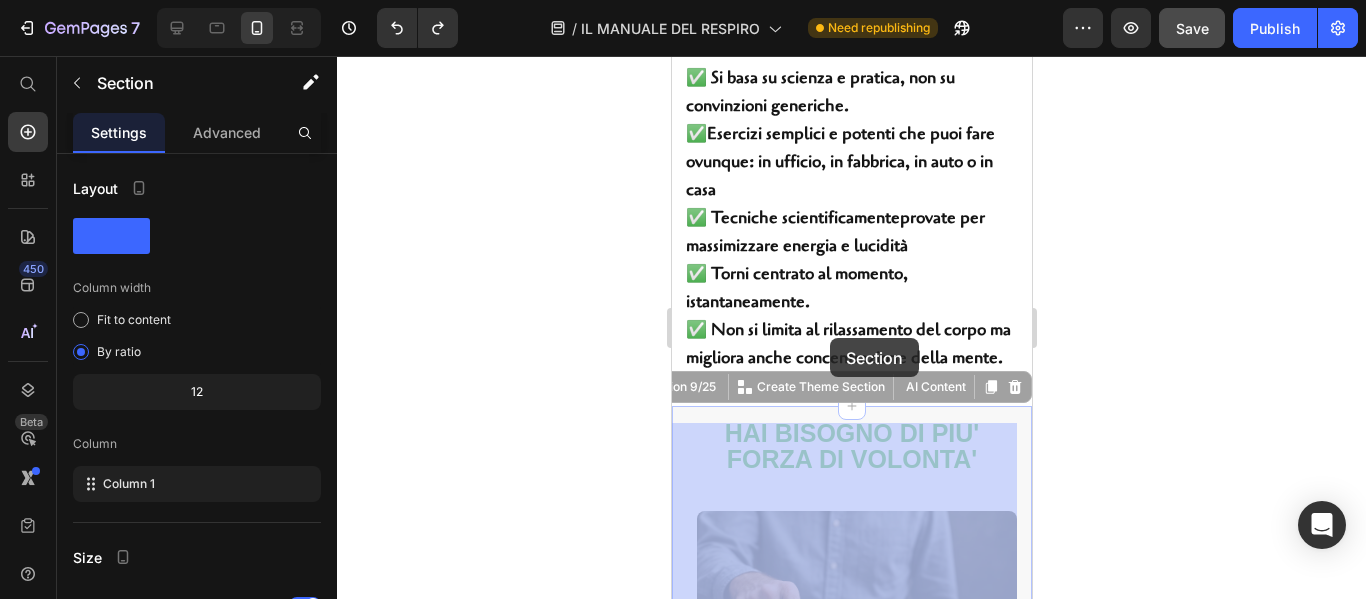 scroll, scrollTop: 3558, scrollLeft: 0, axis: vertical 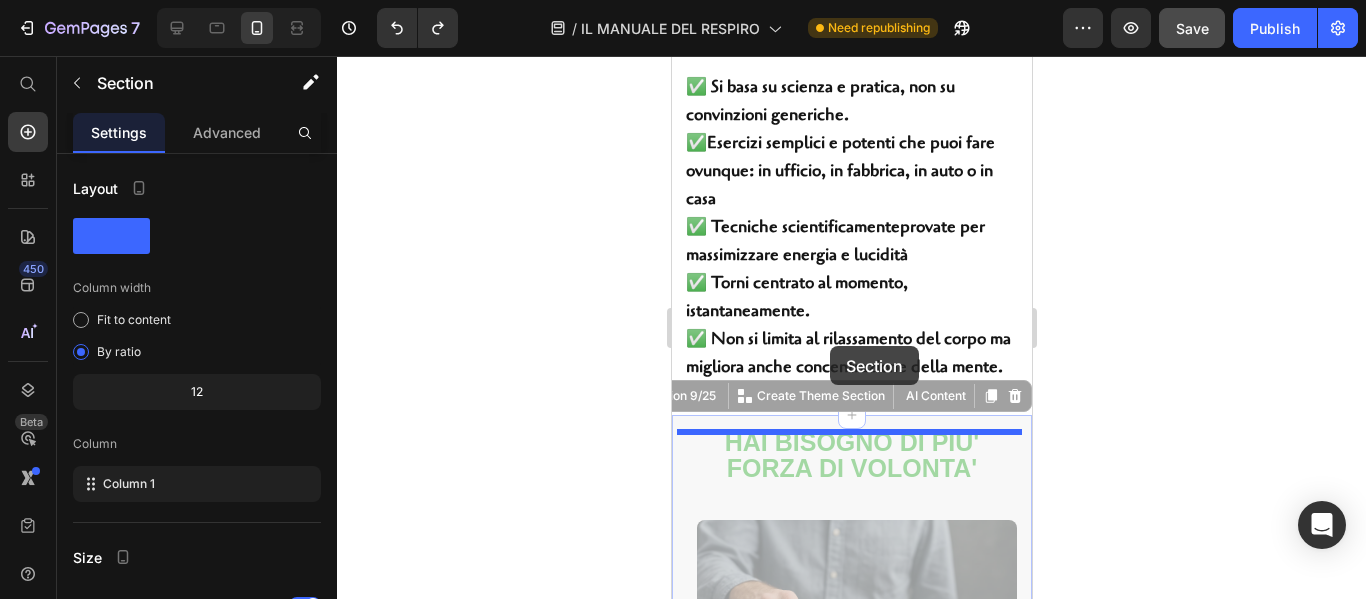 drag, startPoint x: 1006, startPoint y: 290, endPoint x: 829, endPoint y: 346, distance: 185.64752 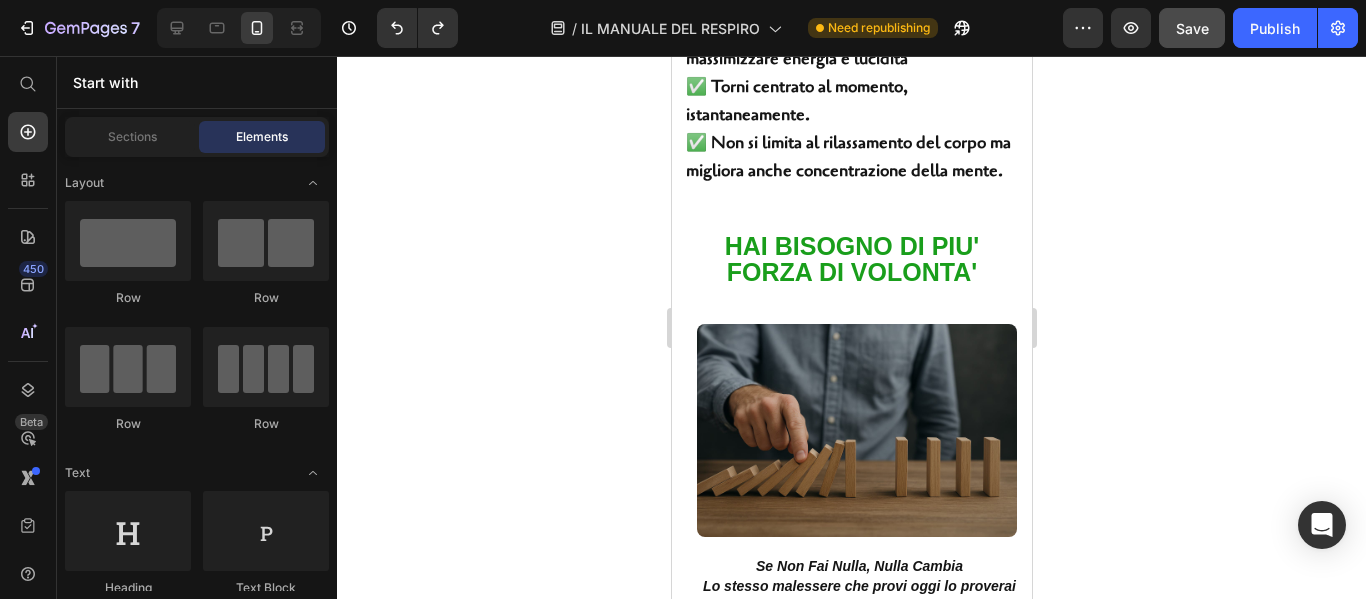 scroll, scrollTop: 3917, scrollLeft: 0, axis: vertical 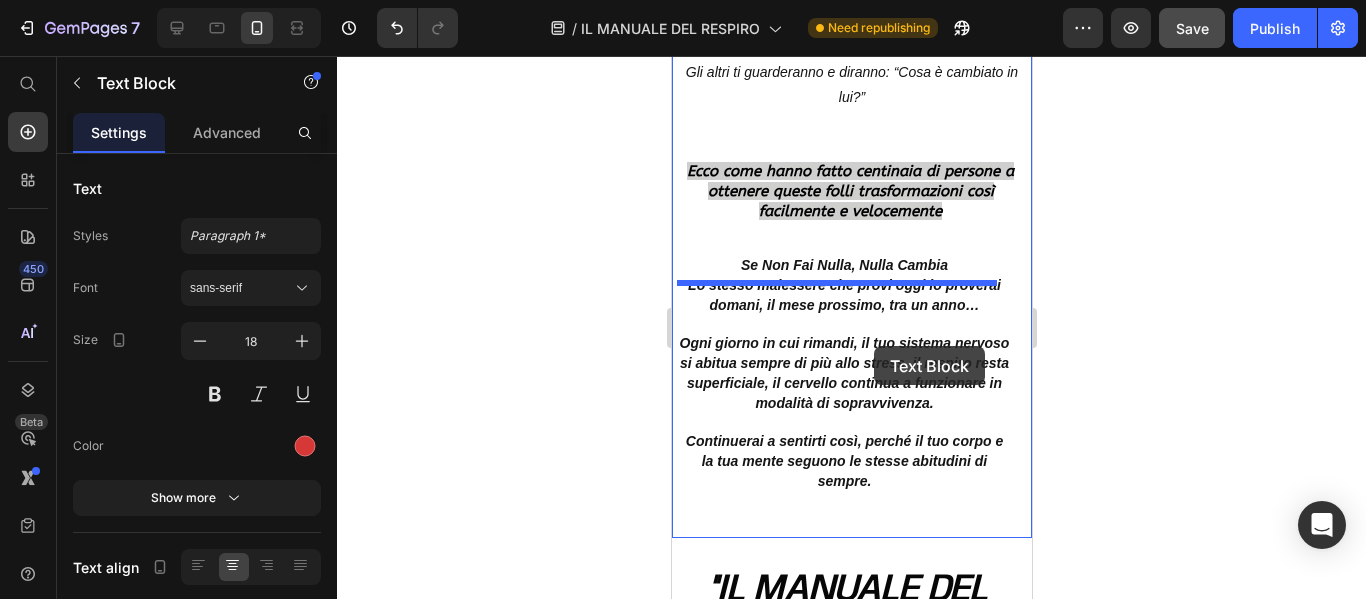 drag, startPoint x: 874, startPoint y: 124, endPoint x: 873, endPoint y: 346, distance: 222.00226 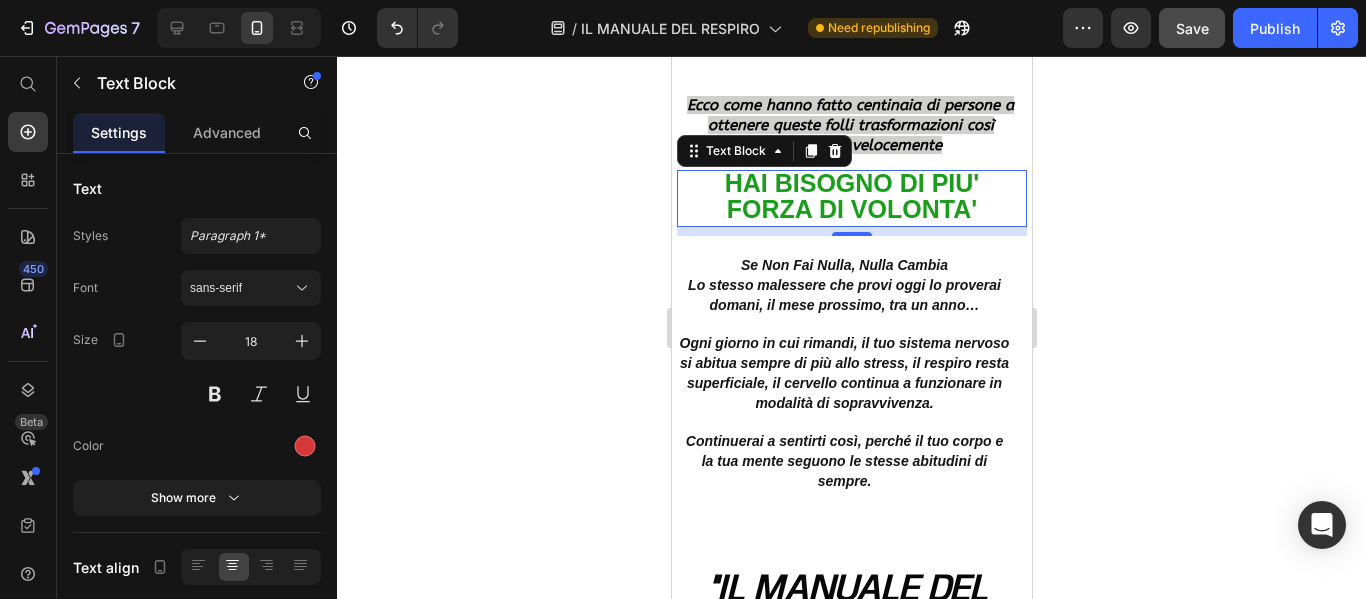 scroll, scrollTop: 5103, scrollLeft: 0, axis: vertical 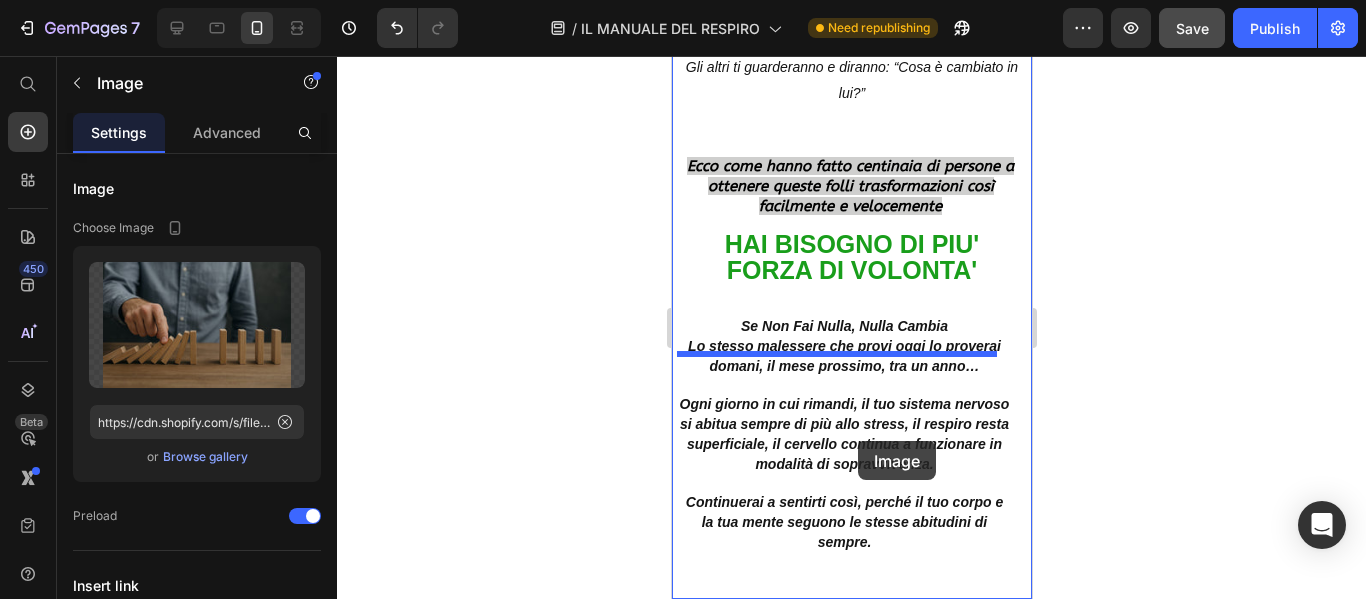 drag, startPoint x: 869, startPoint y: 230, endPoint x: 857, endPoint y: 441, distance: 211.34096 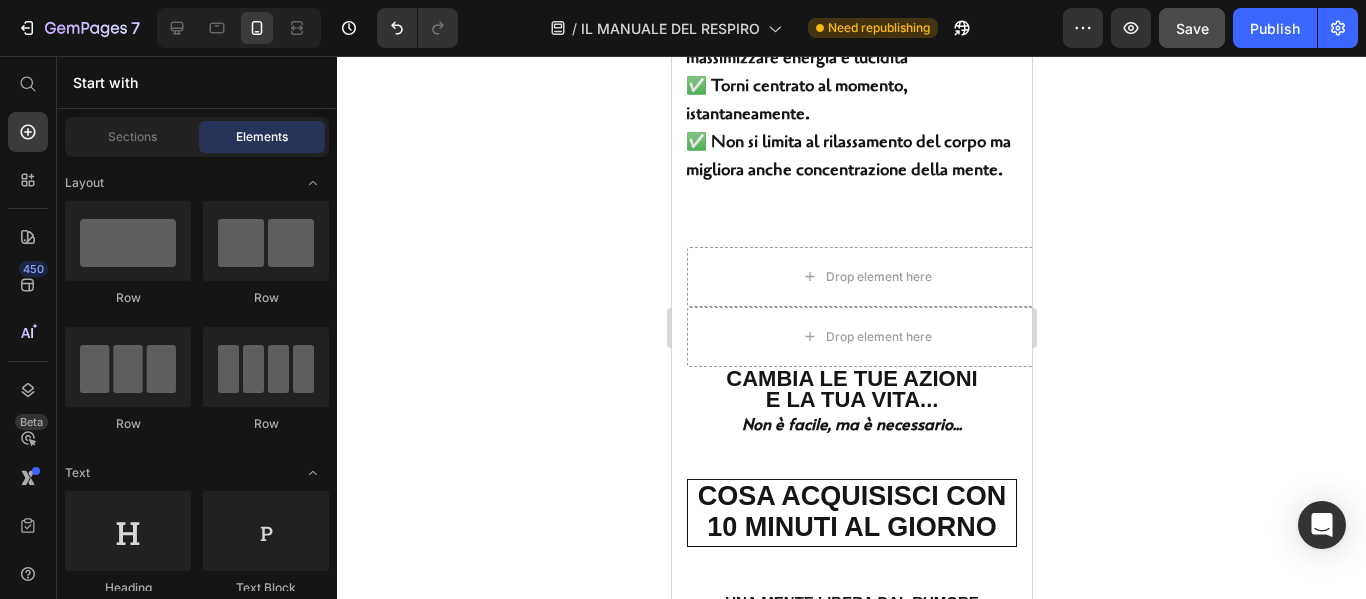 scroll, scrollTop: 3689, scrollLeft: 0, axis: vertical 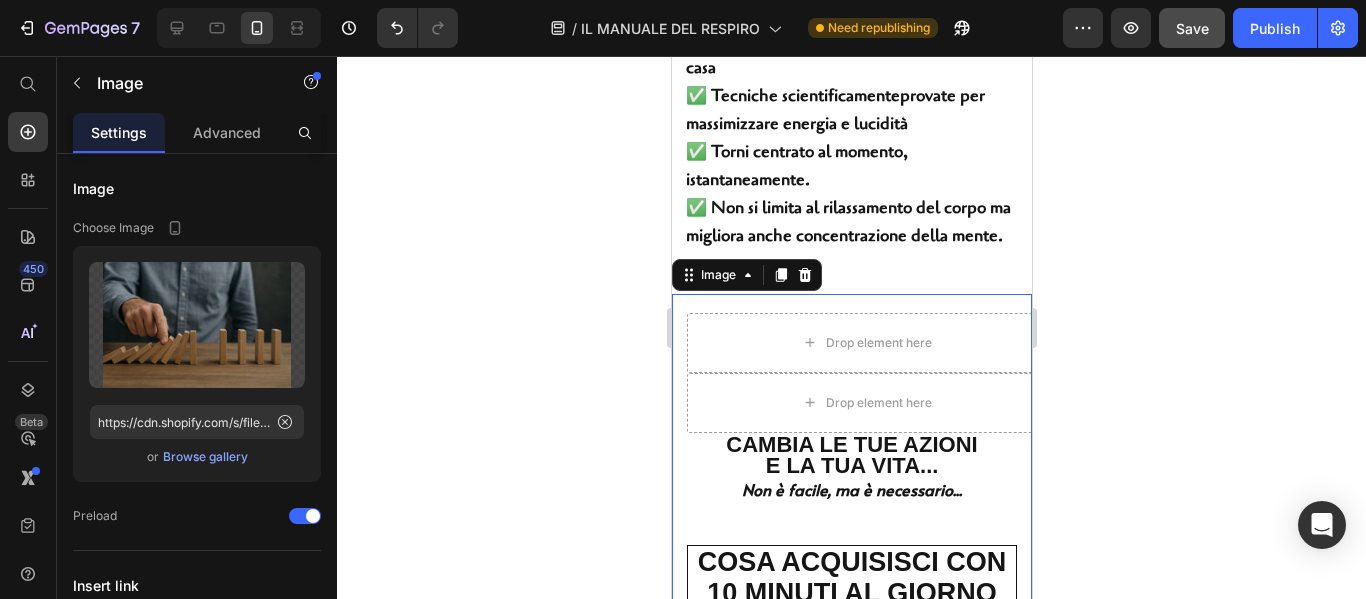 click at bounding box center (851, 1196) 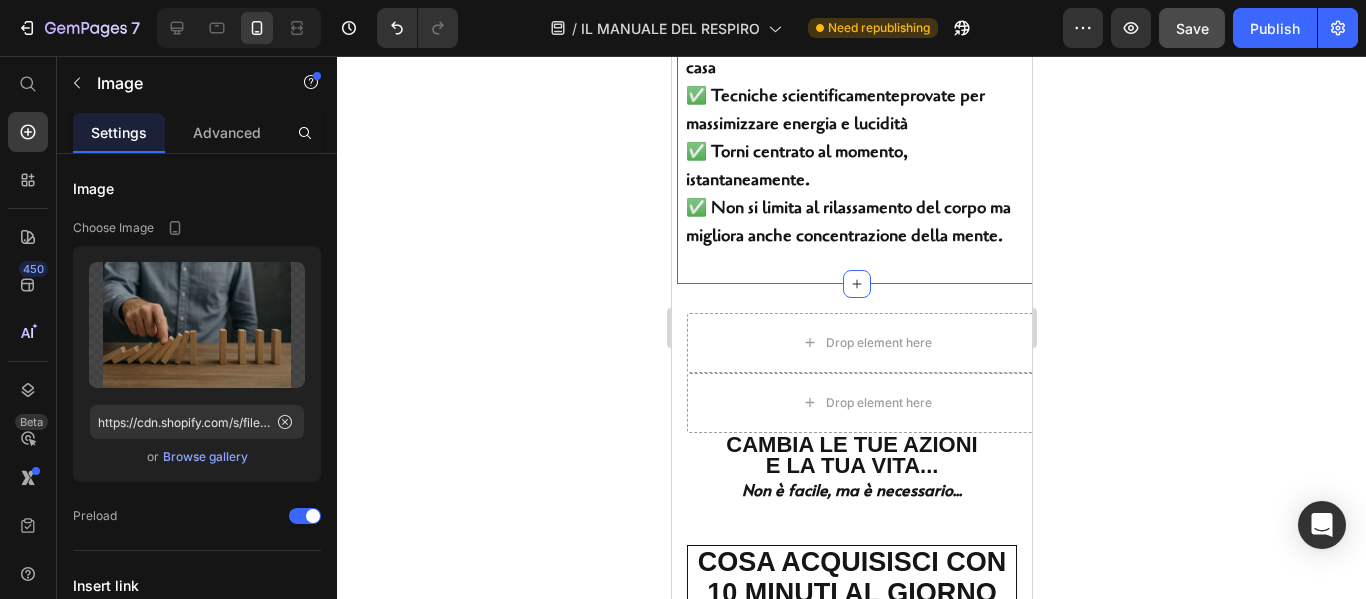 click on "✅ Si basa su scienza e pratica, non su convinzioni generiche. ✅  Esercizi semplici e potenti che puoi fare ovunque: in ufficio, in fabbrica, in auto o in casa  ✅ Tecniche scientificament e  provate per massimizzare energia e lucidità ✅ Torni centrato al momento, istantaneamente. ✅ Non si limita al rilassamento del corpo ma migliora anche concentrazione della mente. Text Block Section 8/25   You can create reusable sections Create Theme Section AI Content Write with GemAI What would you like to describe here? Tone and Voice Persuasive Product Show more Generate" at bounding box center (856, 96) 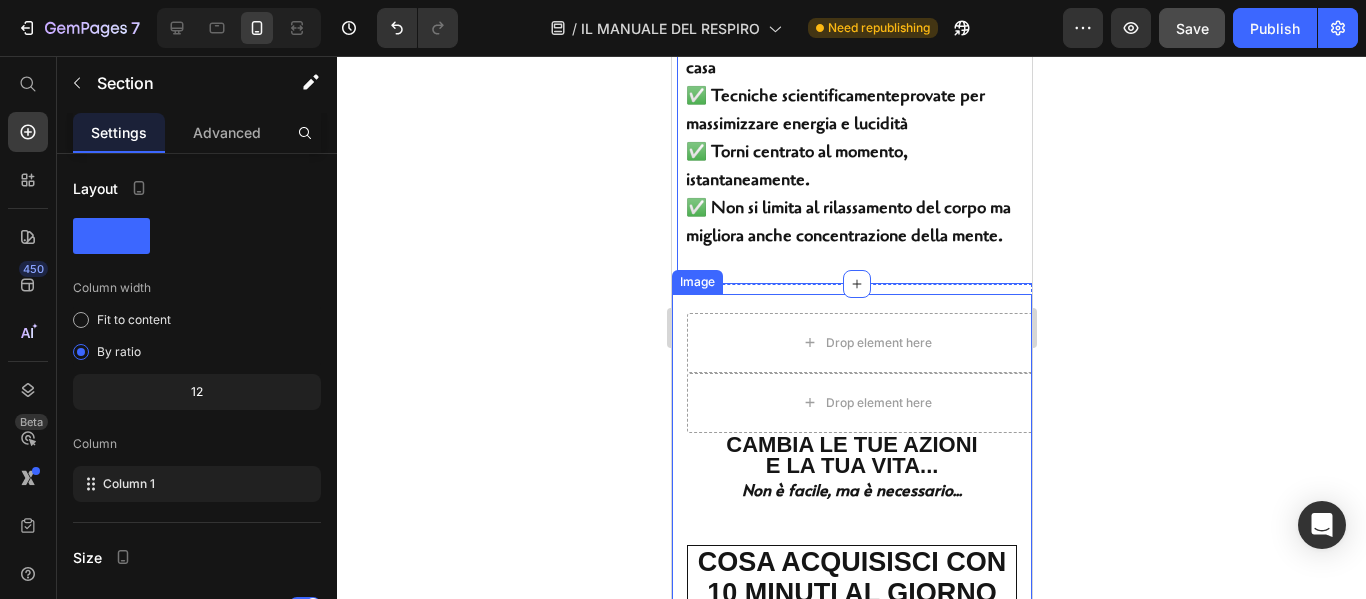 click at bounding box center (851, 1196) 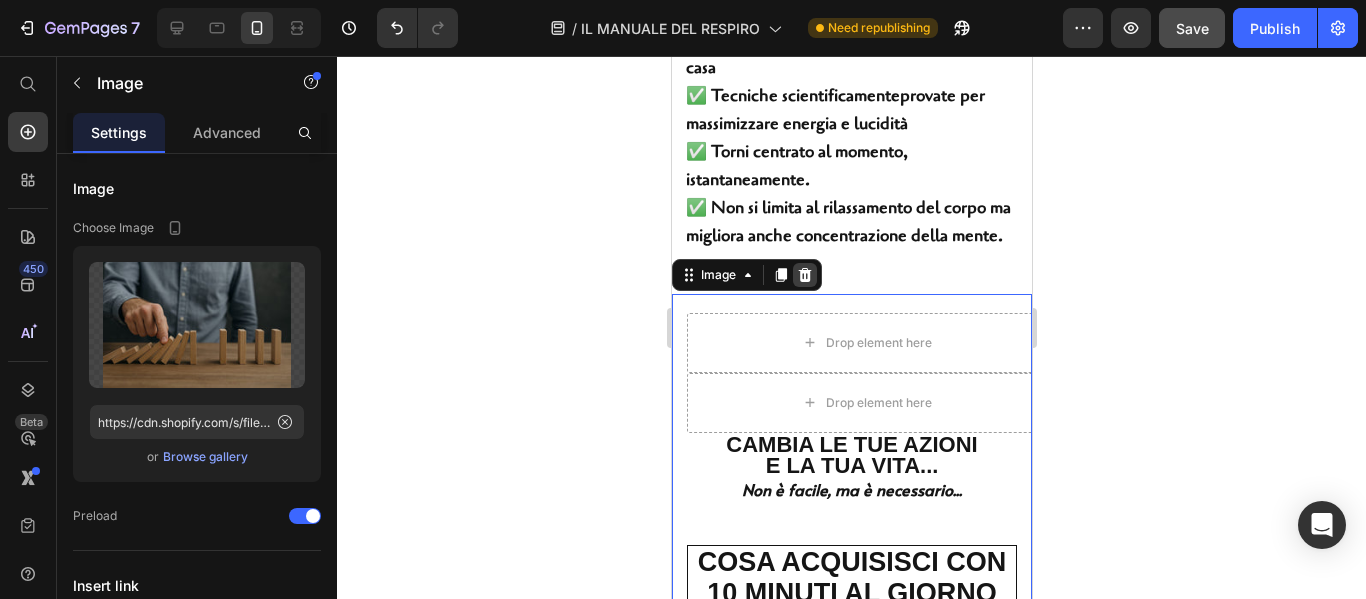 click 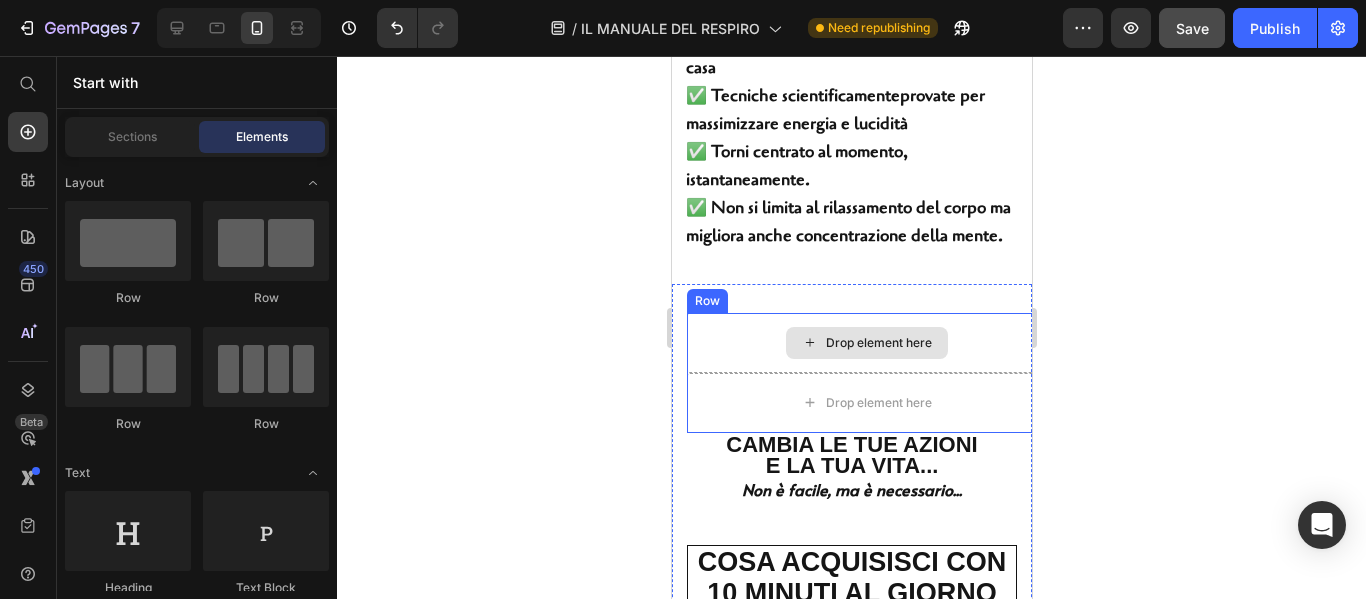 click on "Drop element here" at bounding box center (866, 343) 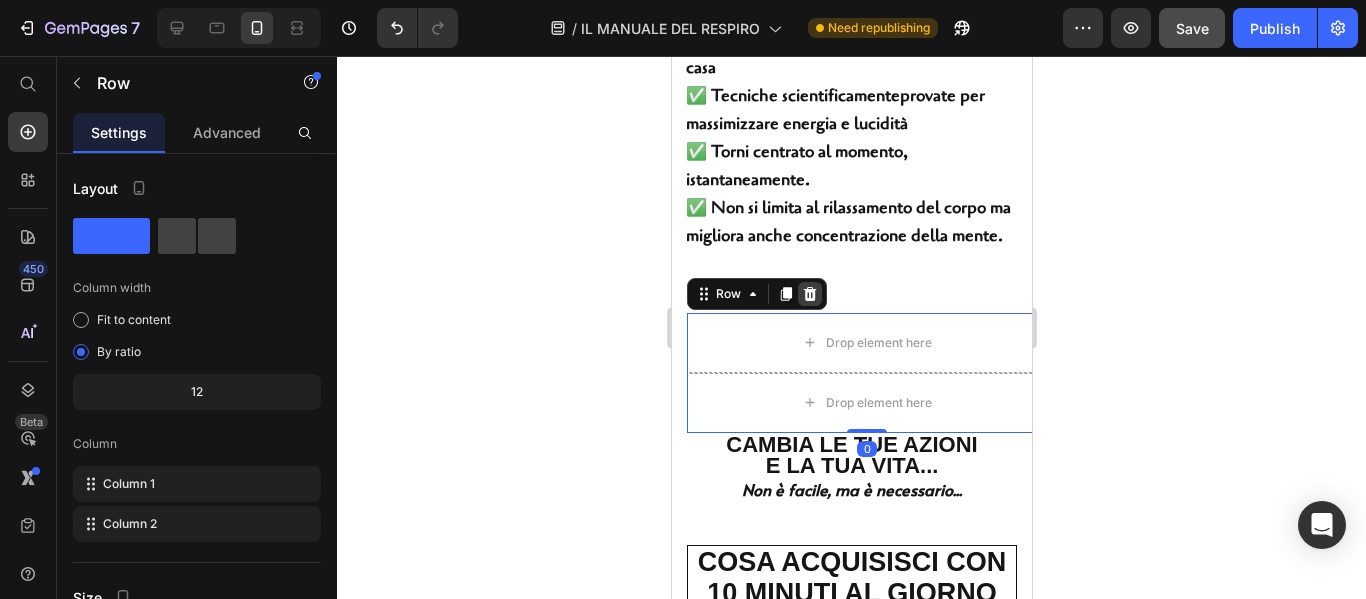 click 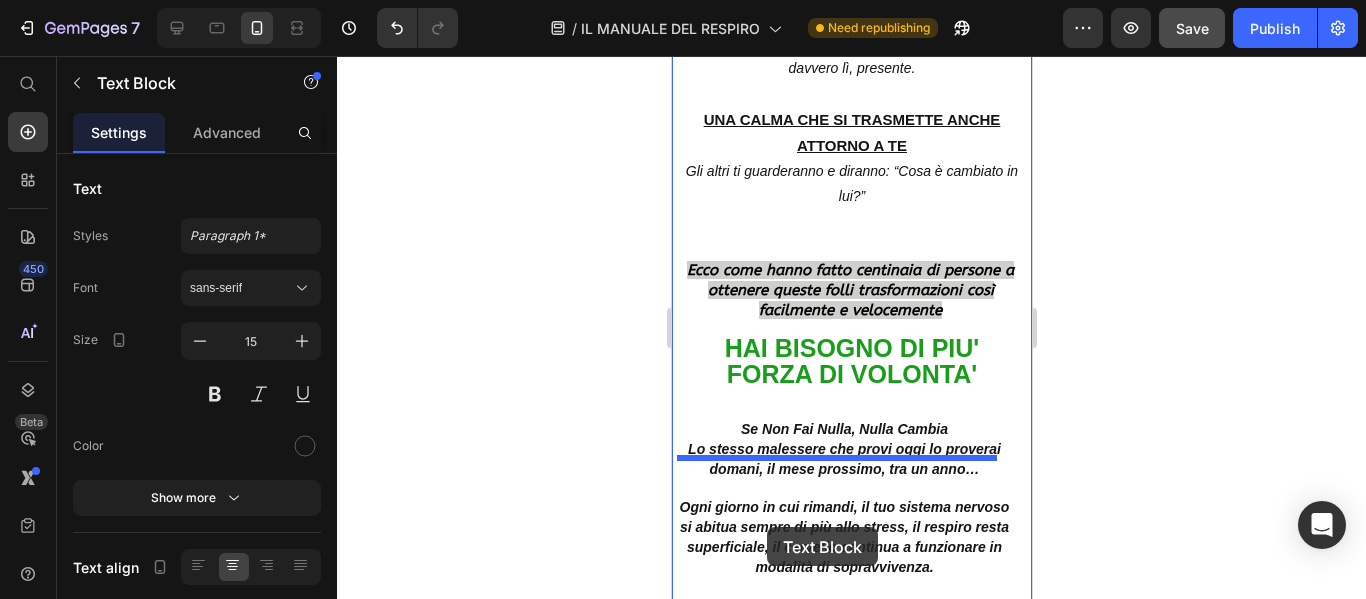 scroll, scrollTop: 4718, scrollLeft: 0, axis: vertical 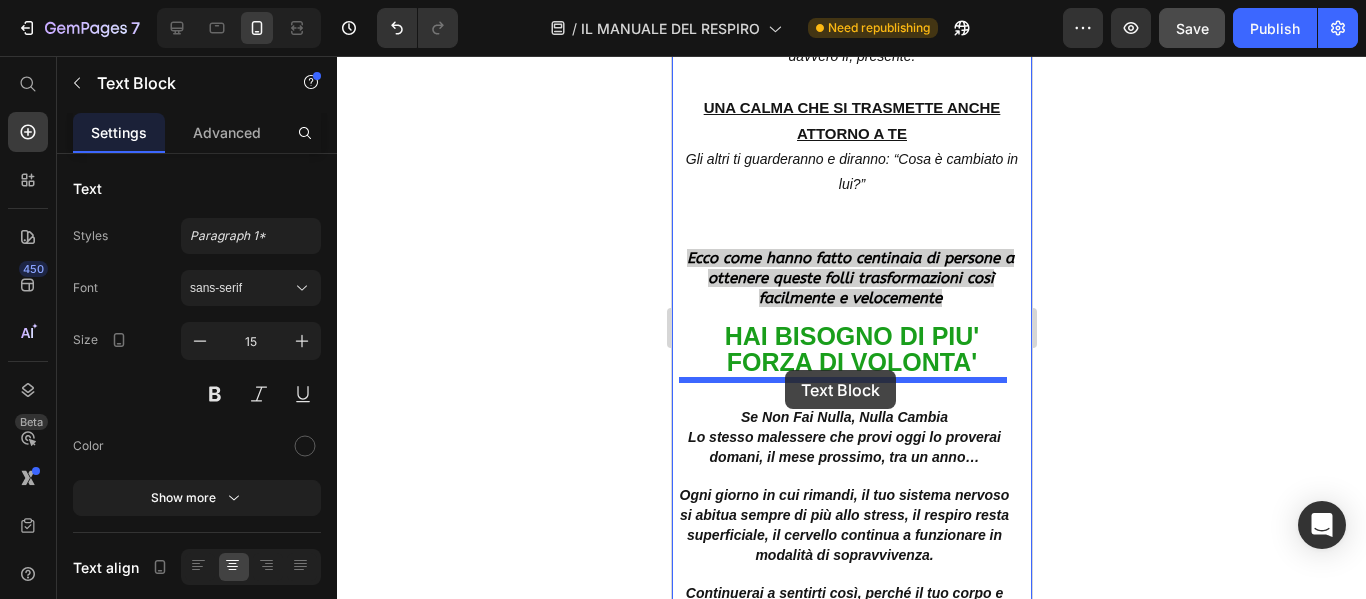drag, startPoint x: 704, startPoint y: 329, endPoint x: 784, endPoint y: 370, distance: 89.89438 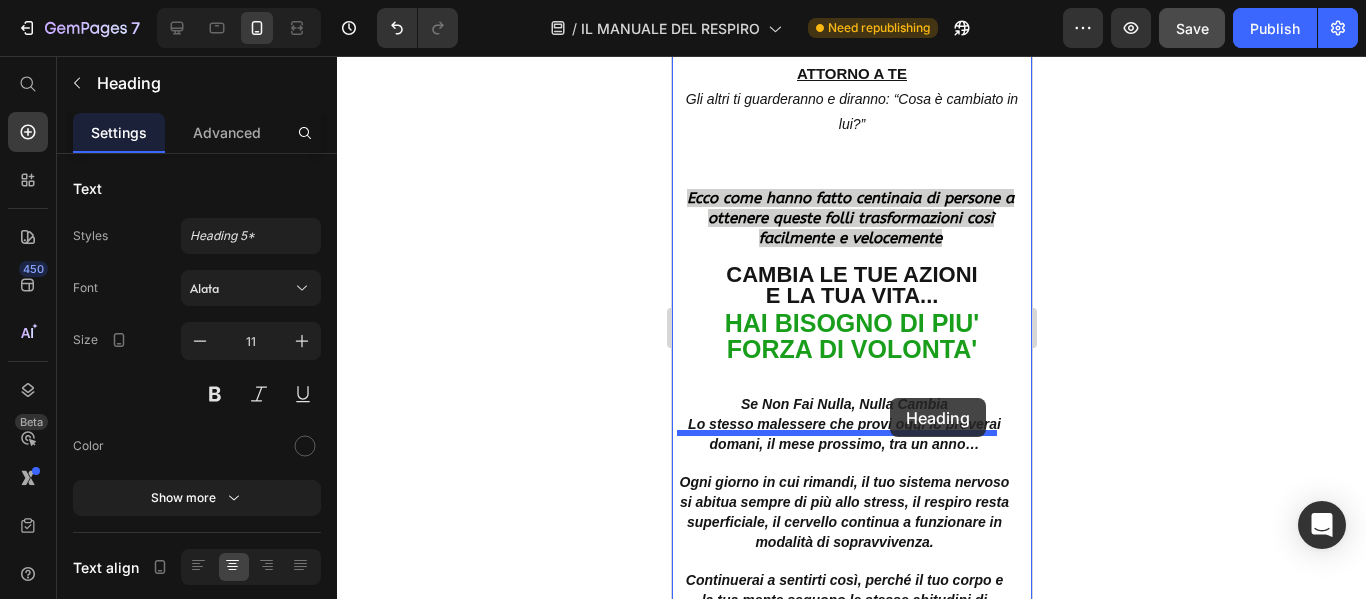 scroll, scrollTop: 4824, scrollLeft: 0, axis: vertical 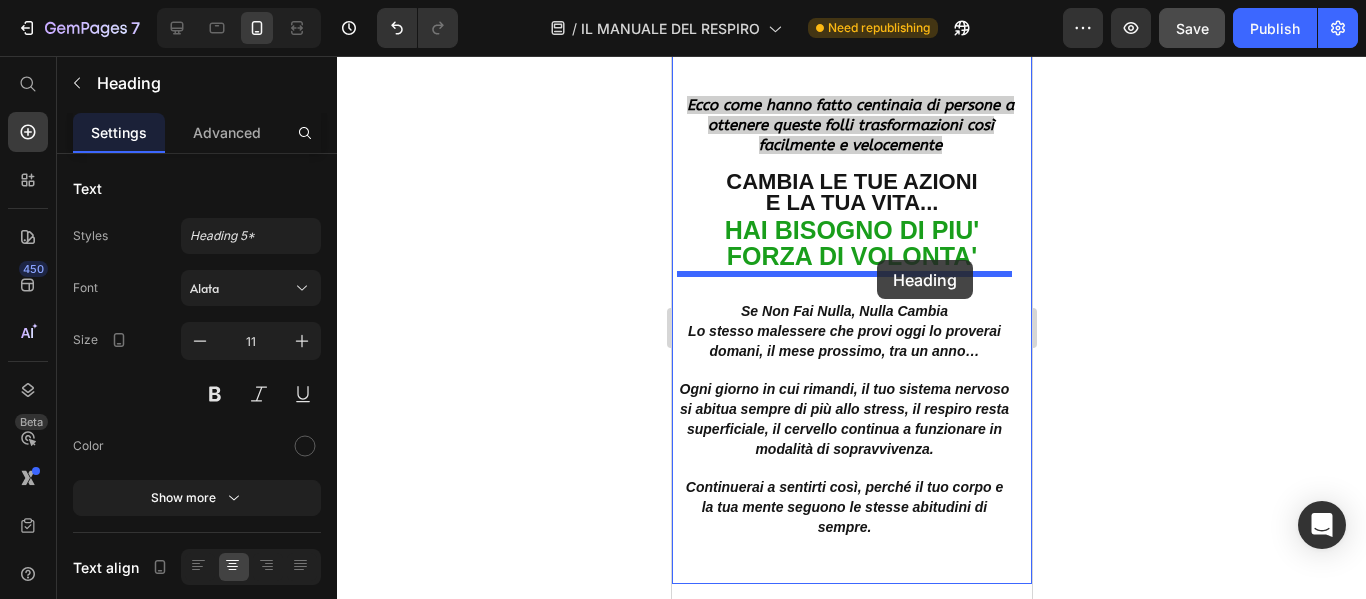drag, startPoint x: 909, startPoint y: 298, endPoint x: 876, endPoint y: 260, distance: 50.32892 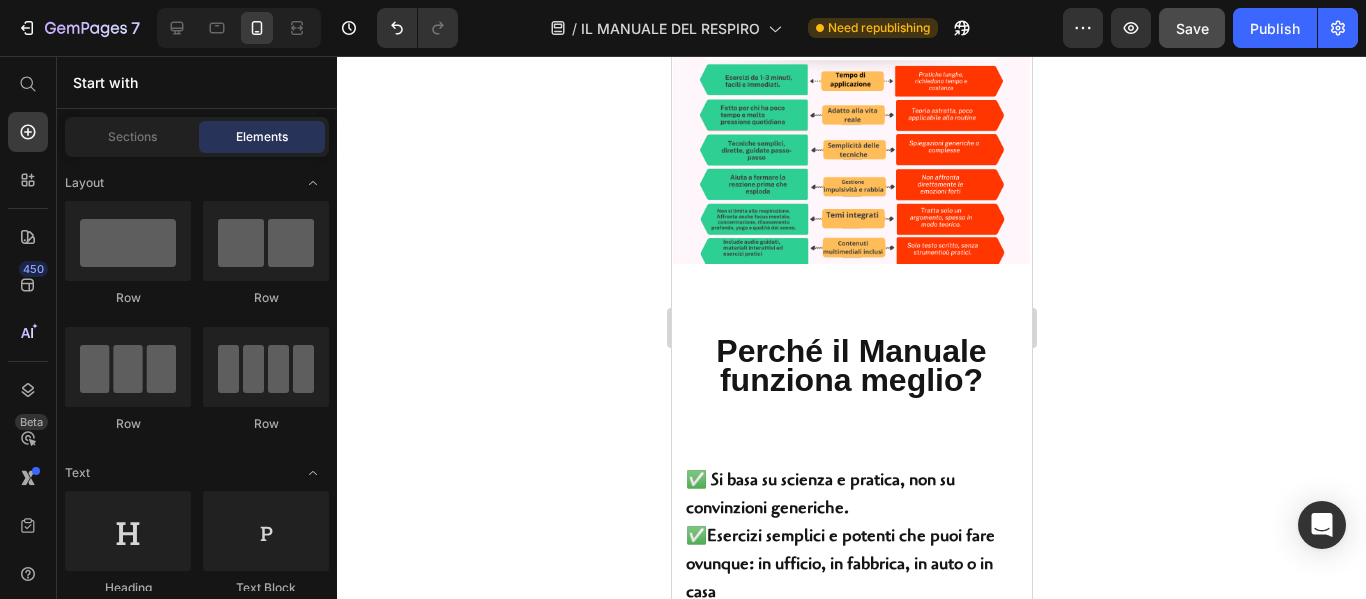 scroll, scrollTop: 3197, scrollLeft: 0, axis: vertical 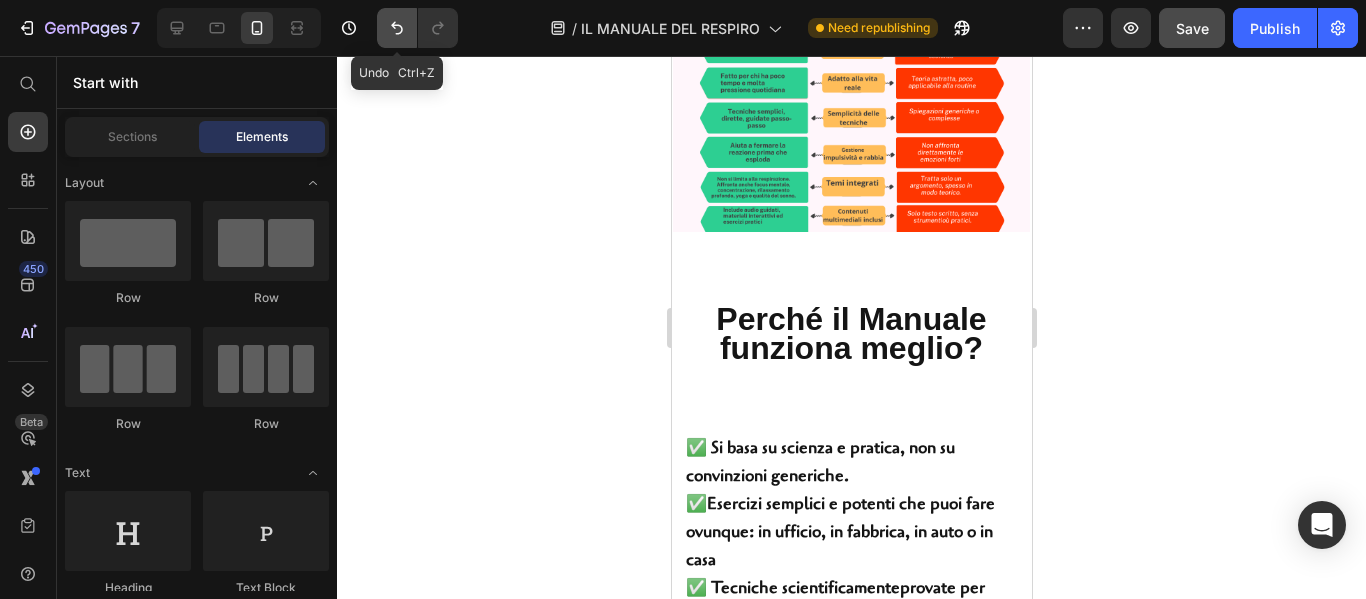 click 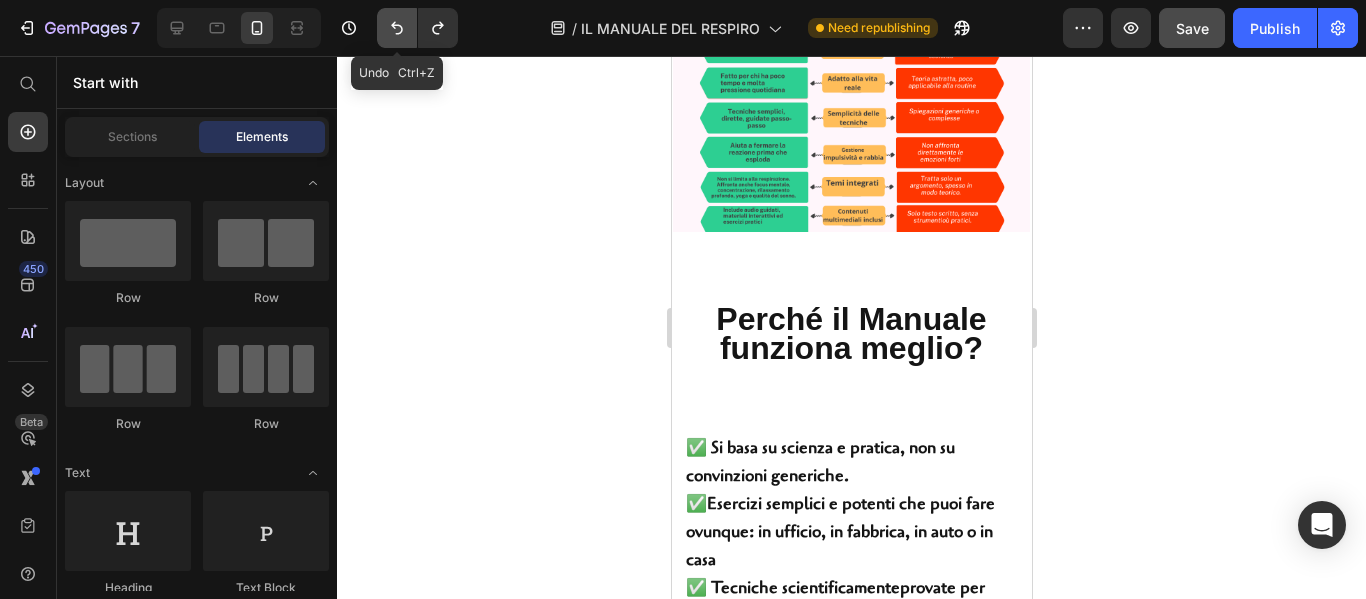click 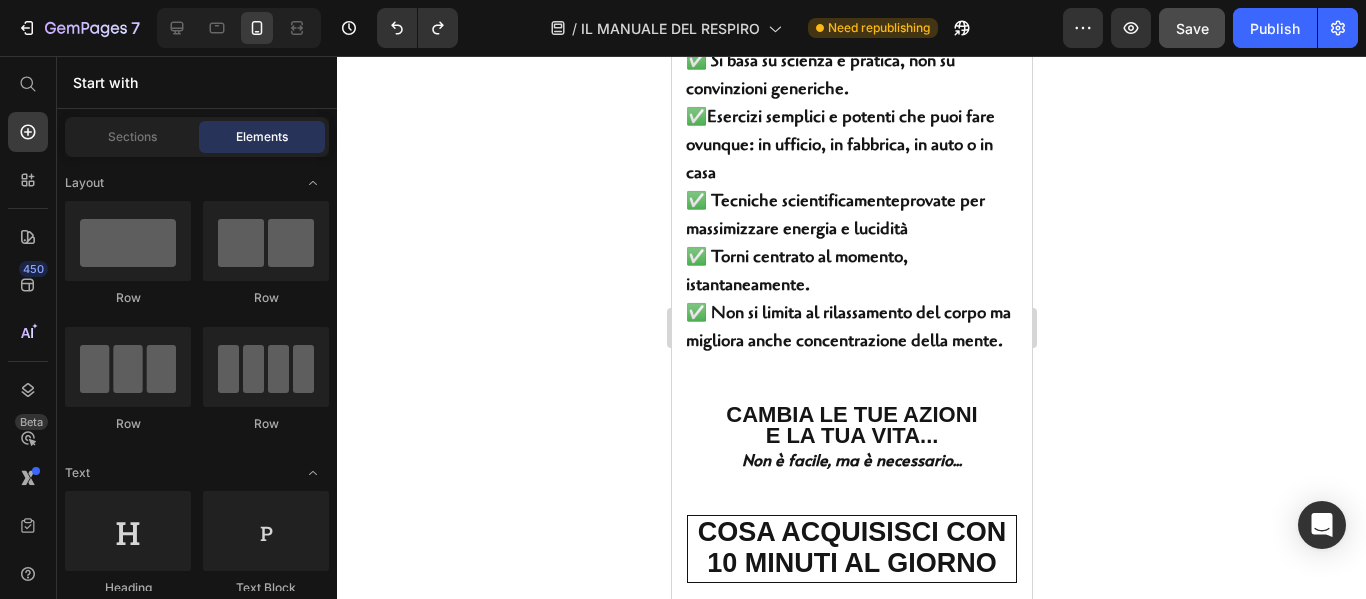 scroll, scrollTop: 3681, scrollLeft: 0, axis: vertical 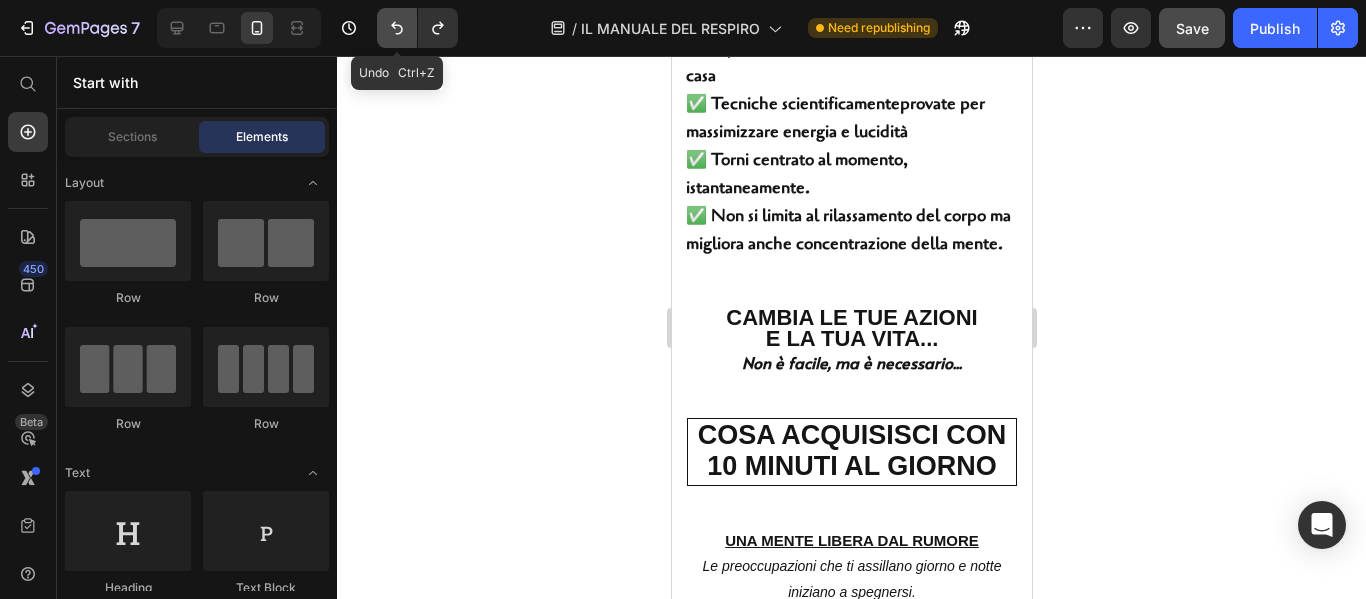 click 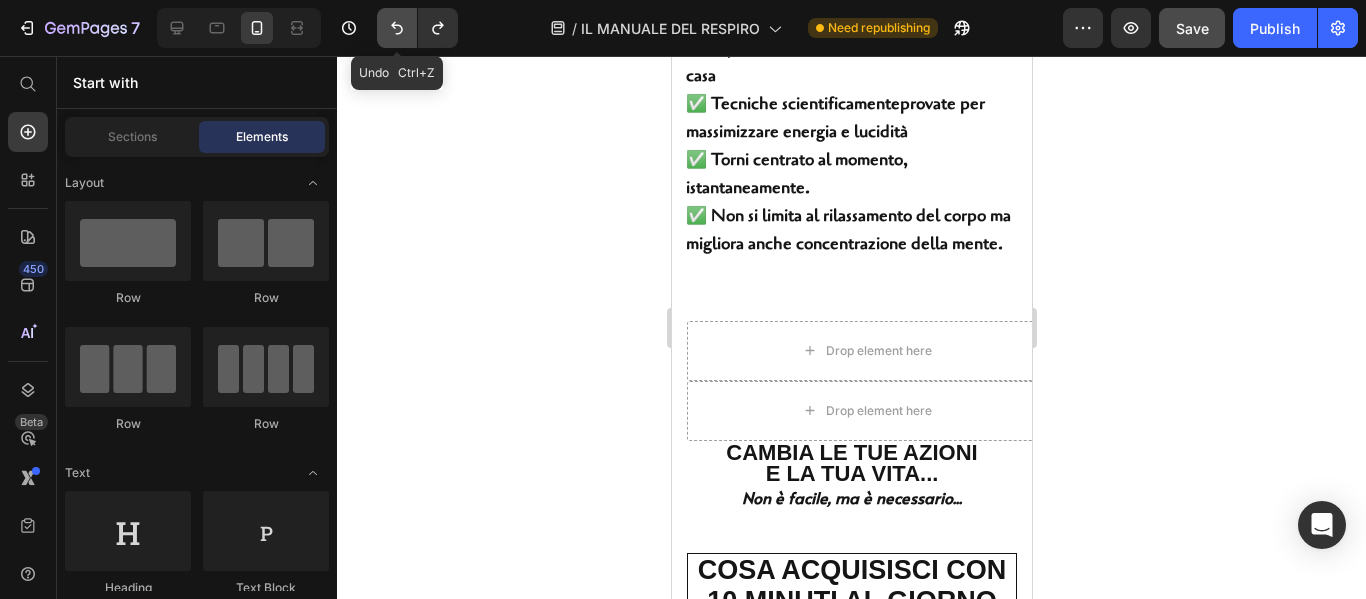 click 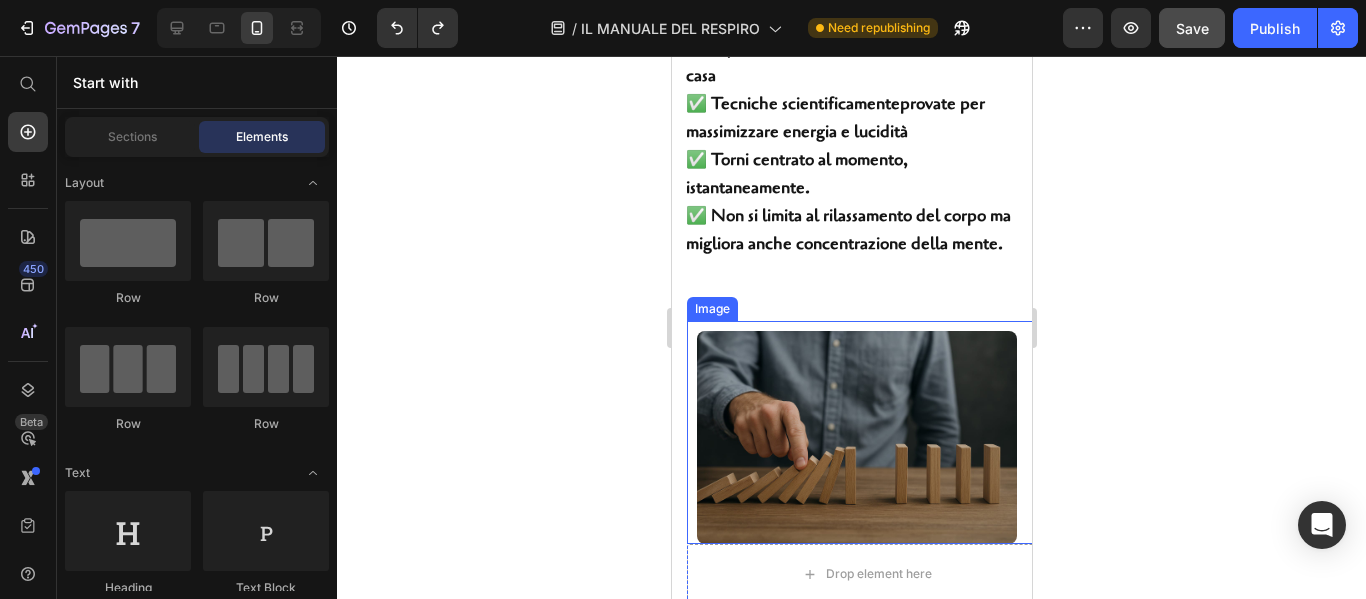 click at bounding box center [866, 432] 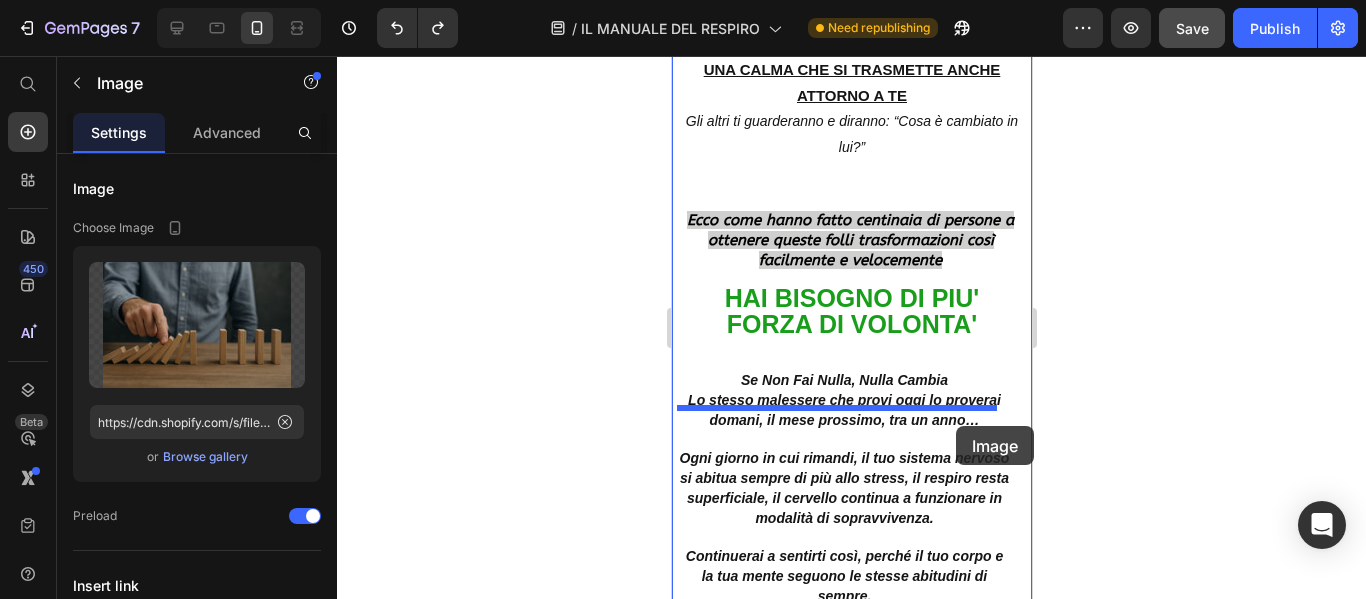 scroll, scrollTop: 5076, scrollLeft: 0, axis: vertical 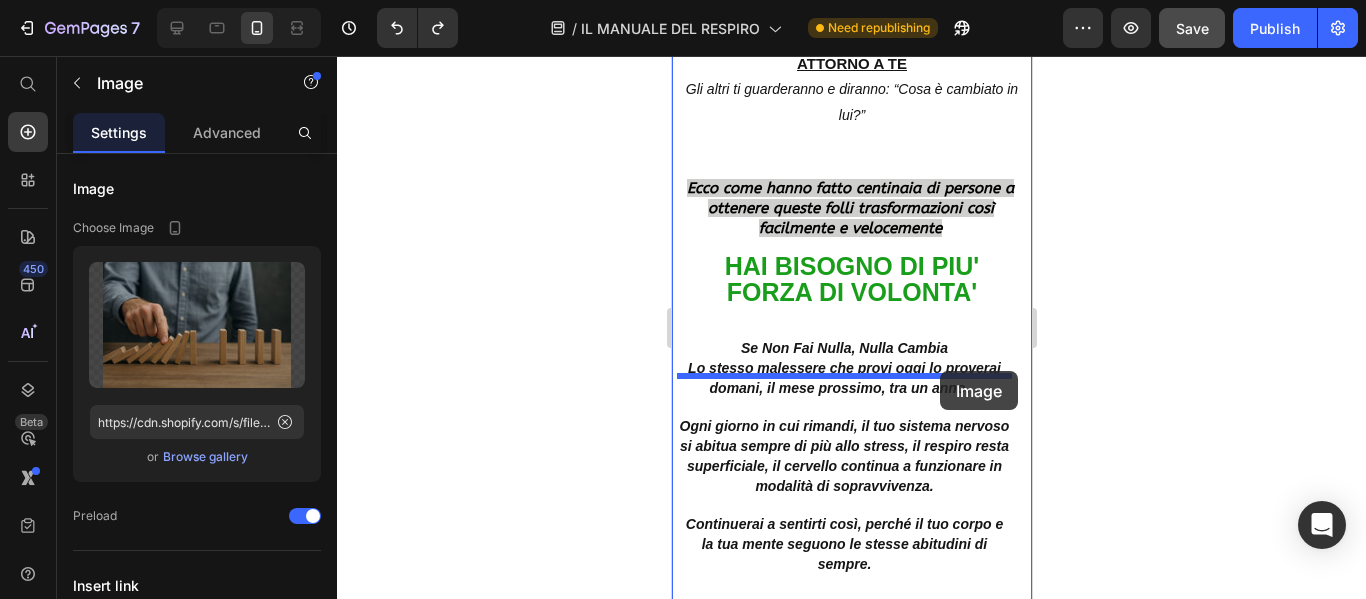 drag, startPoint x: 967, startPoint y: 374, endPoint x: 939, endPoint y: 371, distance: 28.160255 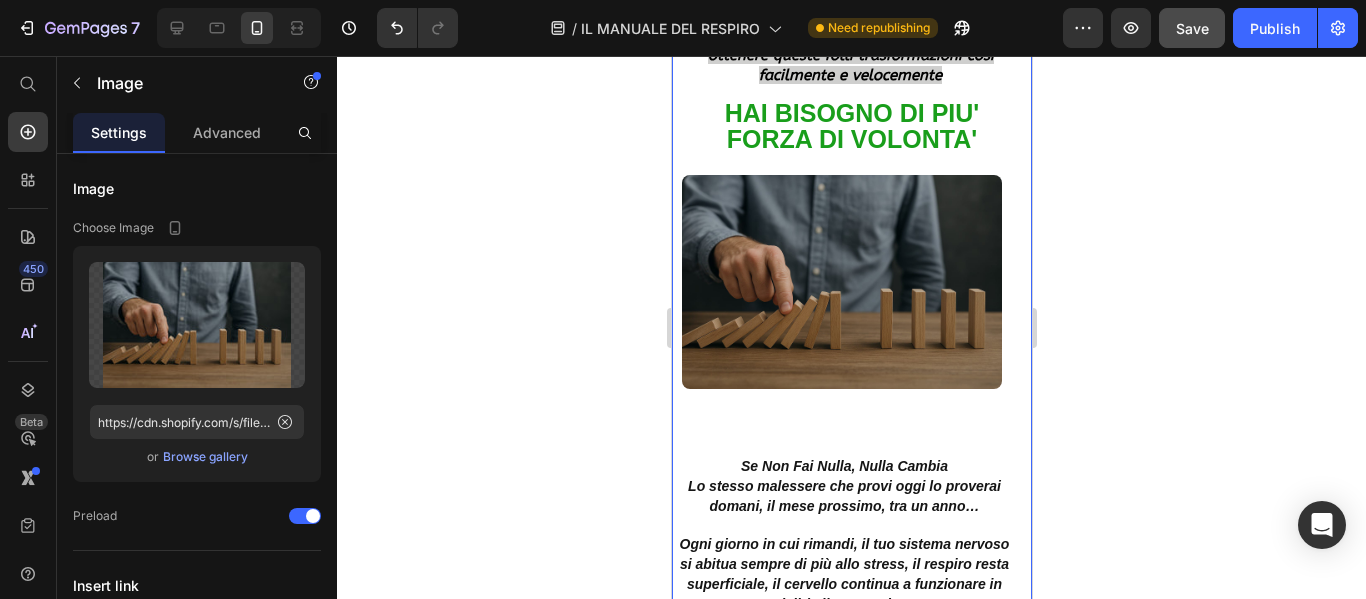 scroll, scrollTop: 4923, scrollLeft: 0, axis: vertical 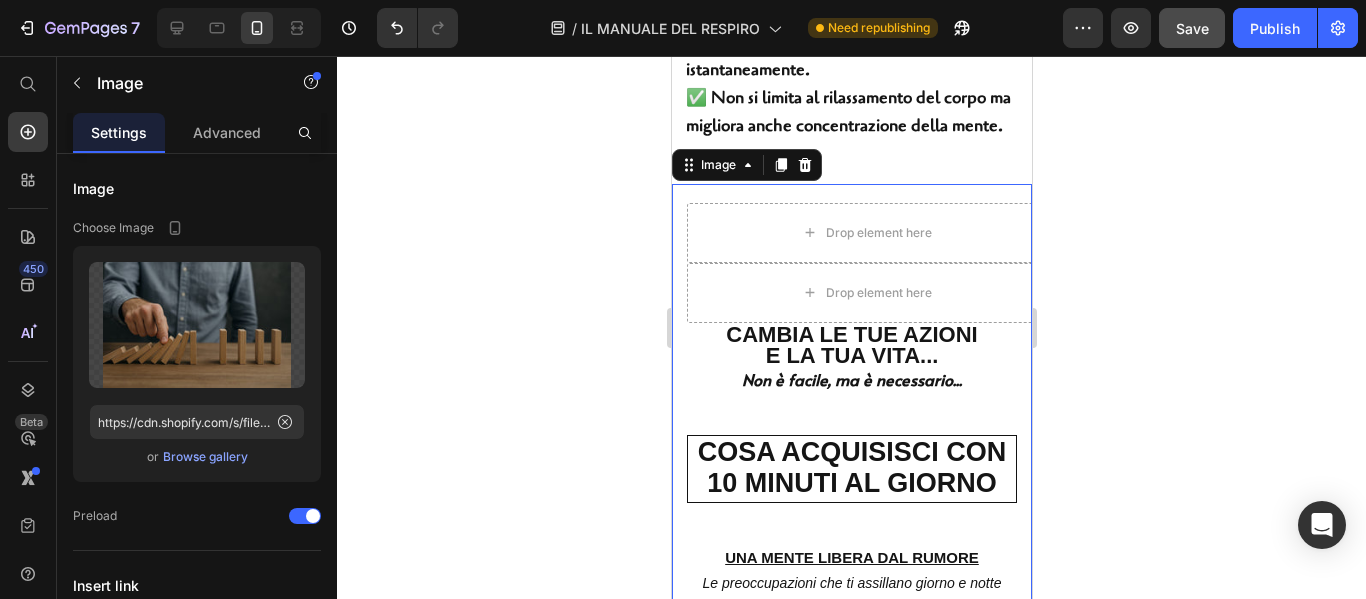 click at bounding box center [851, 1086] 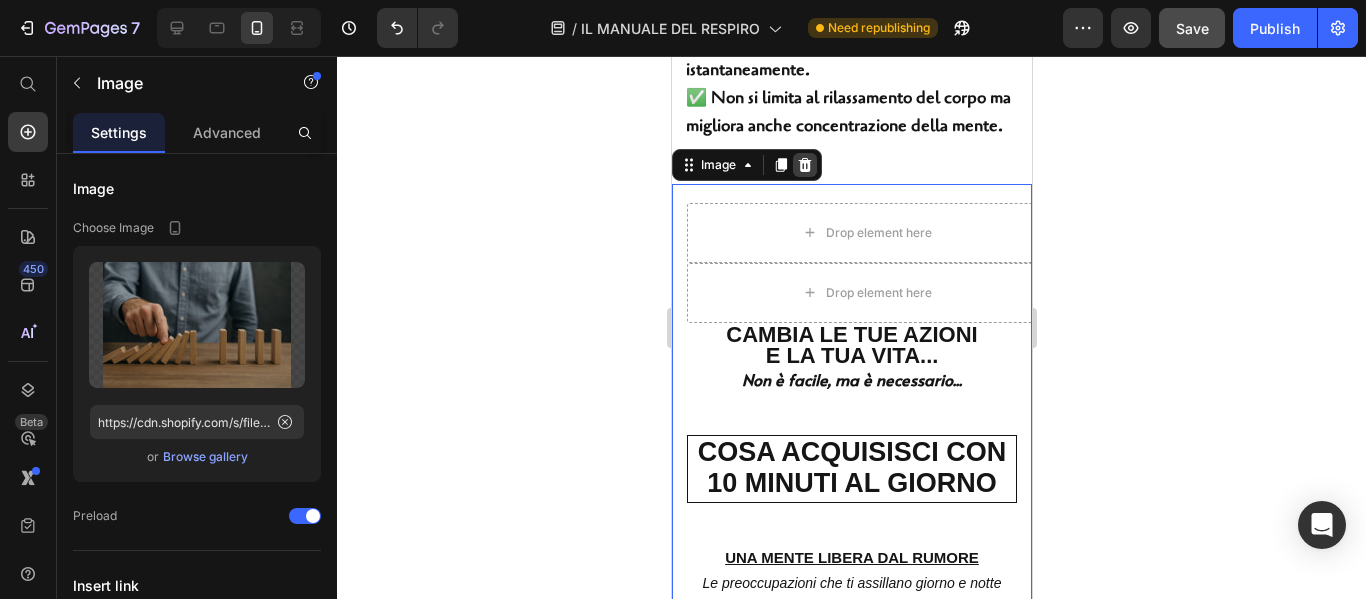 click 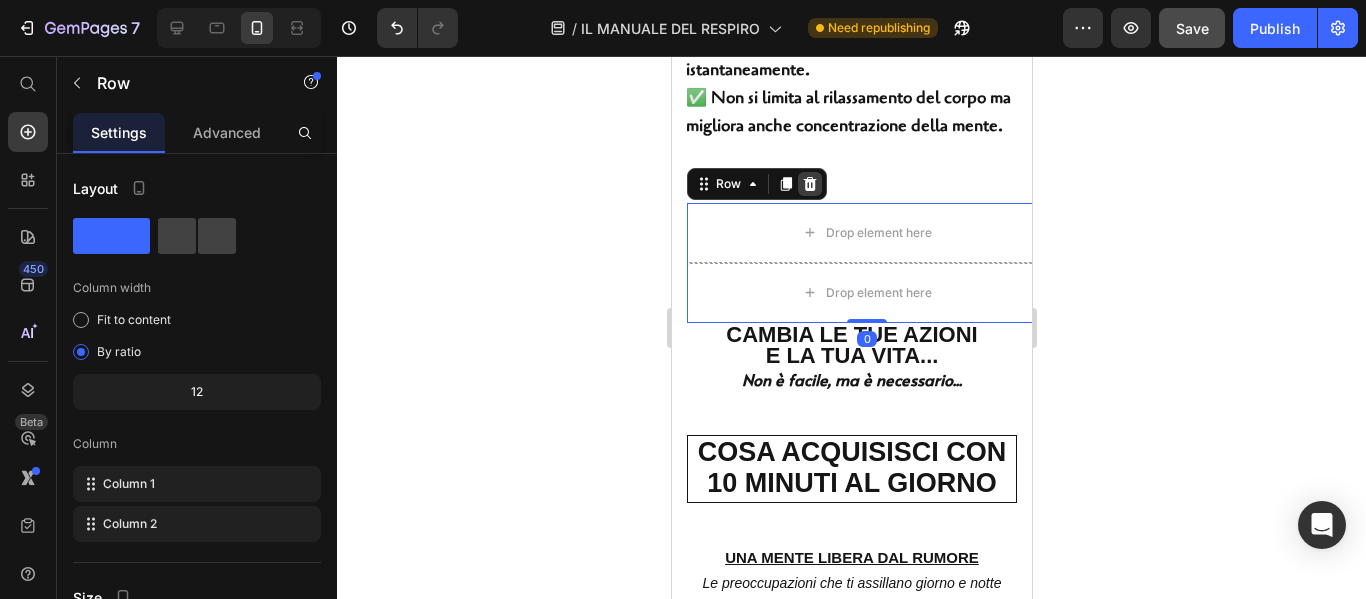 click 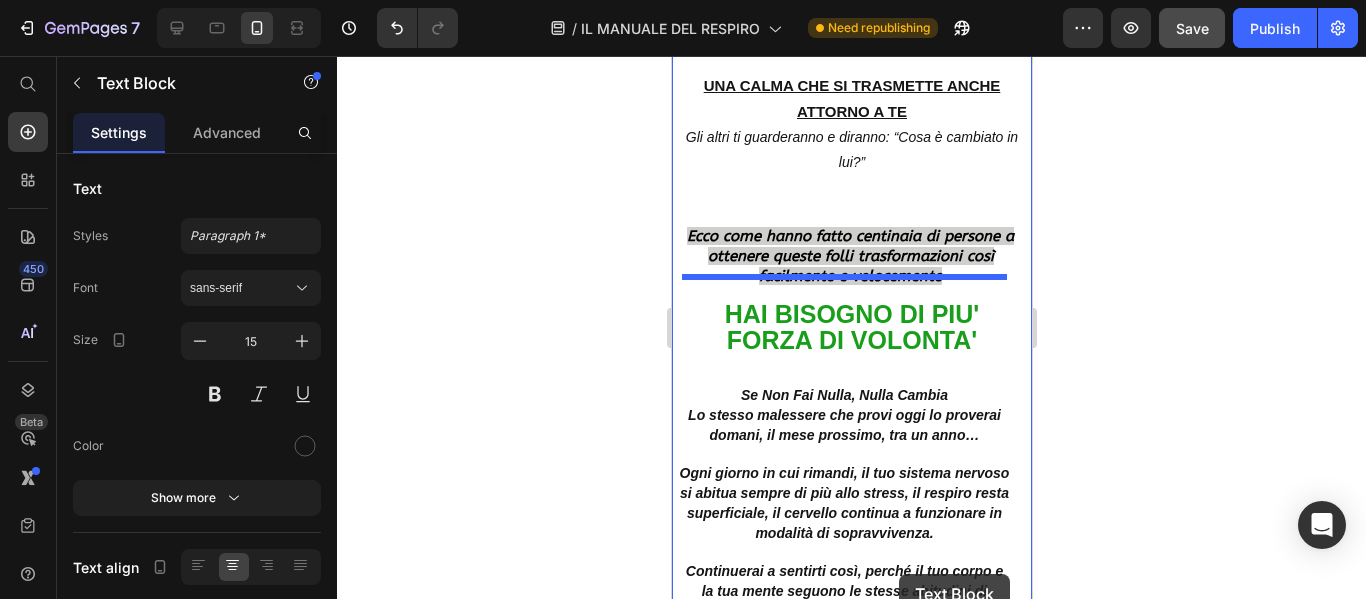 scroll, scrollTop: 4786, scrollLeft: 0, axis: vertical 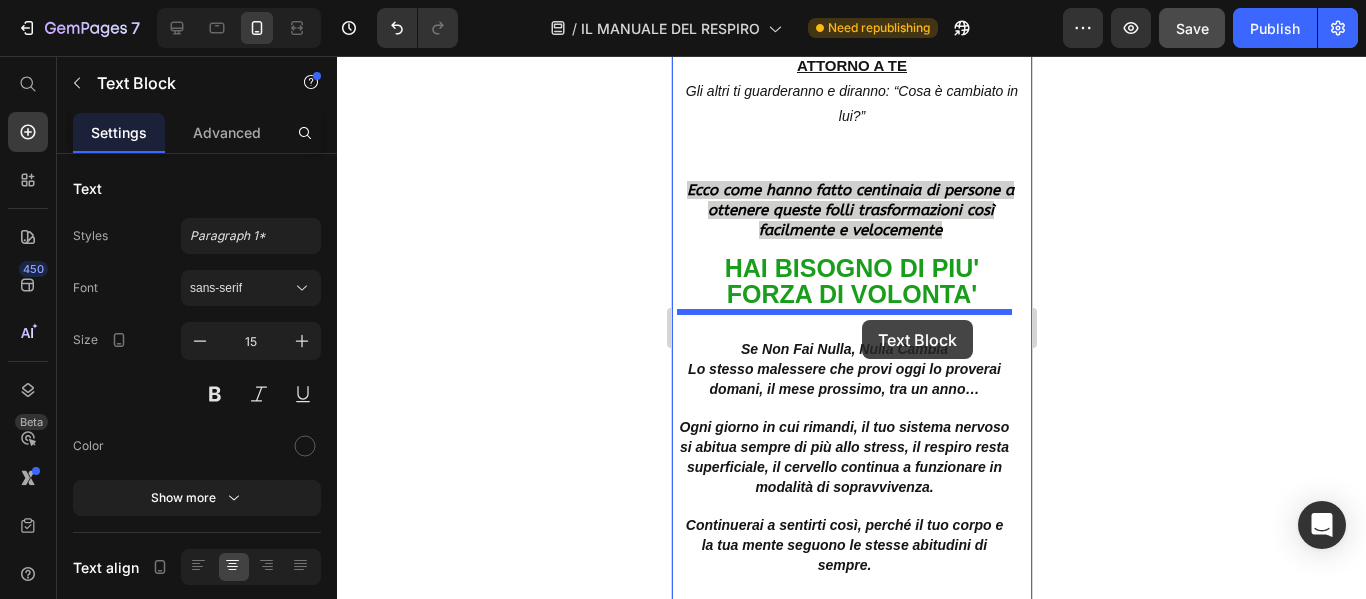 drag, startPoint x: 818, startPoint y: 222, endPoint x: 1083, endPoint y: 191, distance: 266.80704 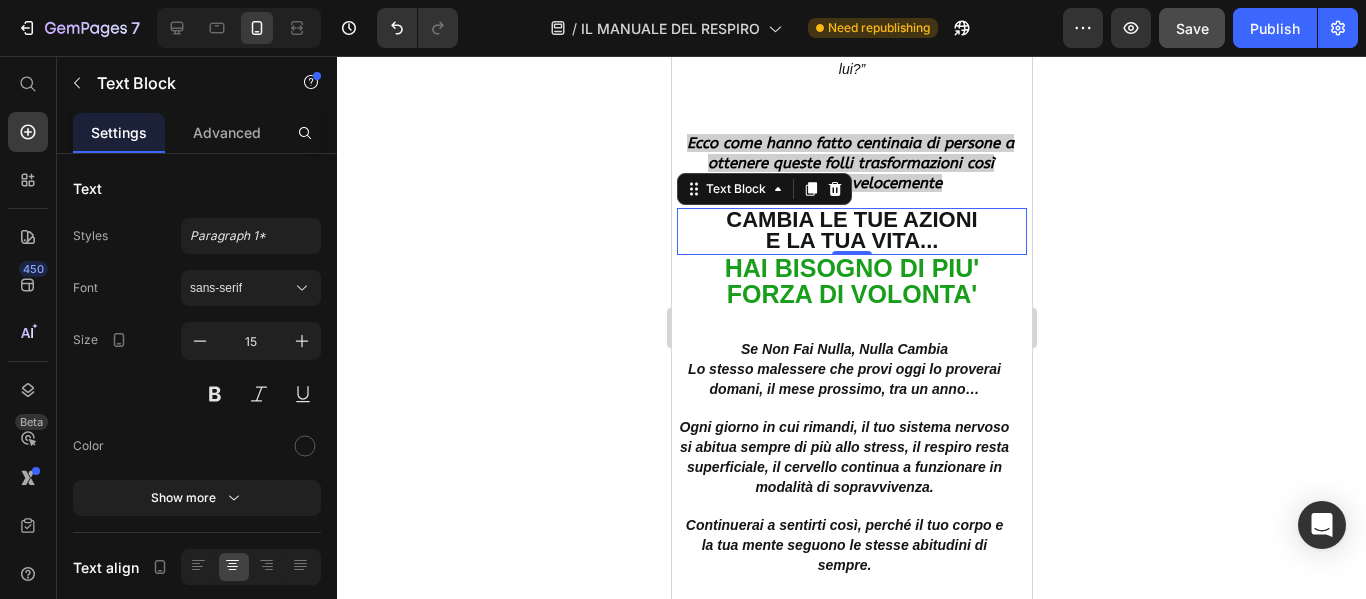 scroll, scrollTop: 4739, scrollLeft: 0, axis: vertical 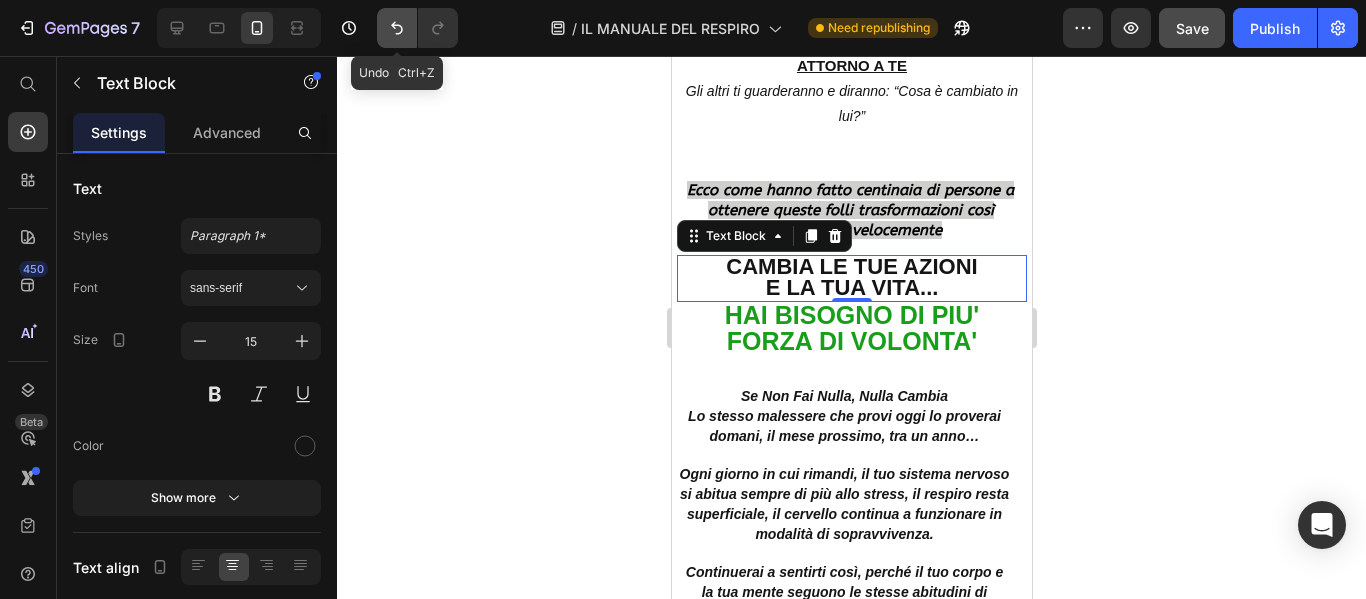 click 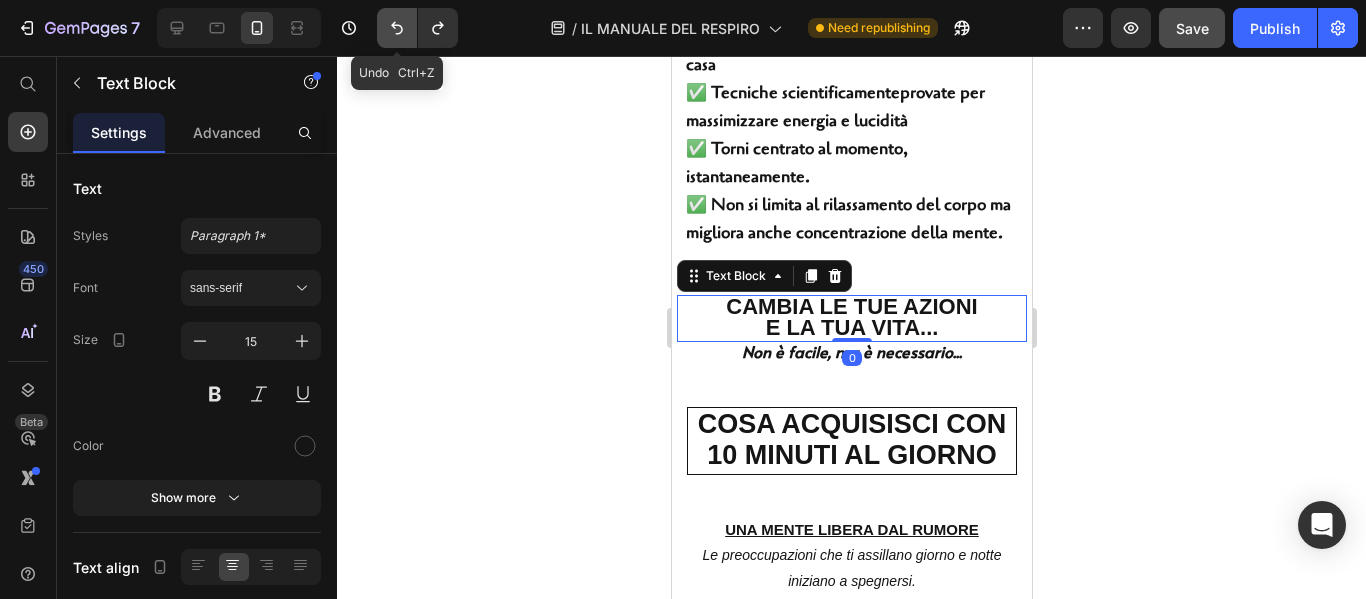 click 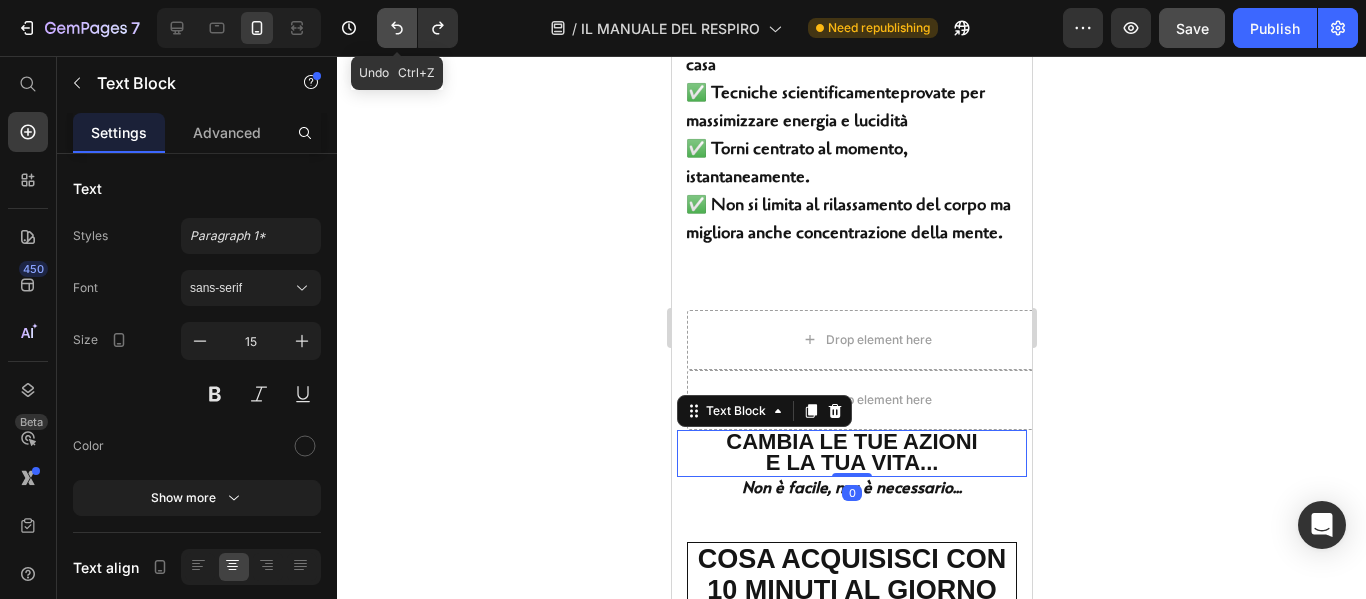 scroll, scrollTop: 3827, scrollLeft: 0, axis: vertical 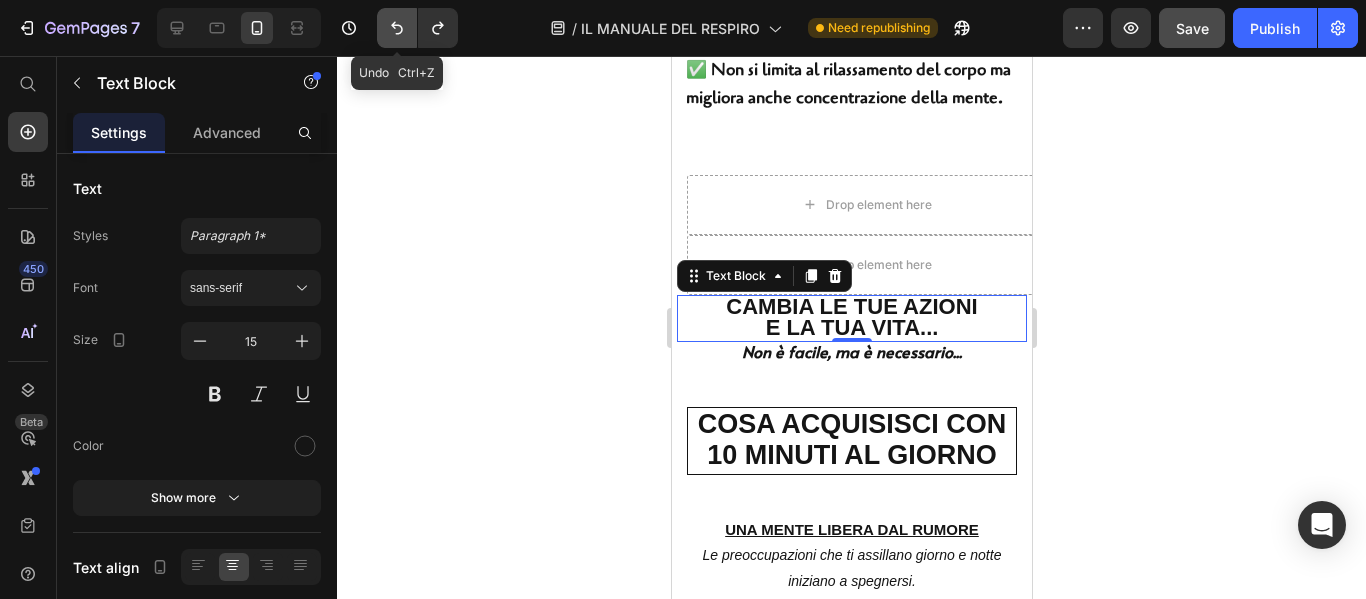 click 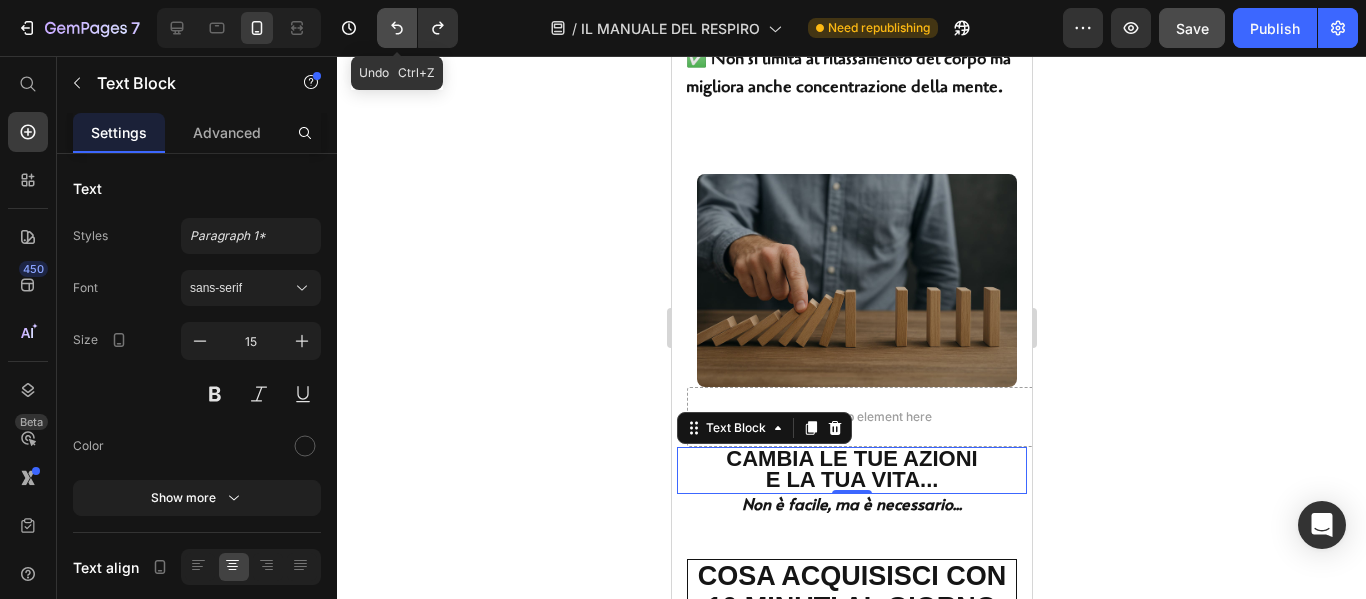 scroll, scrollTop: 3980, scrollLeft: 0, axis: vertical 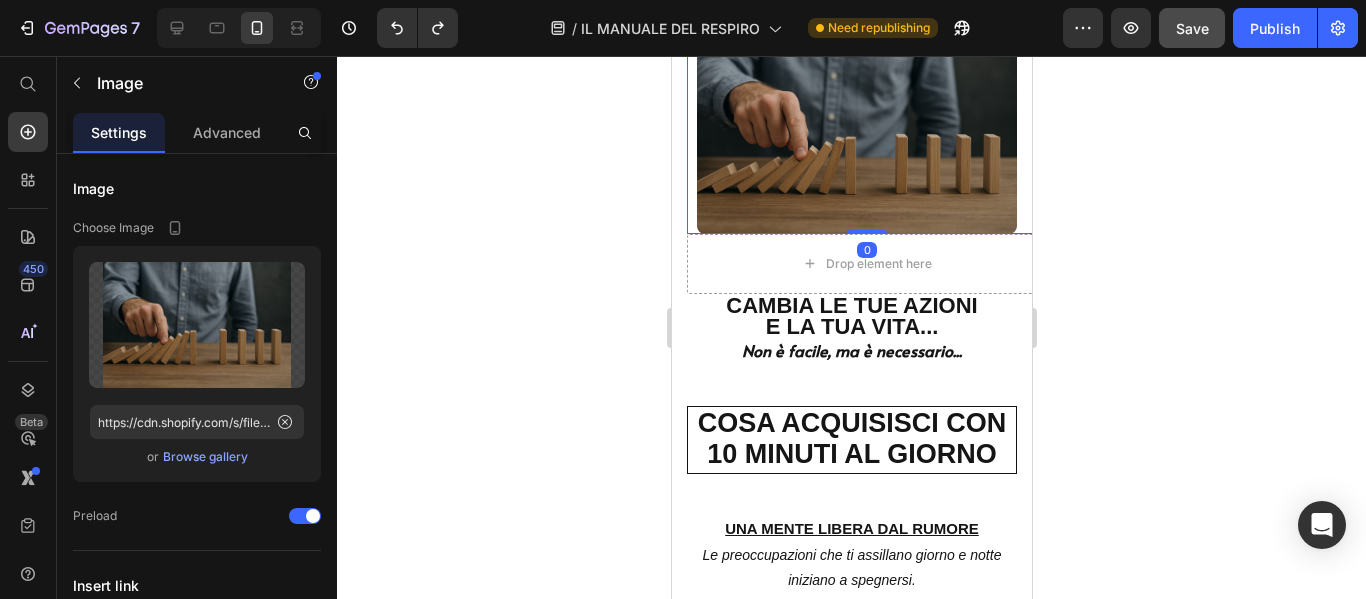 click at bounding box center (866, 122) 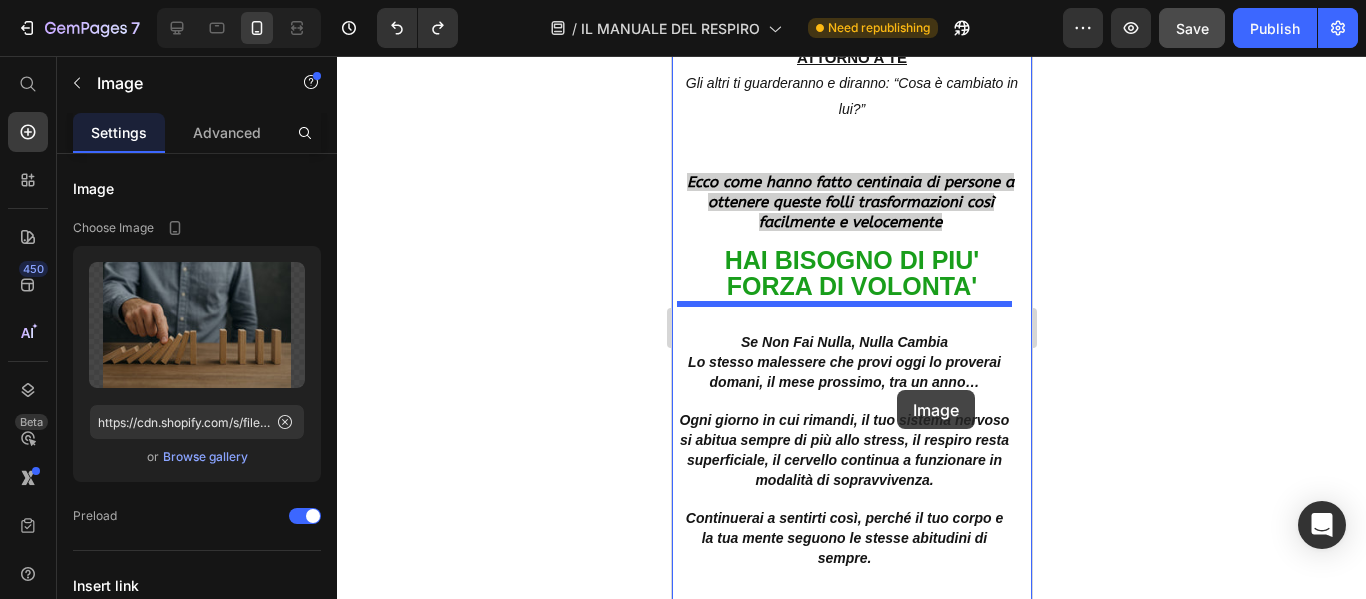 scroll, scrollTop: 5098, scrollLeft: 0, axis: vertical 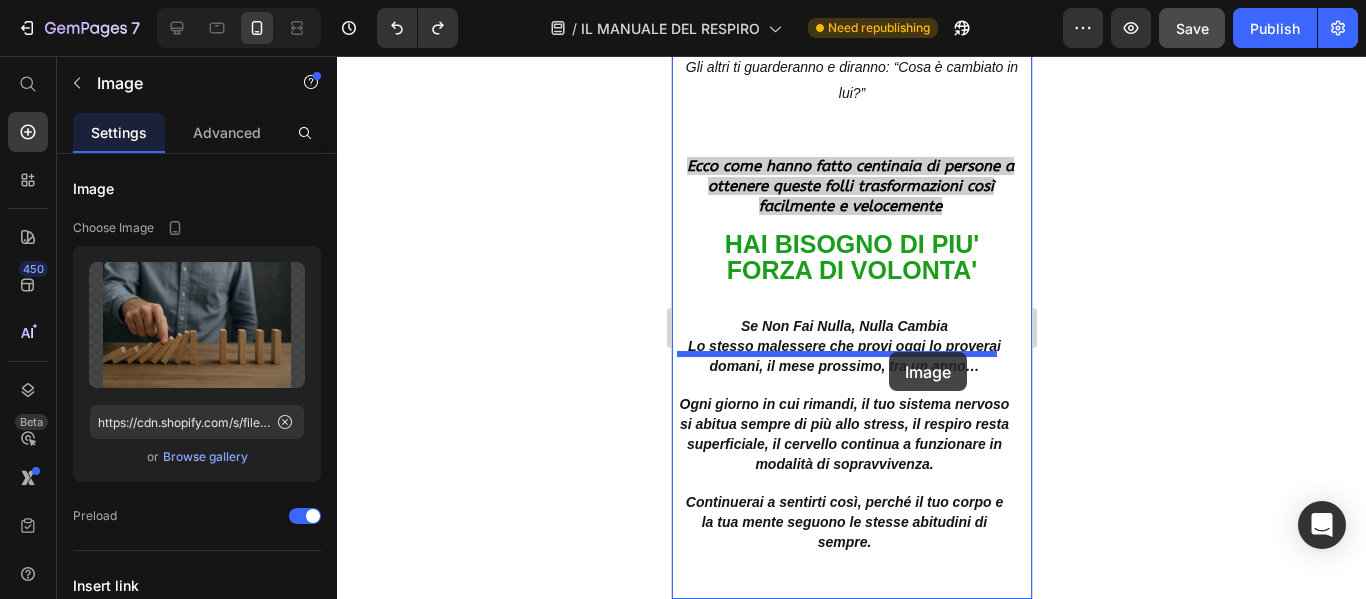 drag, startPoint x: 859, startPoint y: 108, endPoint x: 888, endPoint y: 352, distance: 245.71732 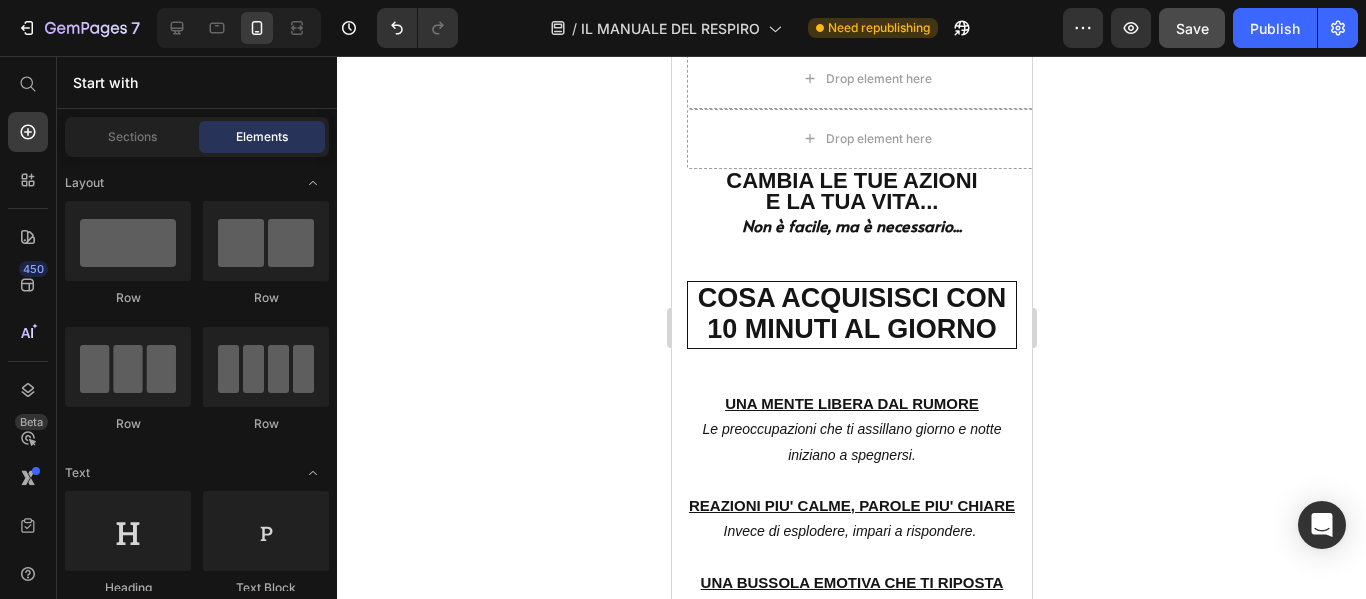 scroll, scrollTop: 3854, scrollLeft: 0, axis: vertical 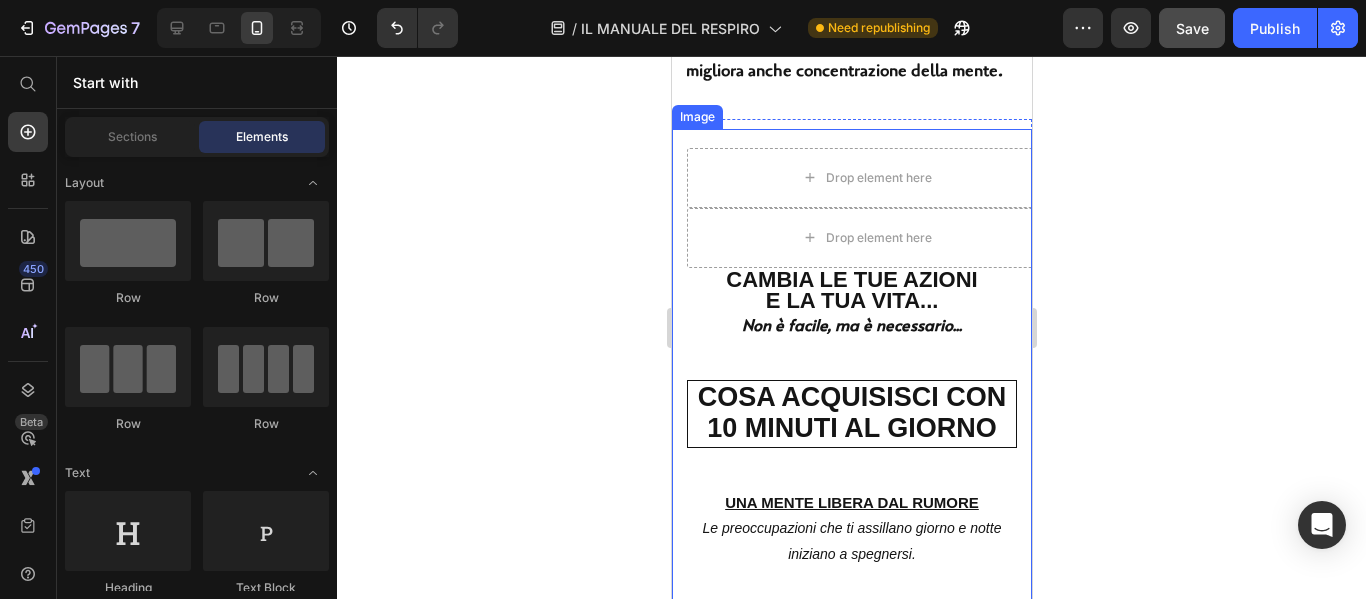 click on "Image" at bounding box center (696, 117) 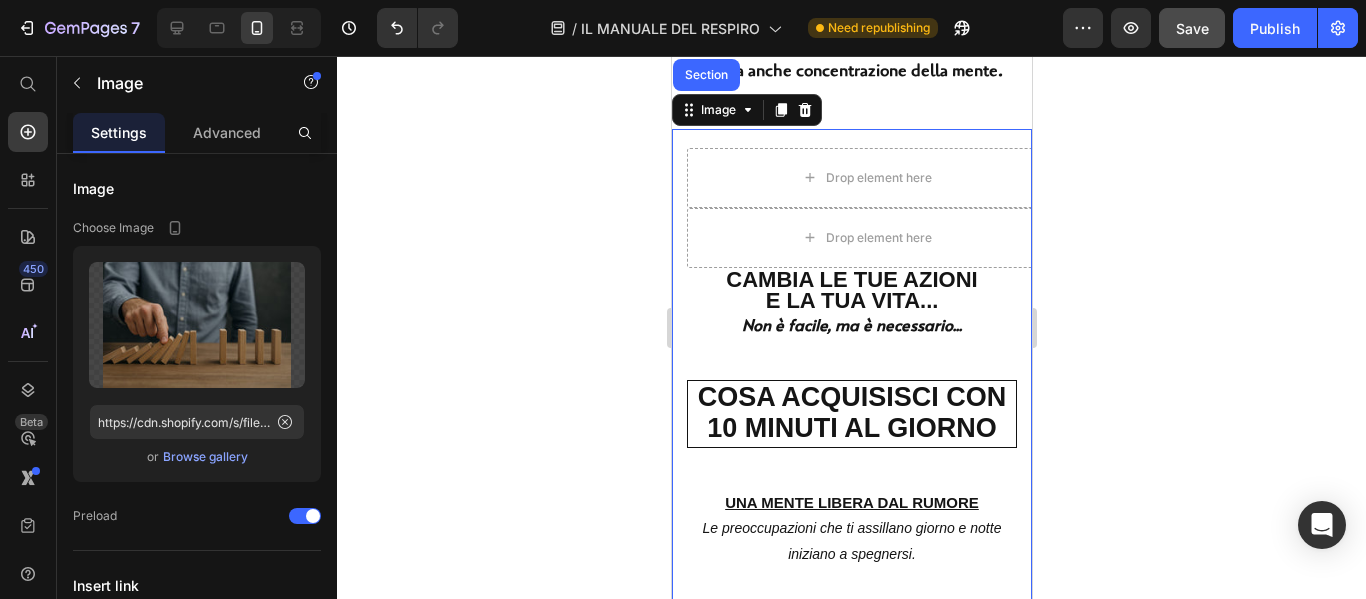 click at bounding box center (851, 1031) 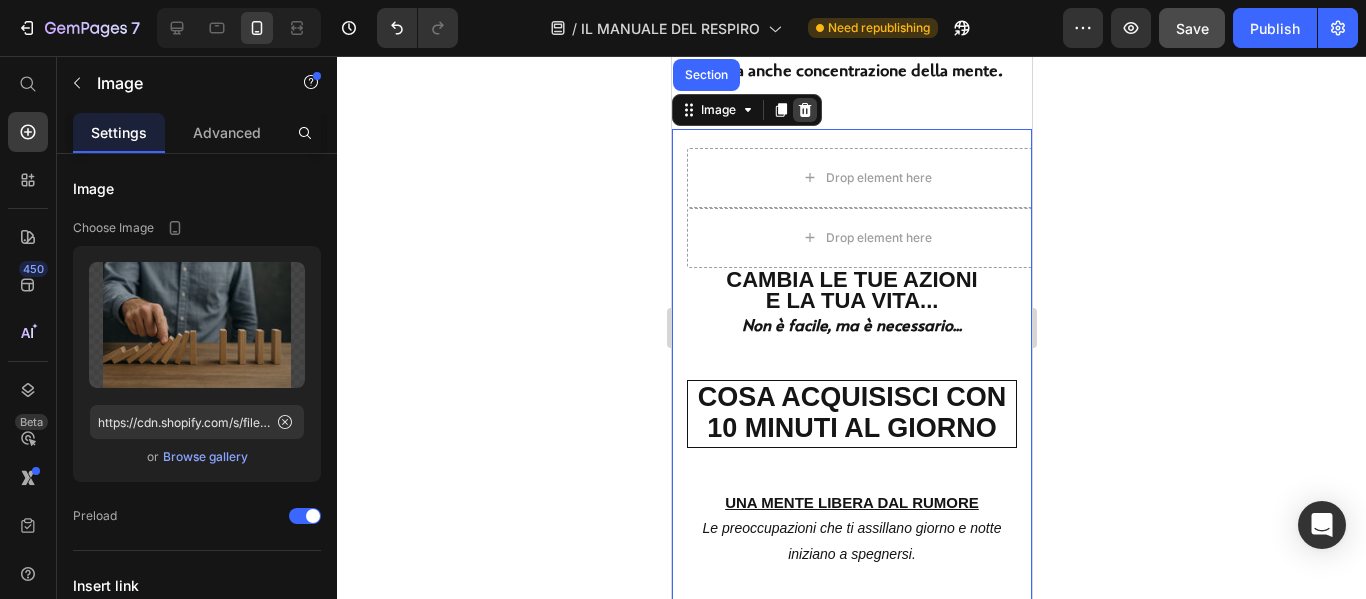 click 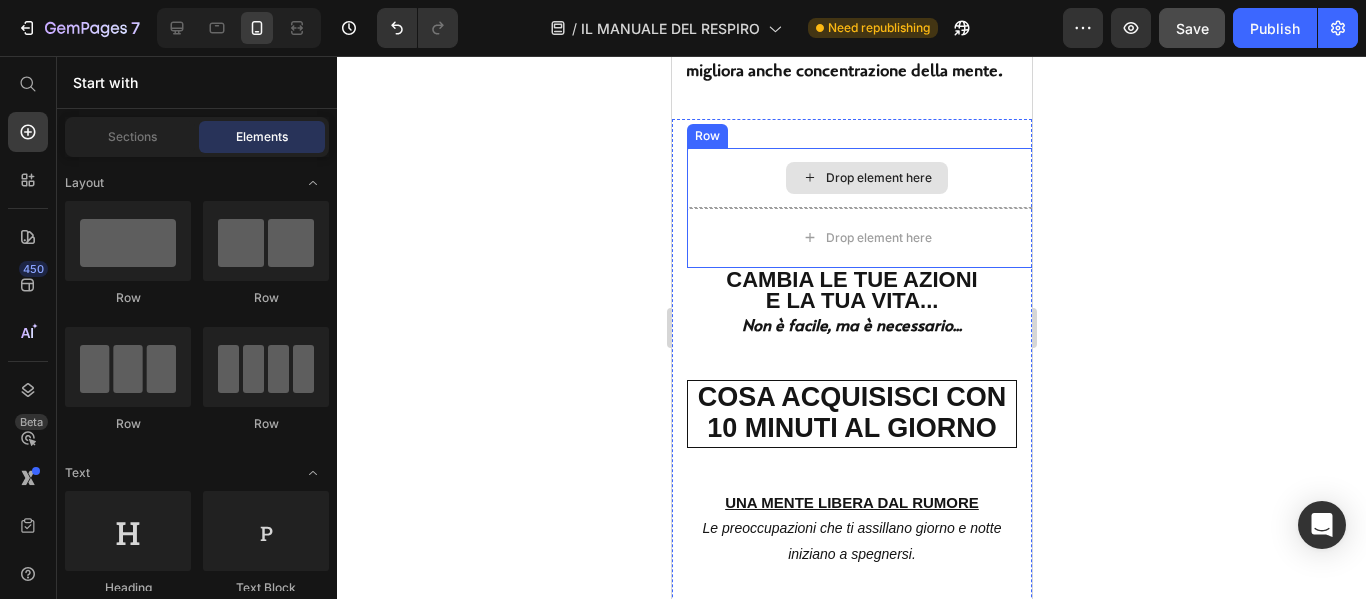 click on "Drop element here" at bounding box center (878, 178) 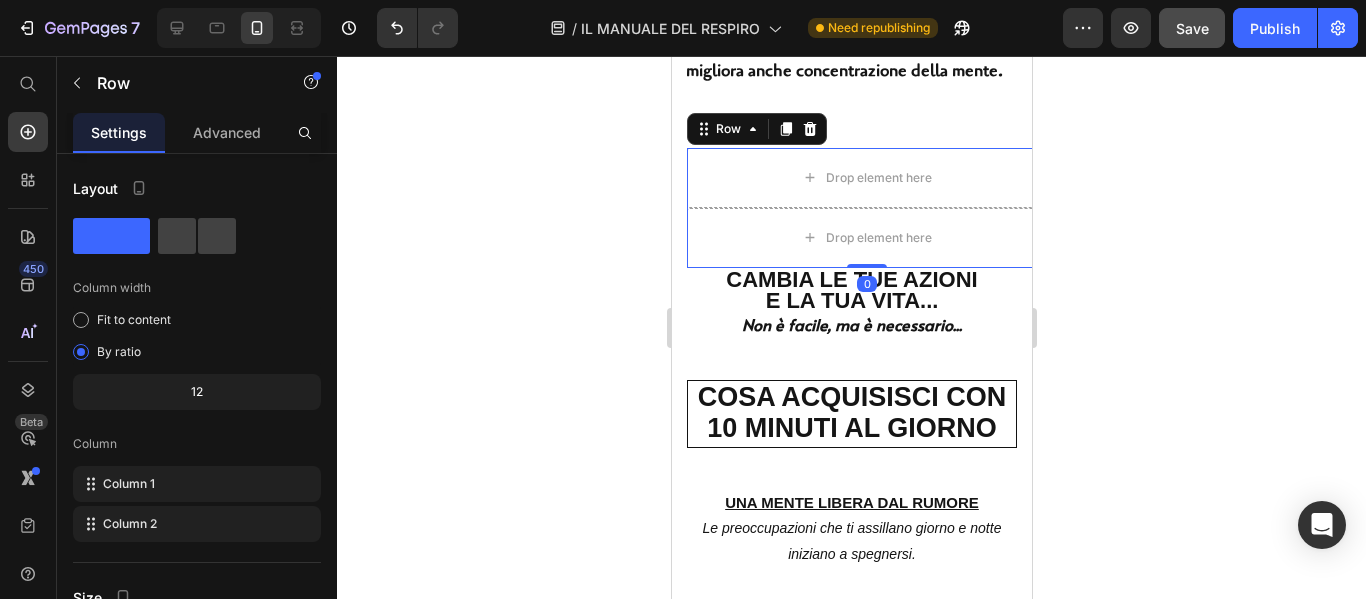 click 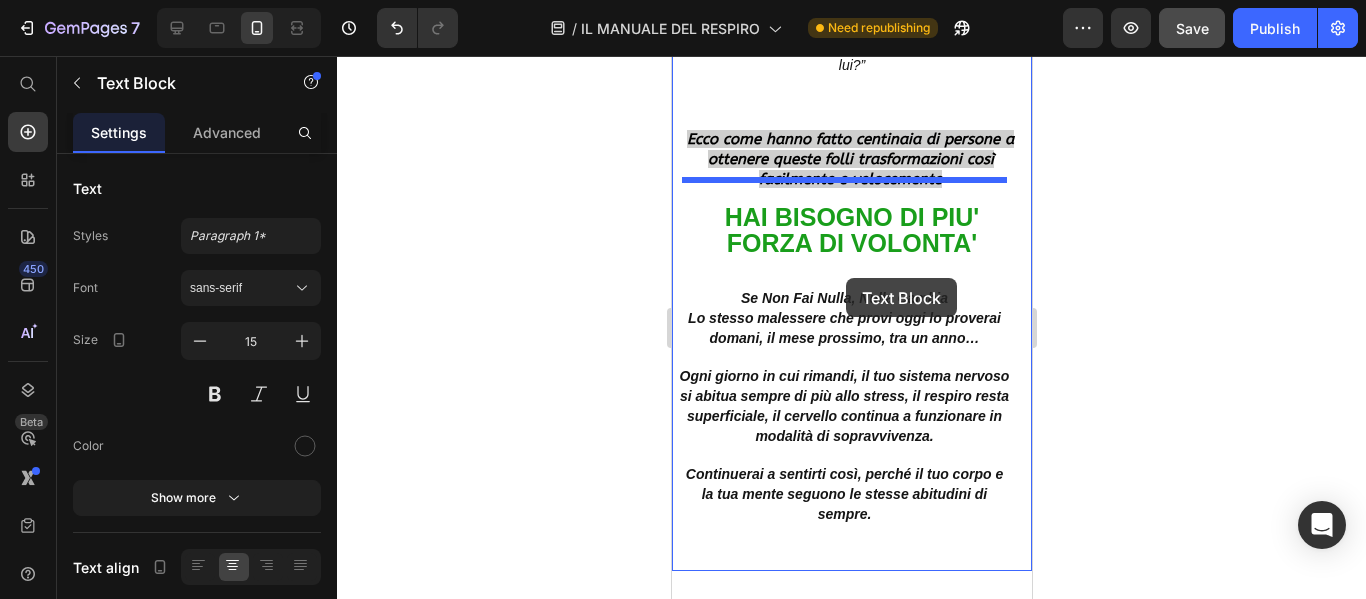 scroll, scrollTop: 4805, scrollLeft: 0, axis: vertical 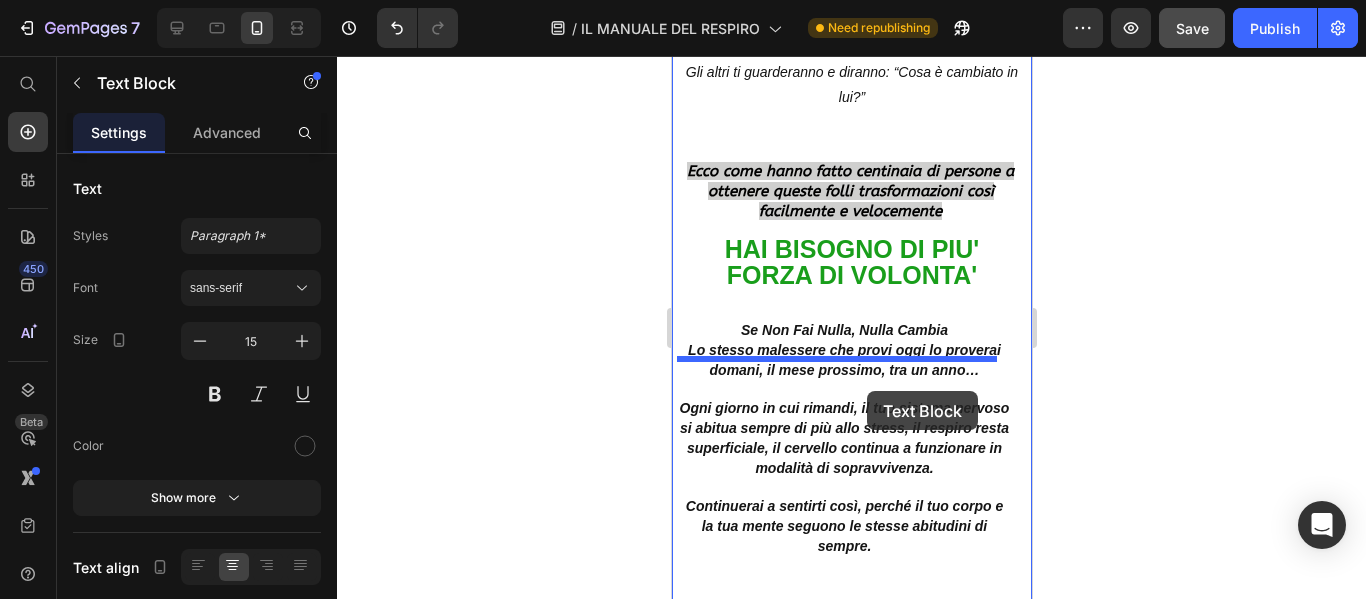 drag, startPoint x: 753, startPoint y: 167, endPoint x: 866, endPoint y: 391, distance: 250.88843 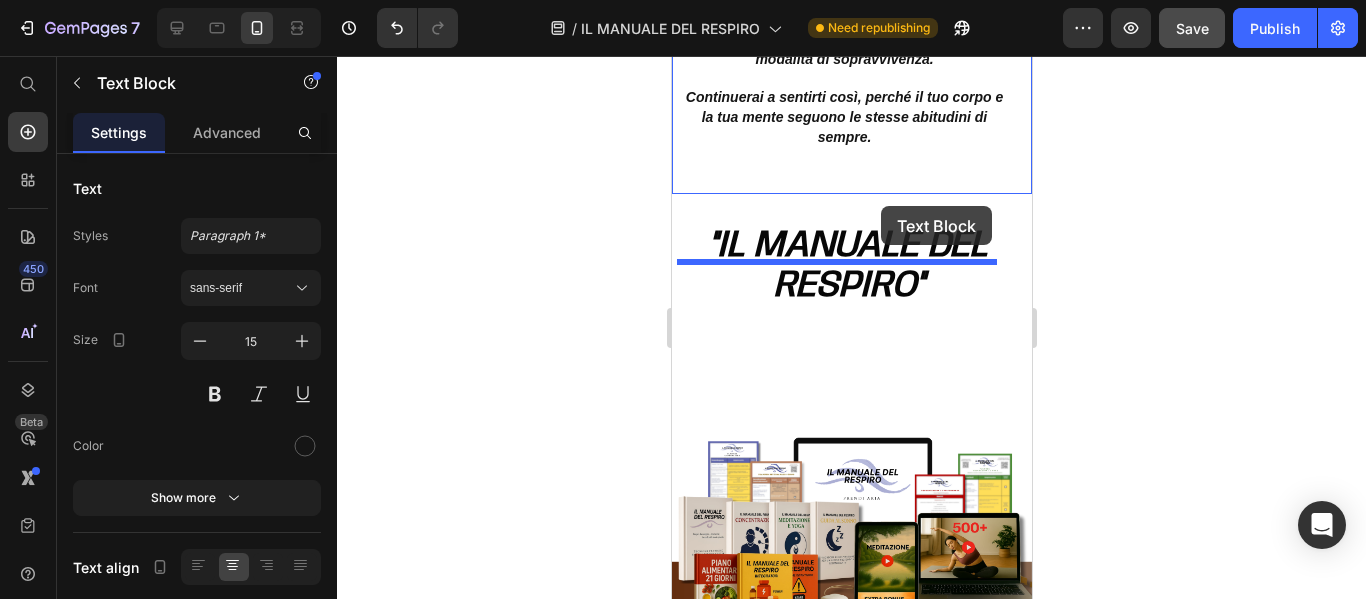 scroll, scrollTop: 5178, scrollLeft: 0, axis: vertical 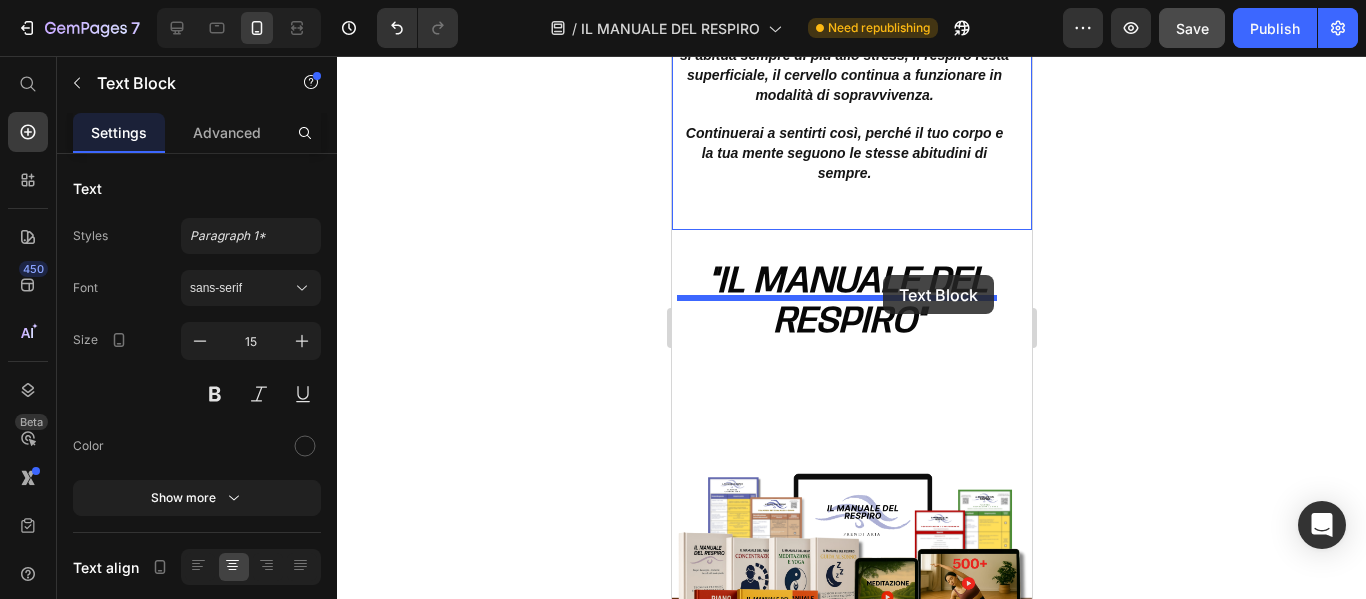 drag, startPoint x: 898, startPoint y: 380, endPoint x: 882, endPoint y: 275, distance: 106.21205 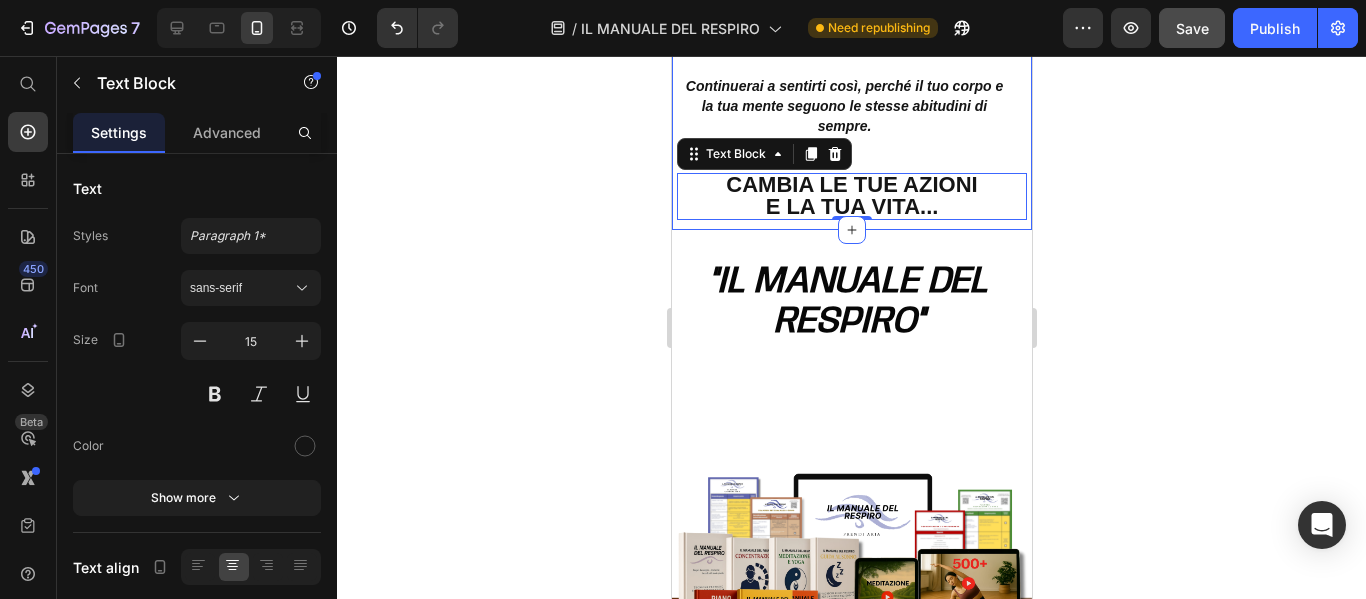 scroll, scrollTop: 5131, scrollLeft: 0, axis: vertical 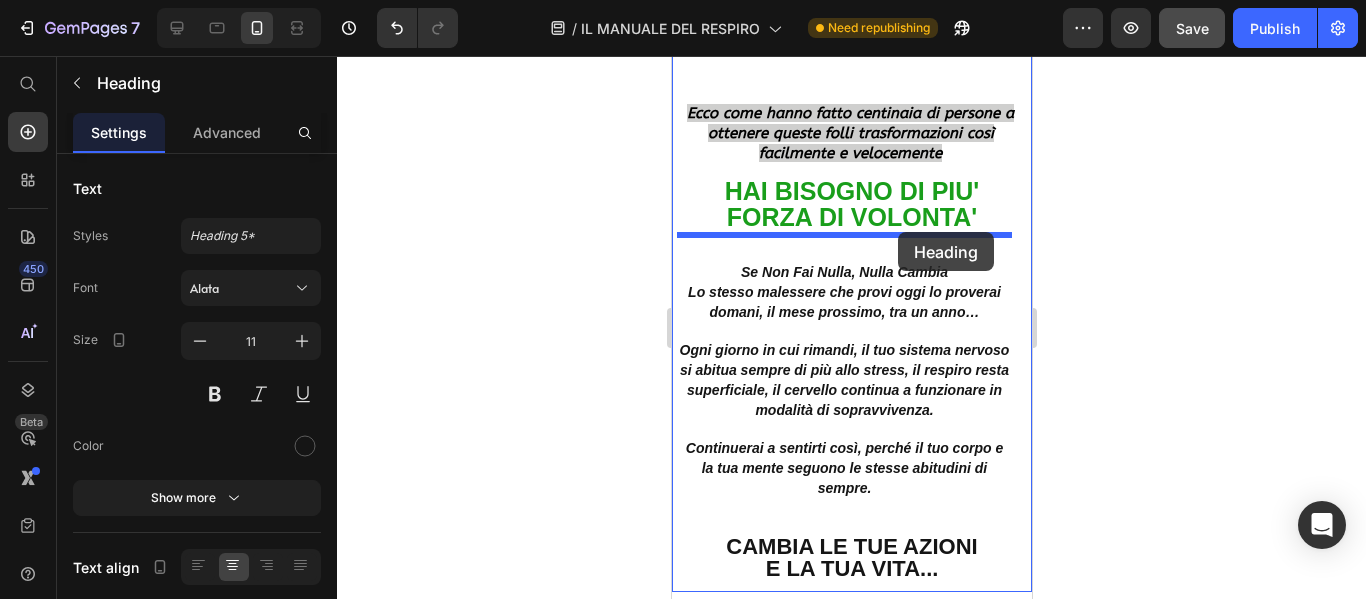 drag, startPoint x: 881, startPoint y: 138, endPoint x: 897, endPoint y: 232, distance: 95.35198 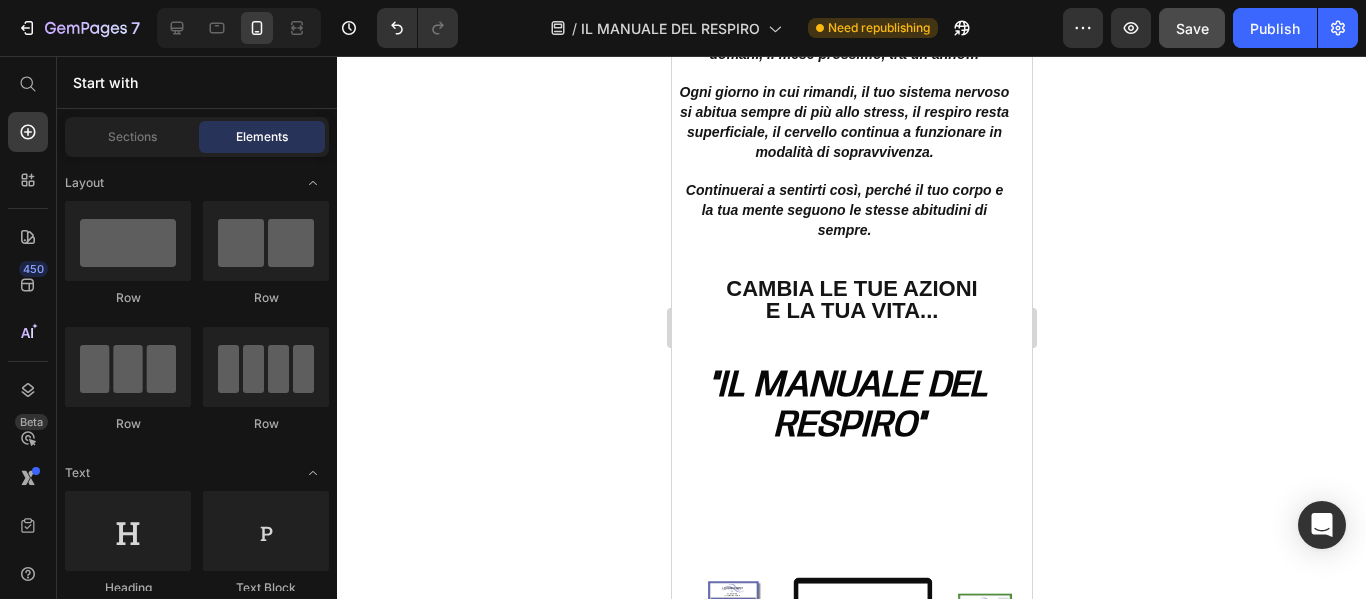 scroll, scrollTop: 5203, scrollLeft: 0, axis: vertical 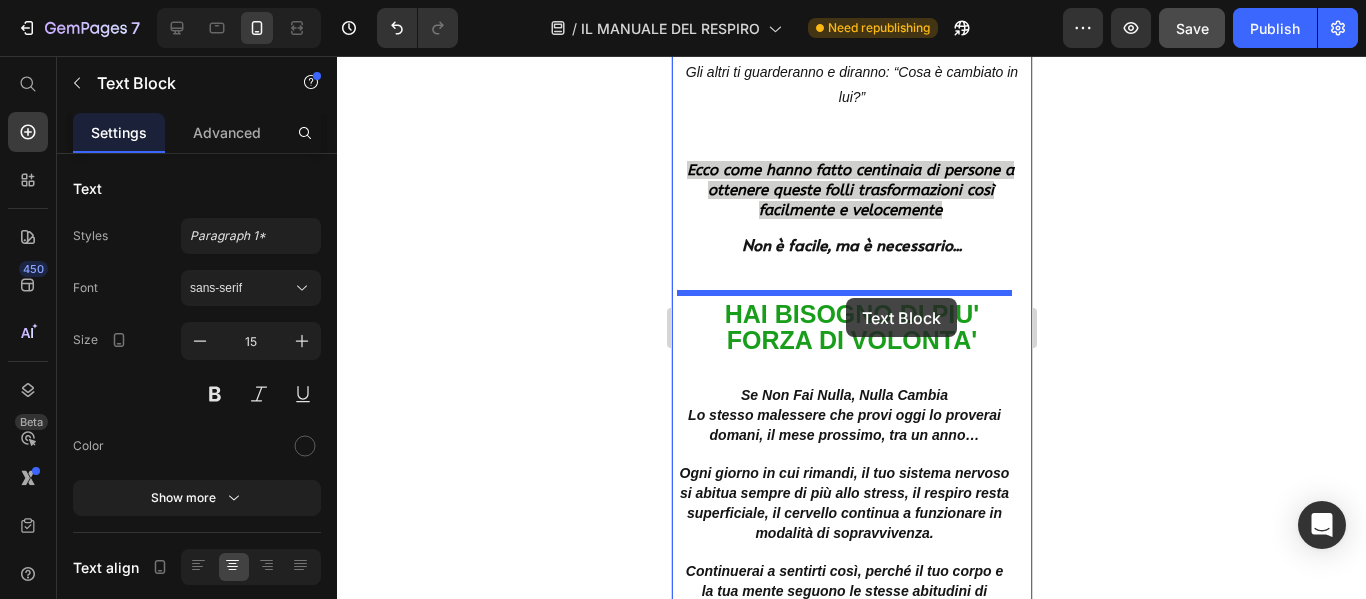 drag, startPoint x: 859, startPoint y: 244, endPoint x: 845, endPoint y: 298, distance: 55.7853 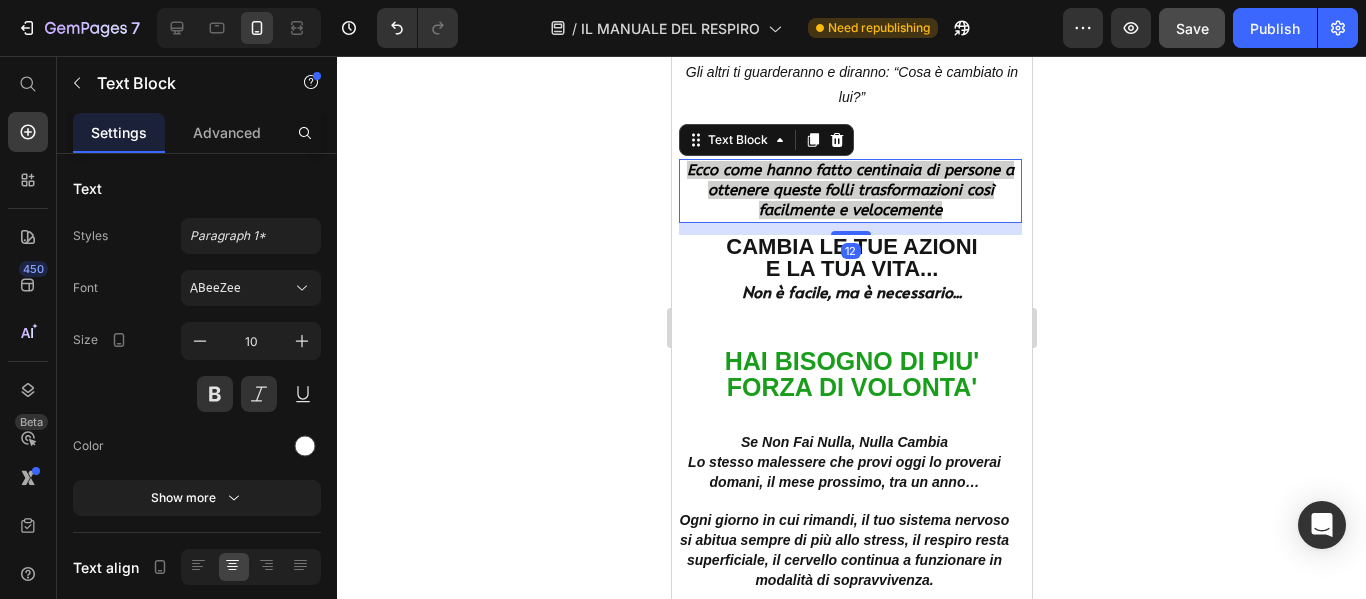 click on "Ecco come hanno fatto centinaia di persone a ottenere queste folli trasformazioni così facilmente e velocemente" at bounding box center (849, 190) 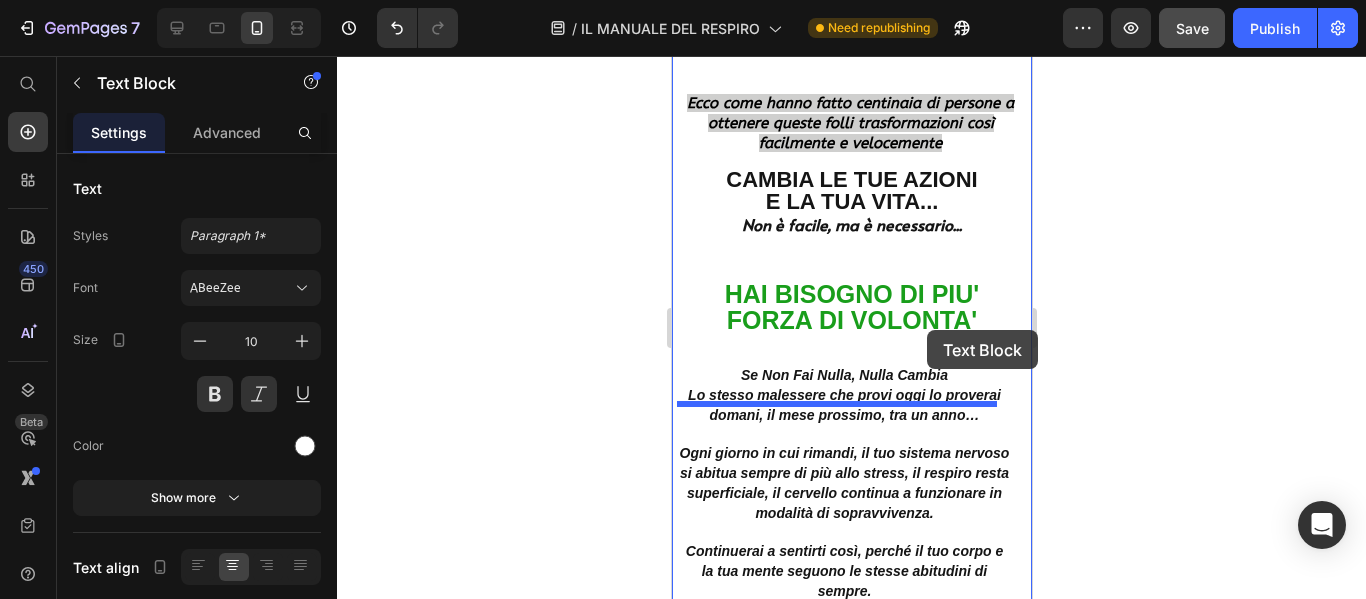 scroll, scrollTop: 4722, scrollLeft: 0, axis: vertical 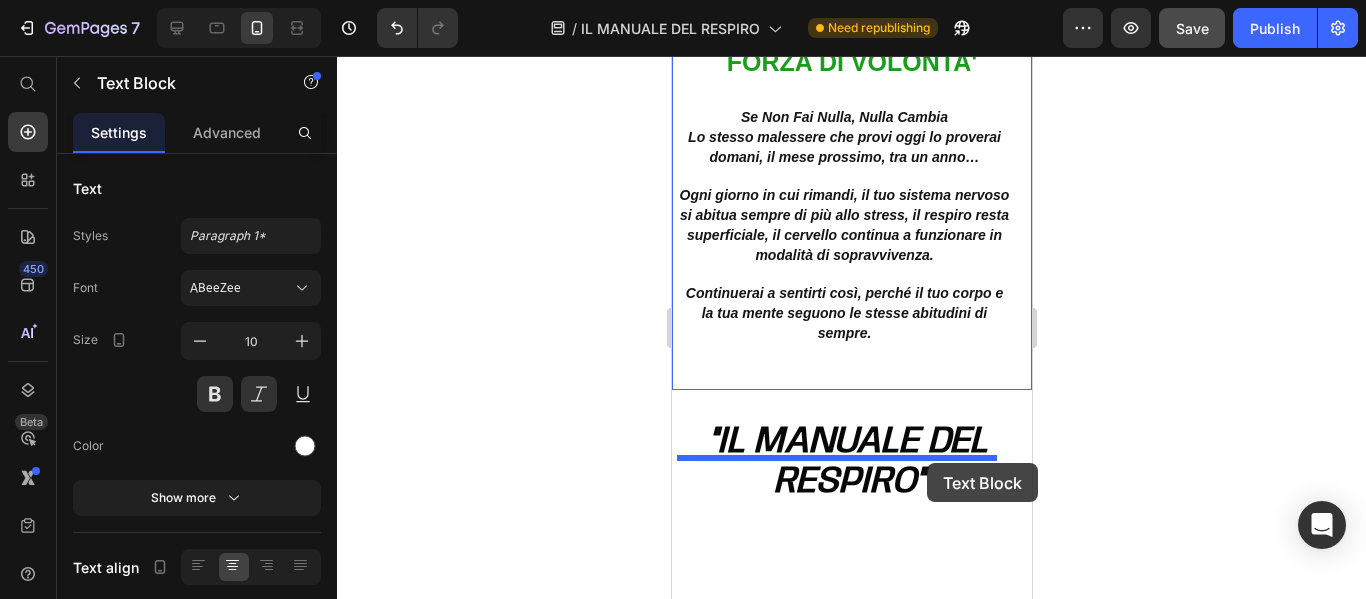 drag, startPoint x: 888, startPoint y: 231, endPoint x: 926, endPoint y: 463, distance: 235.09148 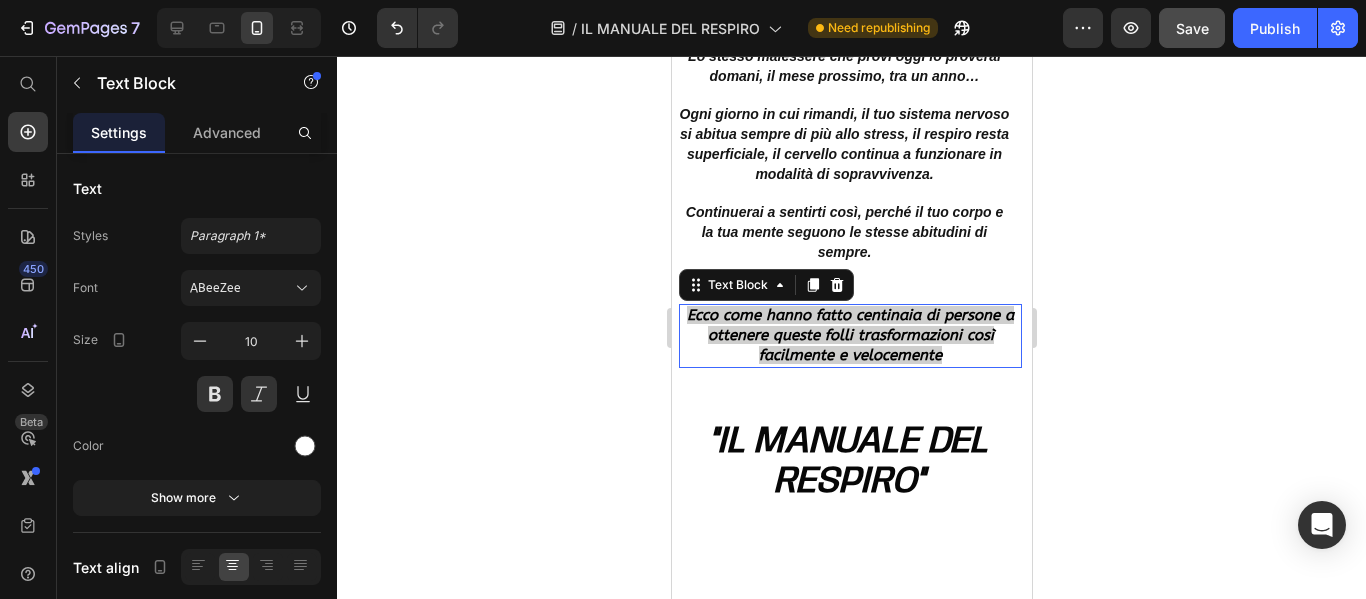 scroll, scrollTop: 4937, scrollLeft: 0, axis: vertical 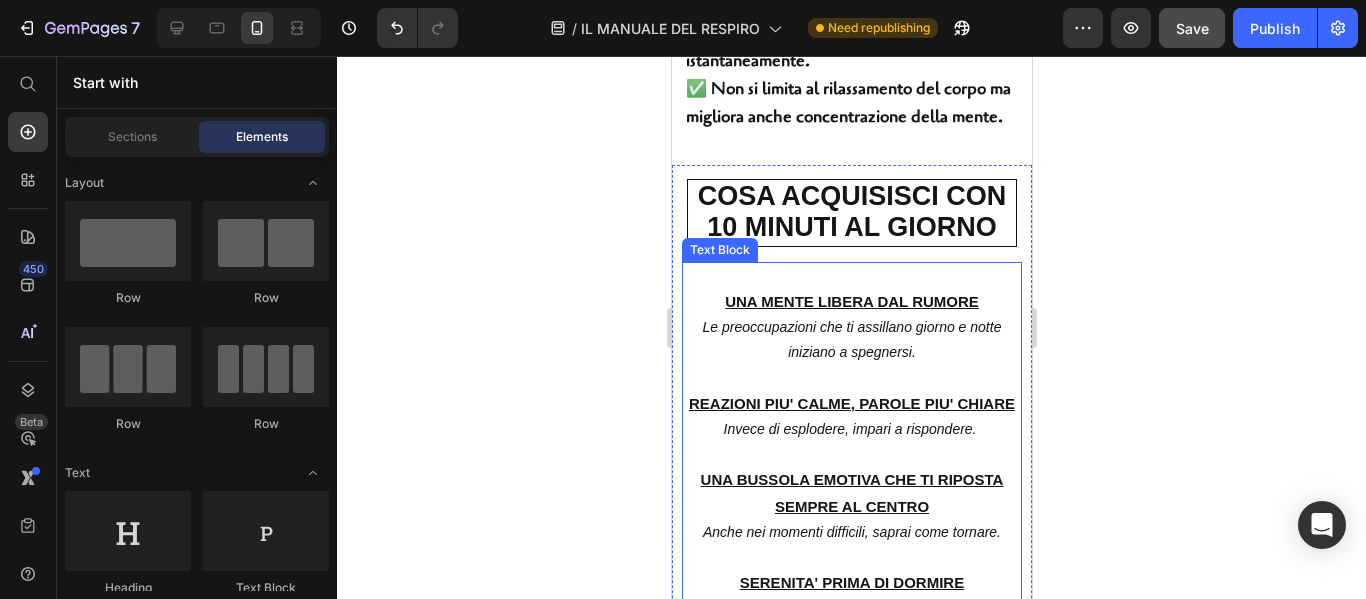 click on "UNA MENTE LIBERA DAL RUMORE" at bounding box center [851, 301] 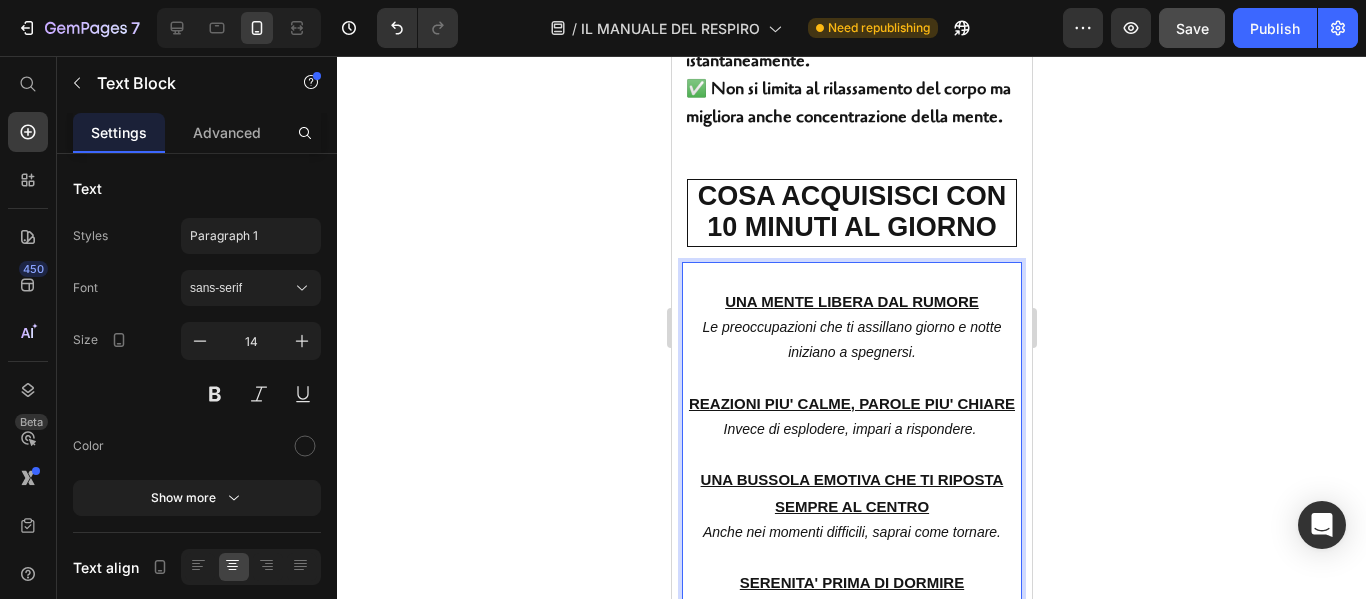 click on "UNA MENTE LIBERA DAL RUMORE Le preoccupazioni che ti assillano giorno e notte iniziano a spegnersi." at bounding box center [851, 327] 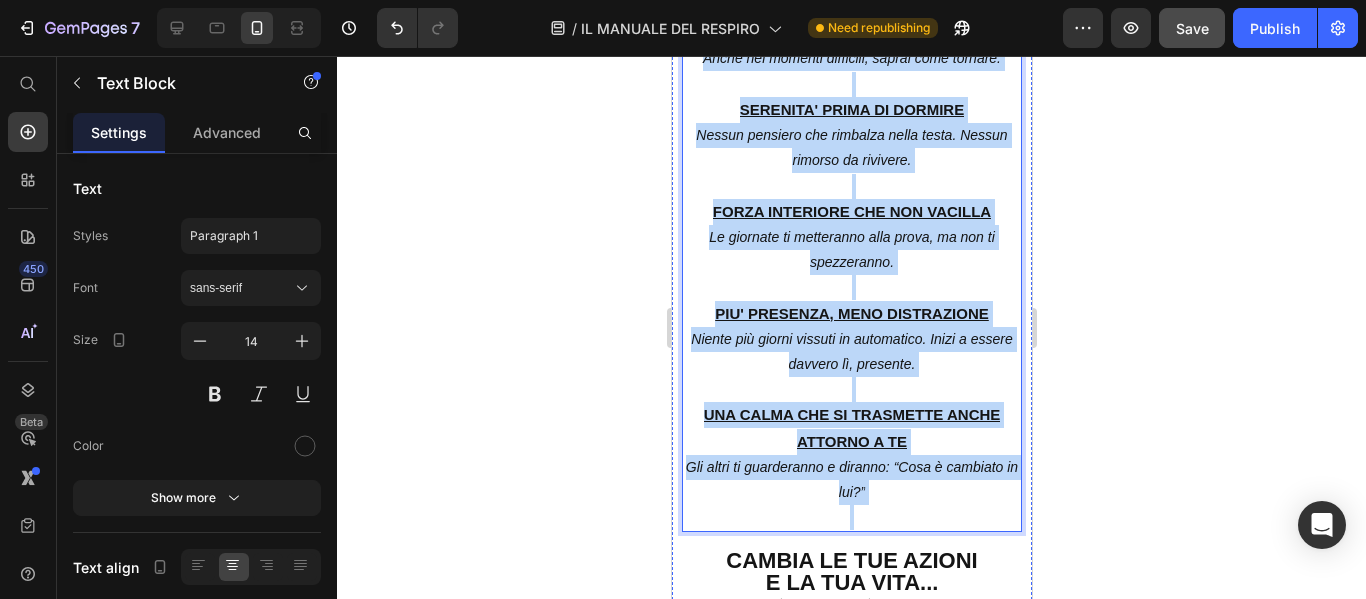 scroll, scrollTop: 4532, scrollLeft: 0, axis: vertical 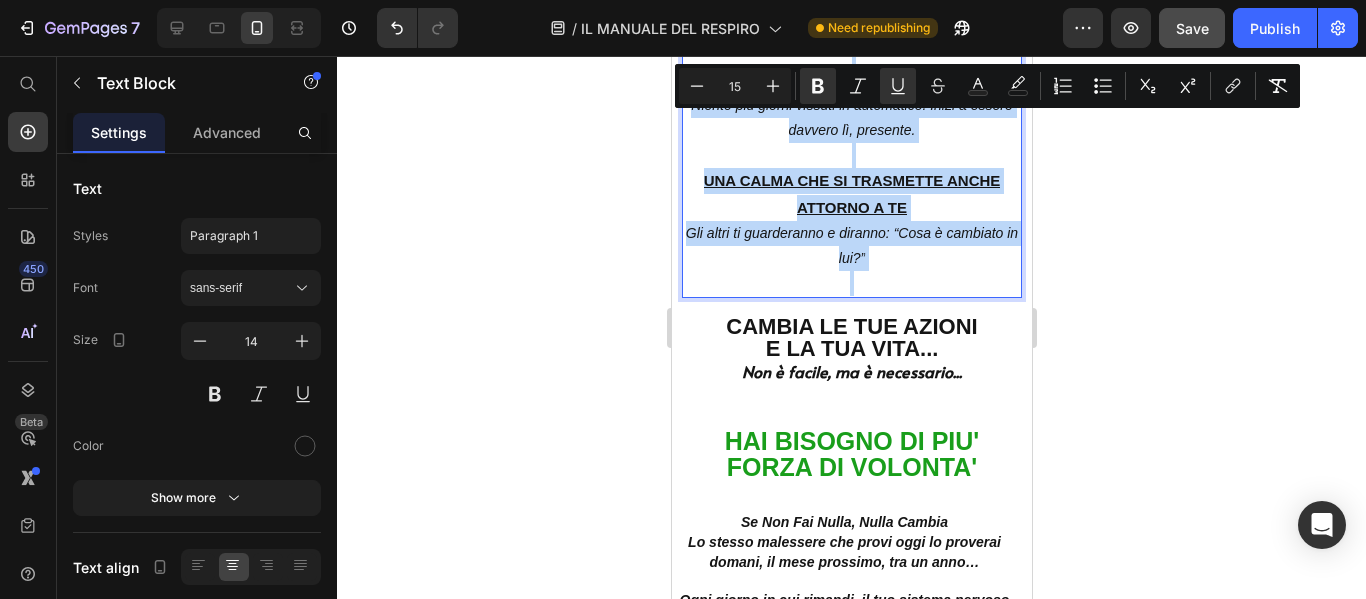 drag, startPoint x: 715, startPoint y: 336, endPoint x: 897, endPoint y: 347, distance: 182.3321 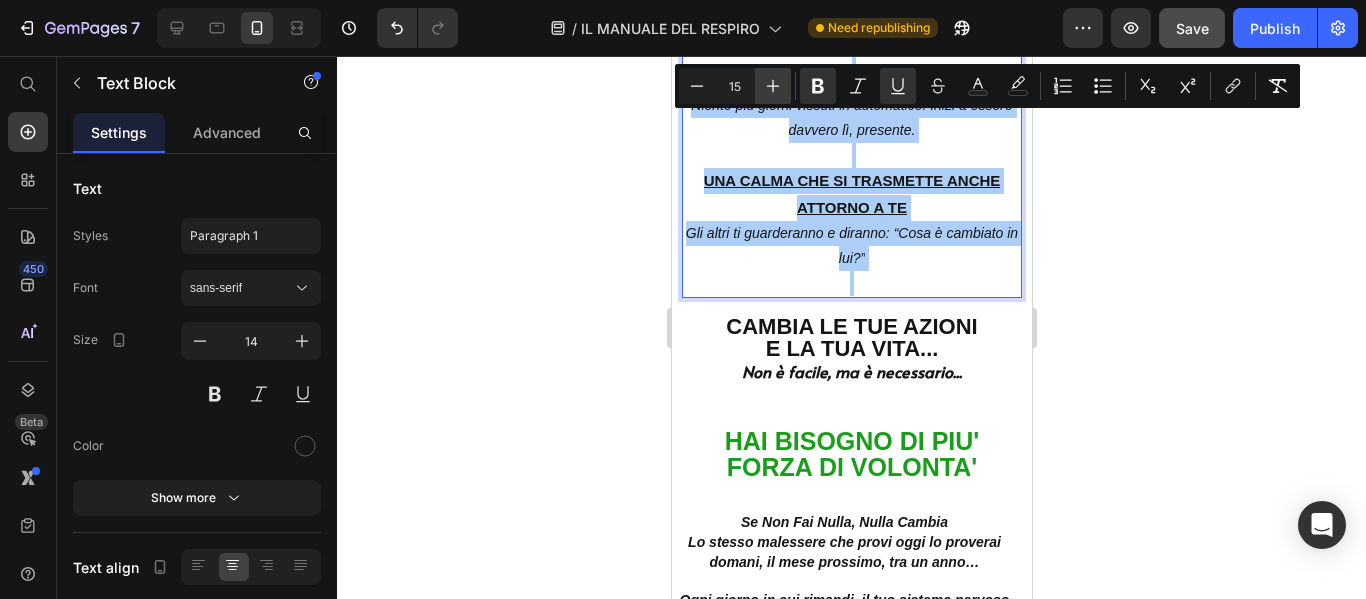 click 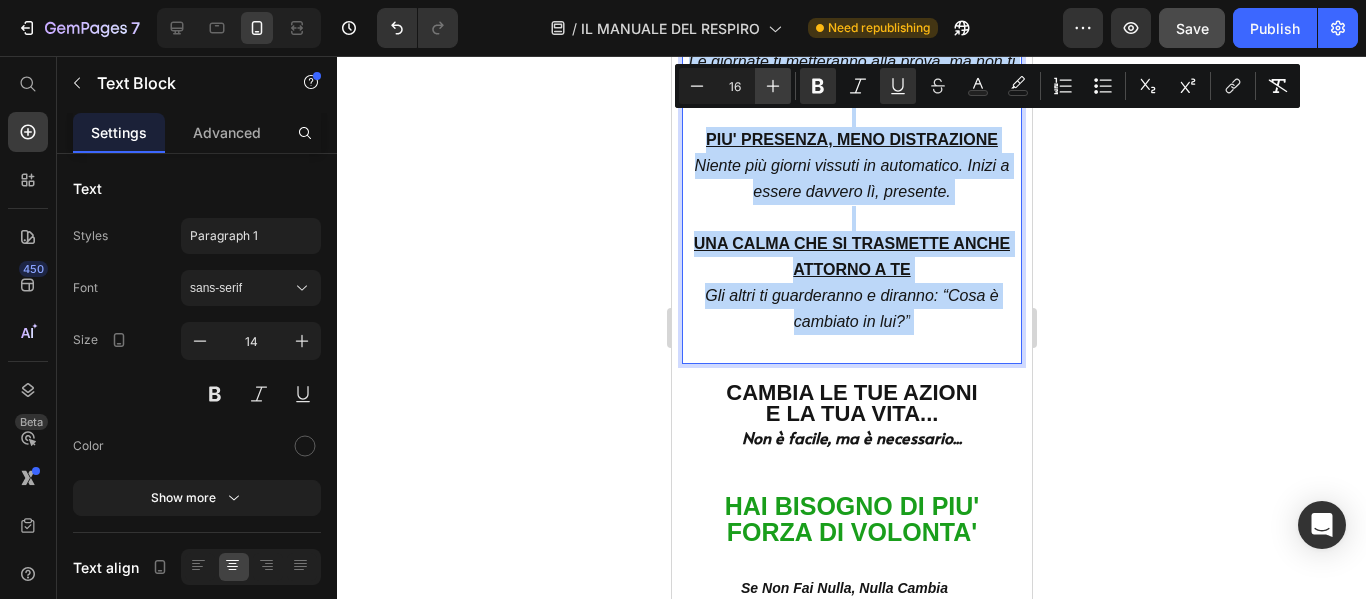 scroll, scrollTop: 4564, scrollLeft: 0, axis: vertical 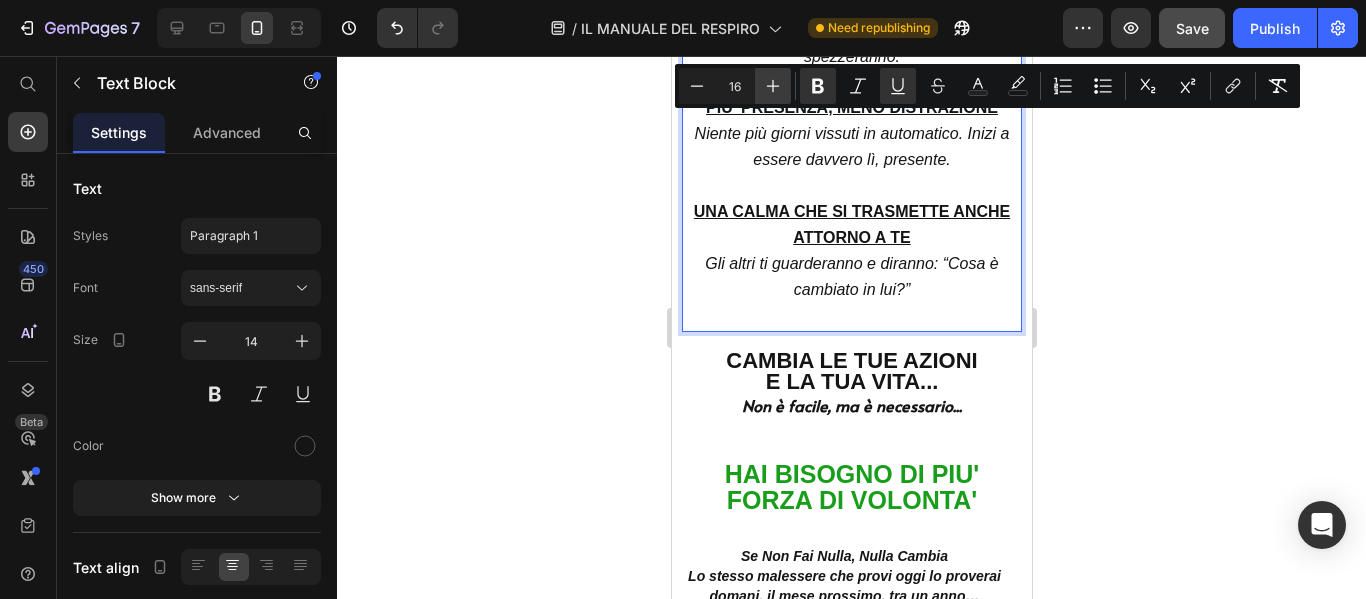 click 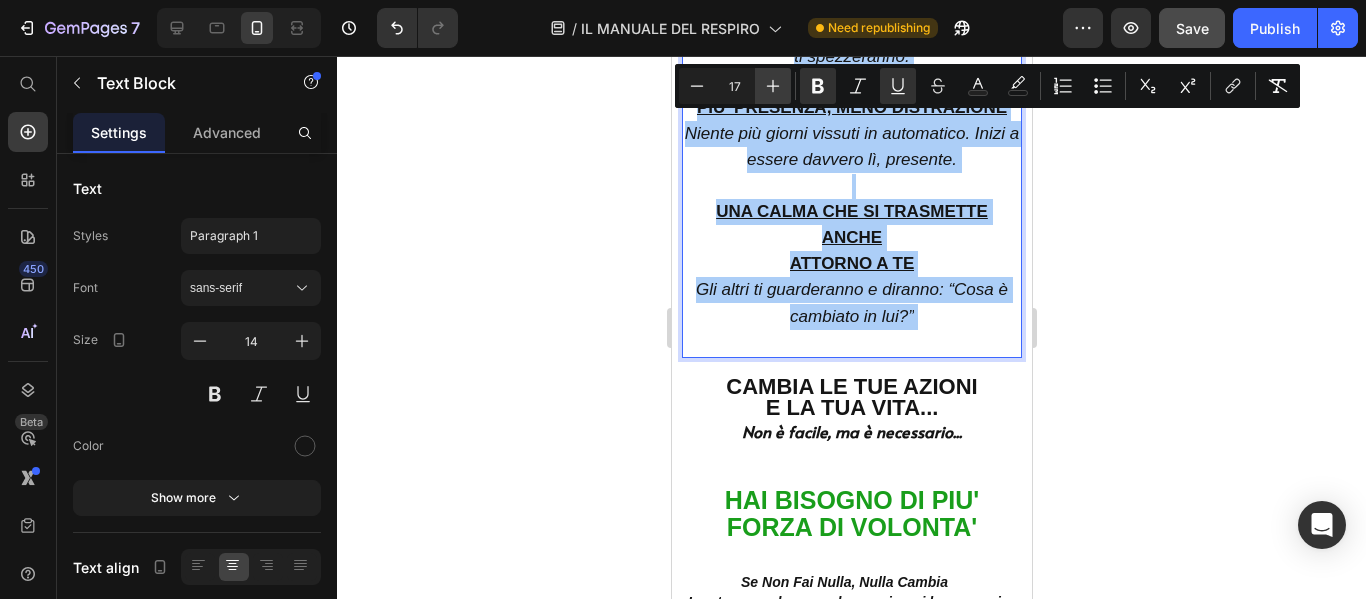 click 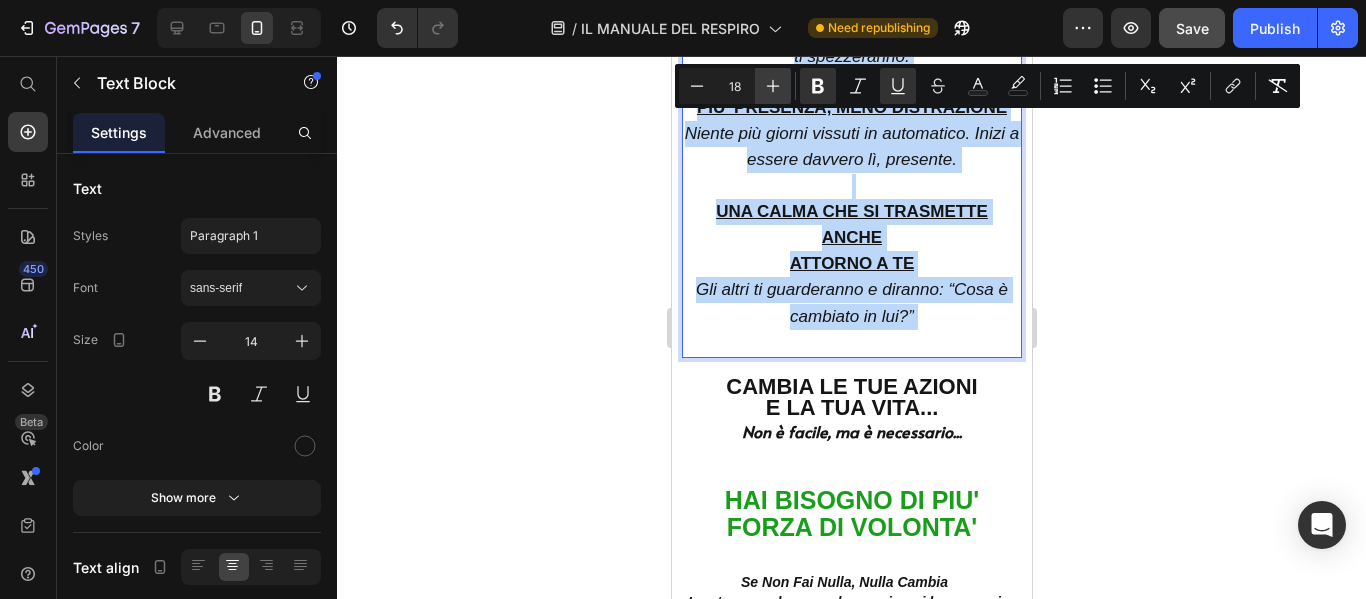 scroll, scrollTop: 4590, scrollLeft: 0, axis: vertical 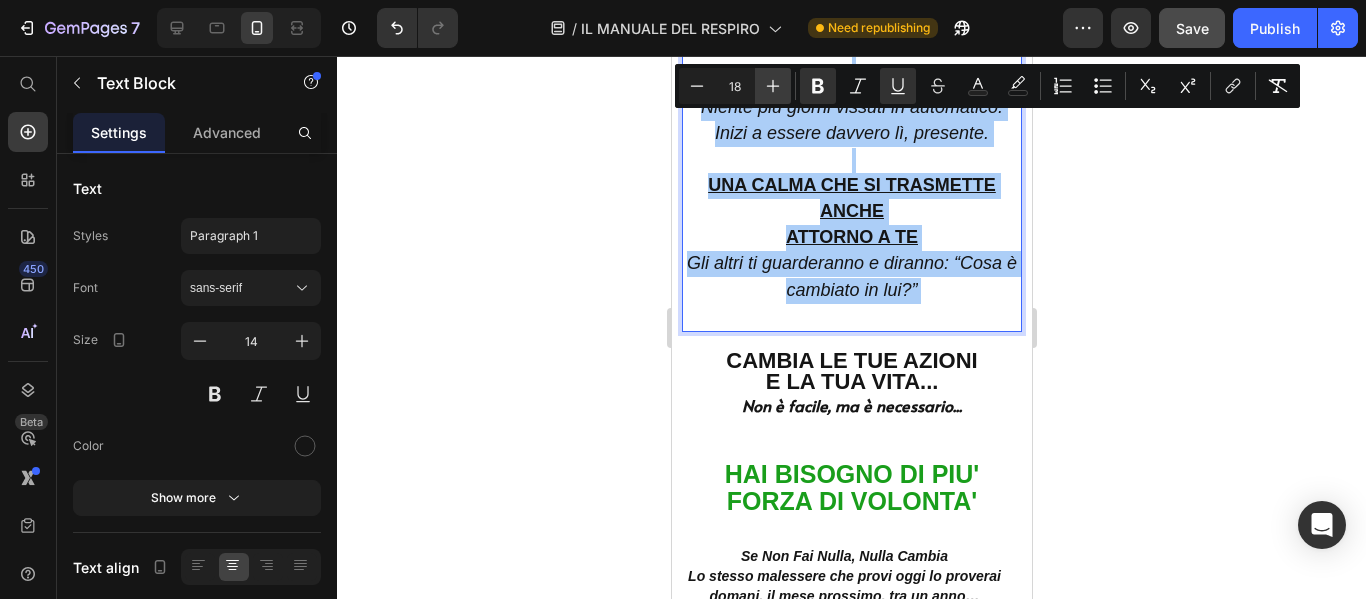 click 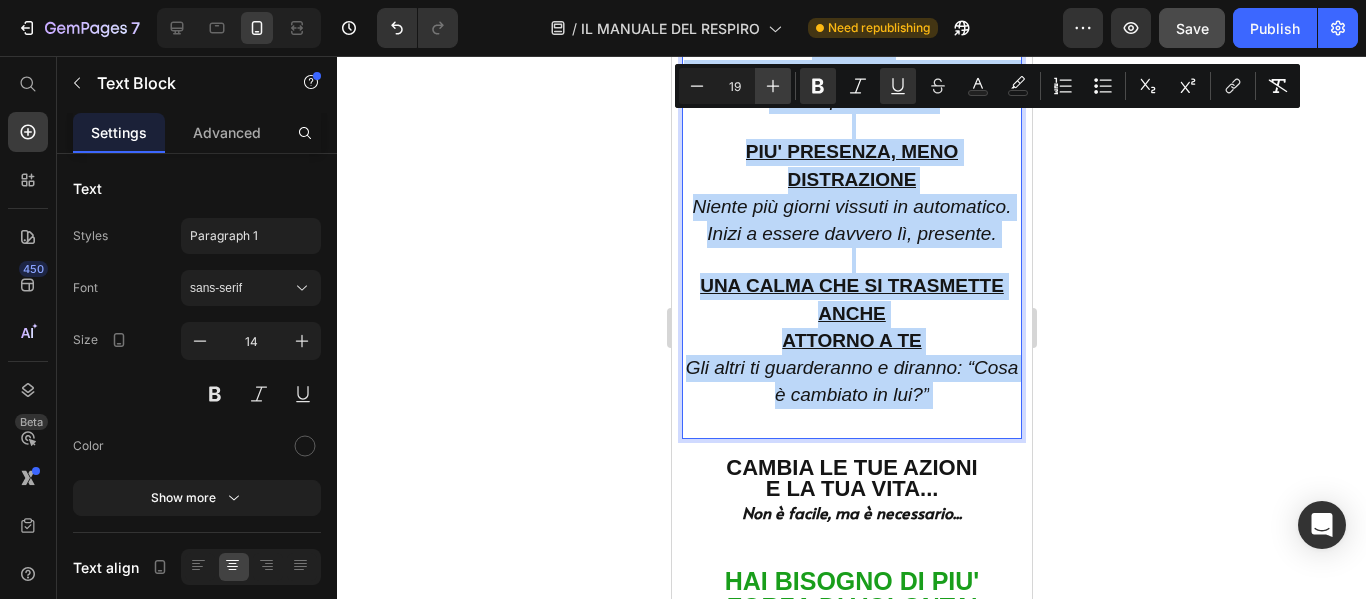 scroll, scrollTop: 4631, scrollLeft: 0, axis: vertical 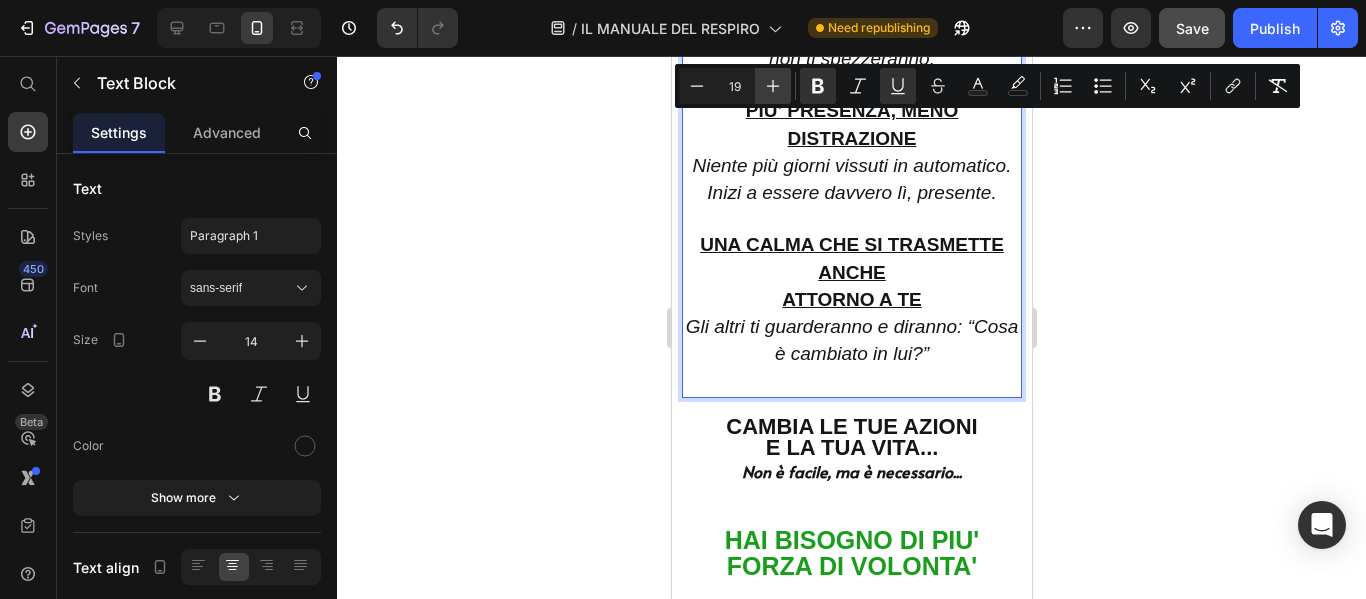 click 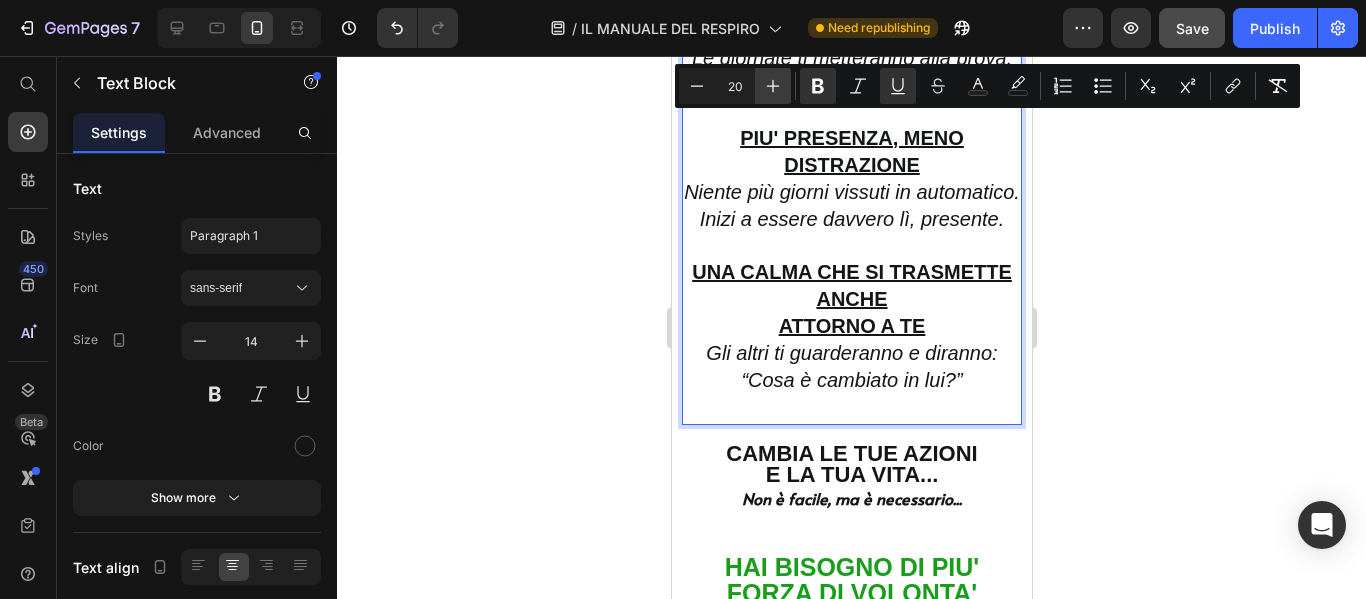 scroll, scrollTop: 4630, scrollLeft: 0, axis: vertical 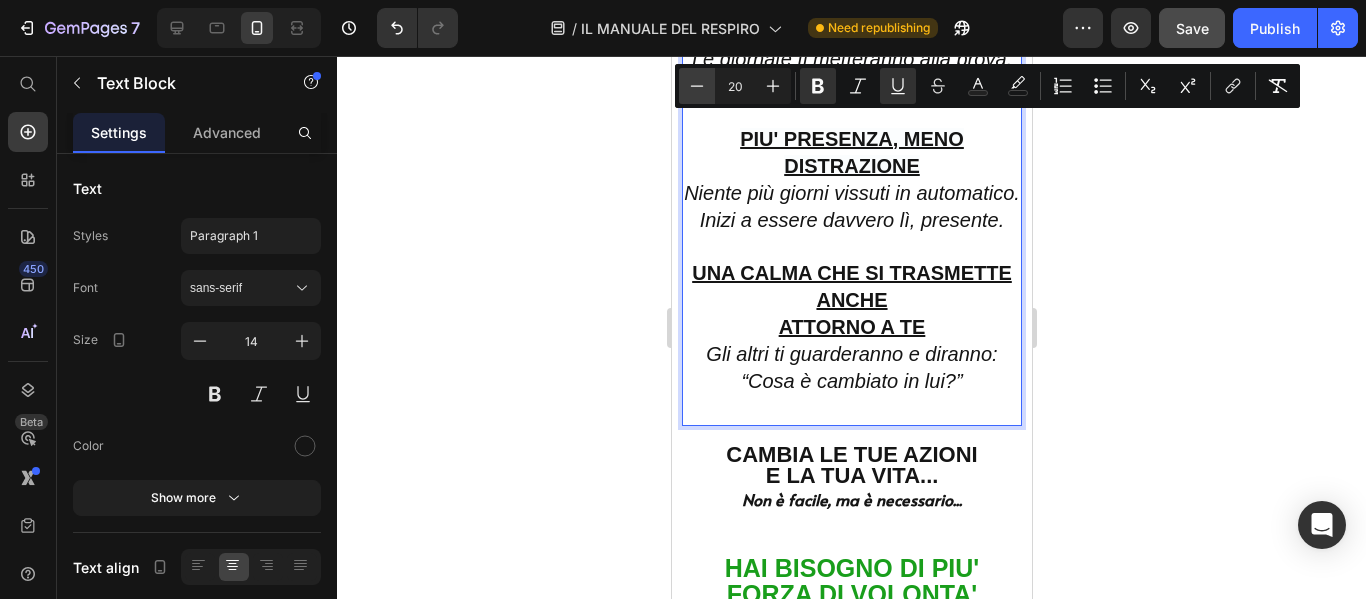 click on "Minus" at bounding box center (697, 86) 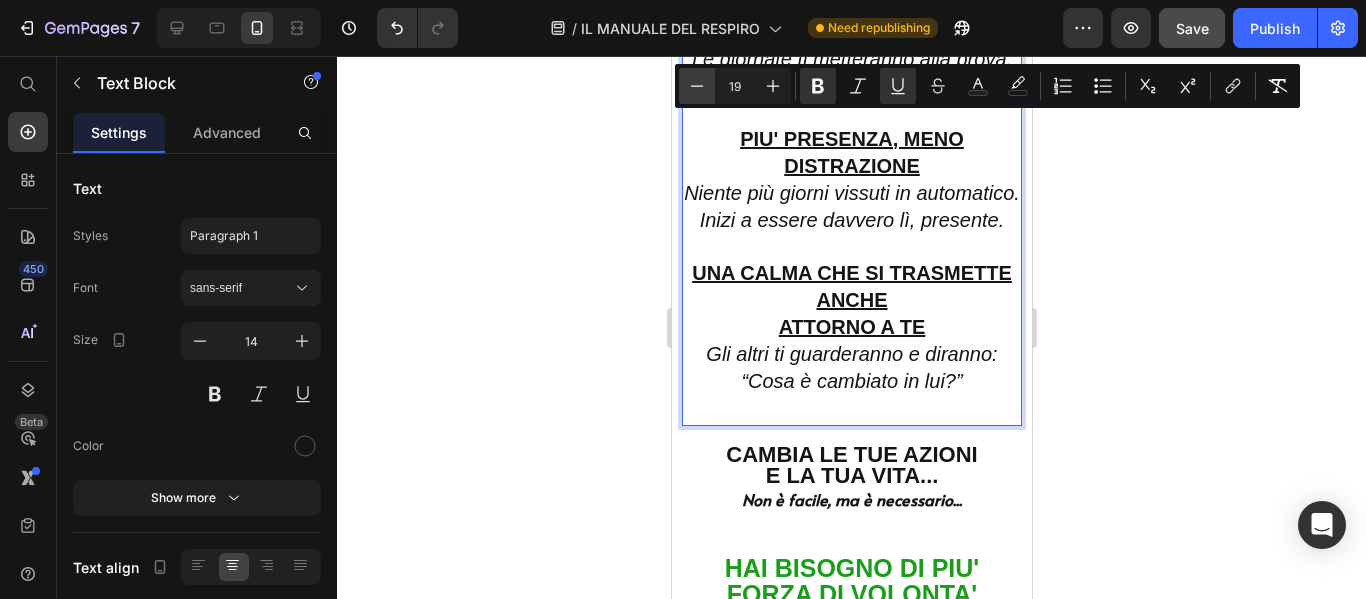 scroll, scrollTop: 4631, scrollLeft: 0, axis: vertical 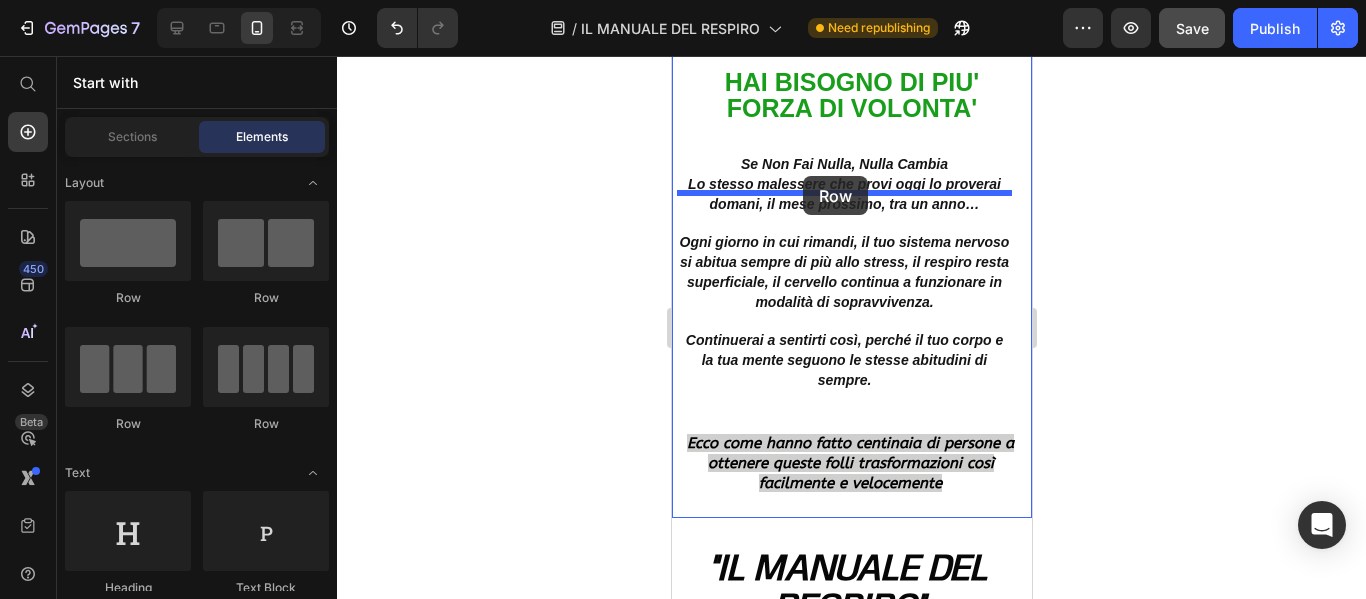 drag, startPoint x: 823, startPoint y: 309, endPoint x: 802, endPoint y: 176, distance: 134.64769 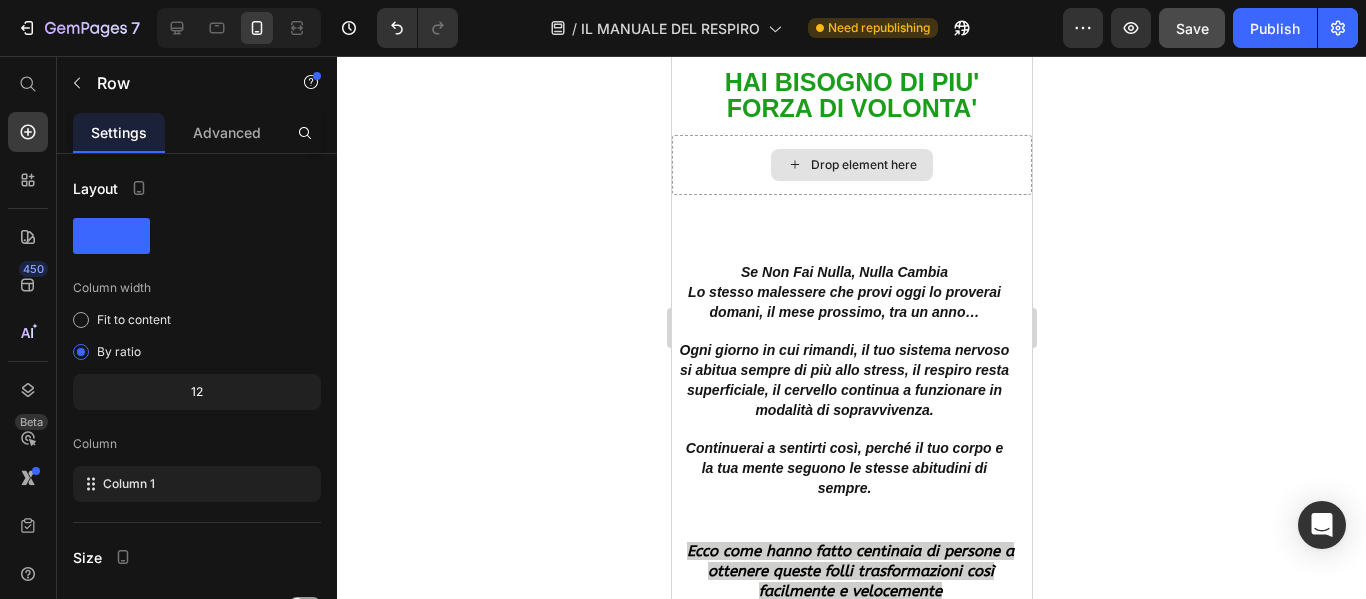 click on "Drop element here" at bounding box center [851, 165] 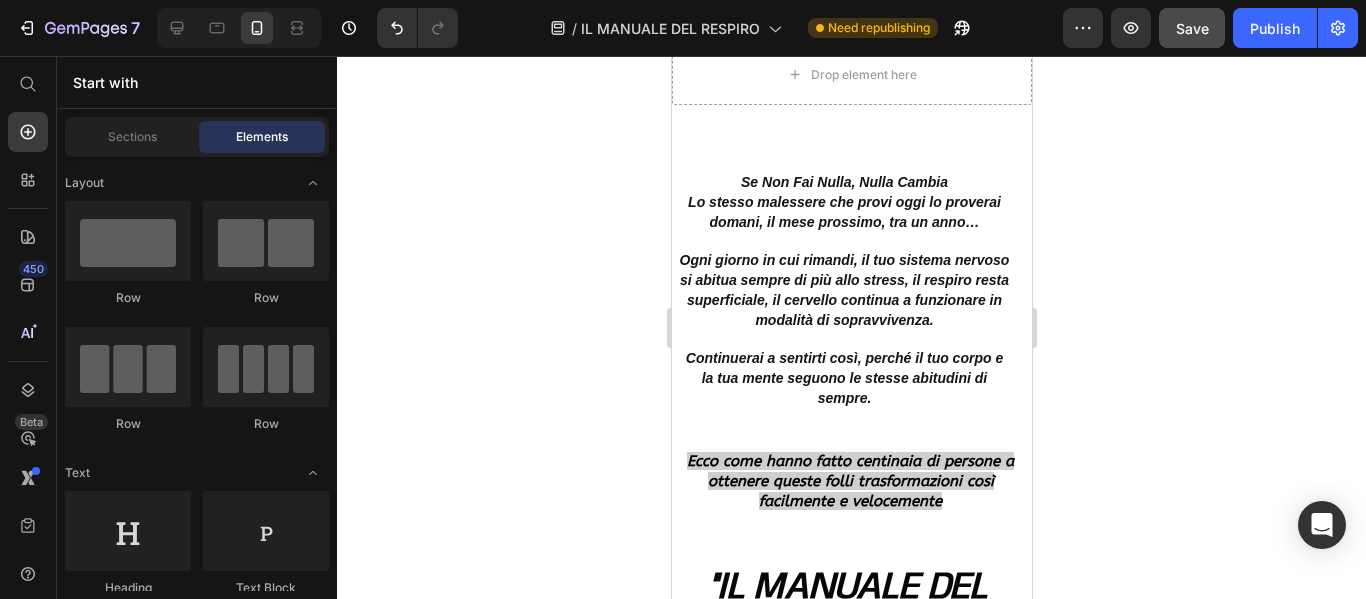 scroll, scrollTop: 5209, scrollLeft: 0, axis: vertical 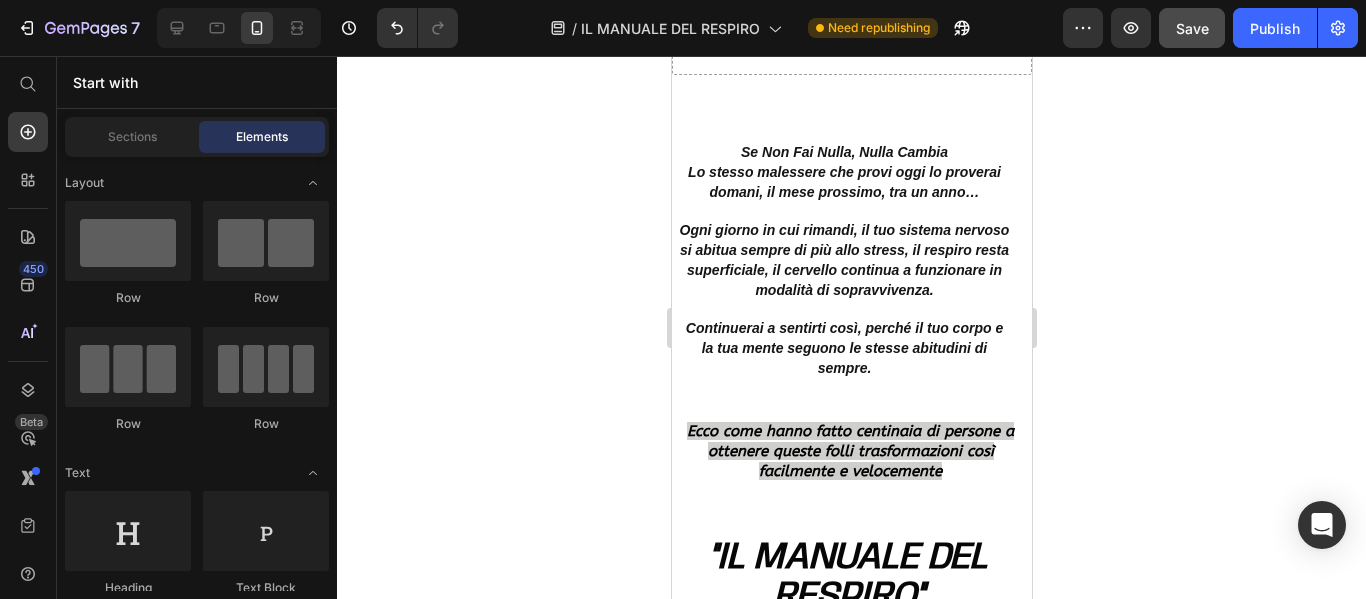 click on "Layout
Row
Row
Row
Row Text
Heading
Text Block Button
Button
Button
Sticky Back to top Media
Image
Image
Video
Video Banner" at bounding box center (197, 3246) 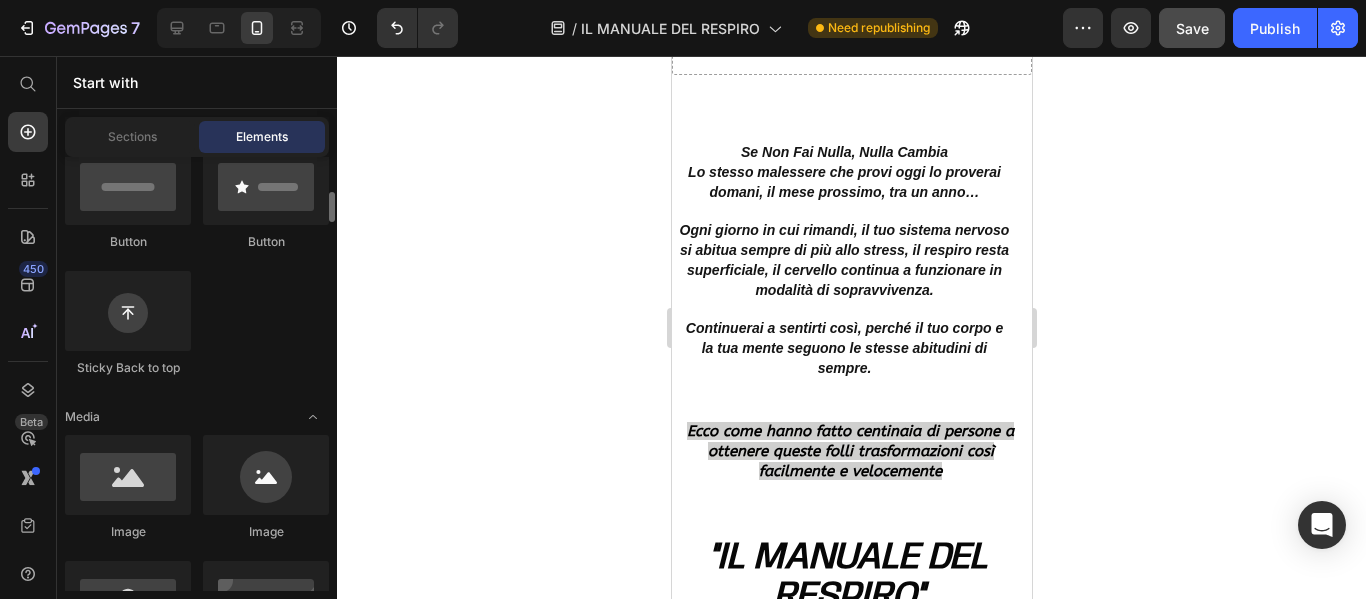 scroll, scrollTop: 540, scrollLeft: 0, axis: vertical 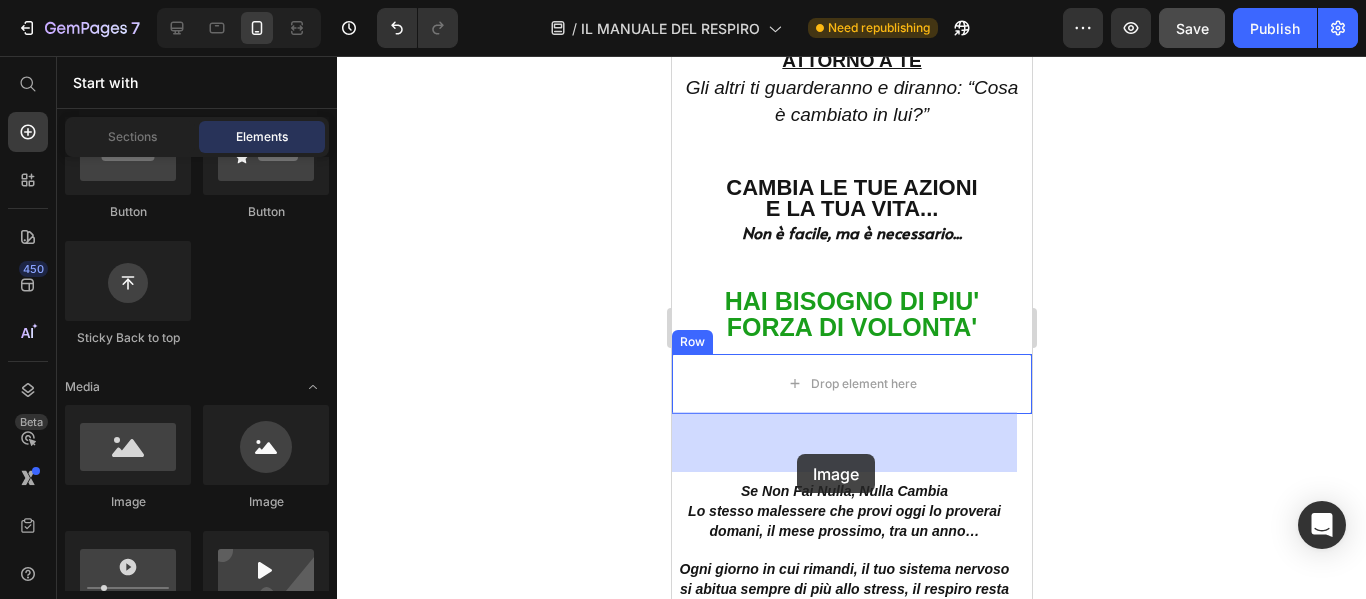drag, startPoint x: 787, startPoint y: 531, endPoint x: 796, endPoint y: 453, distance: 78.51752 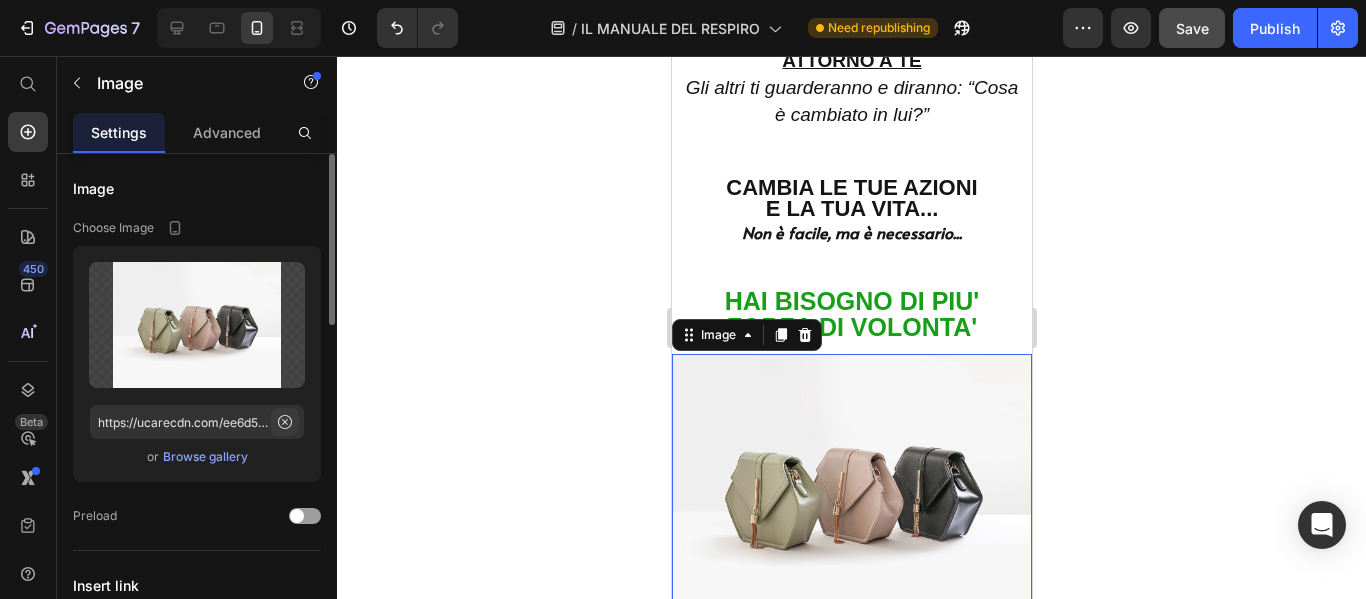 click 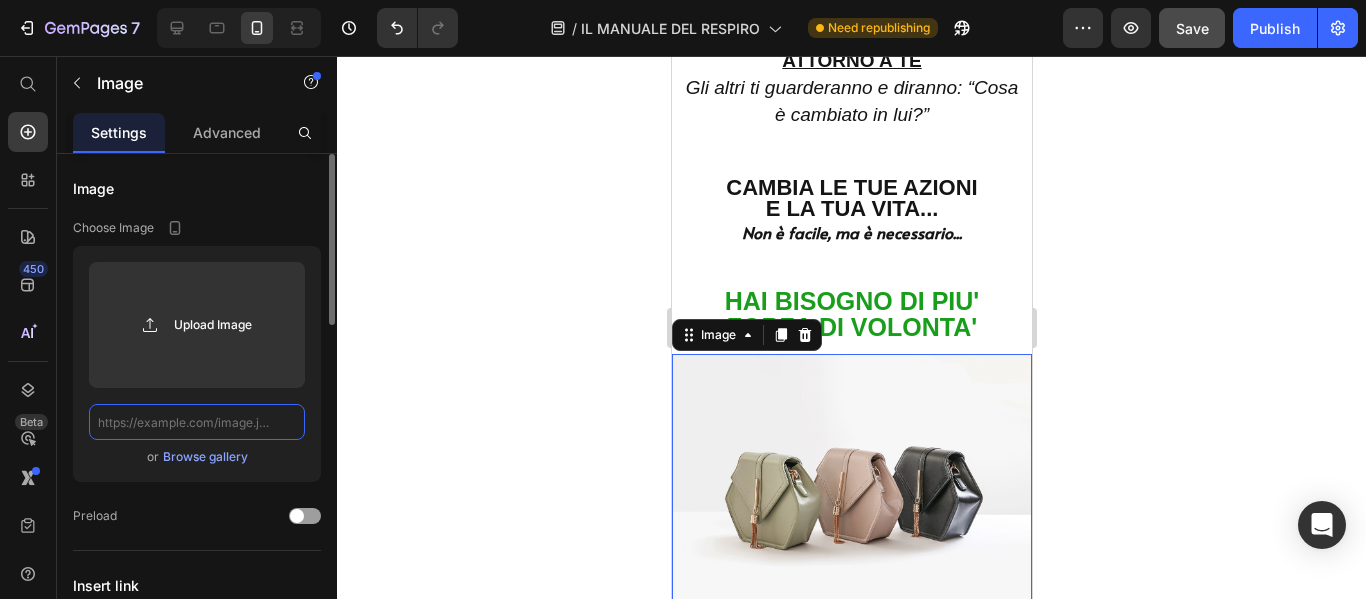 scroll, scrollTop: 0, scrollLeft: 0, axis: both 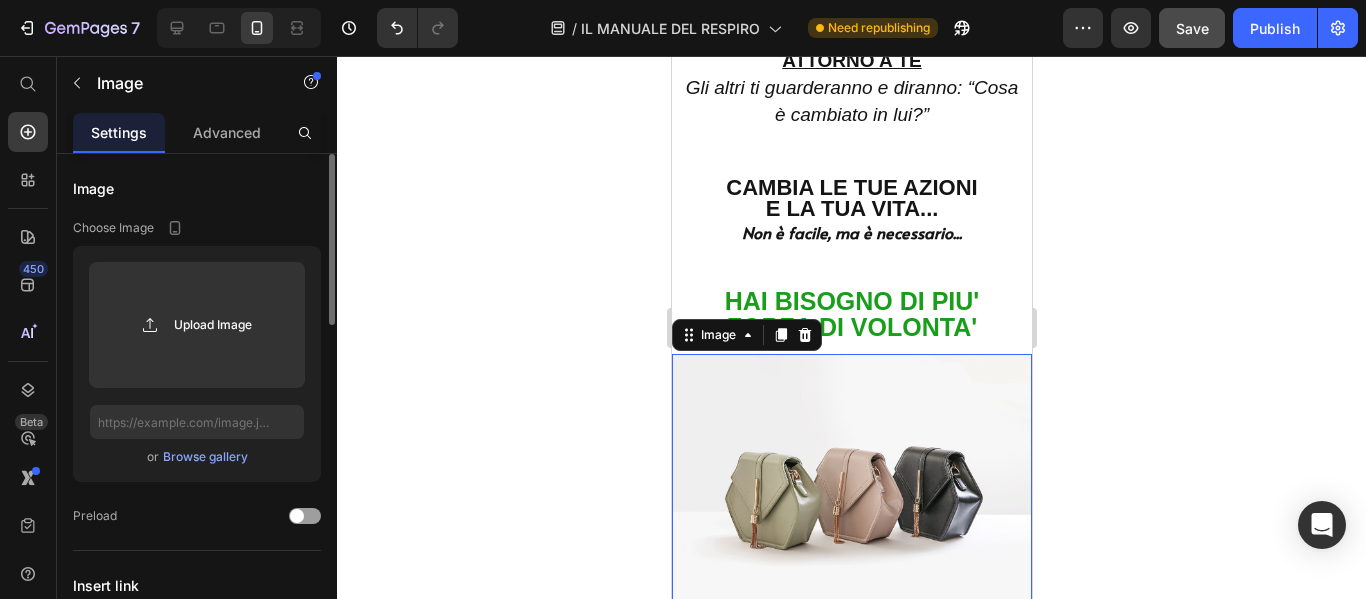 click on "Browse gallery" at bounding box center [205, 457] 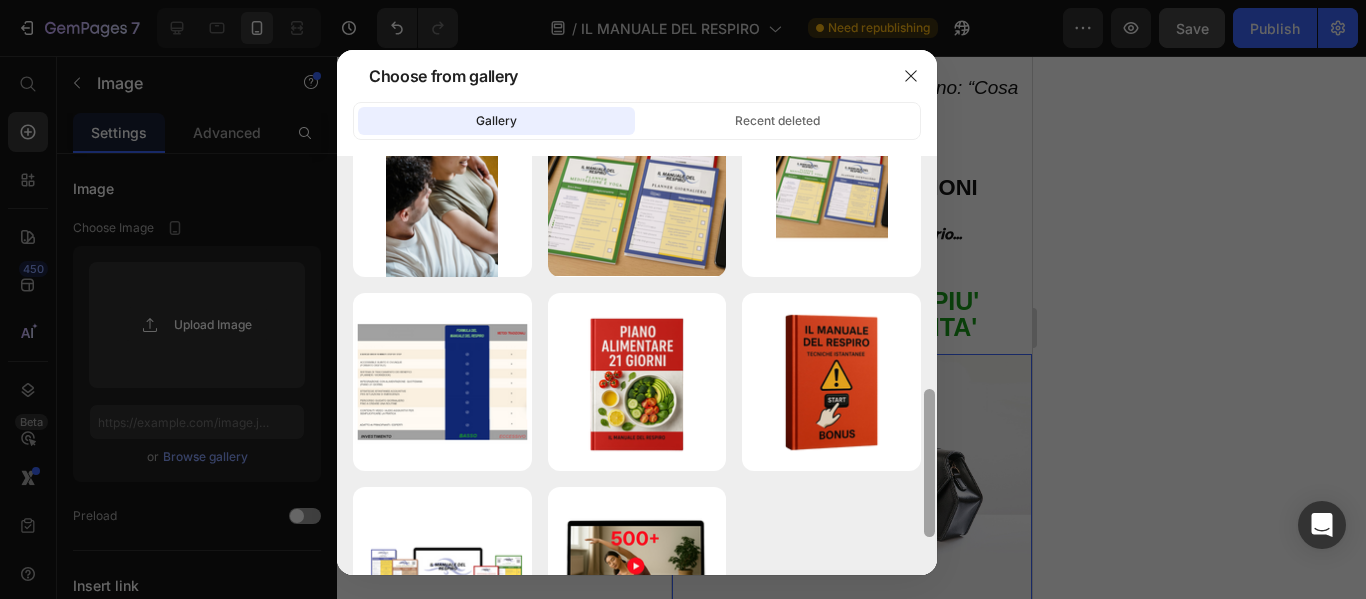 scroll, scrollTop: 765, scrollLeft: 0, axis: vertical 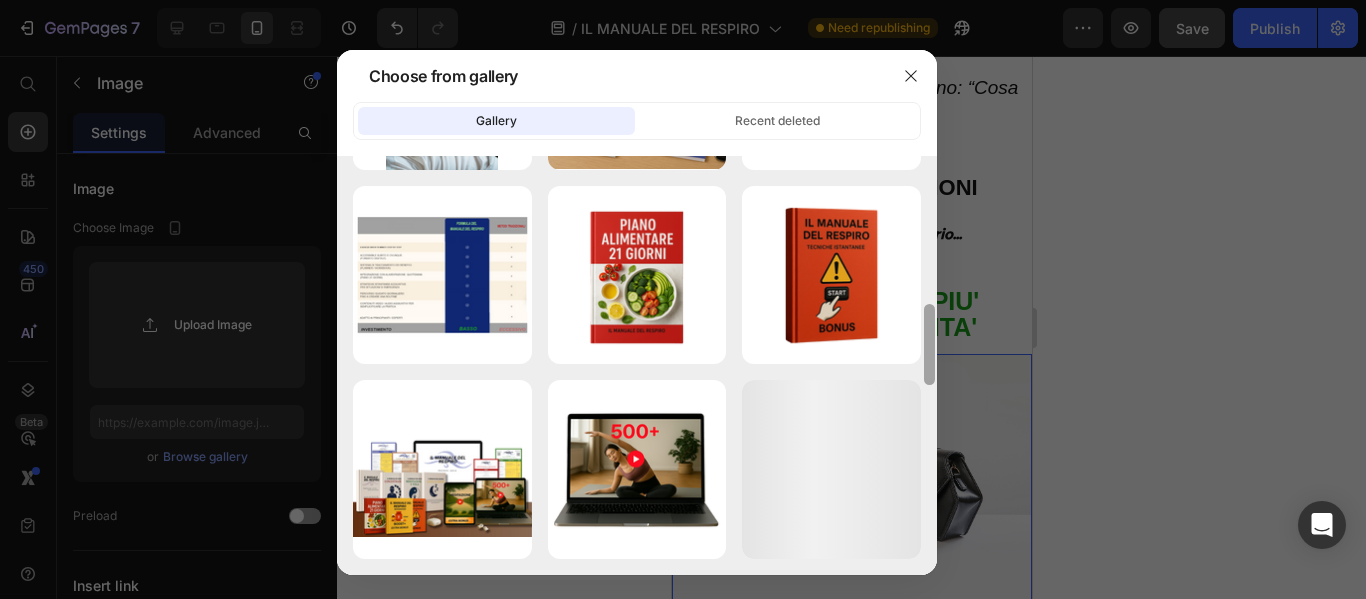 drag, startPoint x: 930, startPoint y: 222, endPoint x: 976, endPoint y: 548, distance: 329.2294 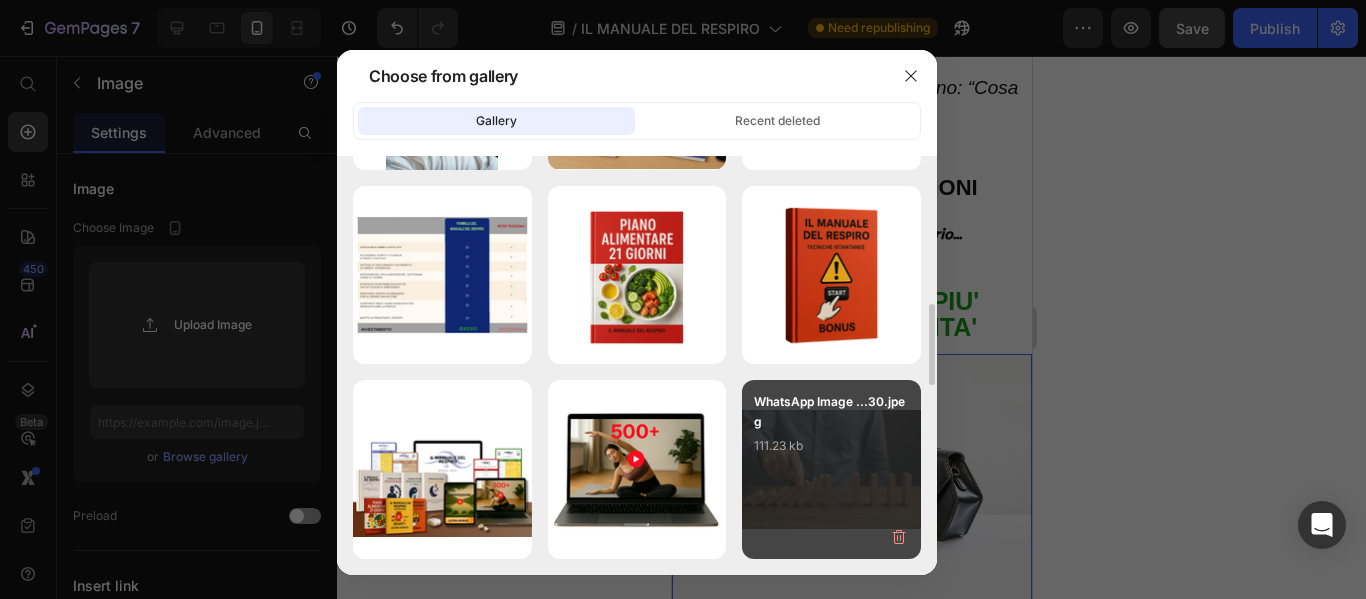 click on "WhatsApp Image ...30.jpeg 111.23 kb" at bounding box center (831, 432) 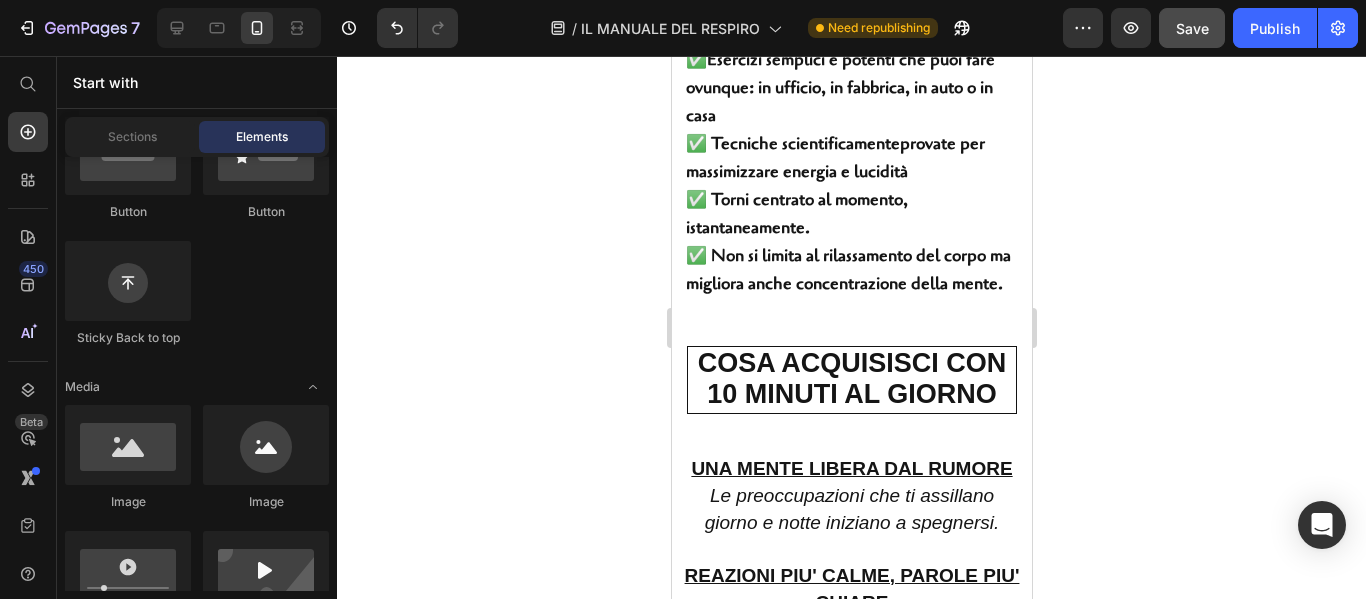 scroll, scrollTop: 3408, scrollLeft: 0, axis: vertical 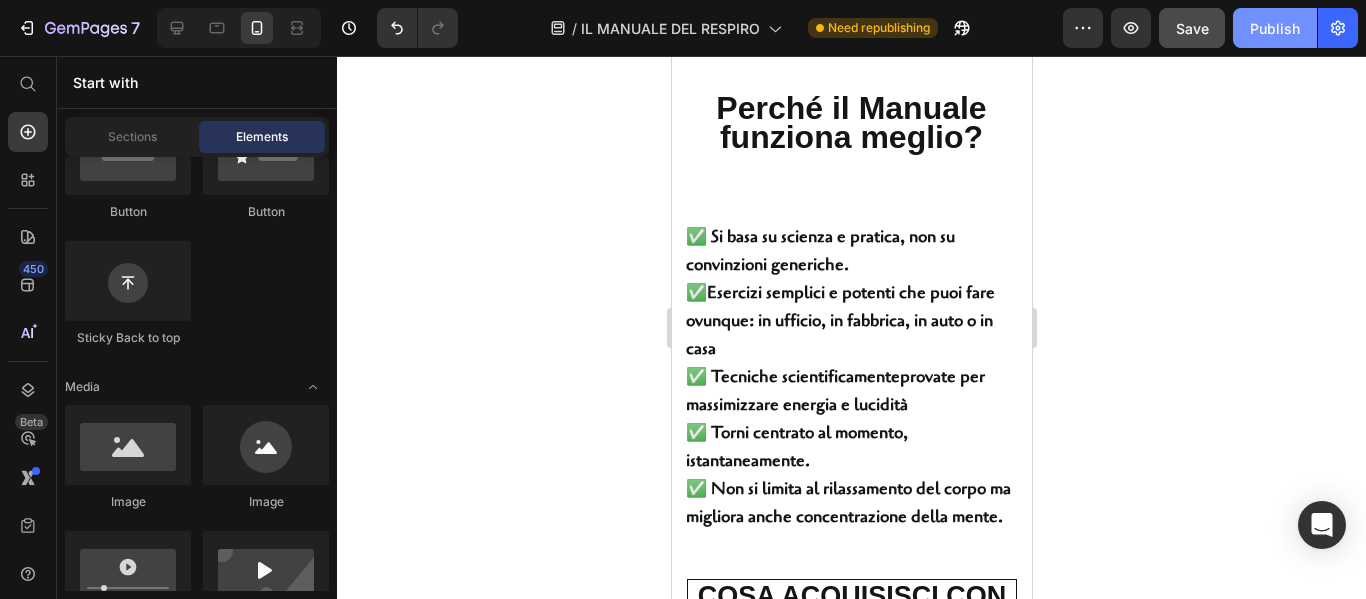 click on "Publish" at bounding box center (1275, 28) 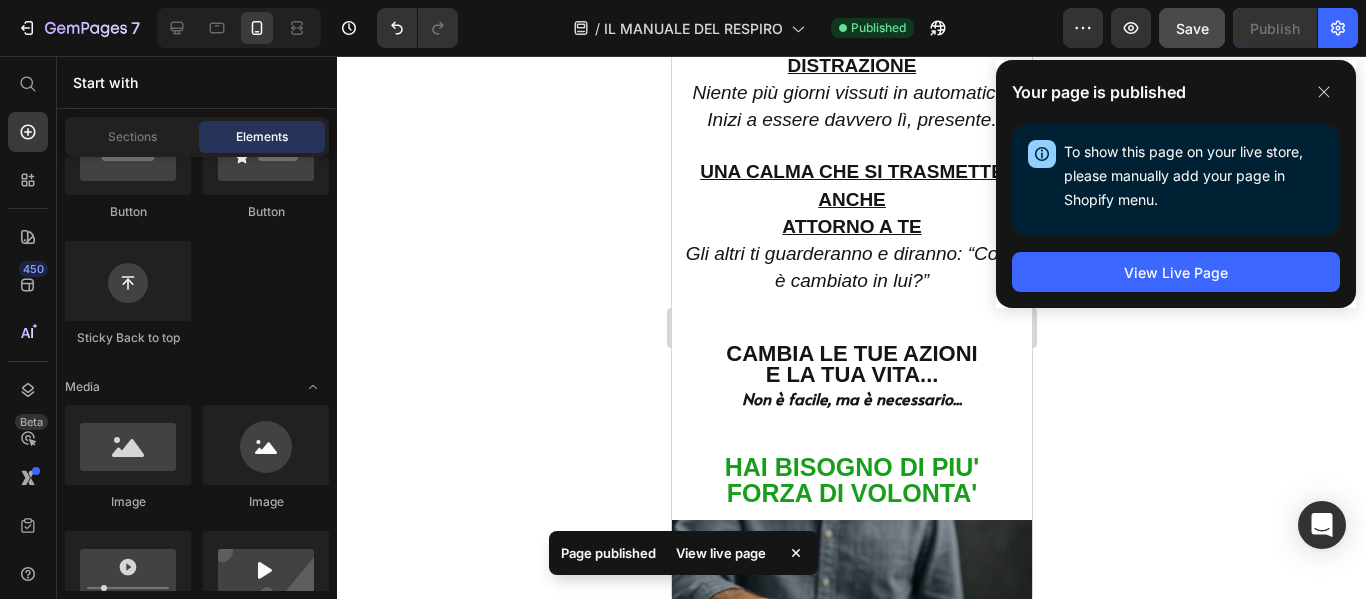 scroll, scrollTop: 5103, scrollLeft: 0, axis: vertical 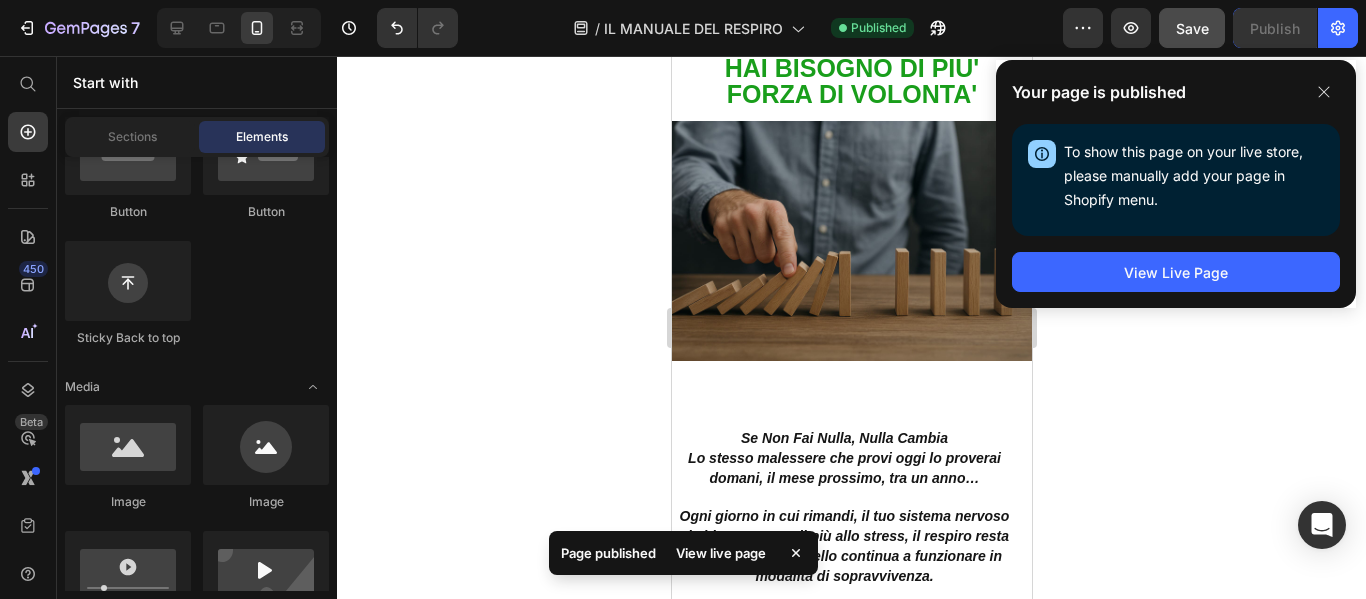 drag, startPoint x: 1026, startPoint y: 184, endPoint x: 1698, endPoint y: 291, distance: 680.4653 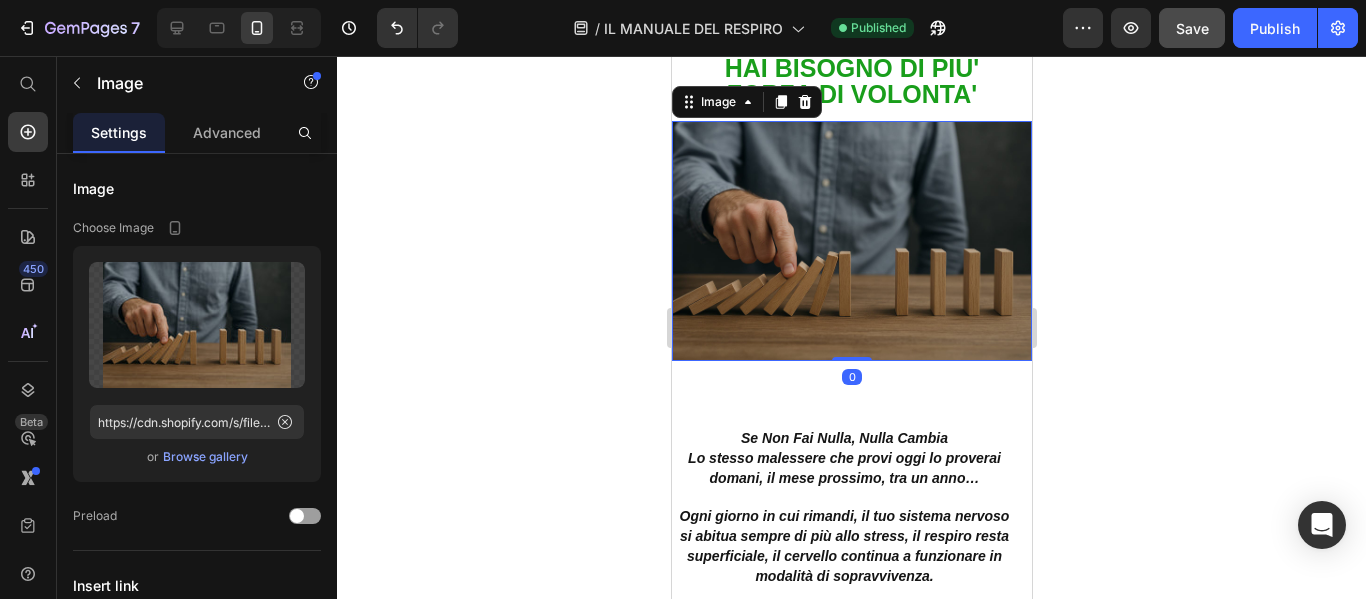 click at bounding box center (851, 241) 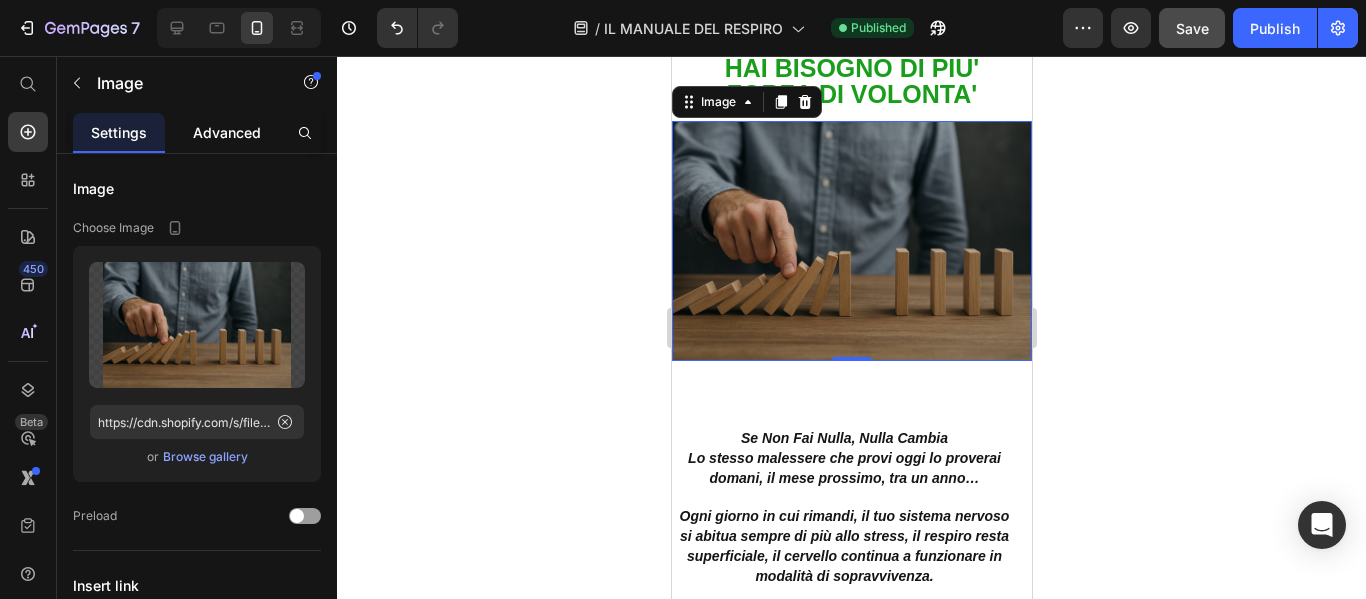click on "Advanced" at bounding box center (227, 132) 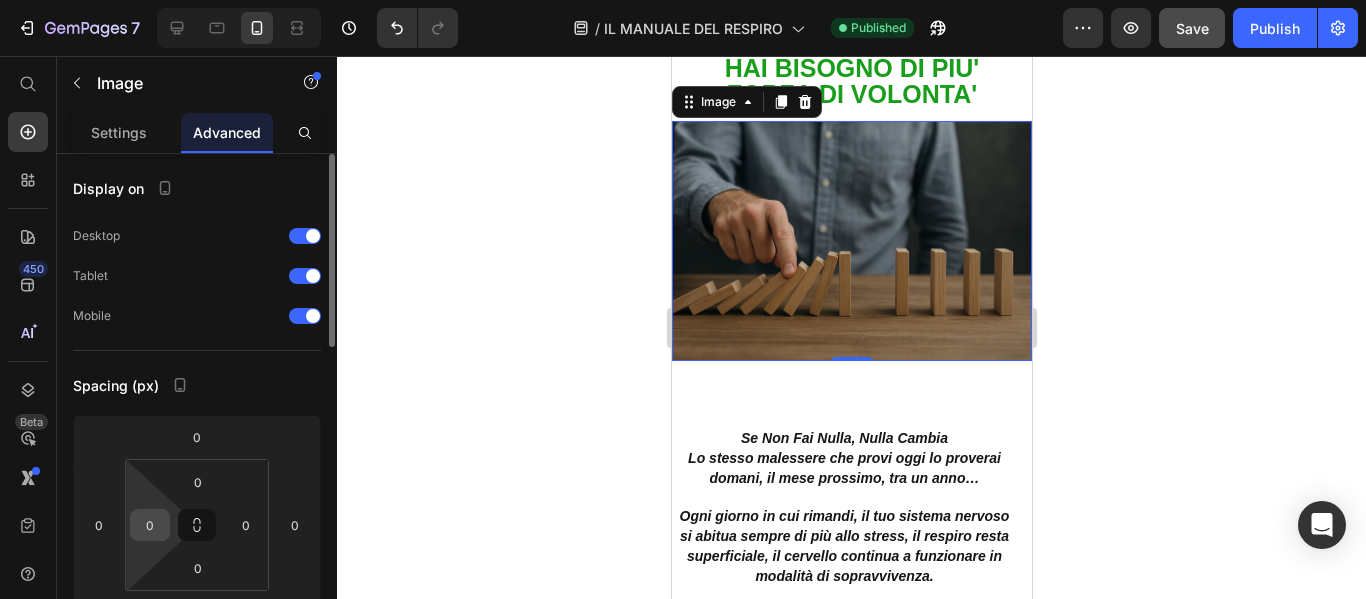 click on "0" at bounding box center (150, 525) 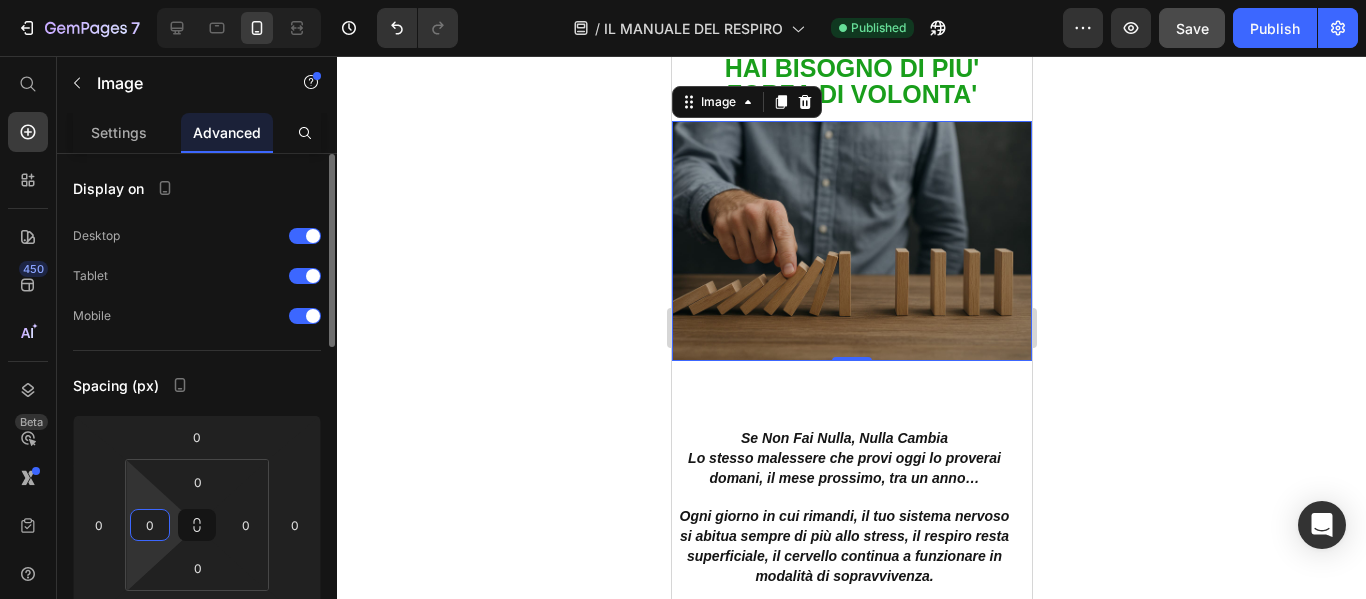 click on "0" at bounding box center (150, 525) 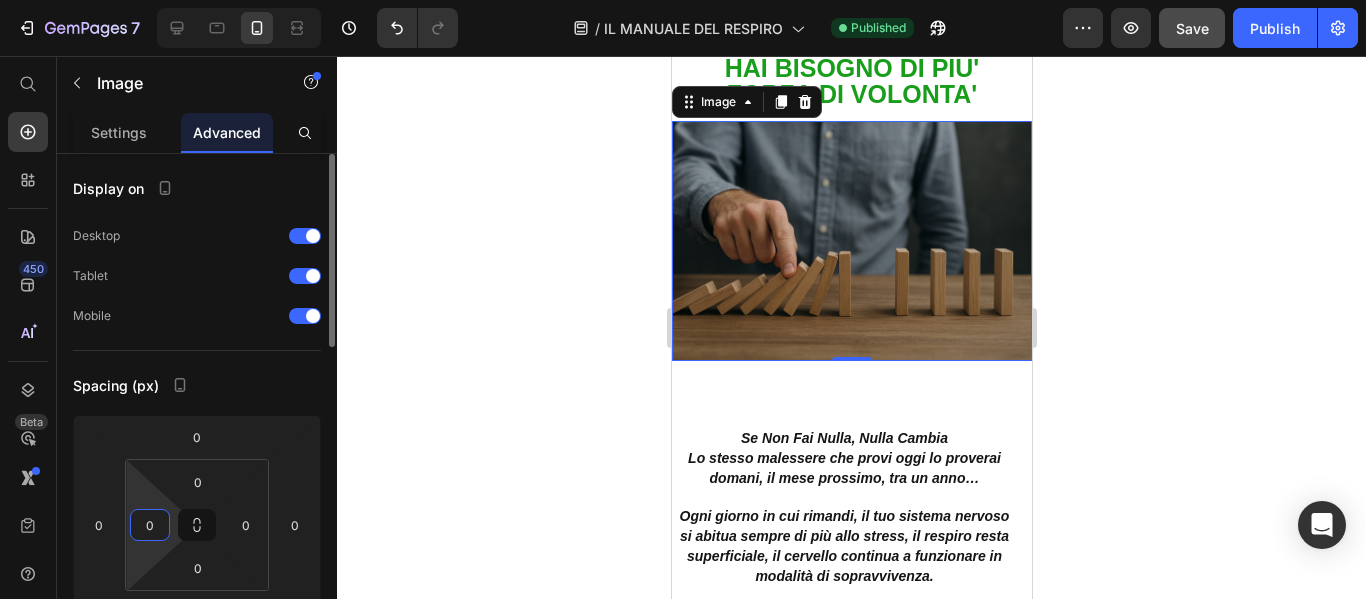click on "0" at bounding box center [150, 525] 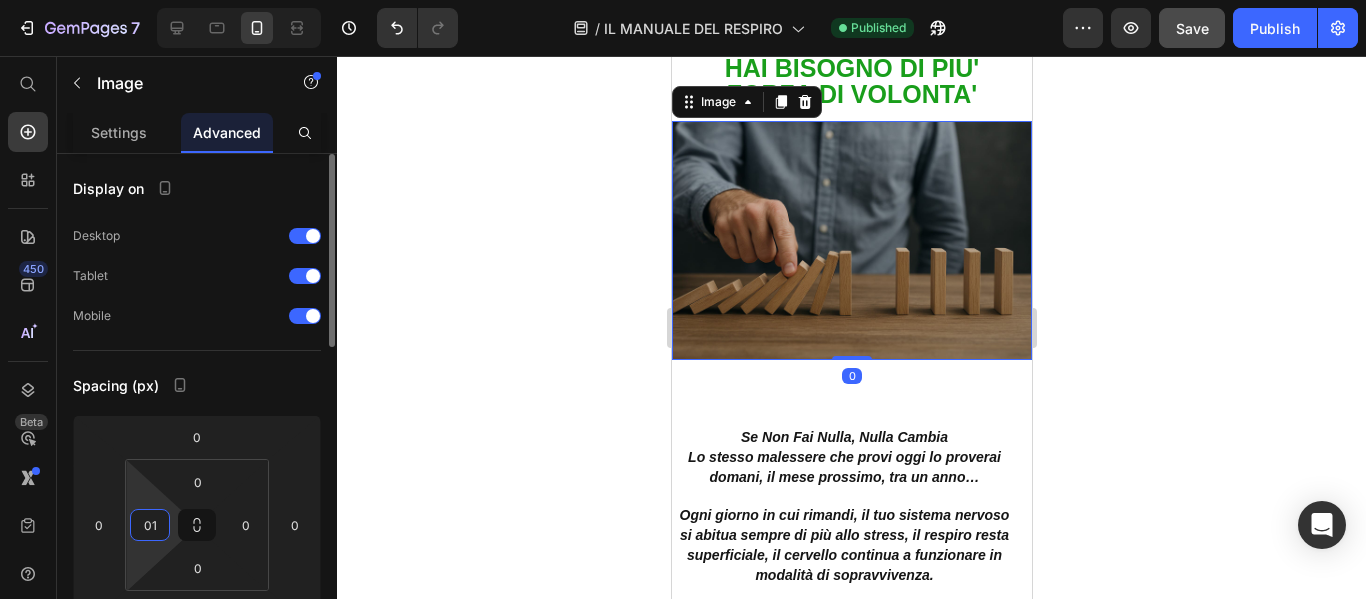 type on "010" 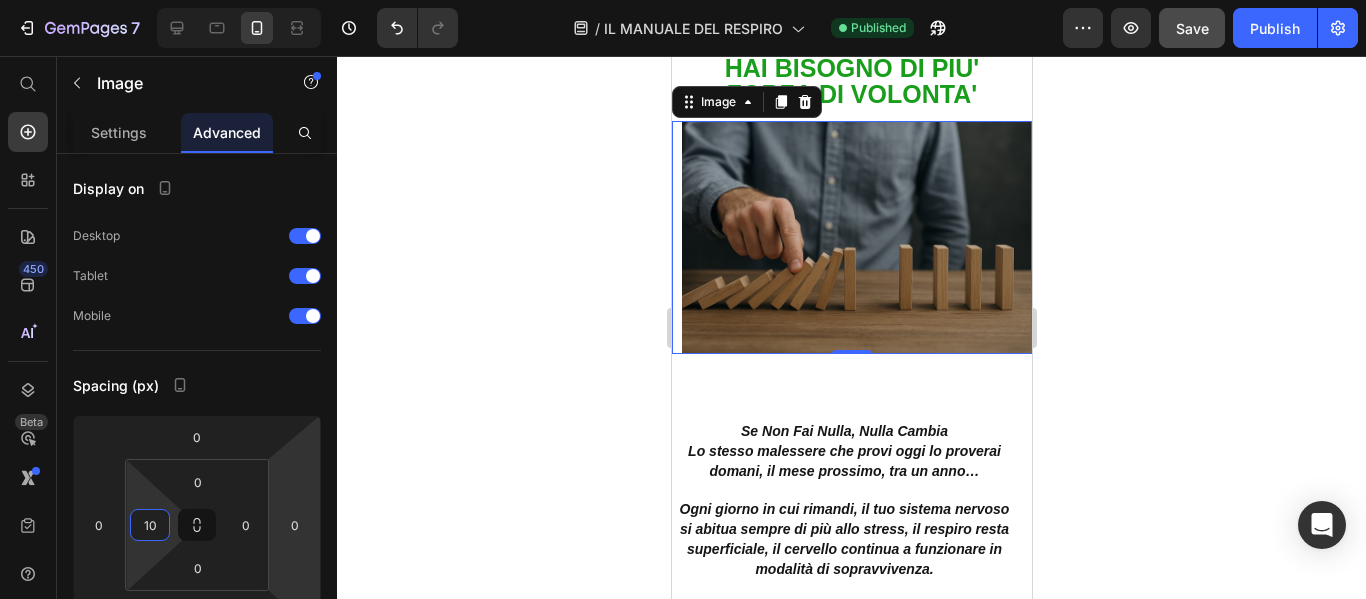 click 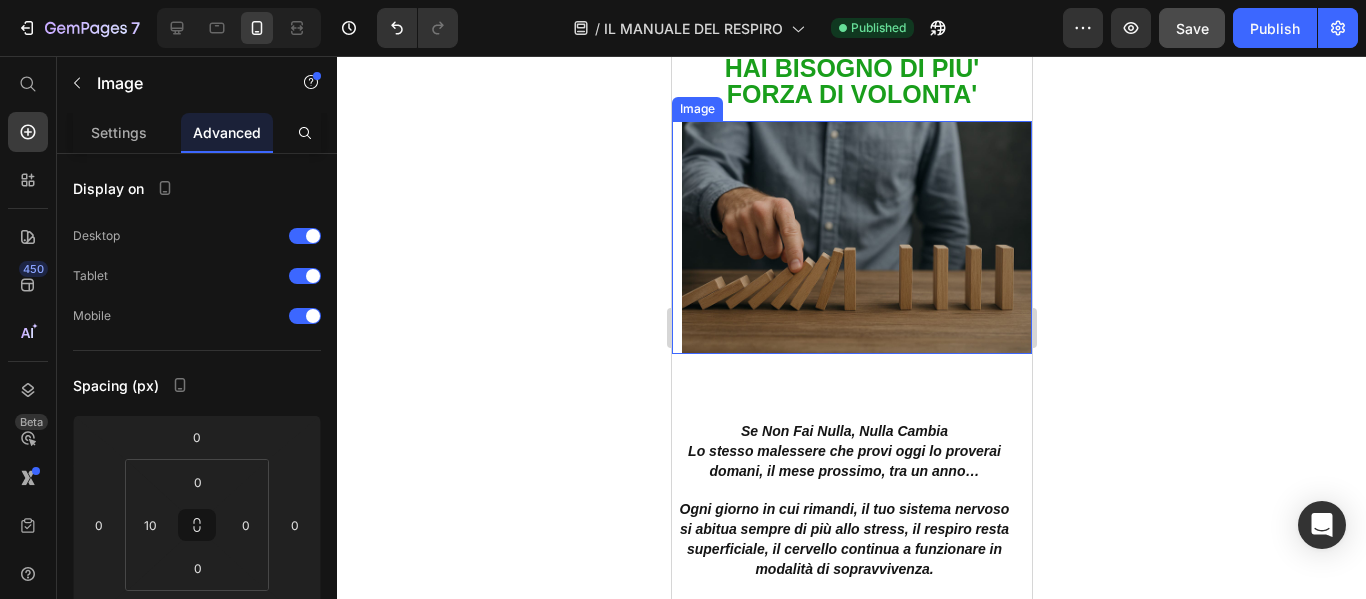 click at bounding box center [851, 237] 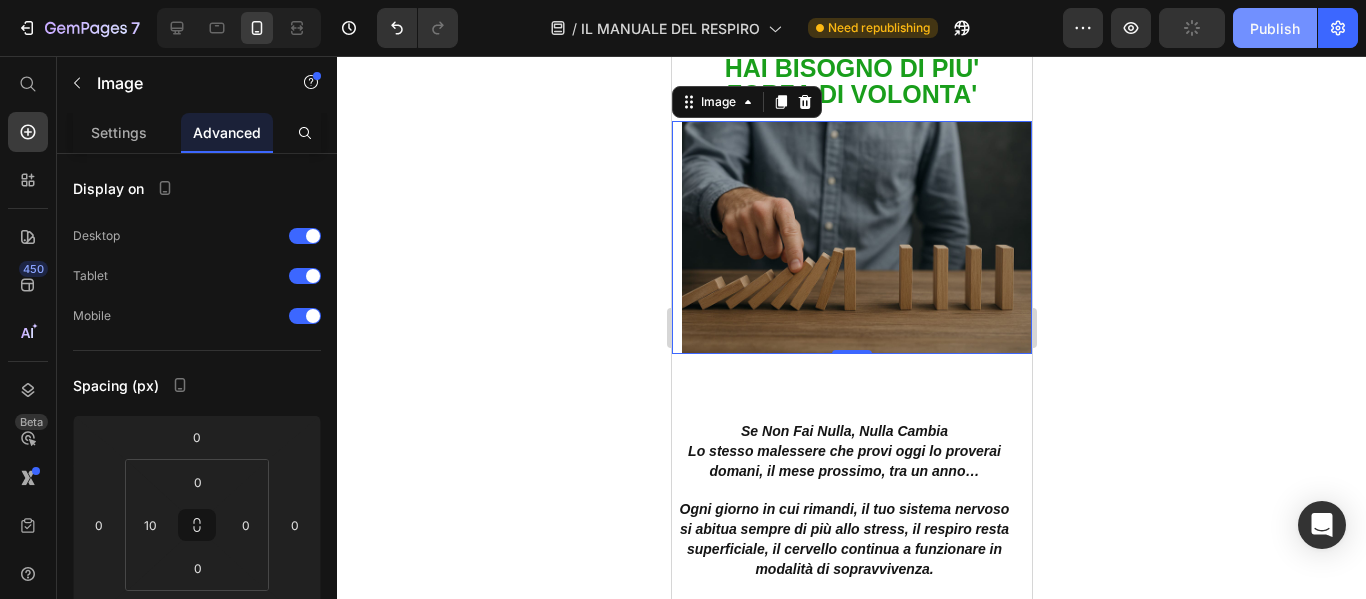 click on "Publish" 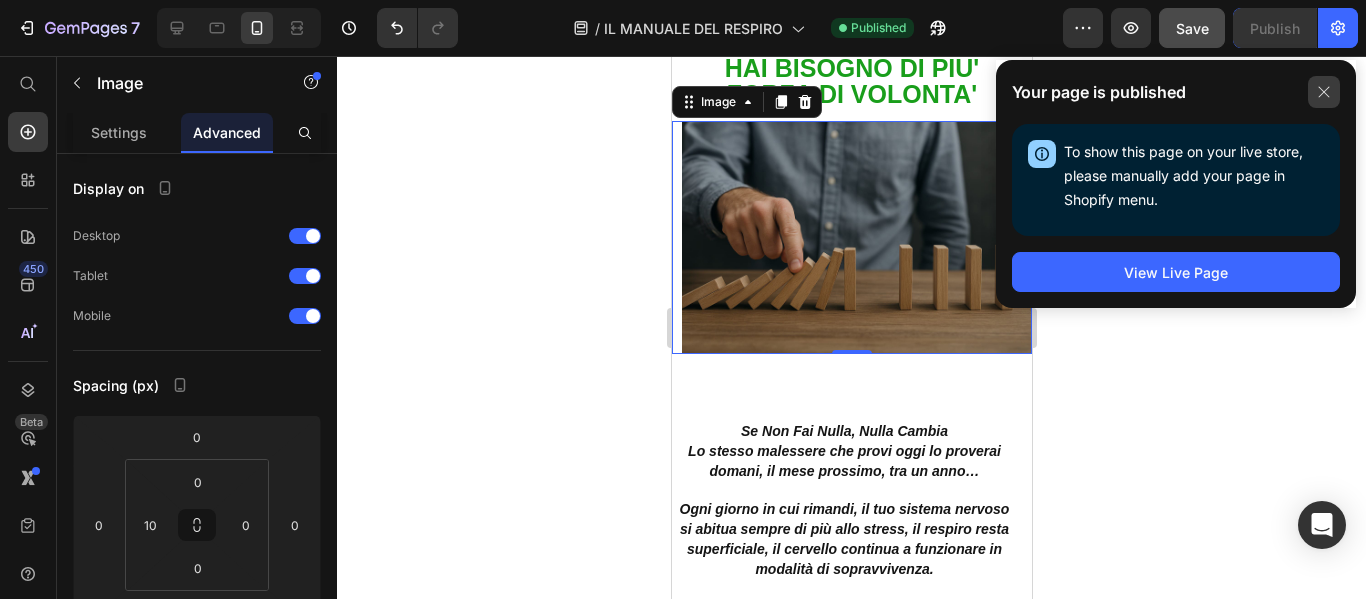 click 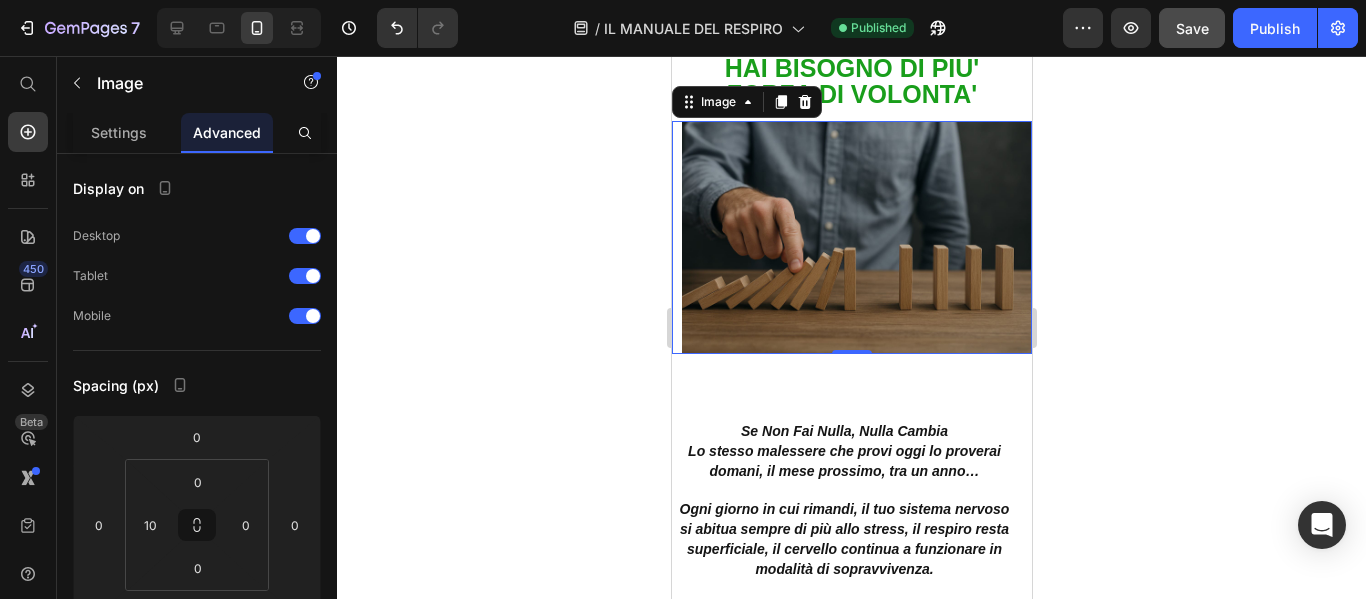 click 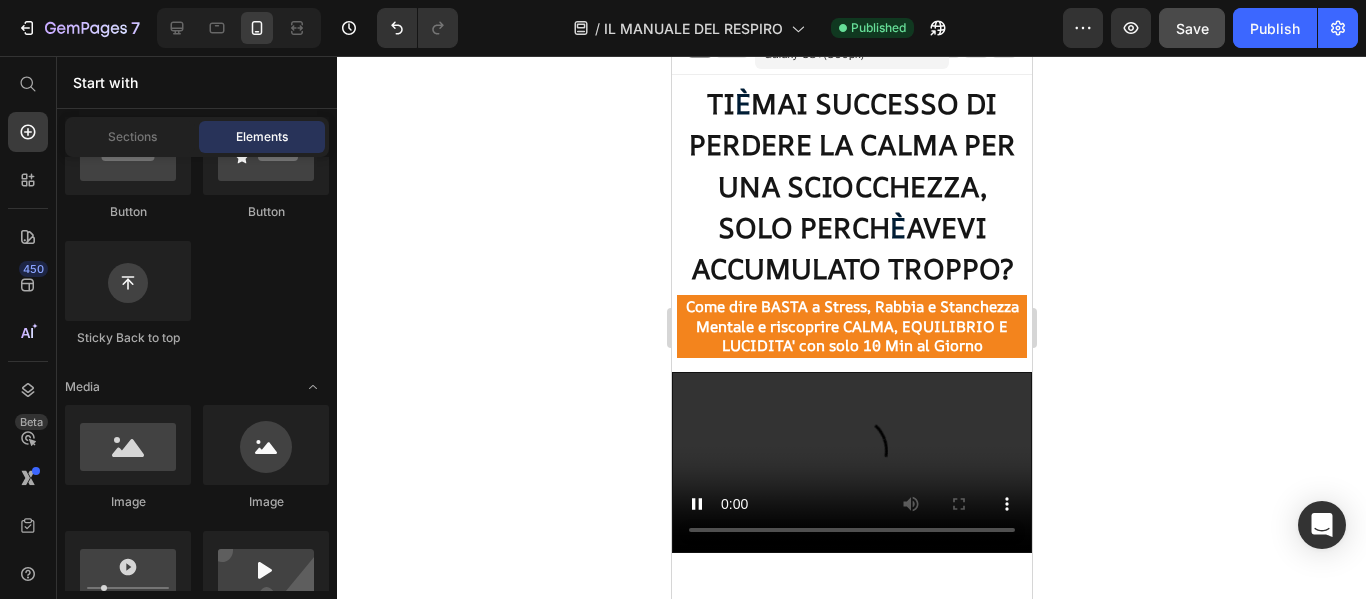 scroll, scrollTop: 0, scrollLeft: 0, axis: both 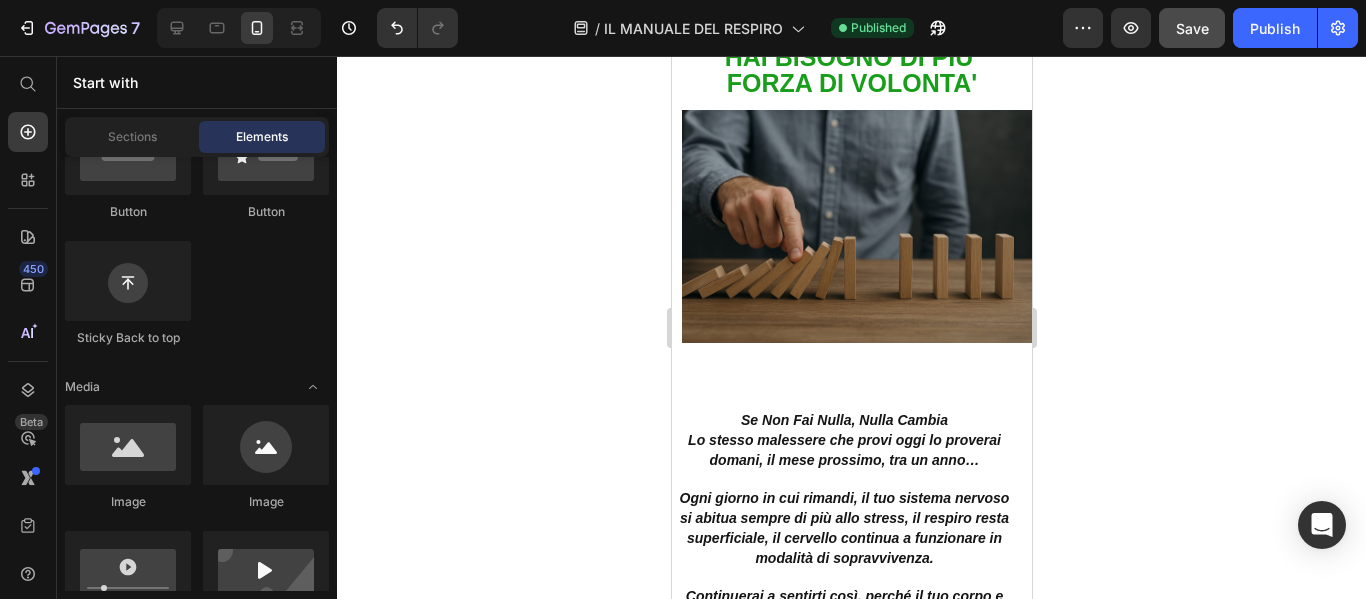 drag, startPoint x: 1026, startPoint y: 85, endPoint x: 1731, endPoint y: 295, distance: 735.612 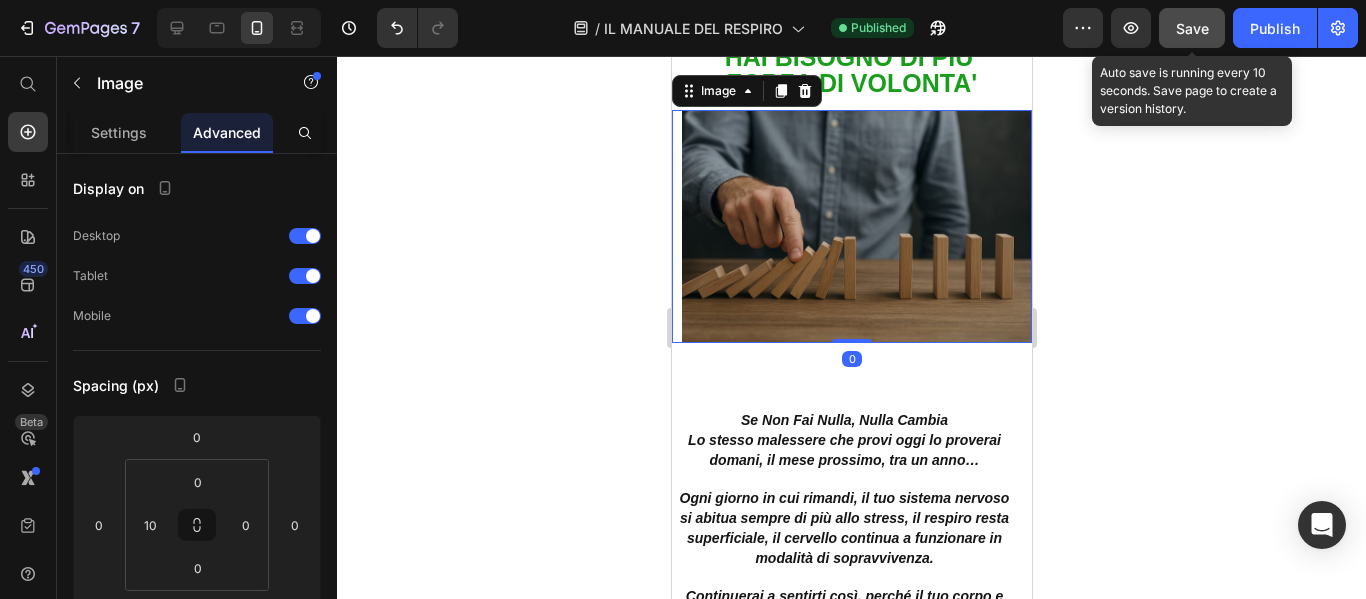 click on "Save" at bounding box center [1192, 28] 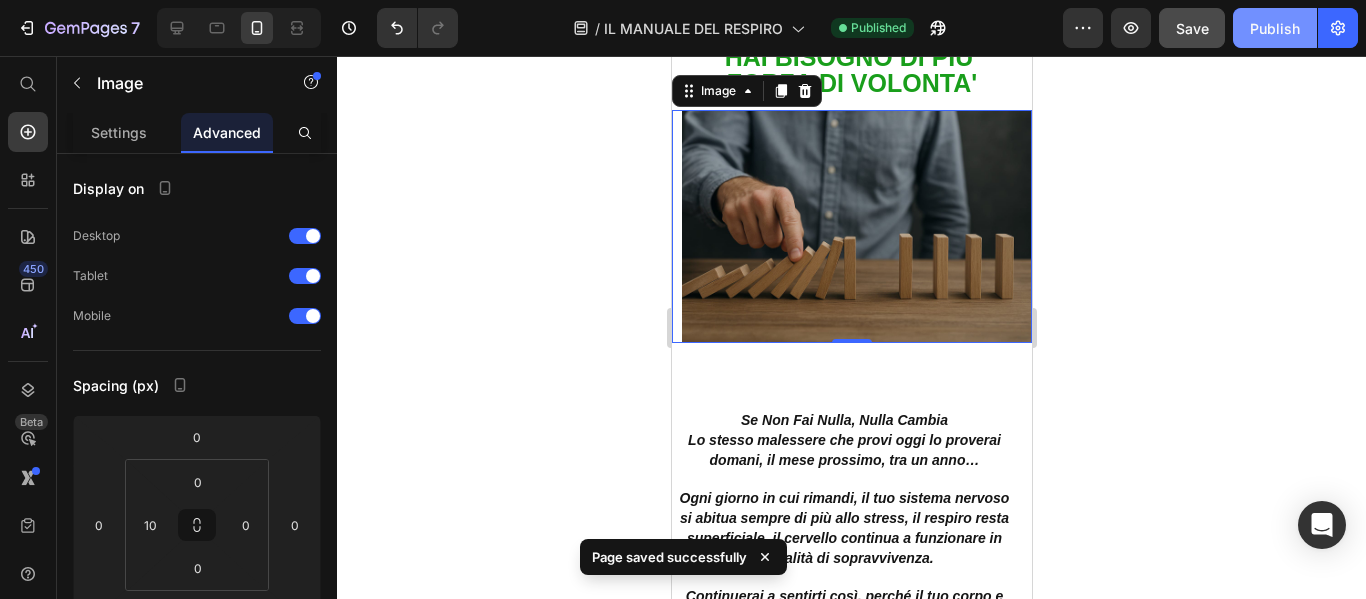 click on "Publish" at bounding box center [1275, 28] 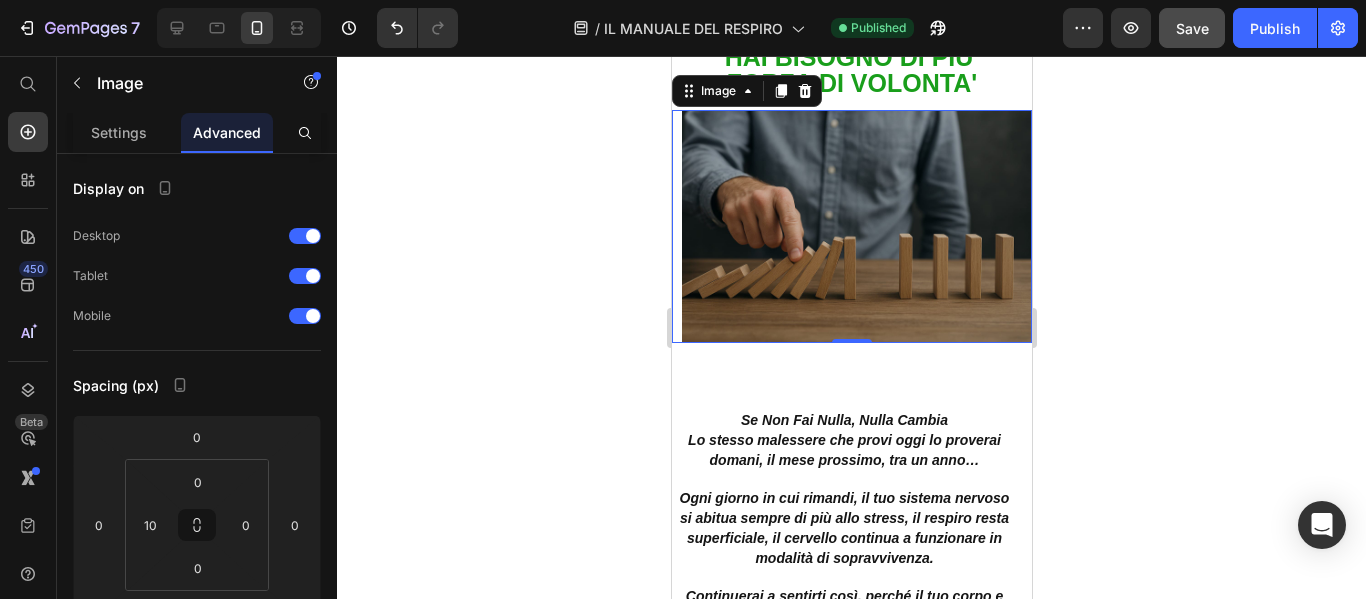 click at bounding box center (851, 226) 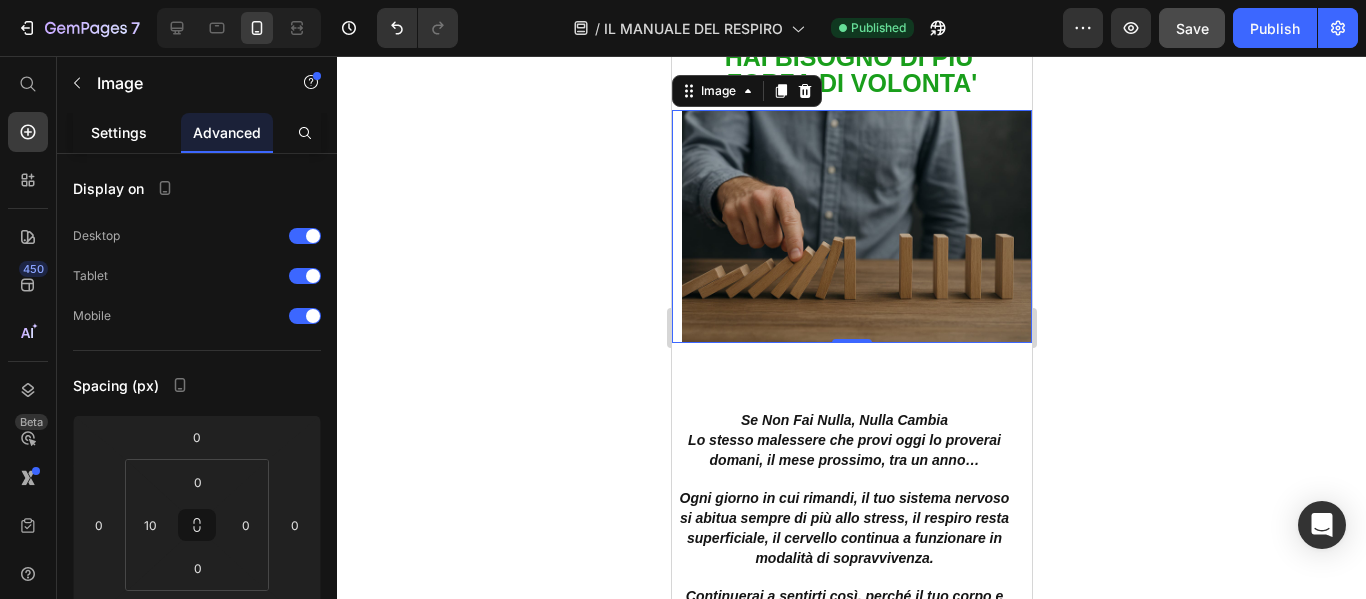 click on "Settings" 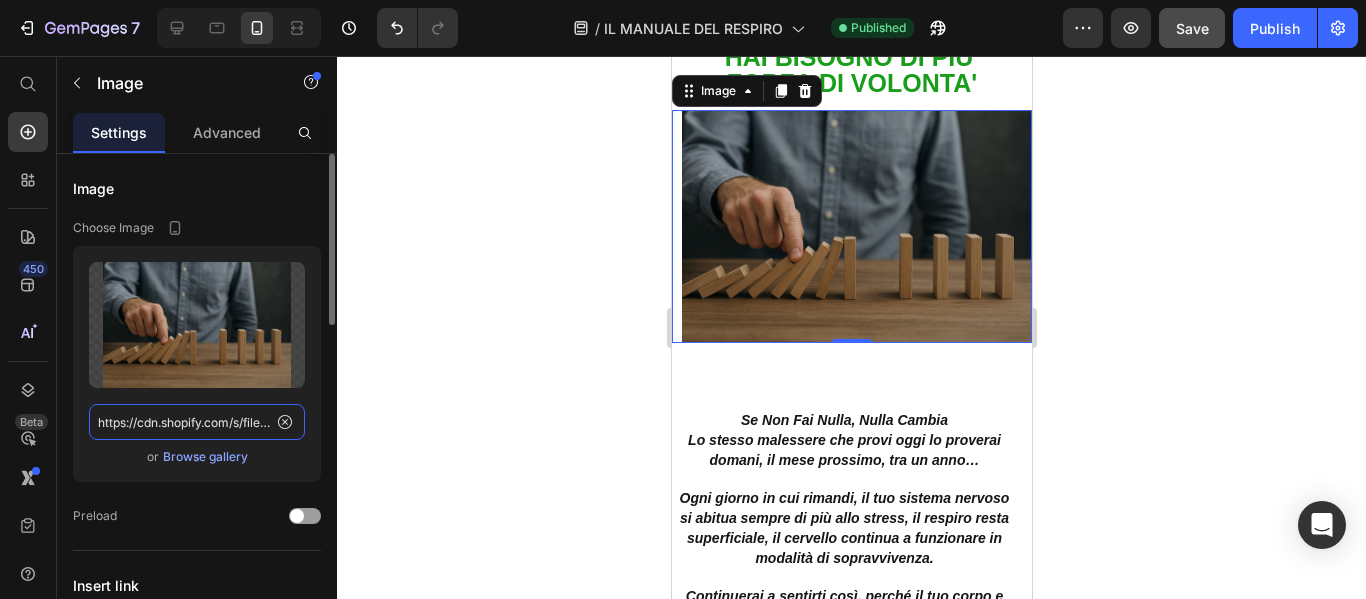 click on "https://cdn.shopify.com/s/files/1/0932/4845/4988/files/gempages_558770364230927262-e0615ca6-c7f0-411e-ae96-5b0fd892015c.jpg" 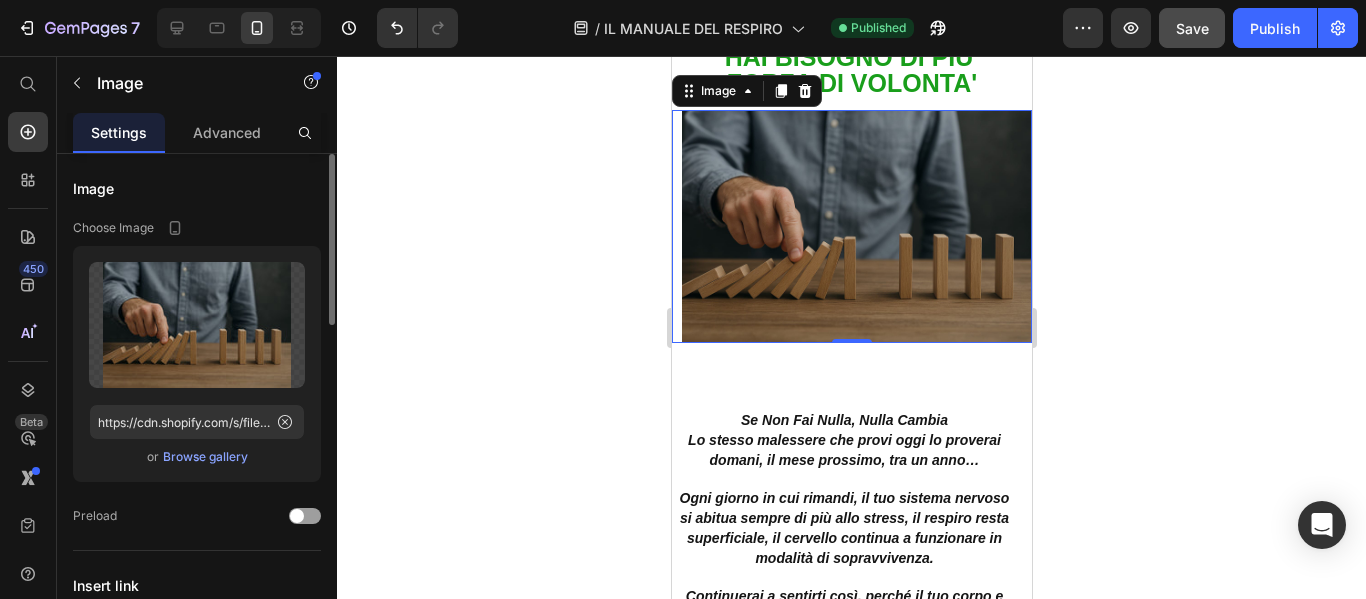click on "Browse gallery" at bounding box center [205, 457] 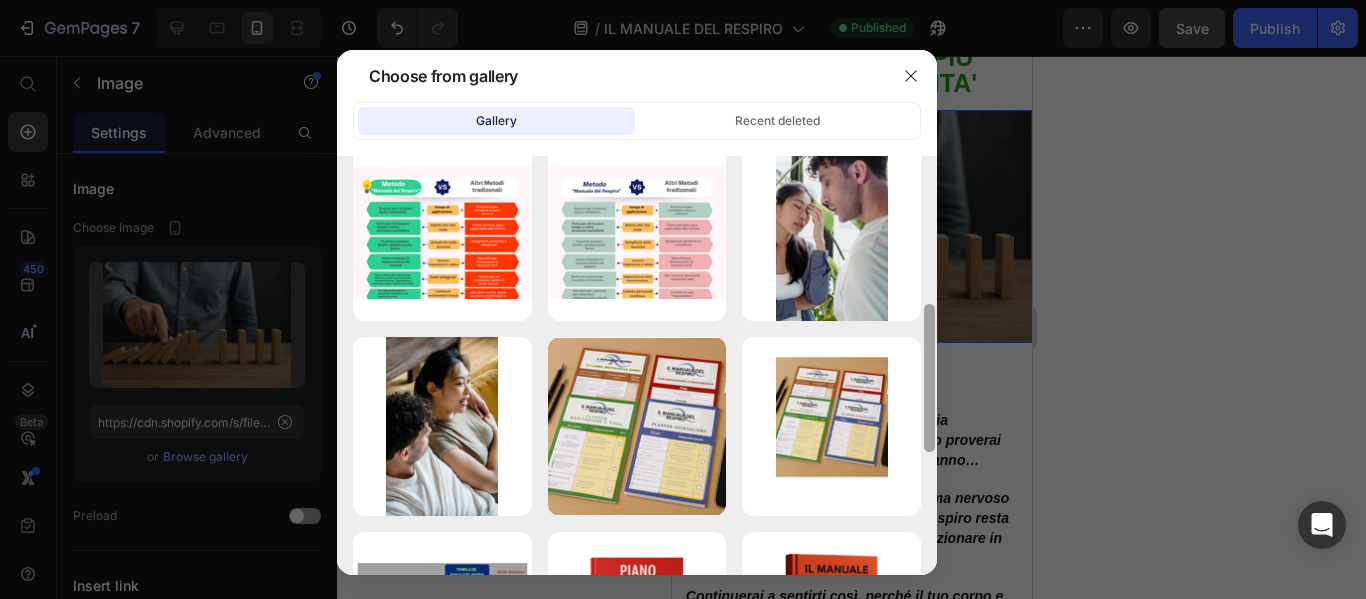click at bounding box center (929, 365) 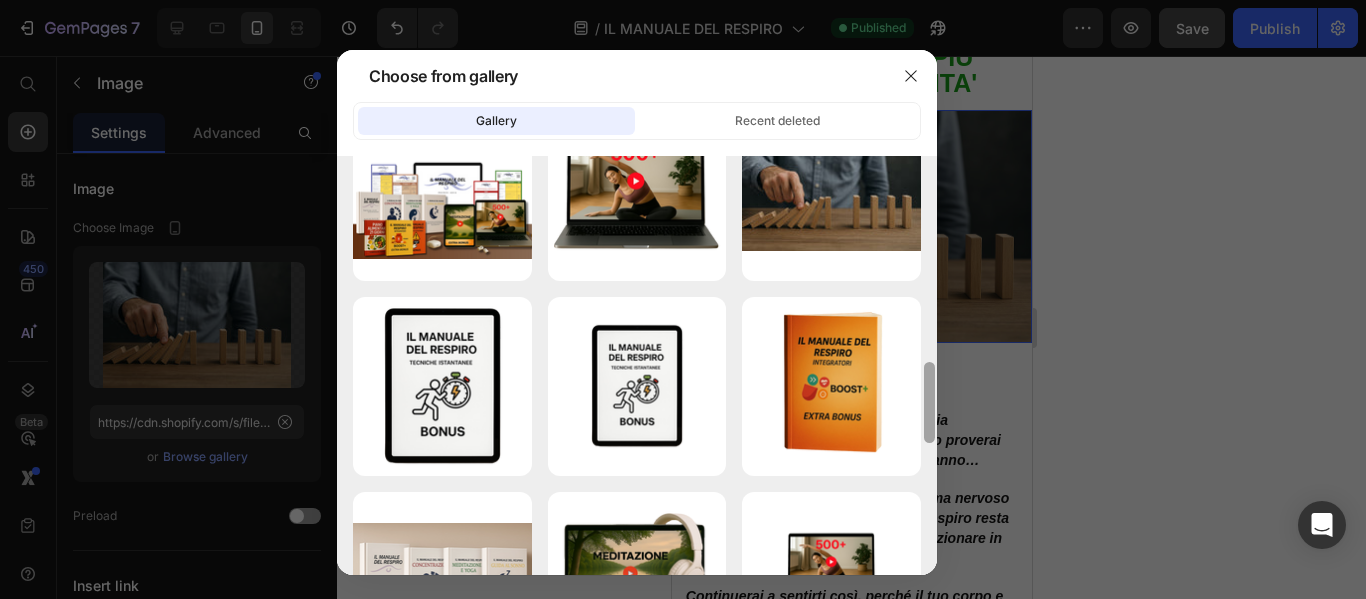 scroll, scrollTop: 1046, scrollLeft: 0, axis: vertical 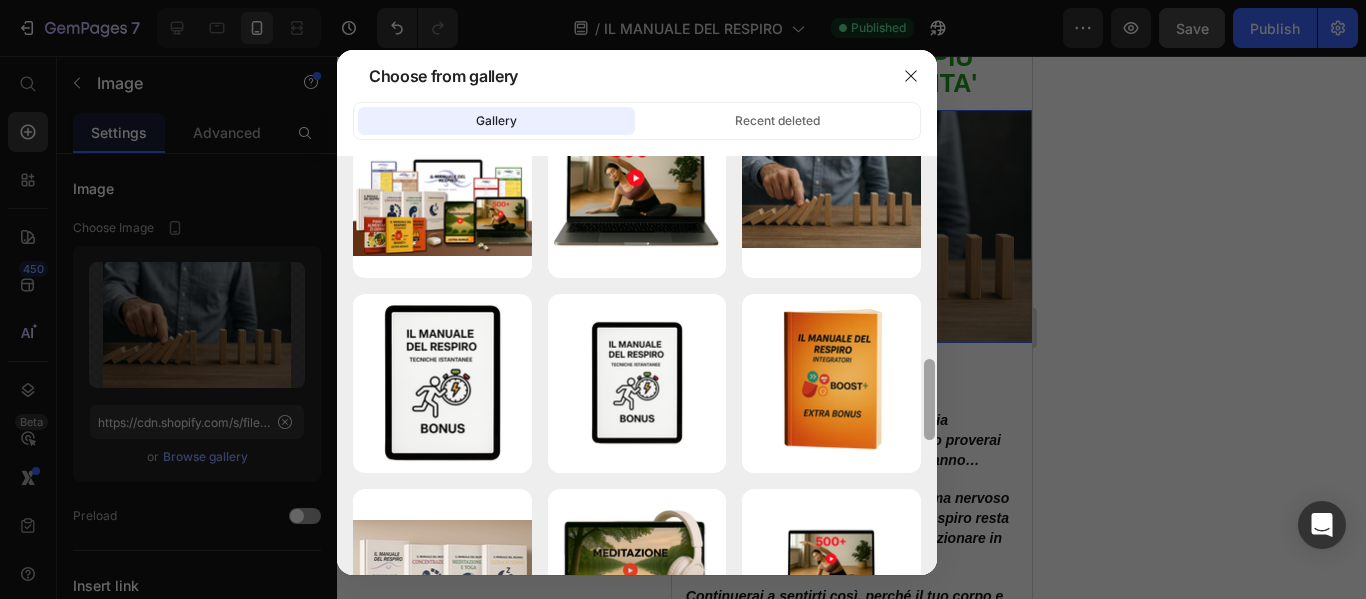 drag, startPoint x: 932, startPoint y: 406, endPoint x: 952, endPoint y: 628, distance: 222.89908 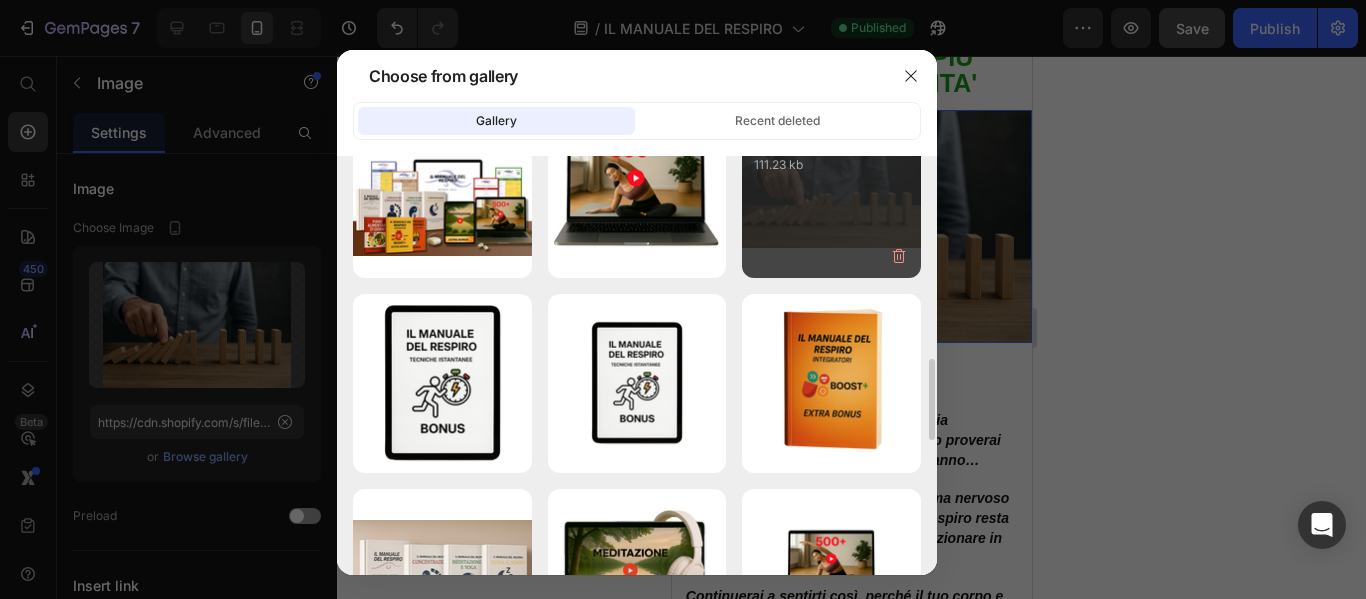 click on "WhatsApp Image ...30.jpeg 111.23 kb" at bounding box center (831, 151) 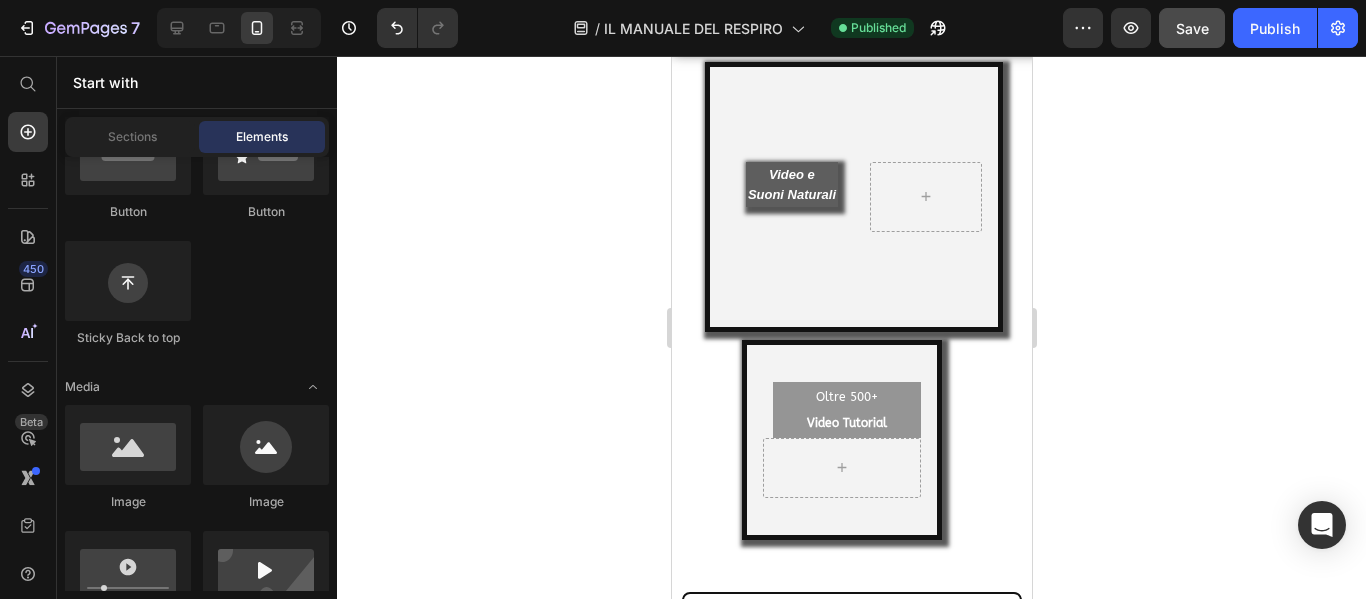 scroll, scrollTop: 8368, scrollLeft: 0, axis: vertical 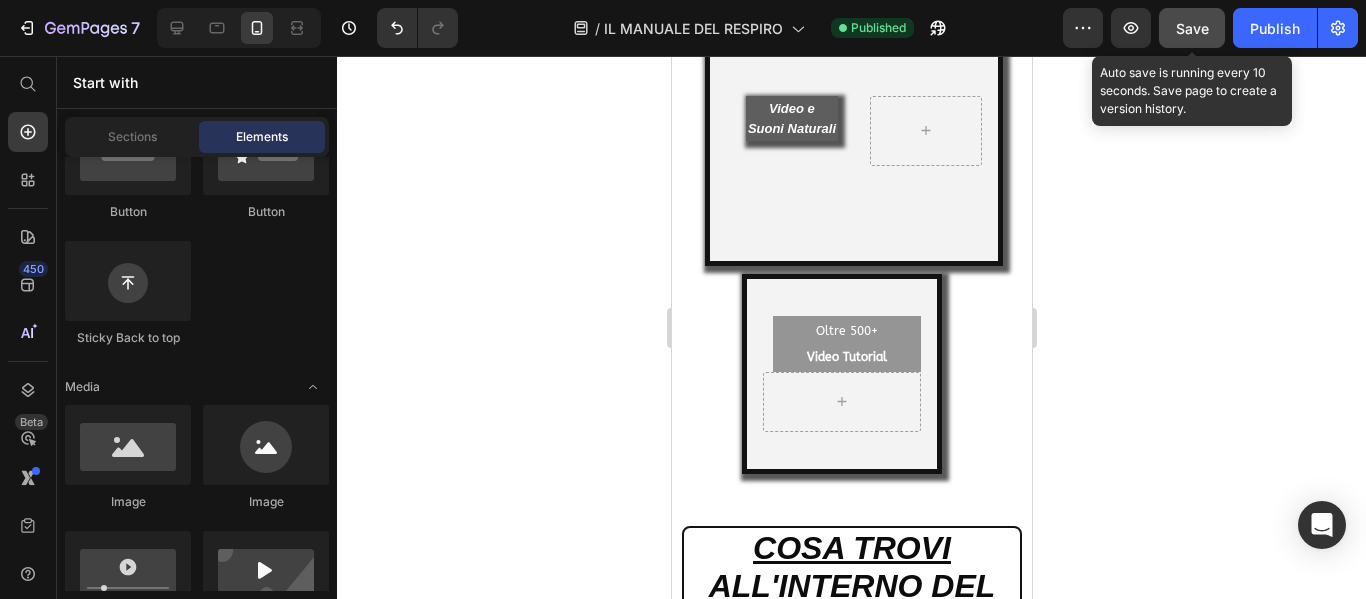 click on "Save" at bounding box center [1192, 28] 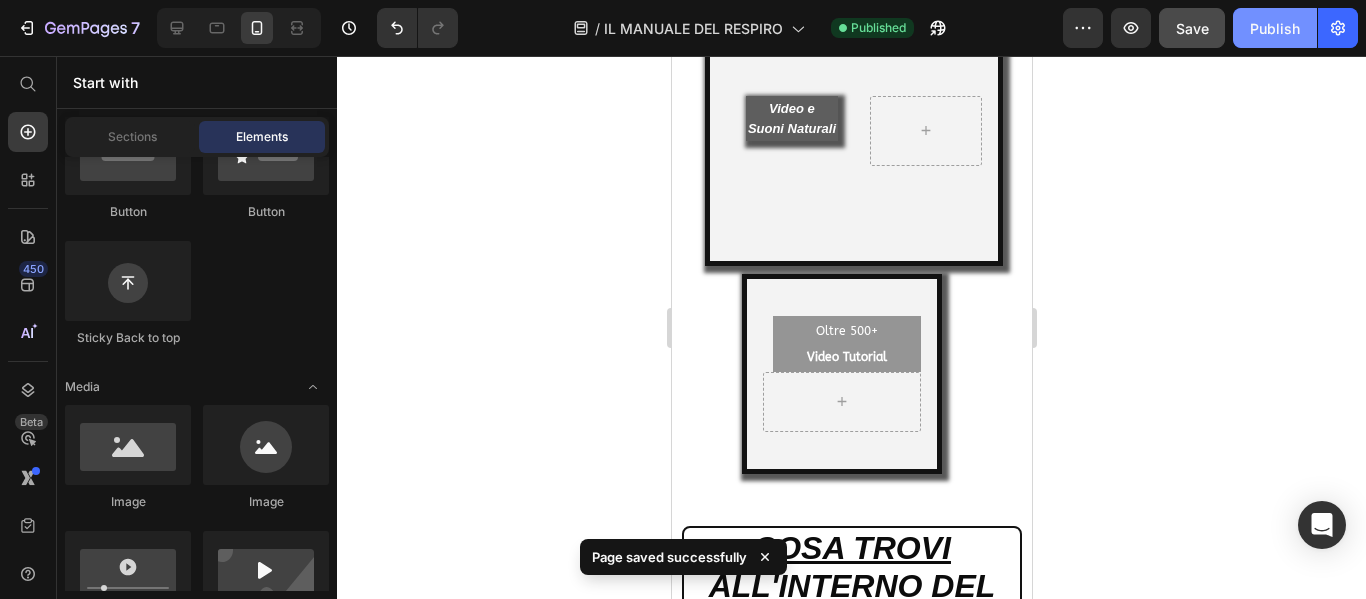 click on "Publish" at bounding box center [1275, 28] 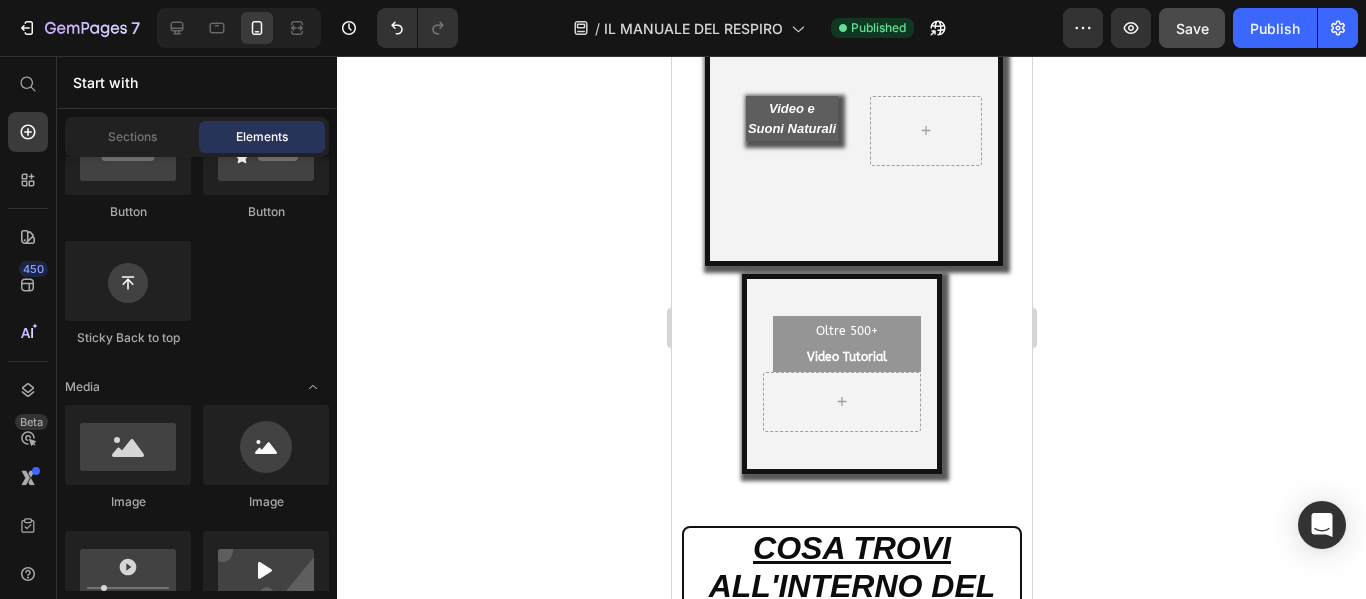 click 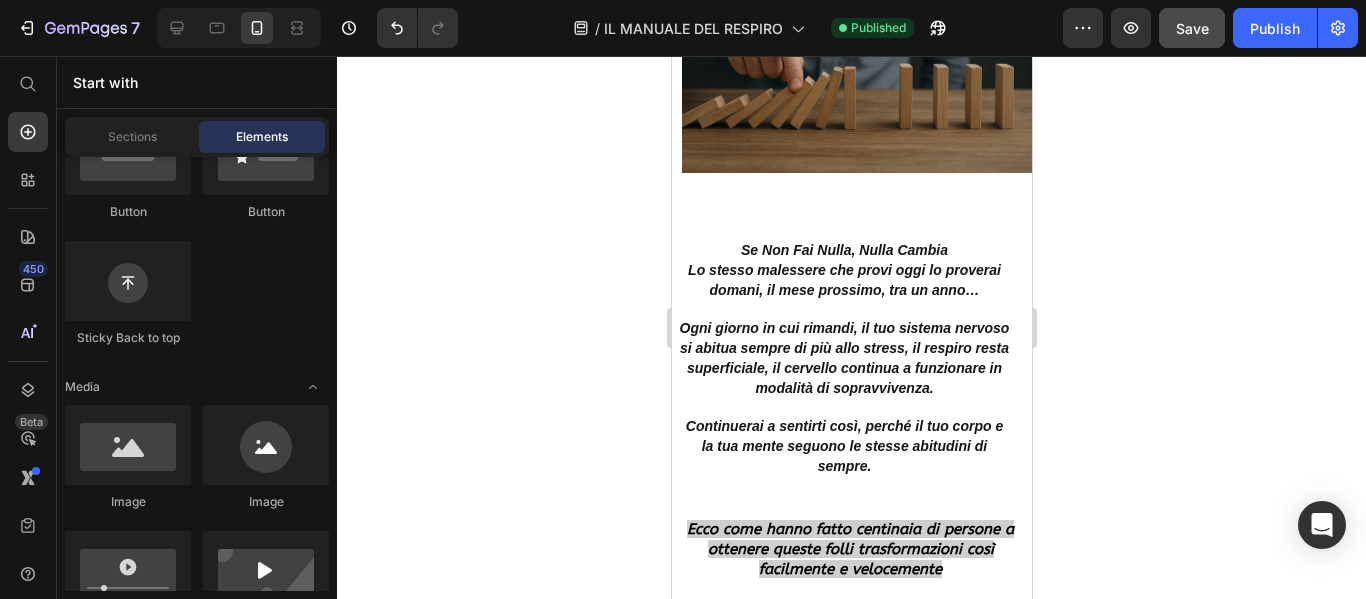 scroll, scrollTop: 5317, scrollLeft: 0, axis: vertical 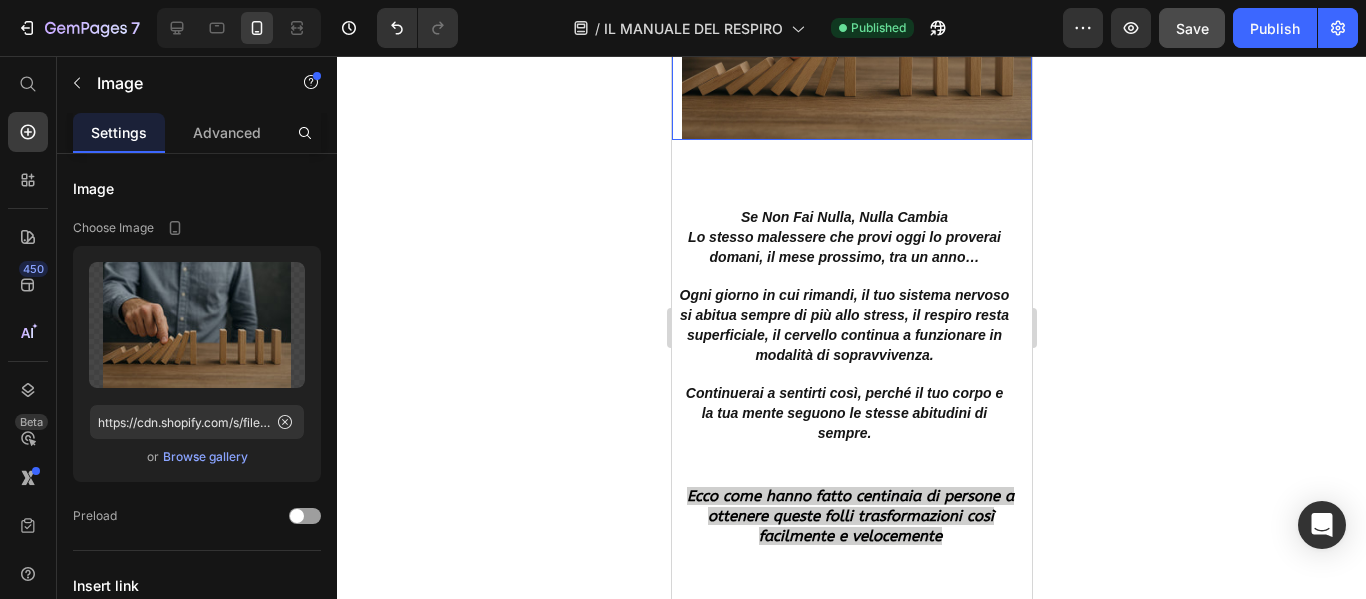 click at bounding box center [851, 23] 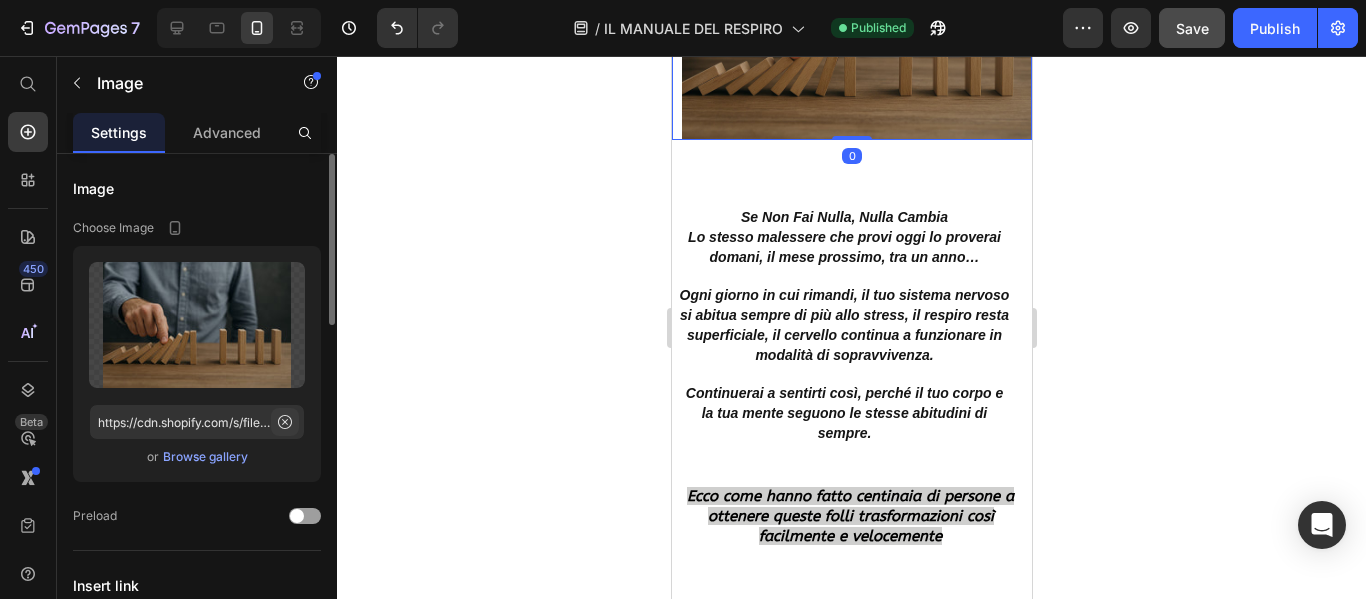 click 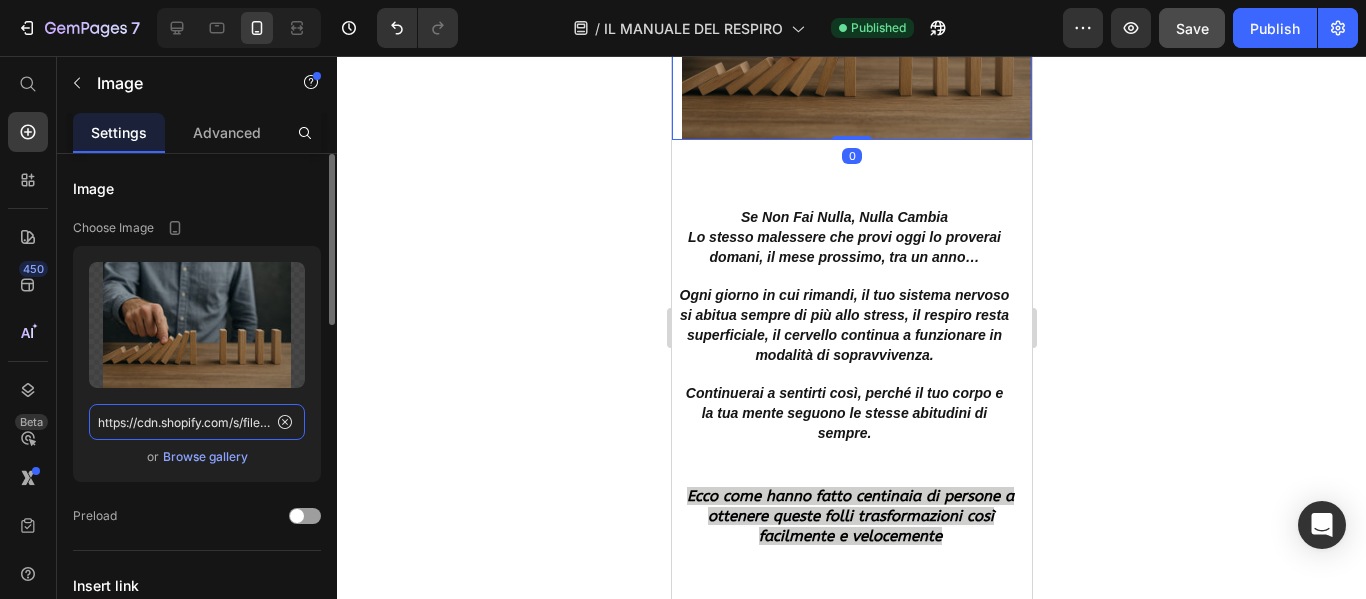 type 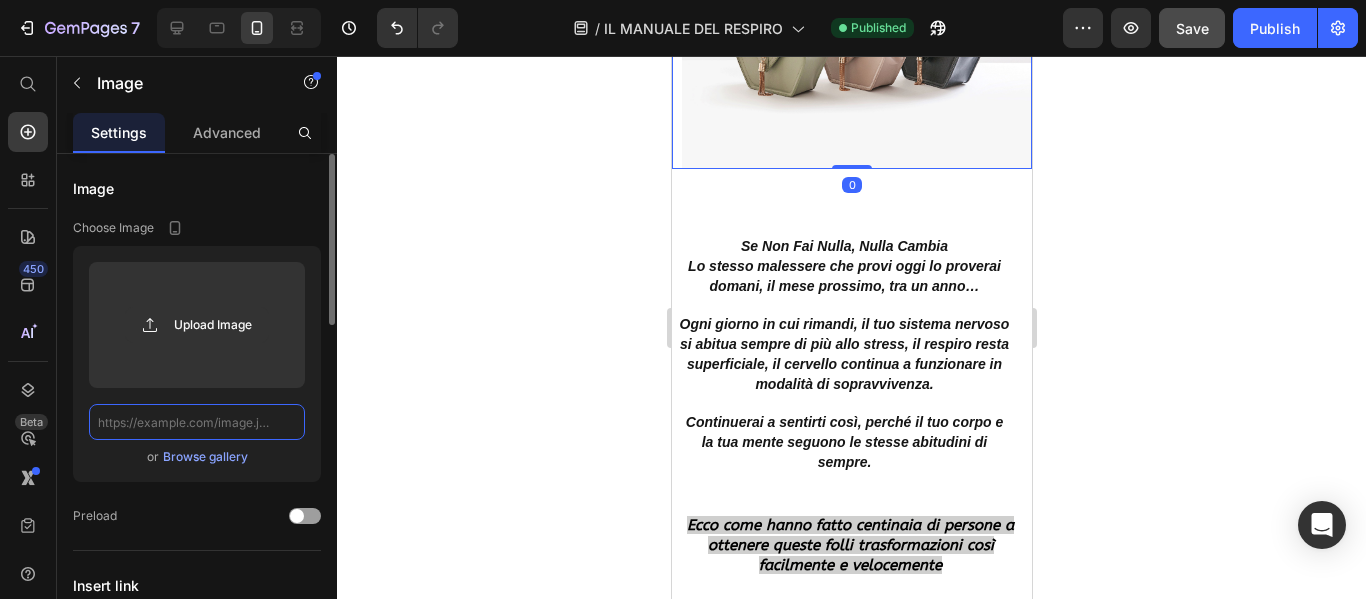 scroll, scrollTop: 0, scrollLeft: 0, axis: both 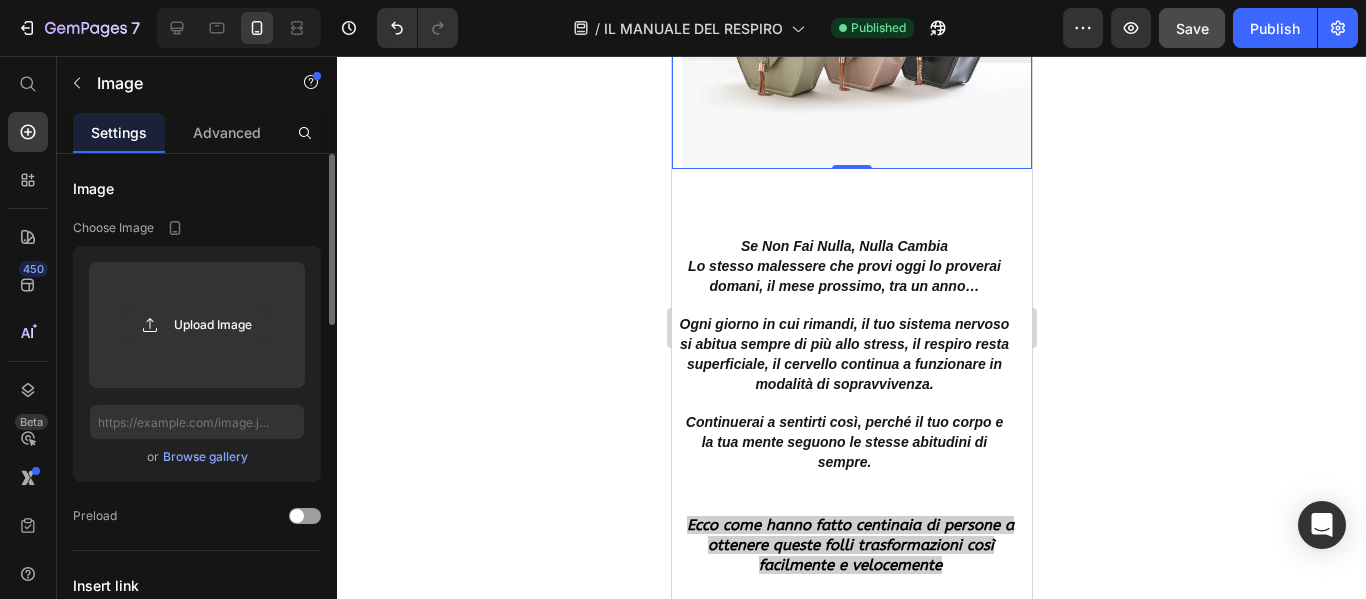click on "Browse gallery" at bounding box center [205, 457] 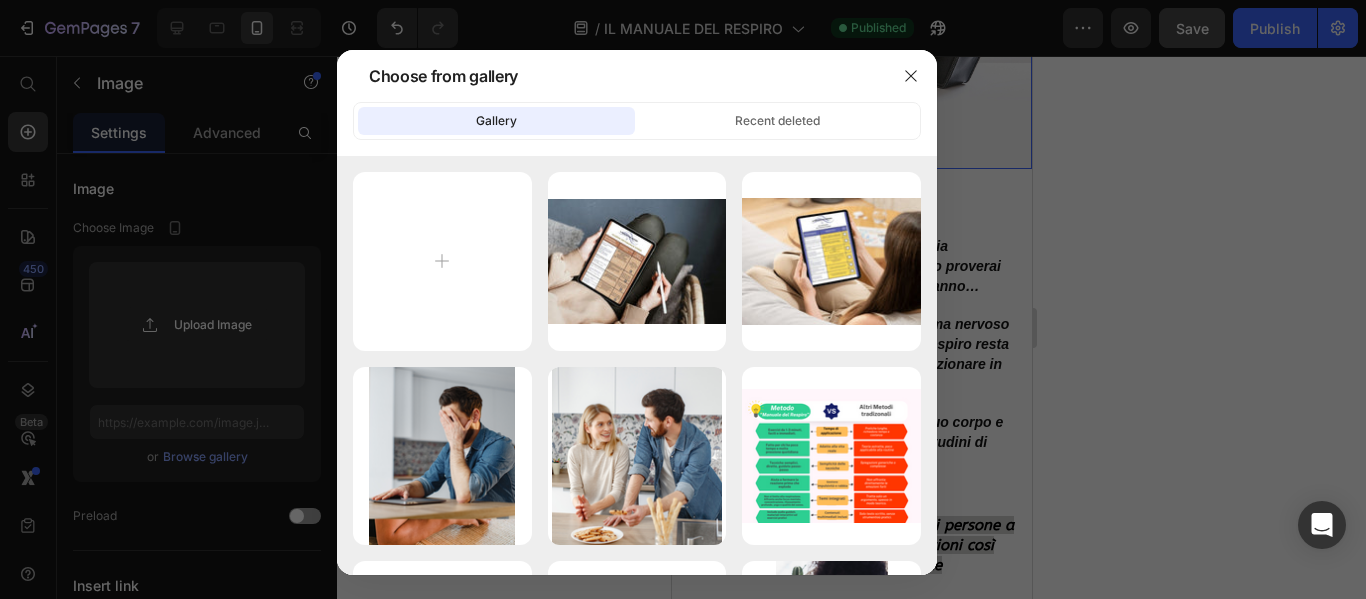 click on "Choose from gallery" at bounding box center (443, 76) 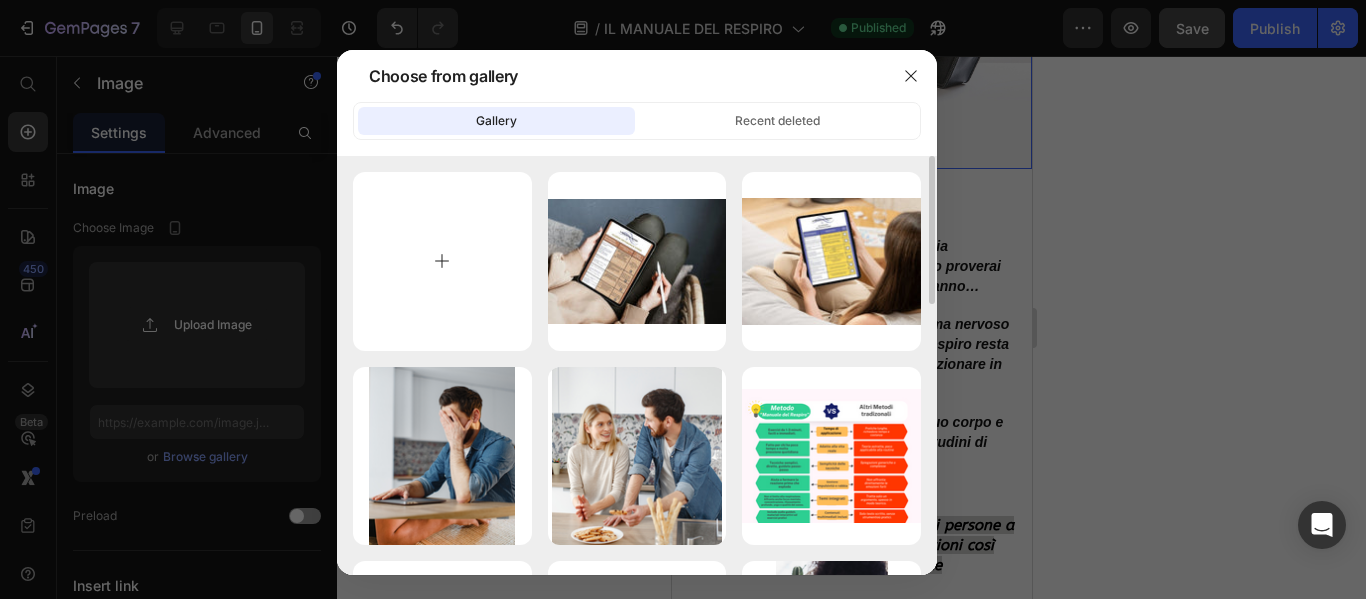 click at bounding box center [442, 261] 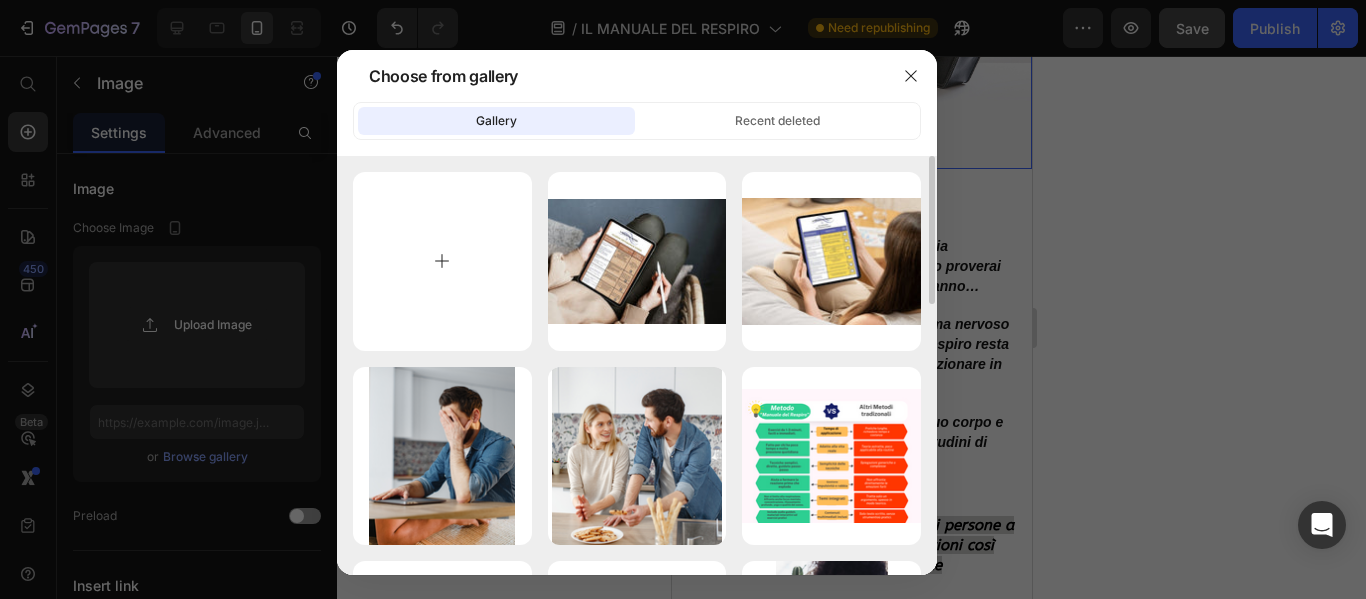 click at bounding box center [442, 261] 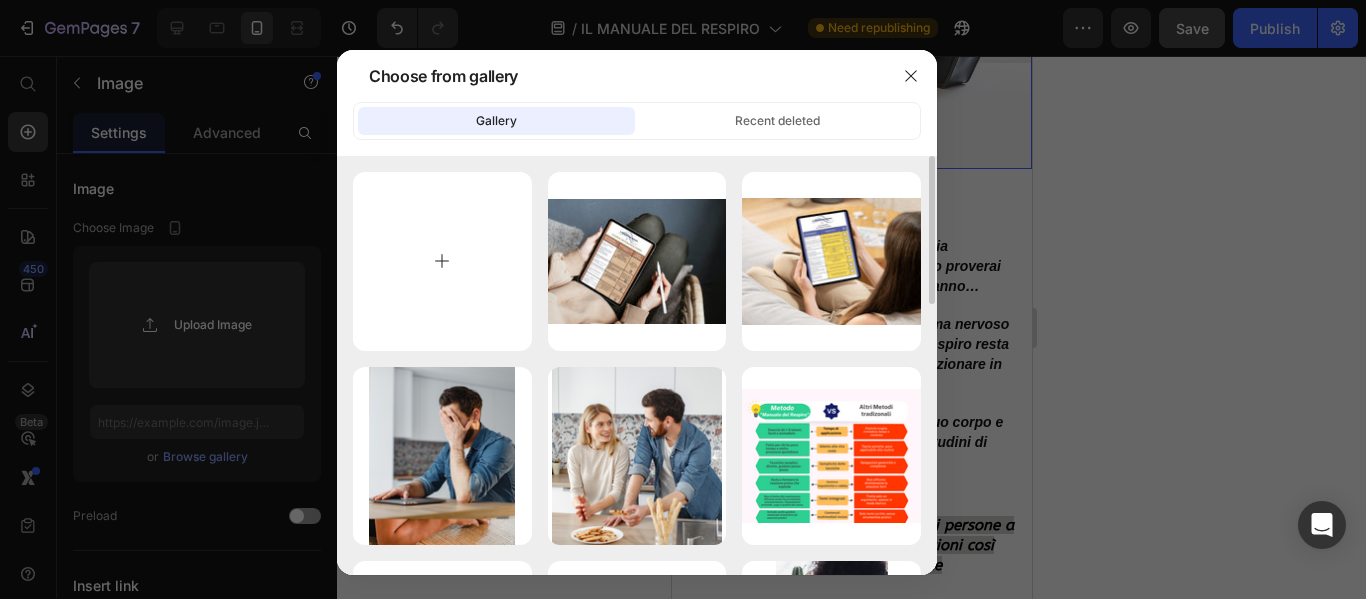 type on "C:\fakepath\WhatsApp Image 2025-03-29 at 17.51.30.jpeg" 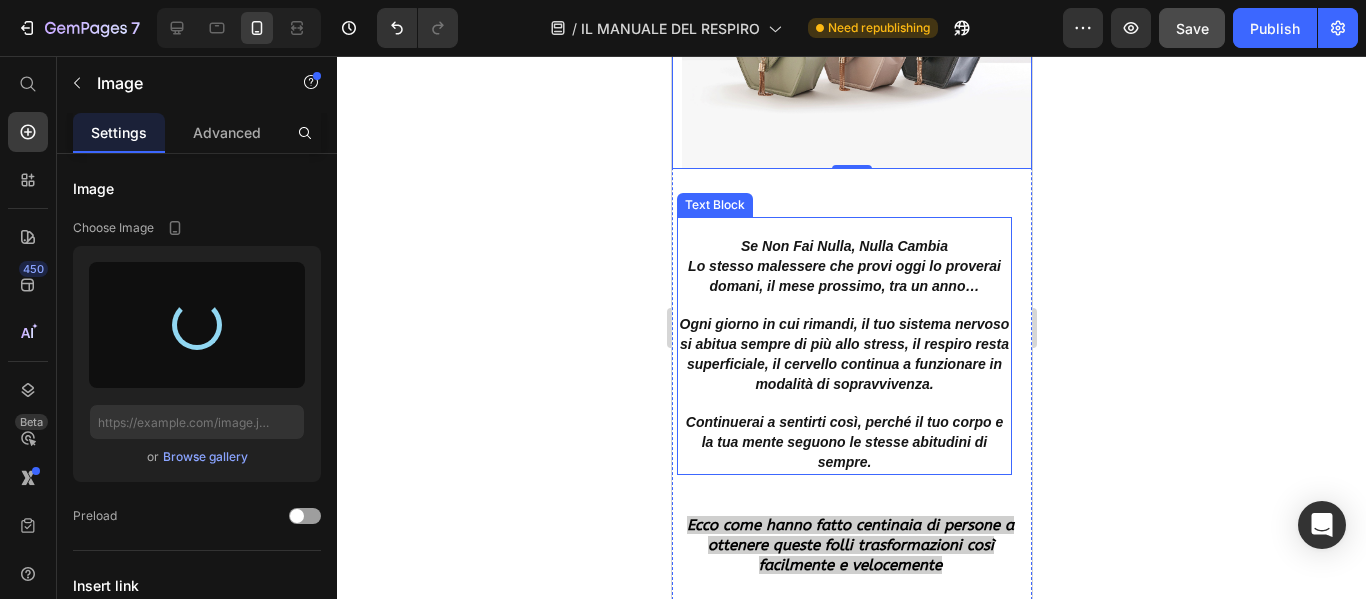 type on "https://cdn.shopify.com/s/files/1/0932/4845/4988/files/gempages_558770364230927262-e0615ca6-c7f0-411e-ae96-5b0fd892015c.jpg" 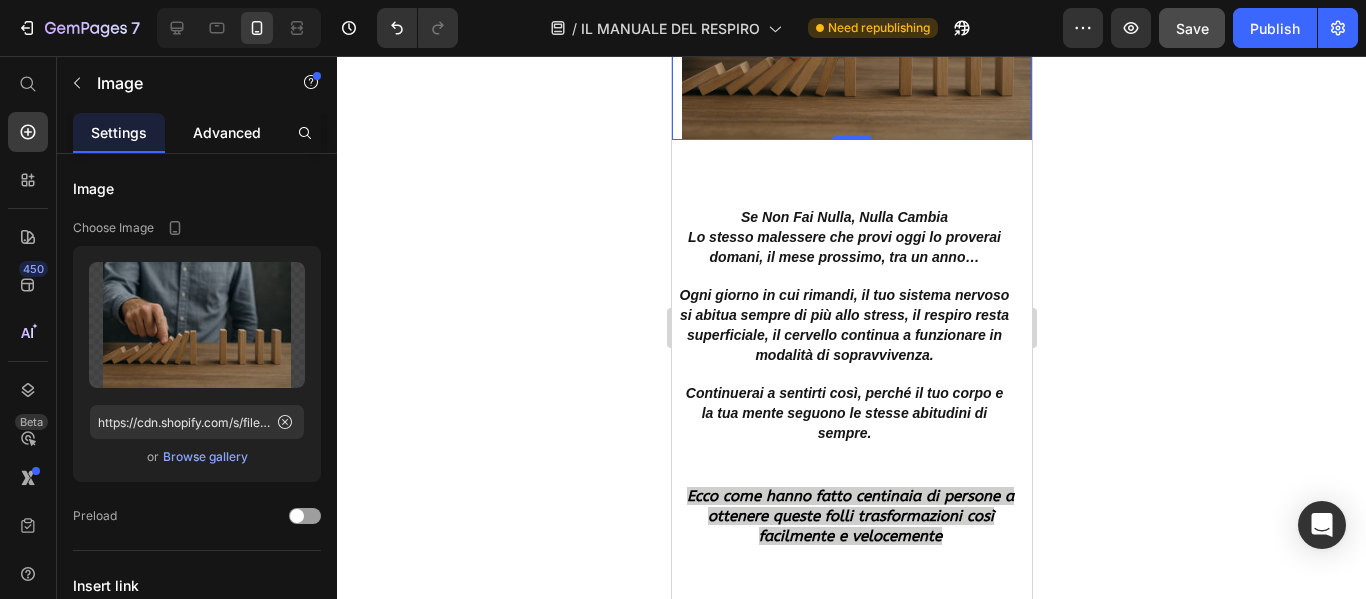 click on "Advanced" at bounding box center [227, 132] 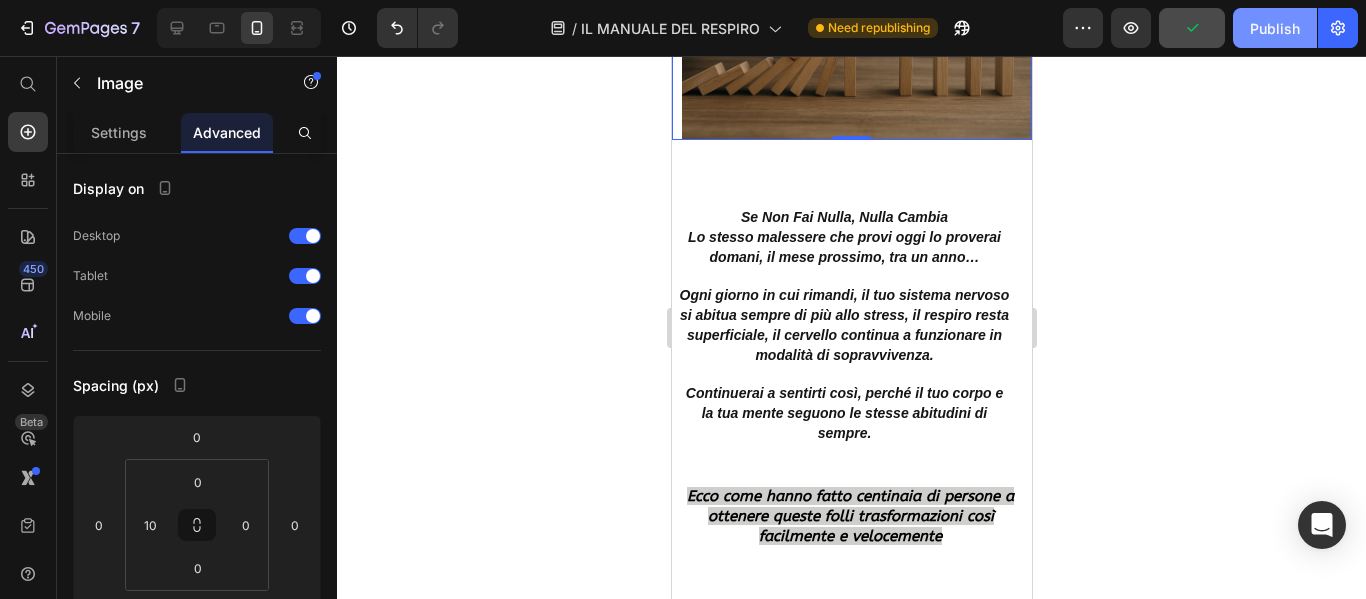 click on "Publish" 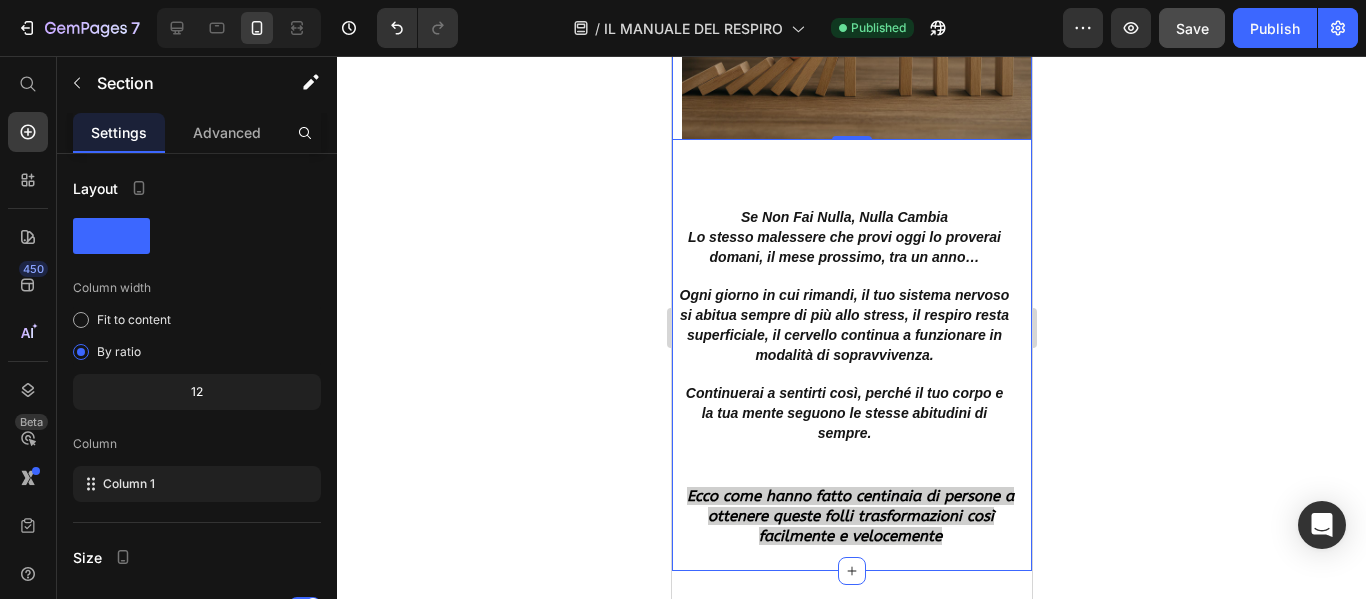 click on "Text Block COSA ACQUISISCI CON  10 MINUTI AL GIORNO Heading   UNA MENTE LIBERA DAL RUMORE Le preoccupazioni che ti assillano giorno e notte iniziano a spegnersi.    REAZIONI PIU' CALME, PAROLE PIU' CHIARE Invece di esplodere, impari a rispondere.     UNA BUSSOLA EMOTIVA CHE TI RIPOSTA SEMPRE AL CENTRO Anche nei momenti difficili, saprai come tornare.    SERENITA' PRIMA DI DORMIRE Nessun pensiero che rimbalza nella testa. Nessun rimorso da rivivere.    FORZA INTERIORE CHE NON VACILLA Le giornate ti metteranno alla prova, ma non ti spezzeranno.    PIU' PRESENZA, MENO DISTRAZIONE Niente più giorni vissuti in automatico. Inizi a essere davvero lì, presente.    UNA CALMA CHE SI TRASMETTE ANCHE  ATTORNO A TE Gli altri ti guarderanno e diranno: “Cosa è cambiato in lui?”    Text Block CAMBIA LE TUE AZIONI  E LA TUA VITA... Text Block Non è facile, ma è necessario... Heading HAI BISOGNO DI PIU' FORZA DI VOLONTA' Text Block Image   0 Row   Se Non Fai Nulla, Nulla Cambia     Text Block" at bounding box center [851, -378] 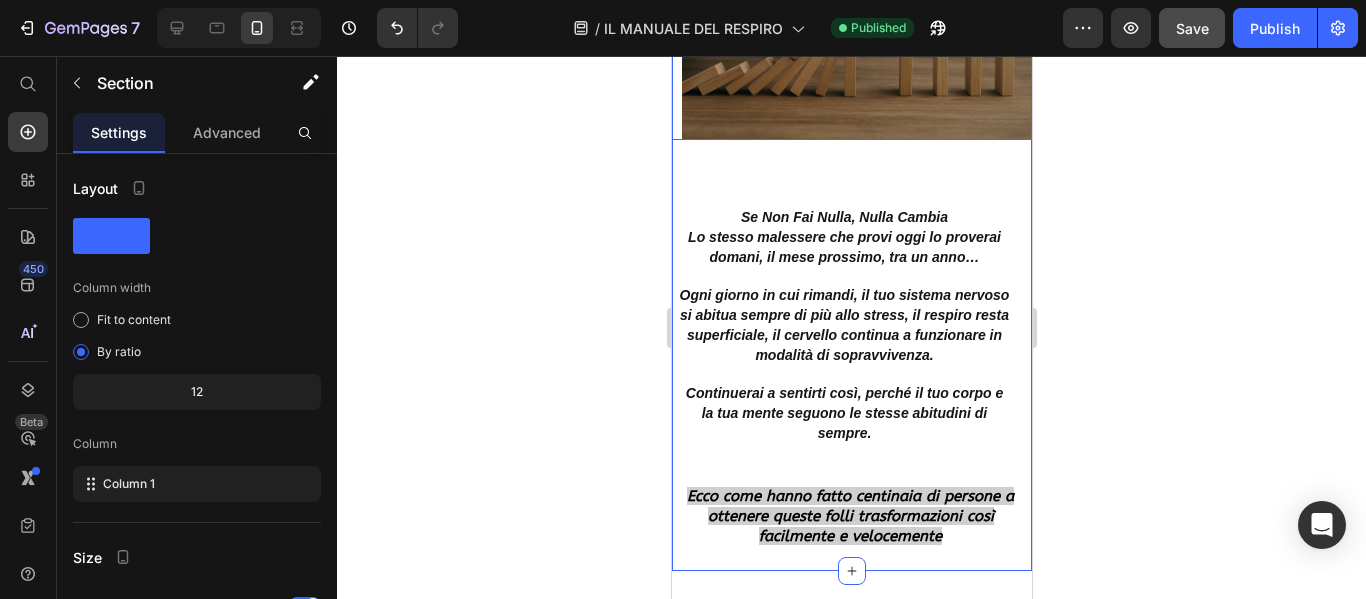 click at bounding box center (851, 23) 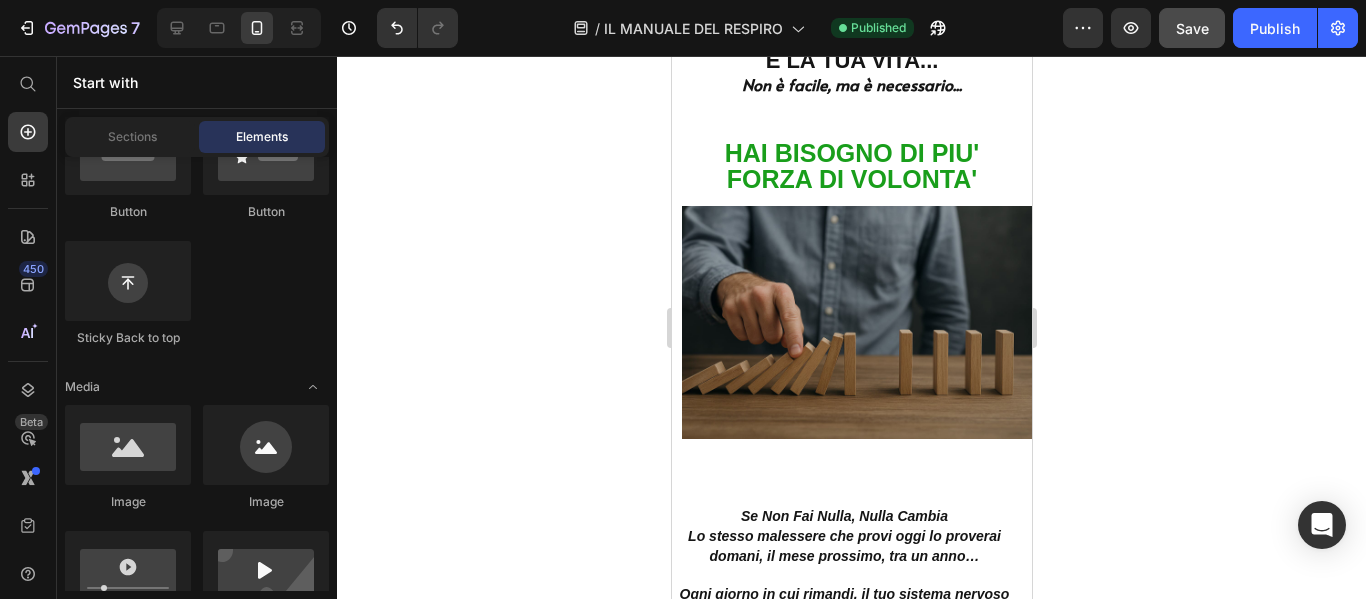 scroll, scrollTop: 4985, scrollLeft: 0, axis: vertical 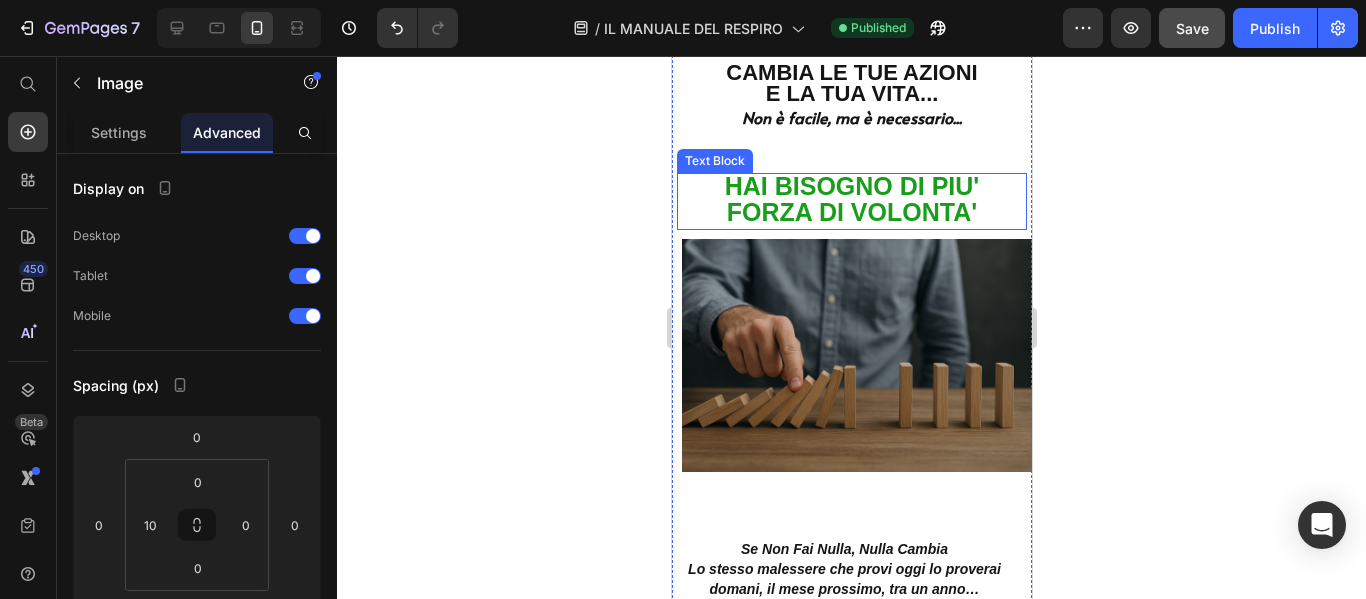 click at bounding box center (851, 355) 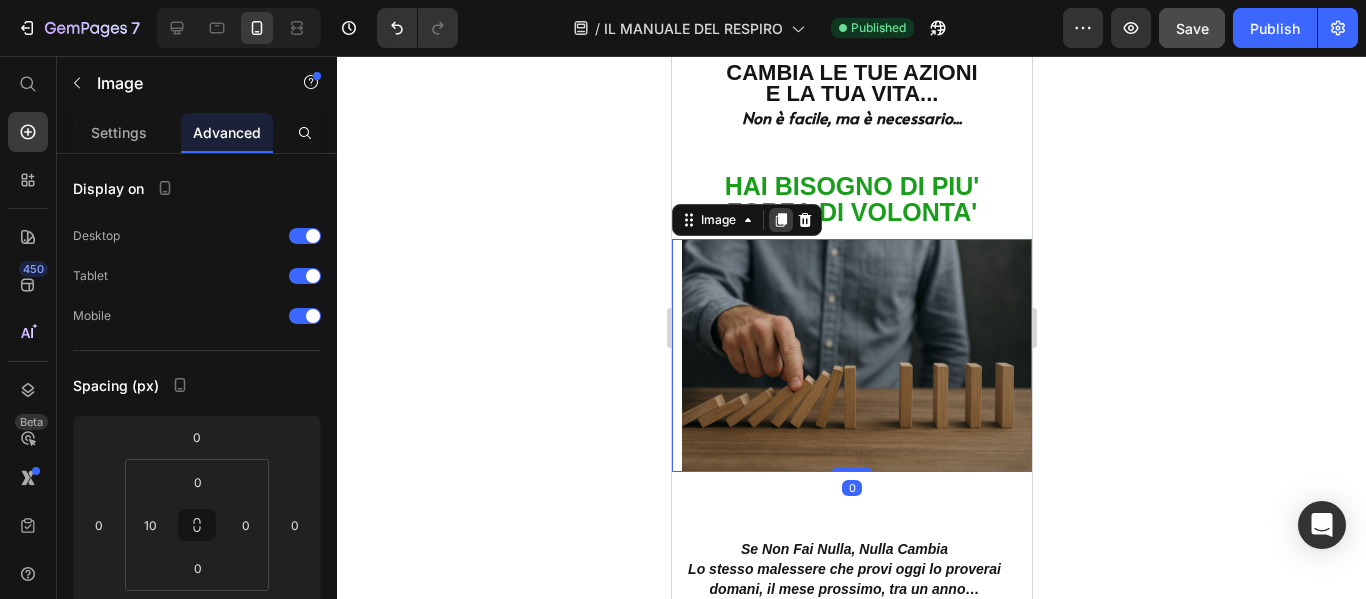 click 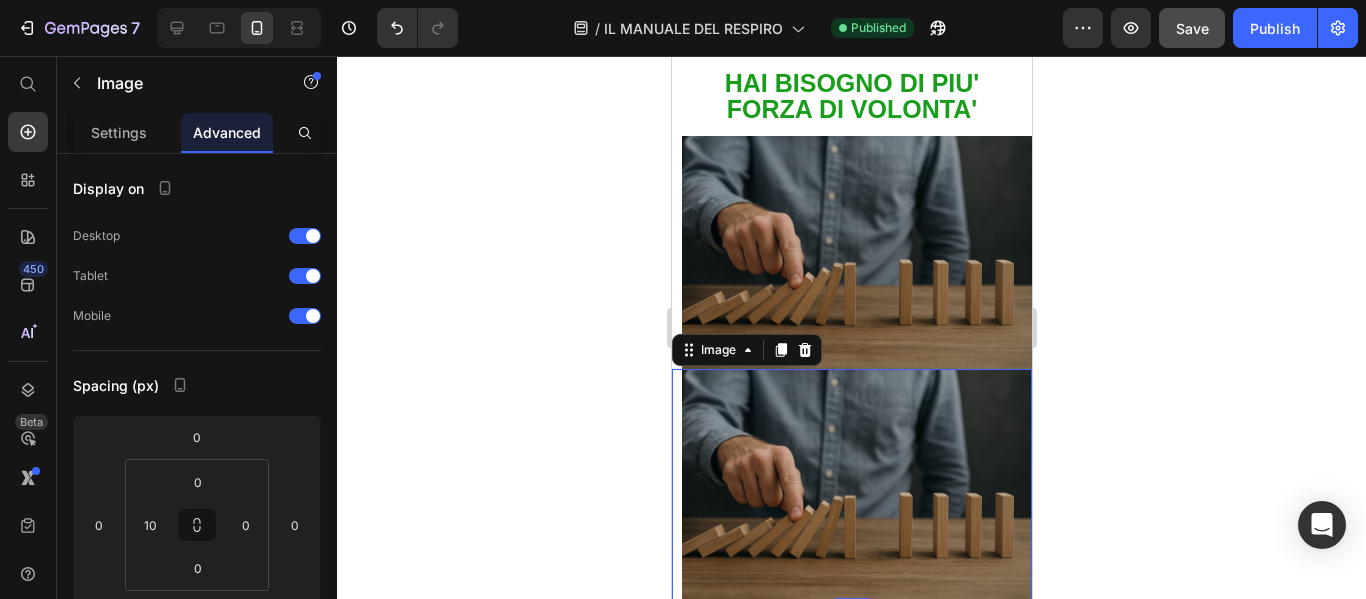scroll, scrollTop: 5379, scrollLeft: 0, axis: vertical 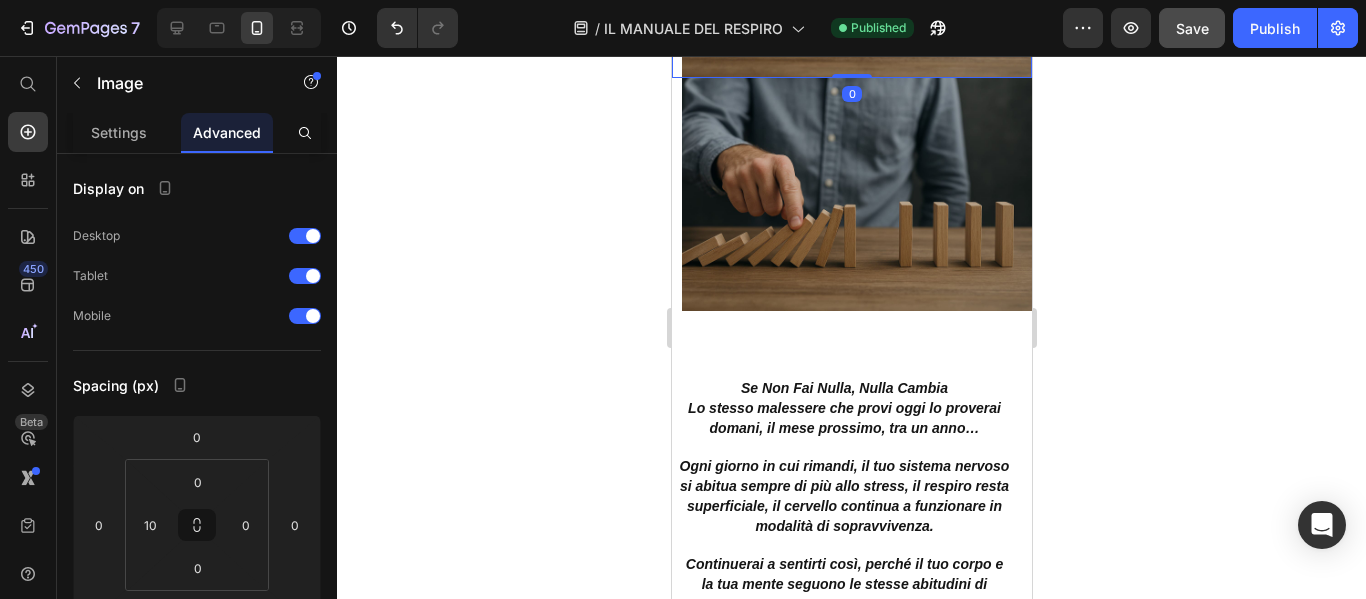 click at bounding box center [851, -39] 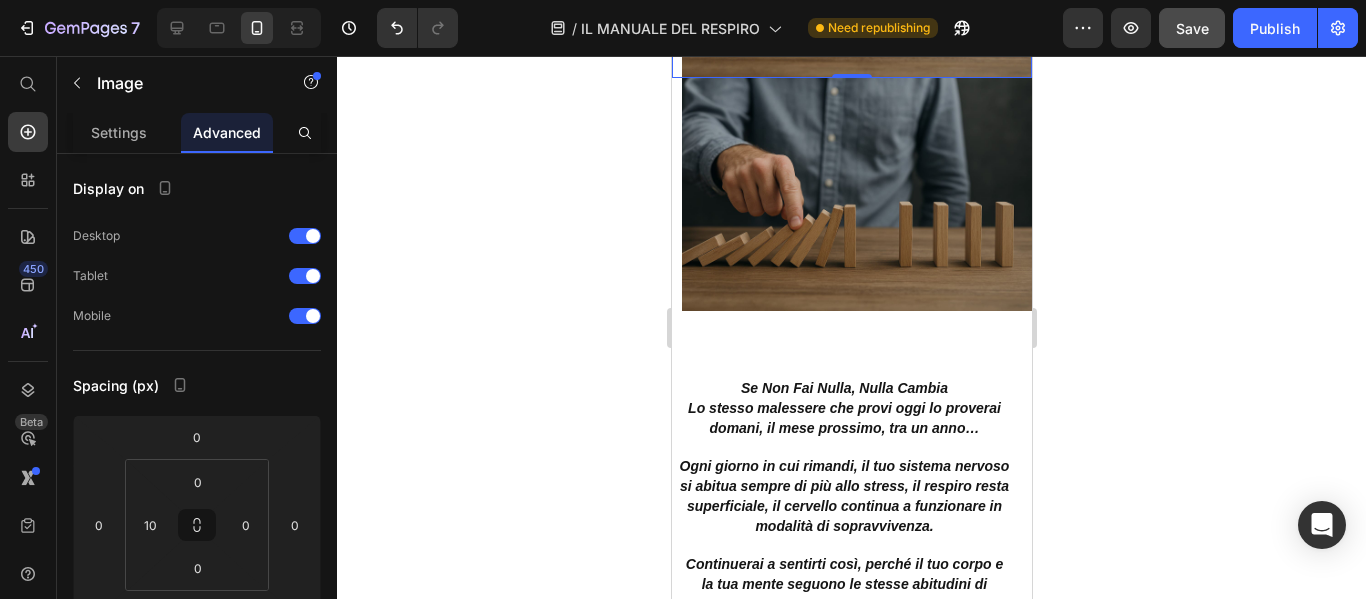 drag, startPoint x: 1156, startPoint y: 174, endPoint x: 1218, endPoint y: 309, distance: 148.55638 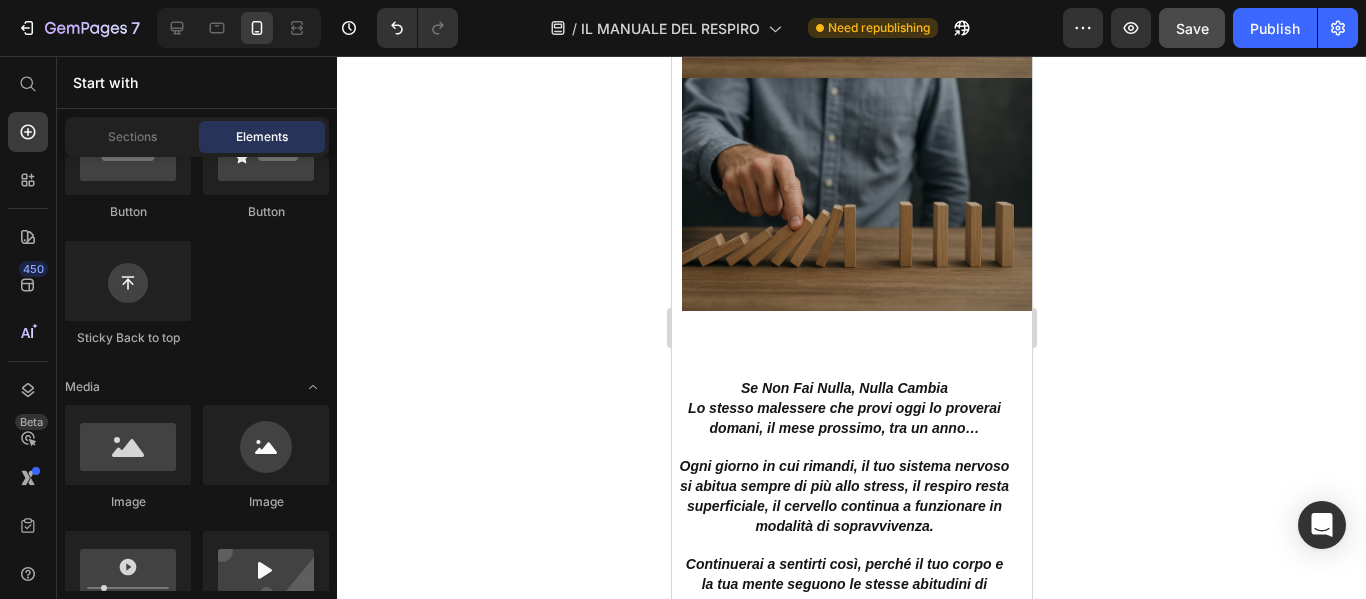 scroll, scrollTop: 4904, scrollLeft: 0, axis: vertical 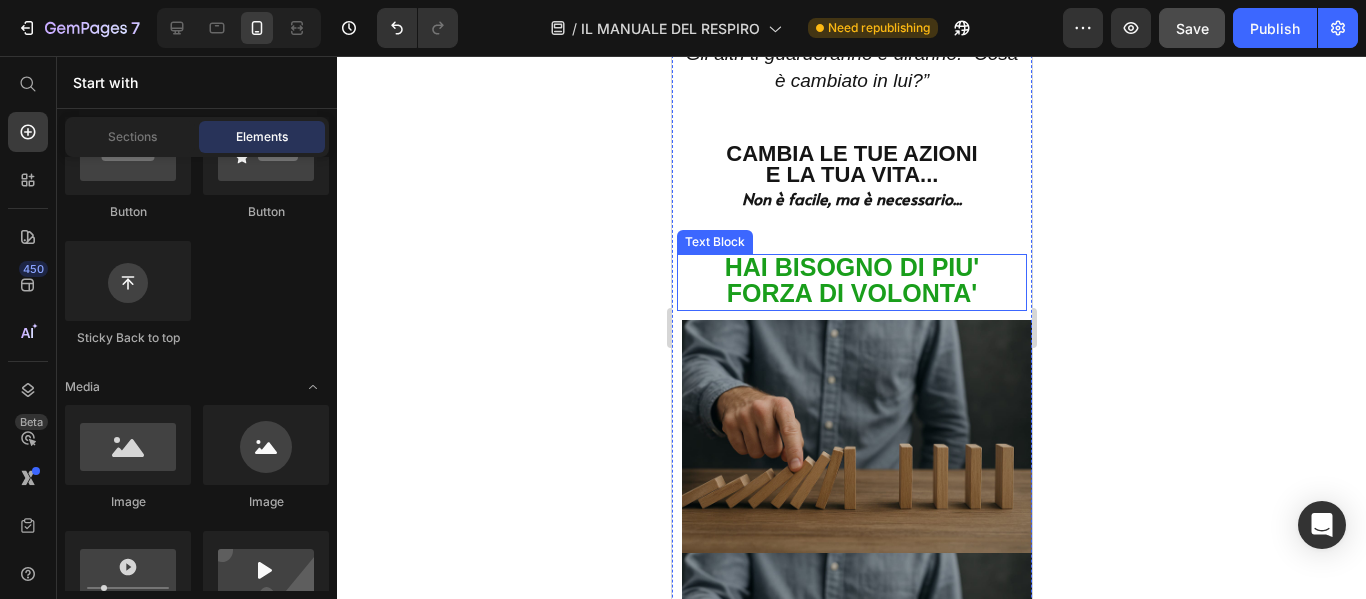 click on "HAI BISOGNO DI PIU' FORZA DI VOLONTA'" at bounding box center (851, 280) 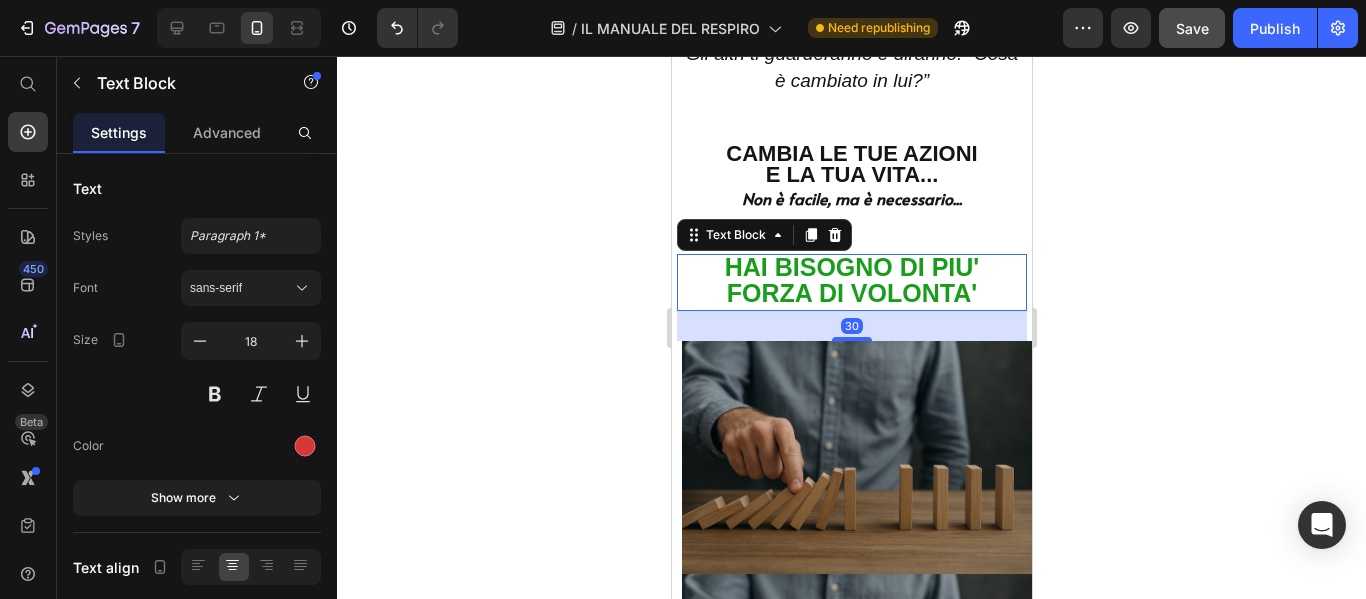 drag, startPoint x: 853, startPoint y: 377, endPoint x: 862, endPoint y: 399, distance: 23.769728 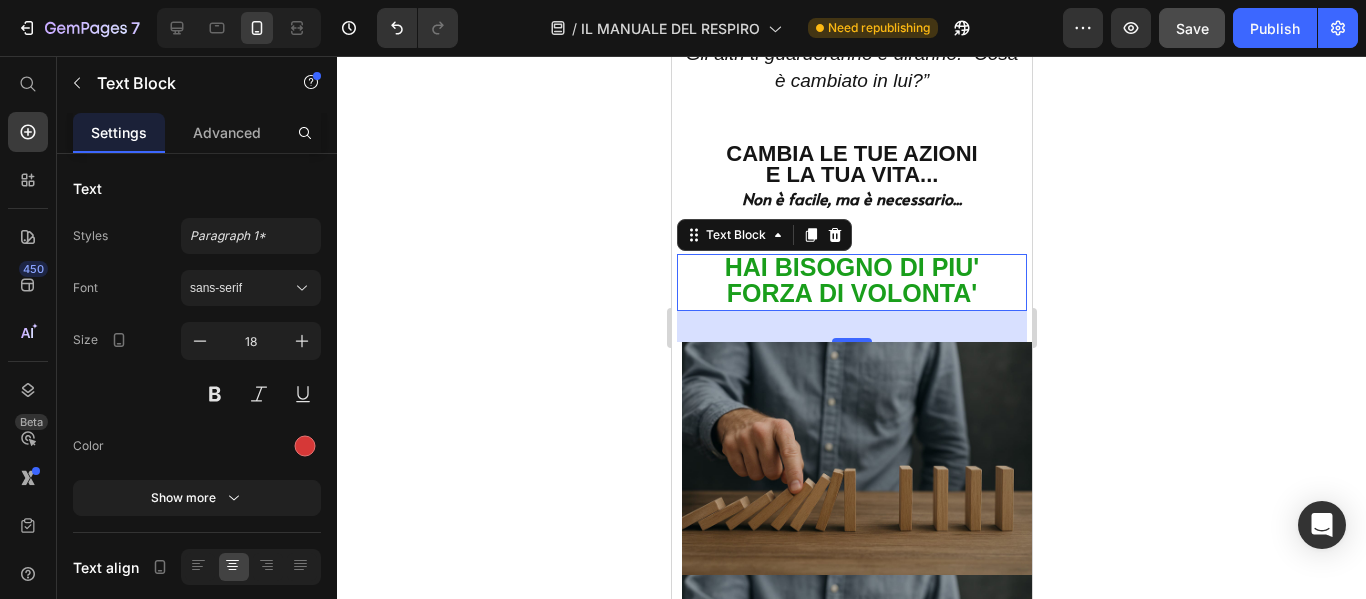 click on "Settings" 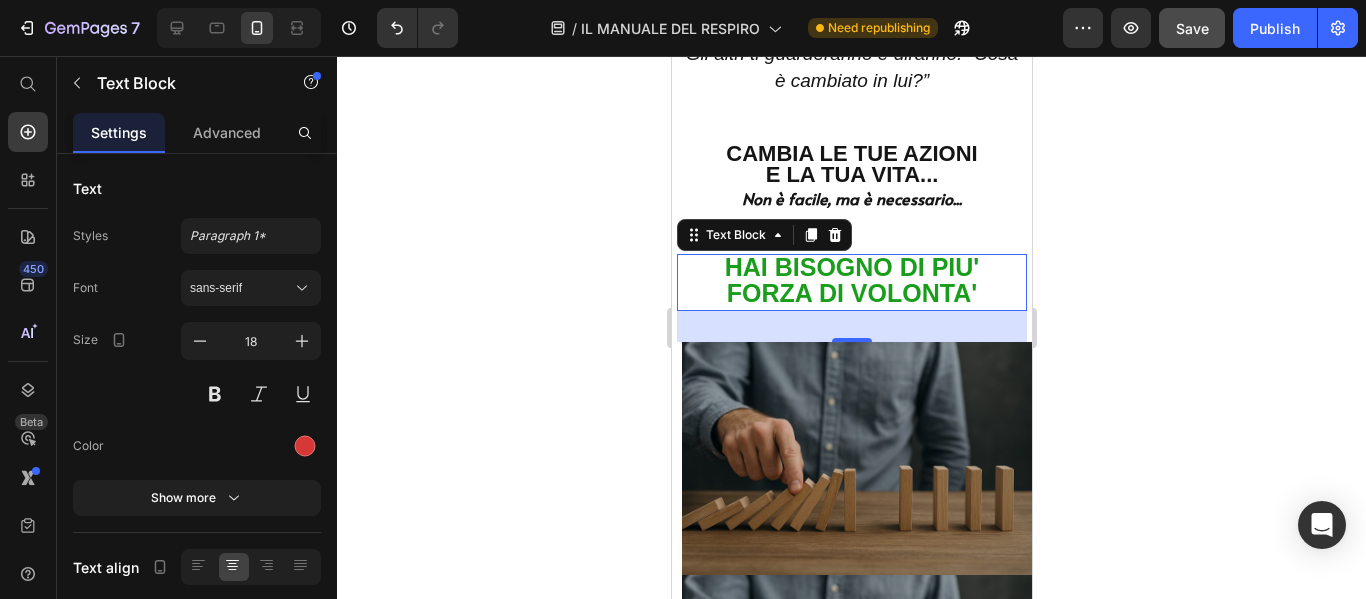 drag, startPoint x: 474, startPoint y: 356, endPoint x: 486, endPoint y: 341, distance: 19.209373 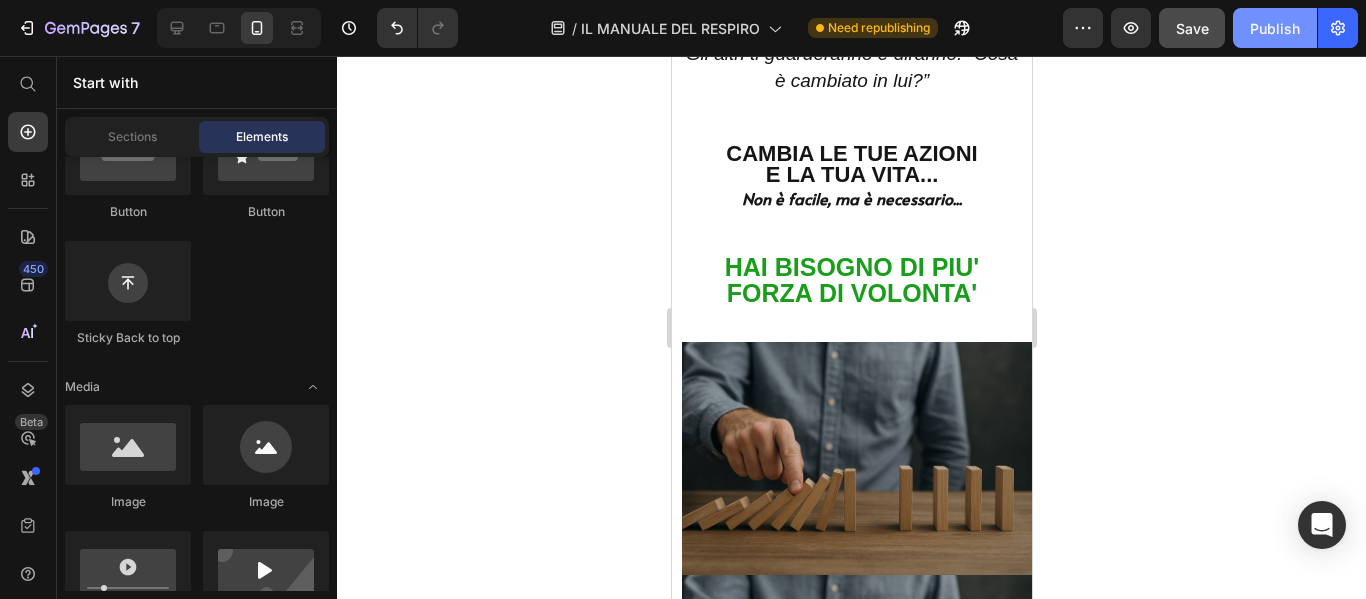 click on "Publish" at bounding box center (1275, 28) 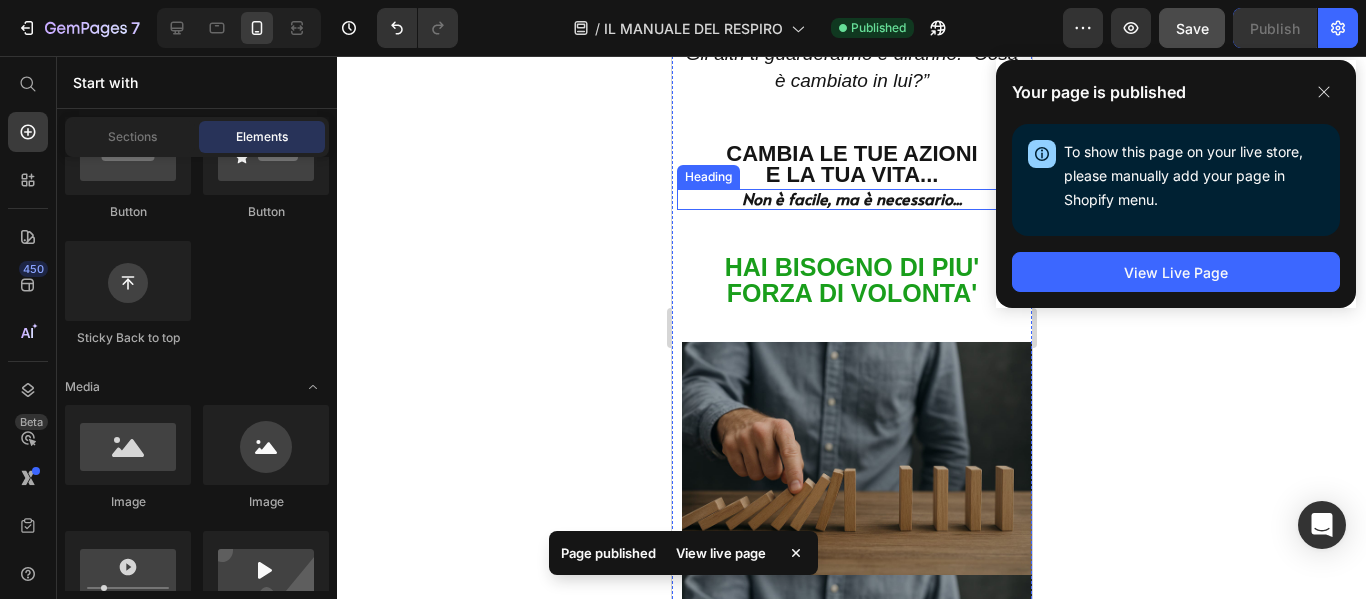 click on "Non è facile, ma è necessario..." at bounding box center (851, 199) 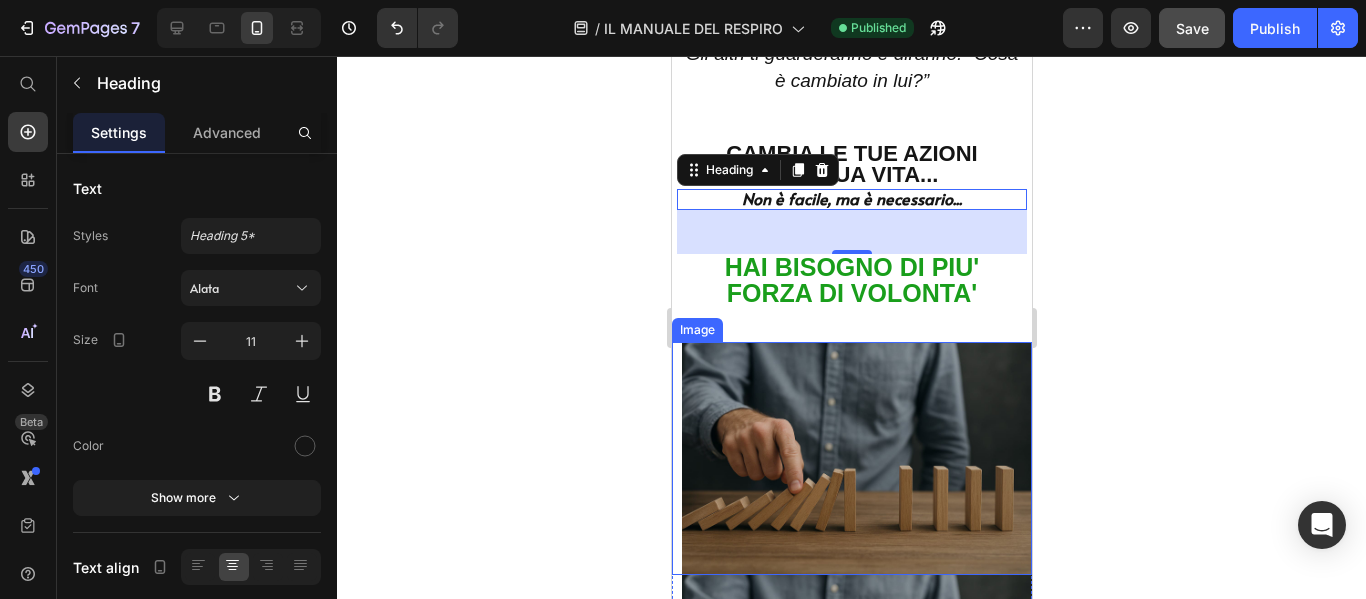 click at bounding box center (851, 458) 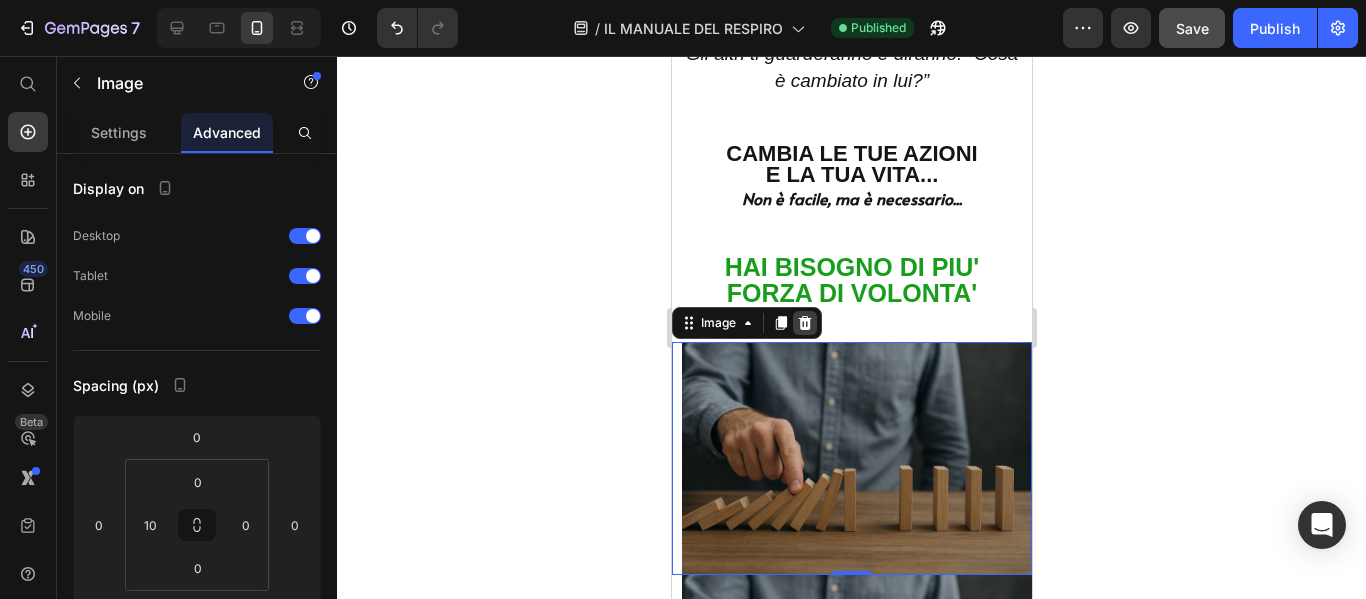 click at bounding box center (804, 323) 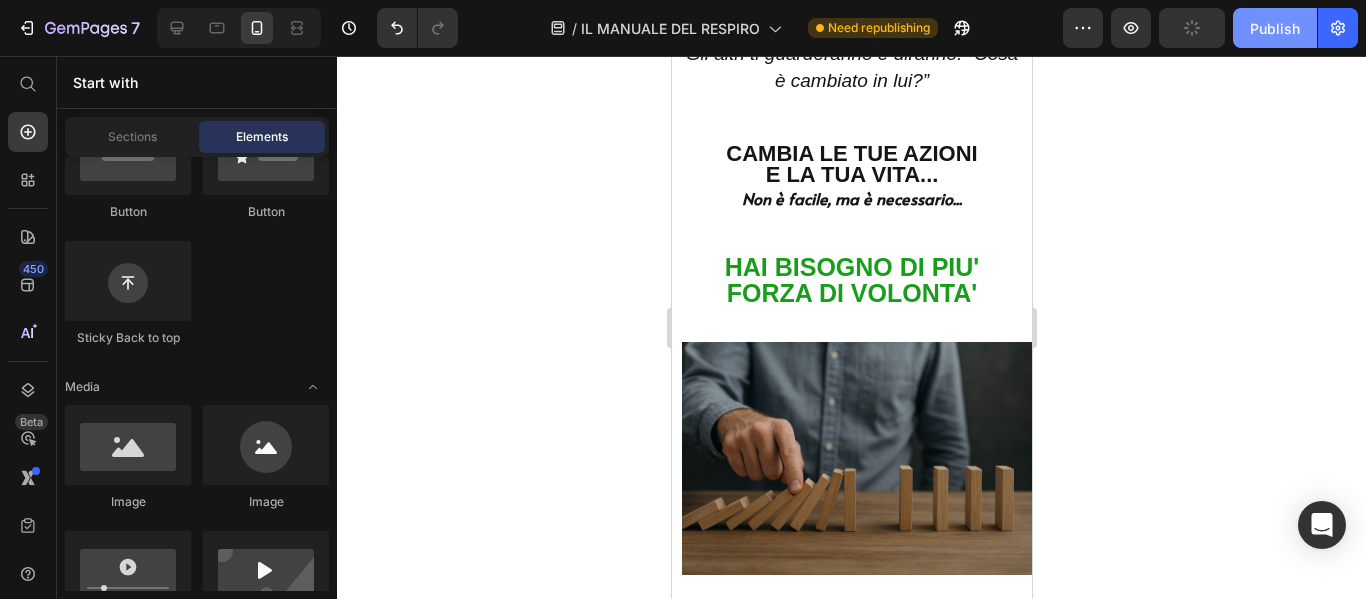 click on "Publish" at bounding box center [1275, 28] 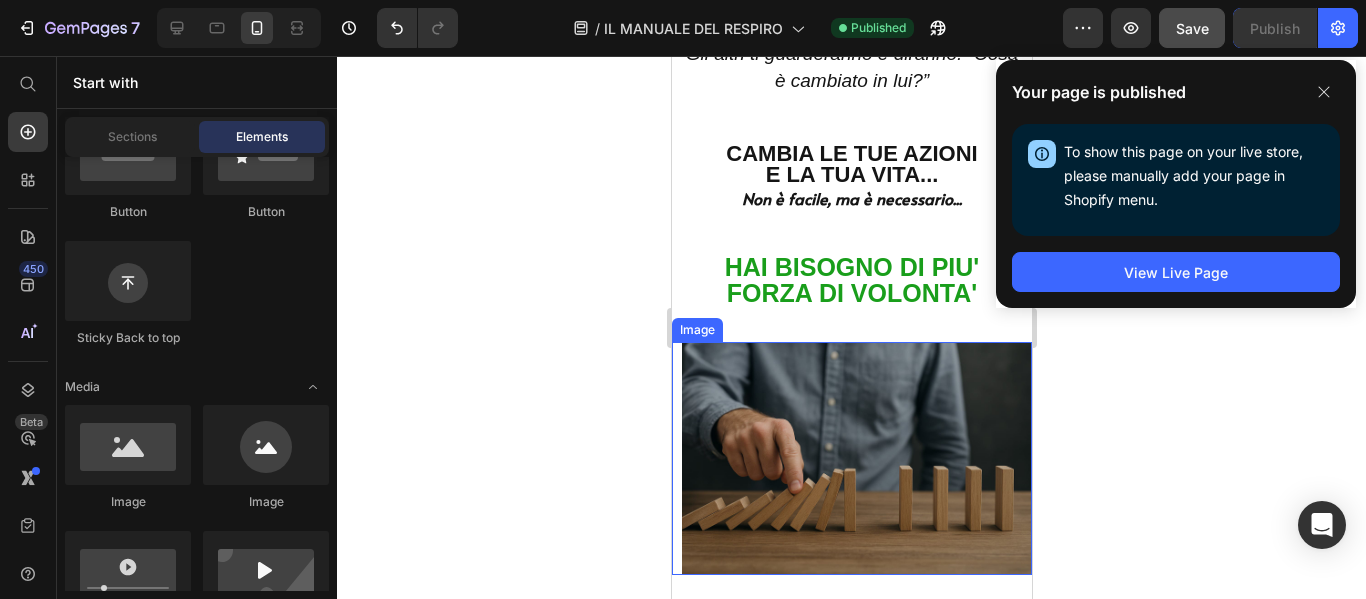 click at bounding box center (851, 458) 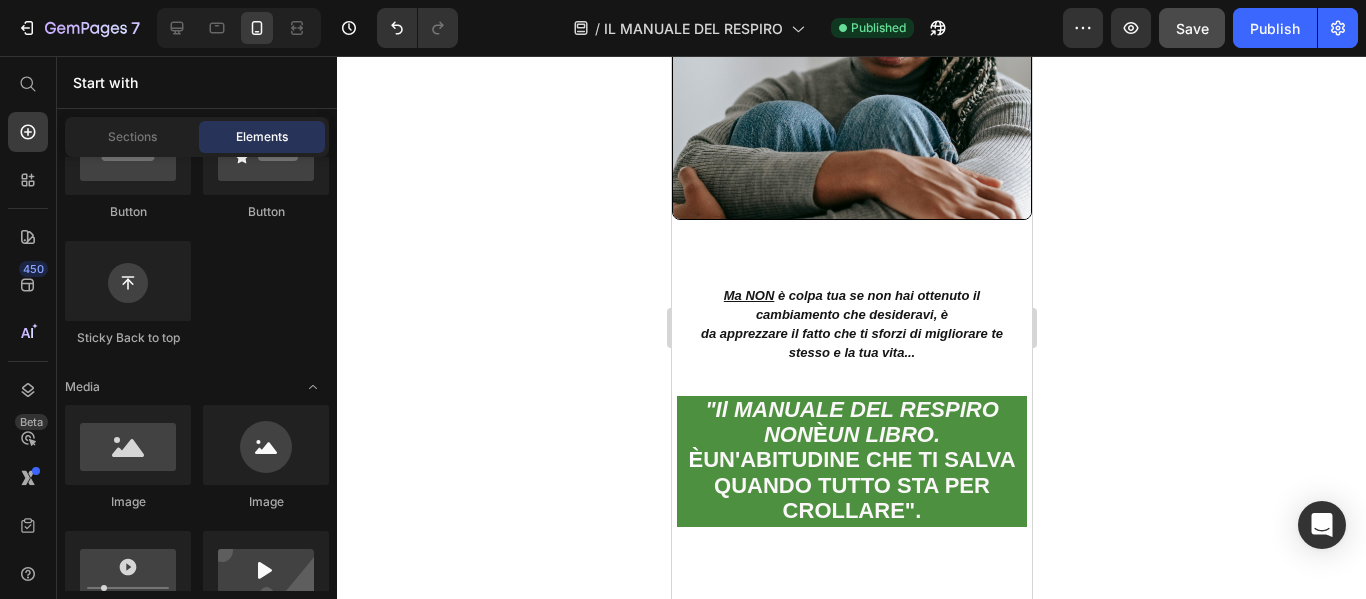 scroll, scrollTop: 2244, scrollLeft: 0, axis: vertical 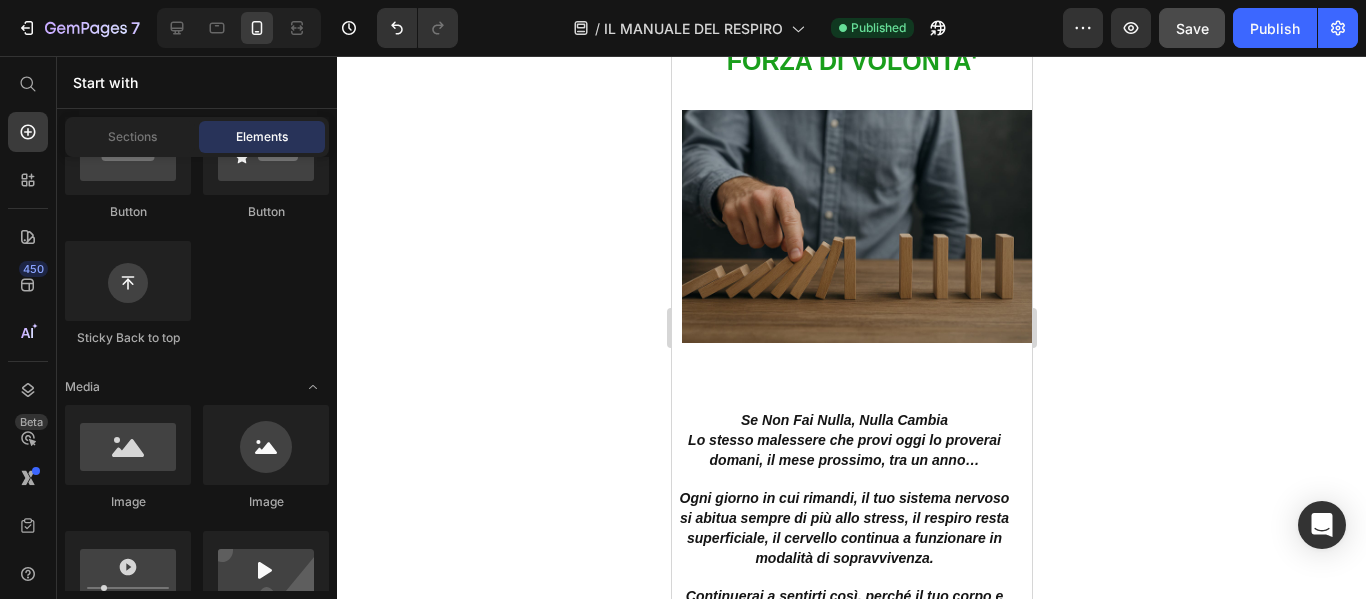 drag, startPoint x: 1024, startPoint y: 152, endPoint x: 1713, endPoint y: 295, distance: 703.68317 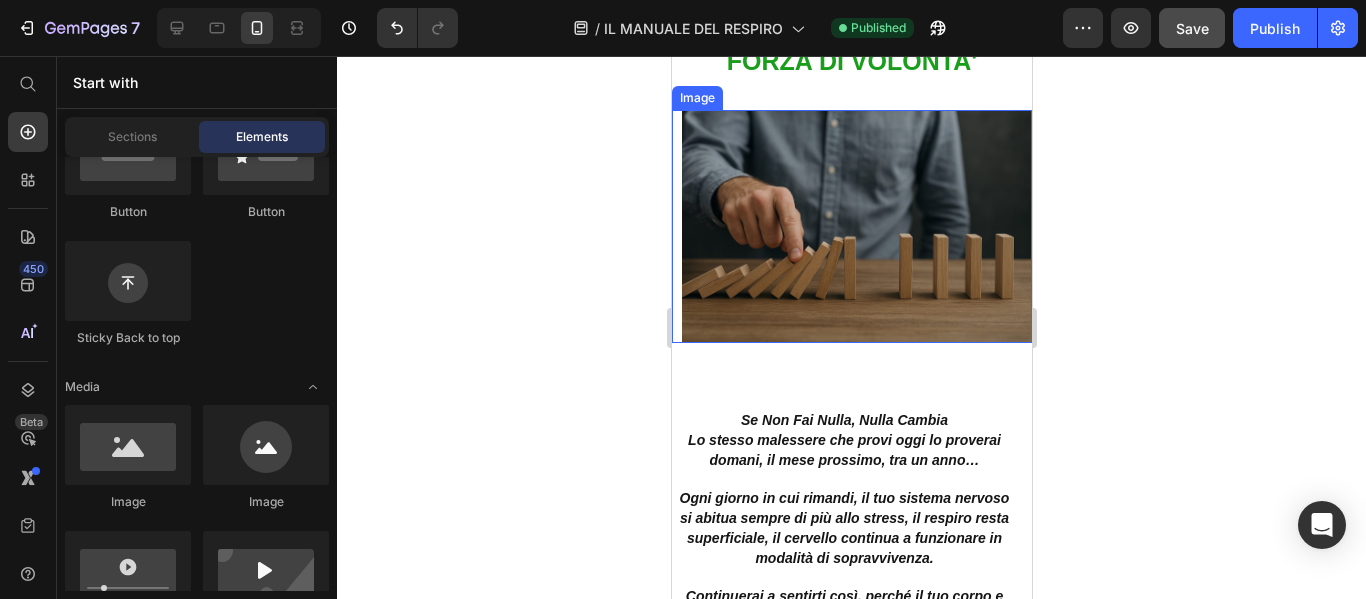 click at bounding box center [851, 226] 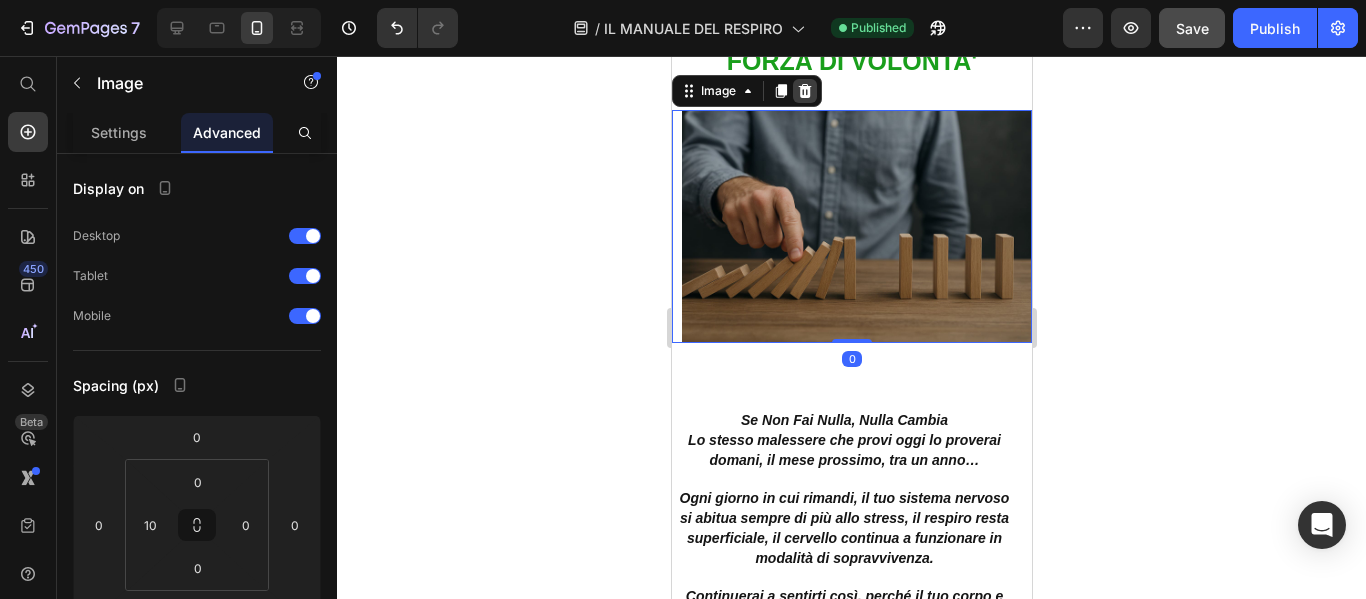 click 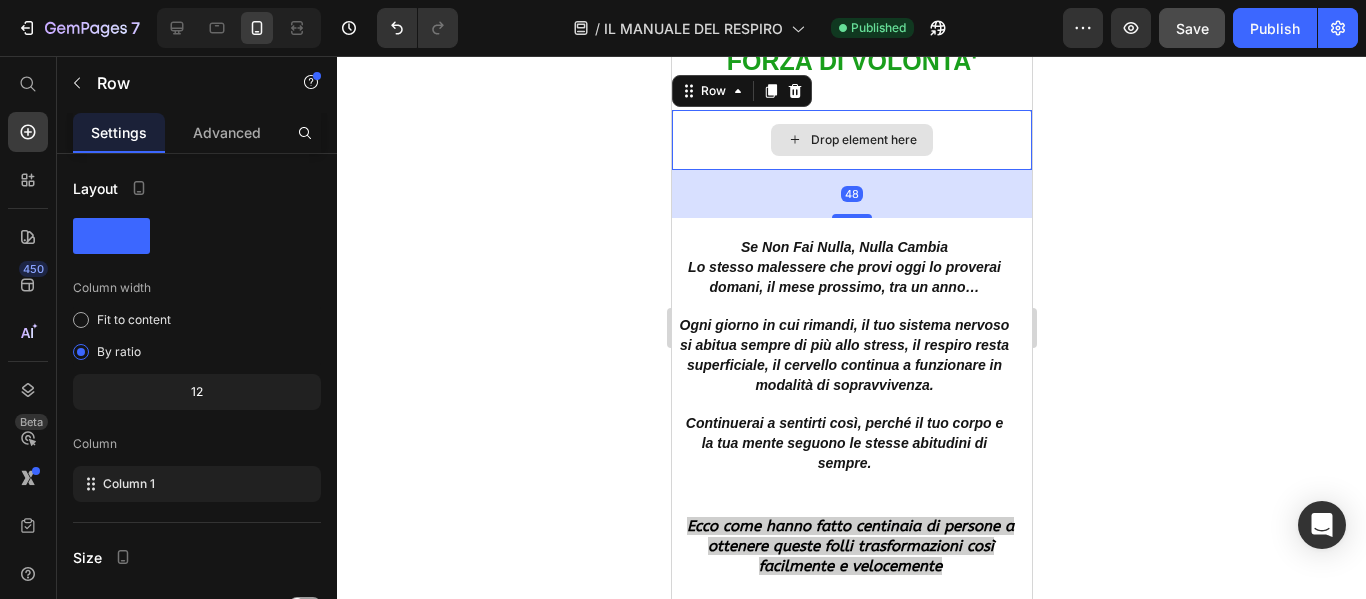 click on "Drop element here" at bounding box center (851, 140) 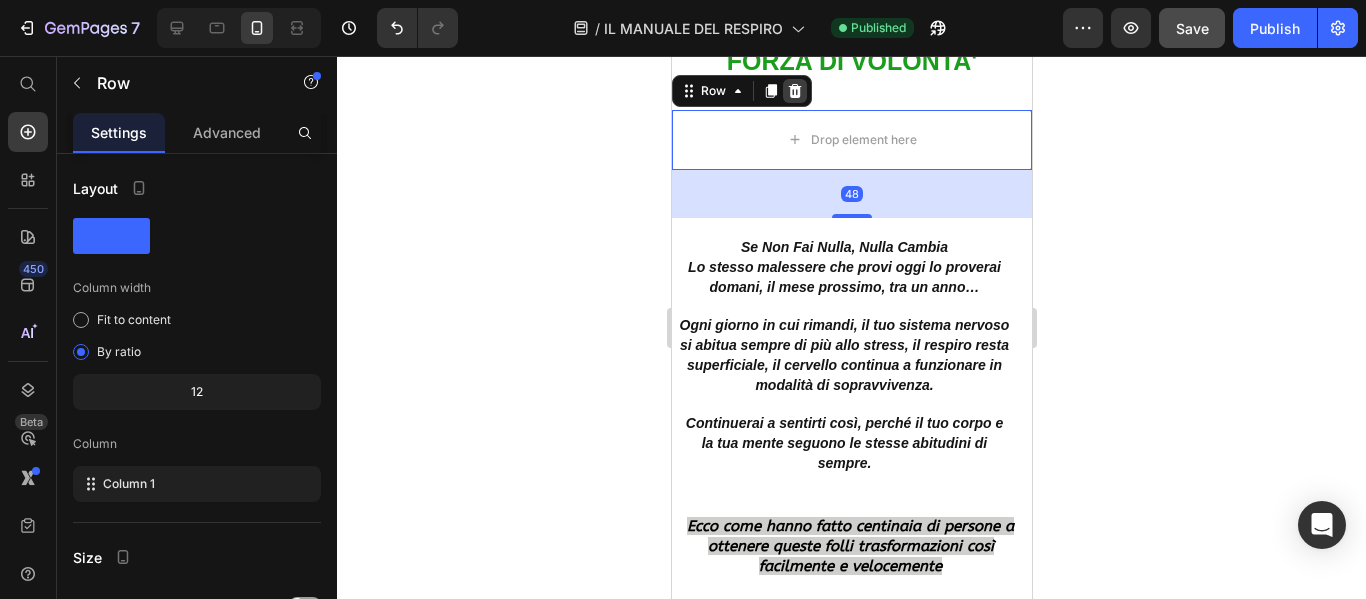 click 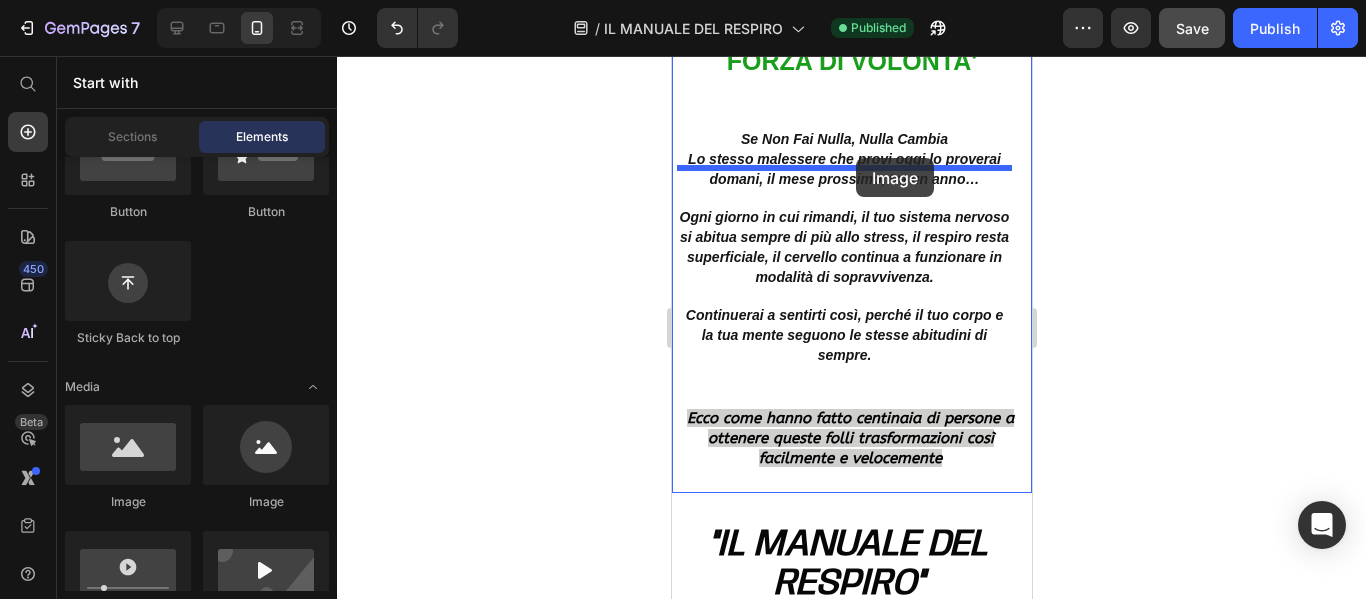 drag, startPoint x: 824, startPoint y: 512, endPoint x: 855, endPoint y: 158, distance: 355.35477 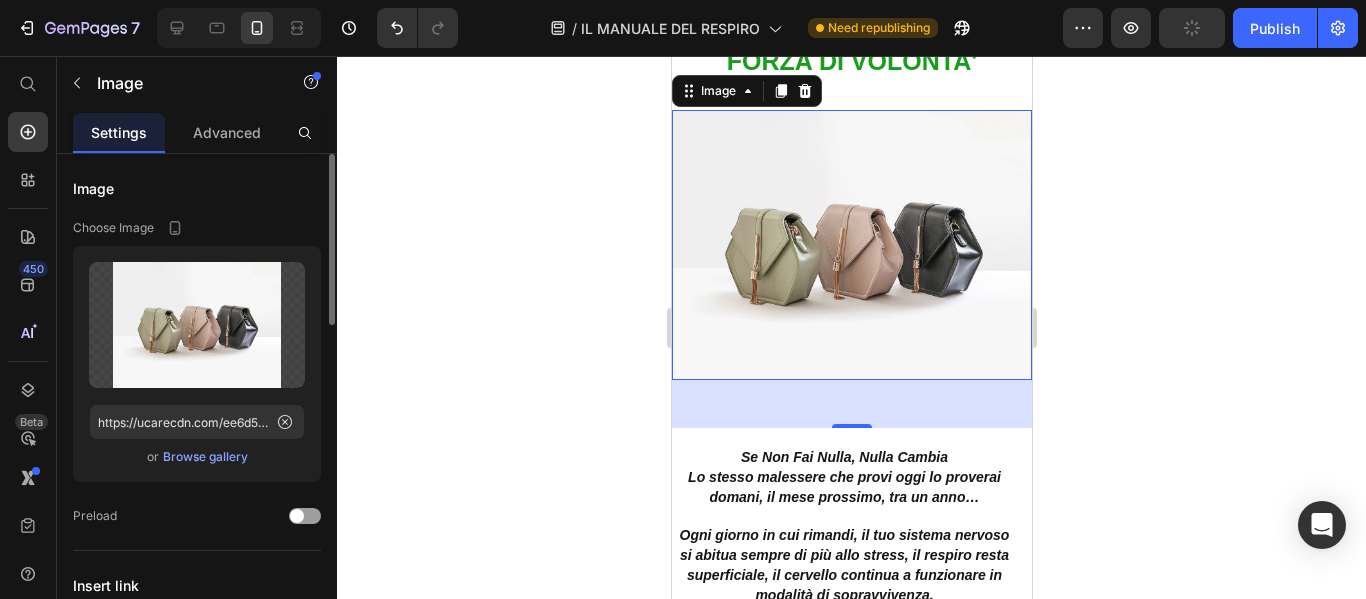 click on "Upload Image https://ucarecdn.com/ee6d5074-1640-4cc7-8933-47c8589c3dee/-/format/auto/  or   Browse gallery" at bounding box center [197, 364] 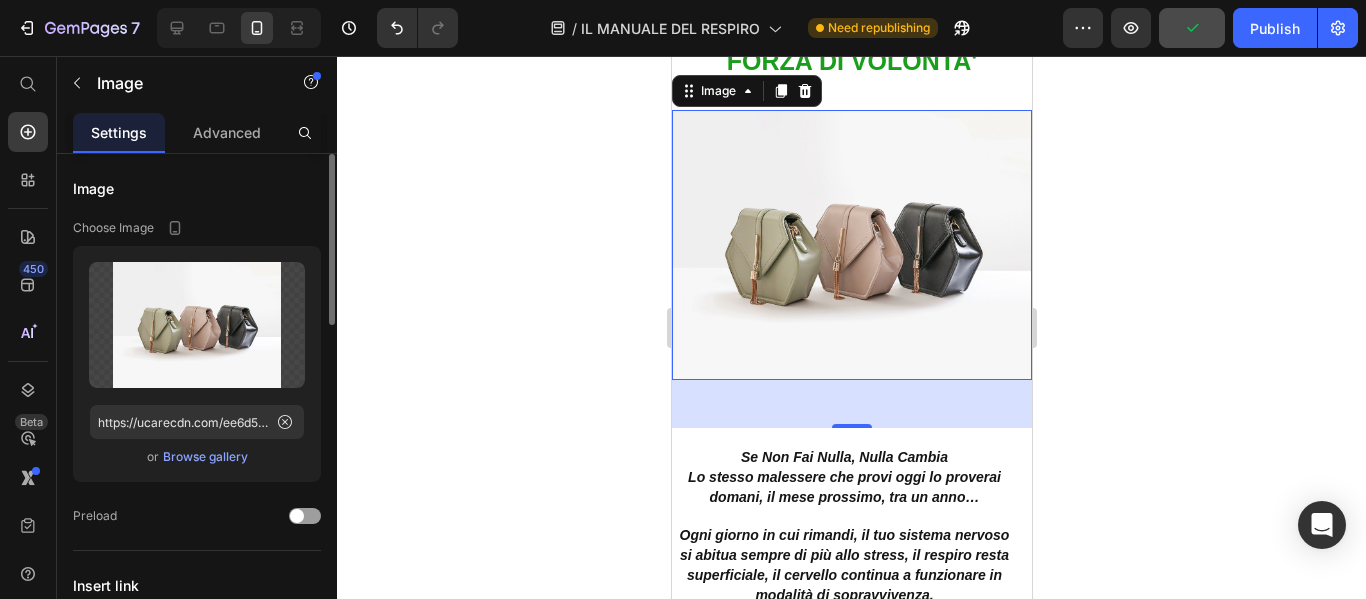 click on "Browse gallery" at bounding box center (205, 457) 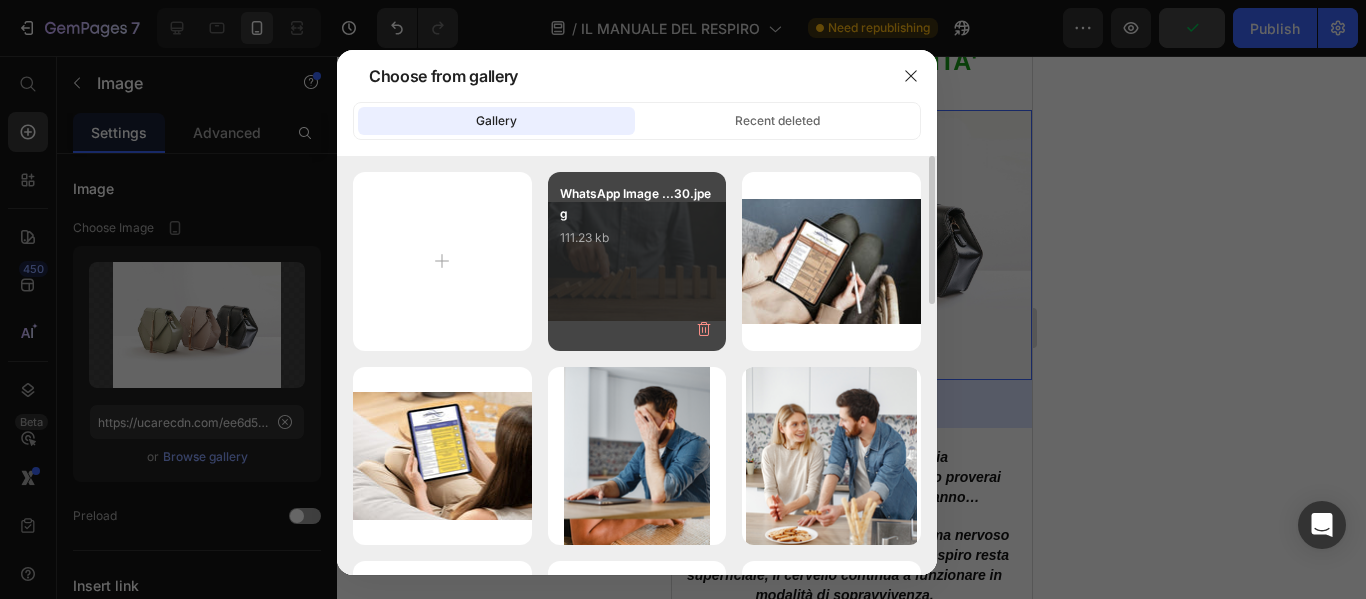 click on "WhatsApp Image ...30.jpeg 111.23 kb" at bounding box center (637, 261) 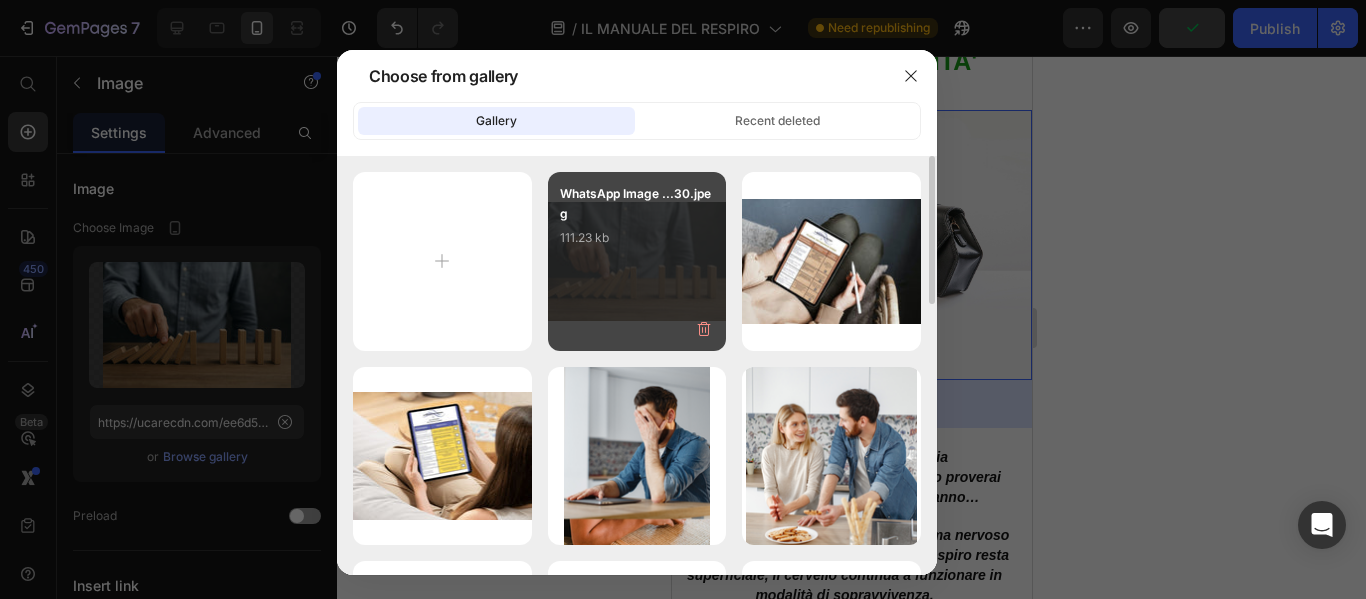 type on "https://cdn.shopify.com/s/files/1/0932/4845/4988/files/gempages_558770364230927262-e0615ca6-c7f0-411e-ae96-5b0fd892015c.jpg" 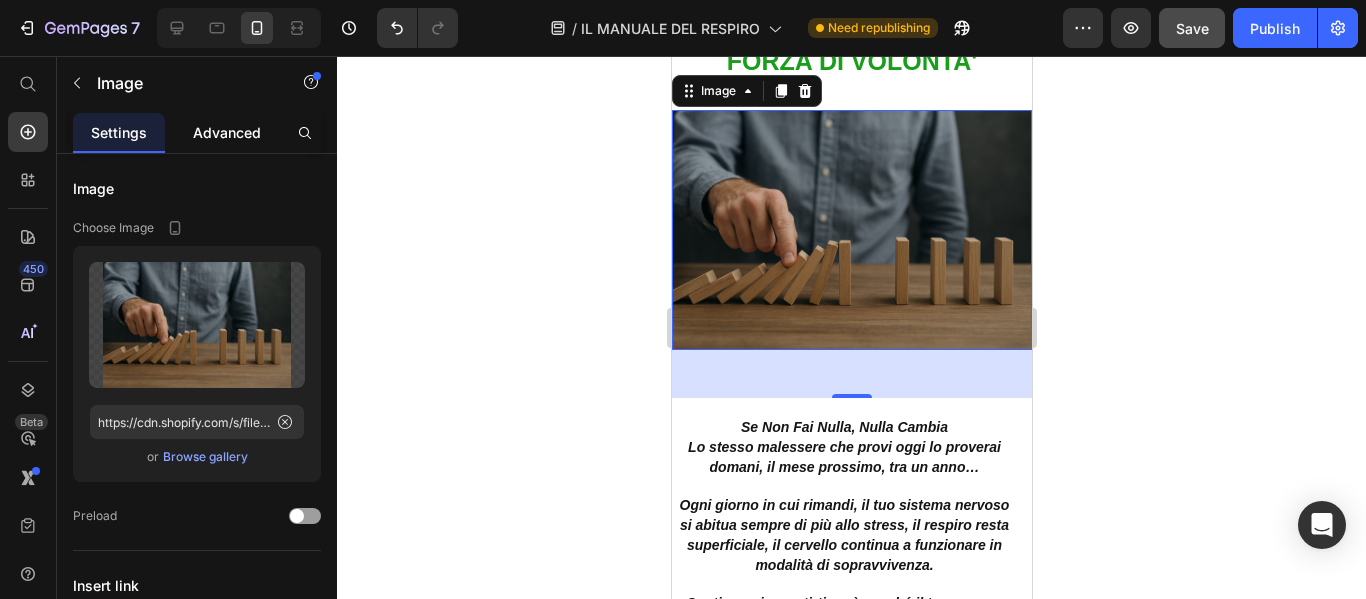 click on "Advanced" at bounding box center (227, 132) 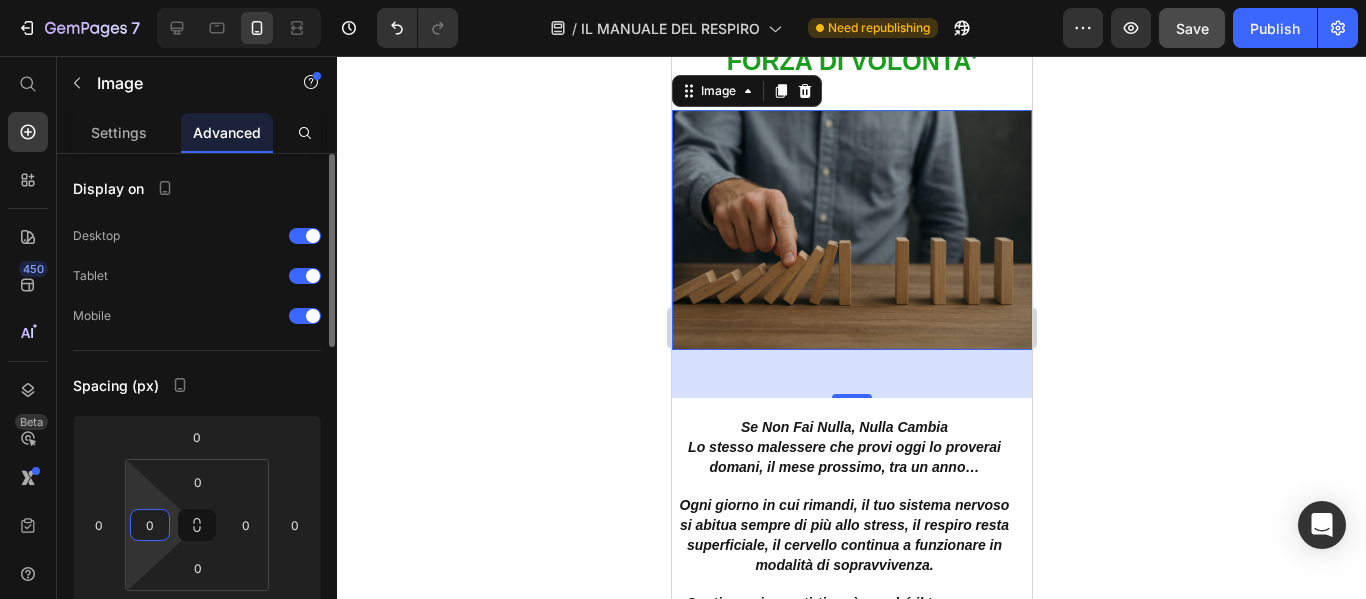 click on "0" at bounding box center (150, 525) 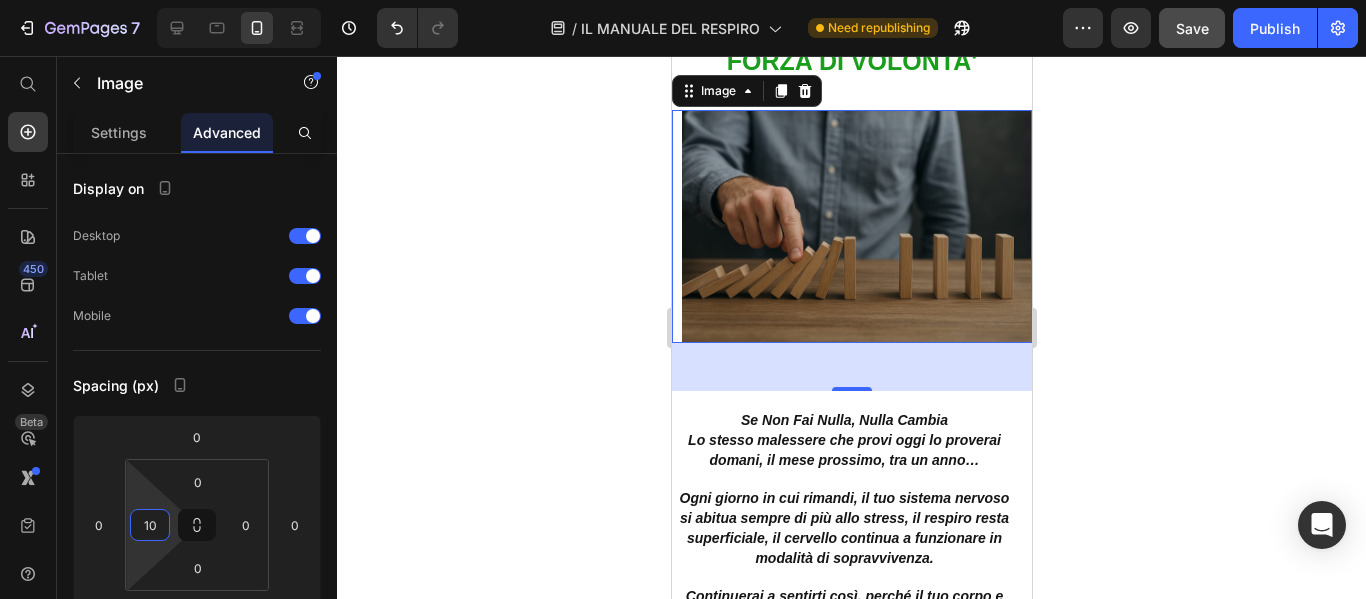 type on "10" 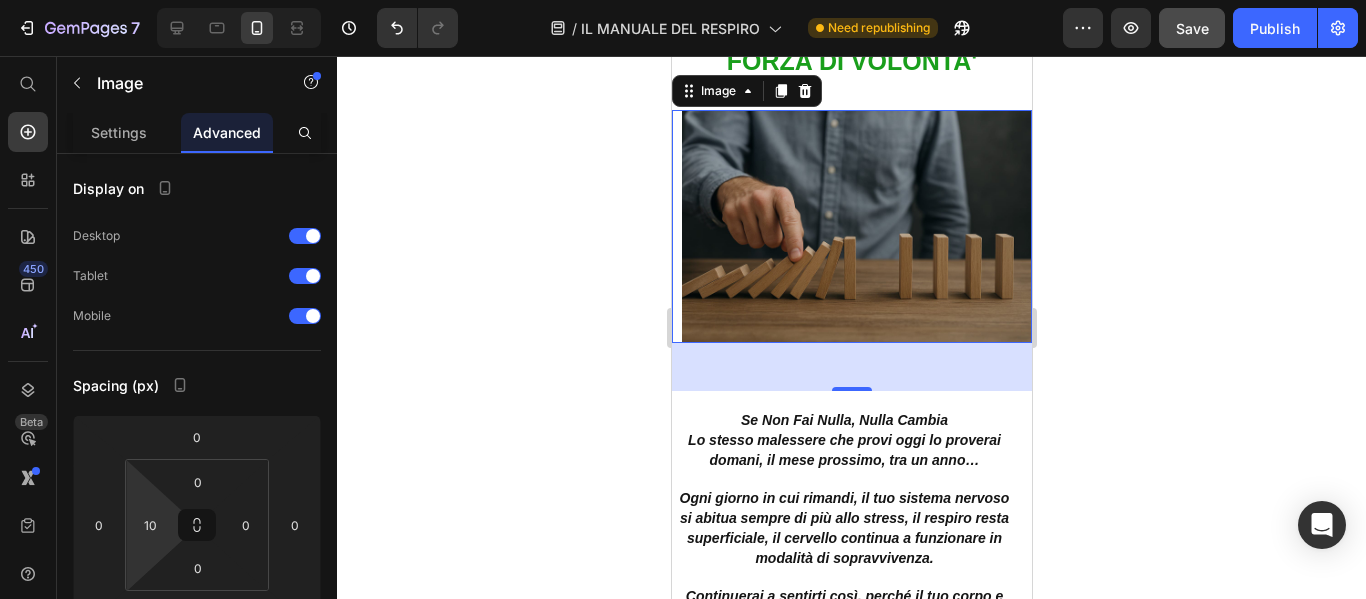 drag, startPoint x: 850, startPoint y: 432, endPoint x: 850, endPoint y: 421, distance: 11 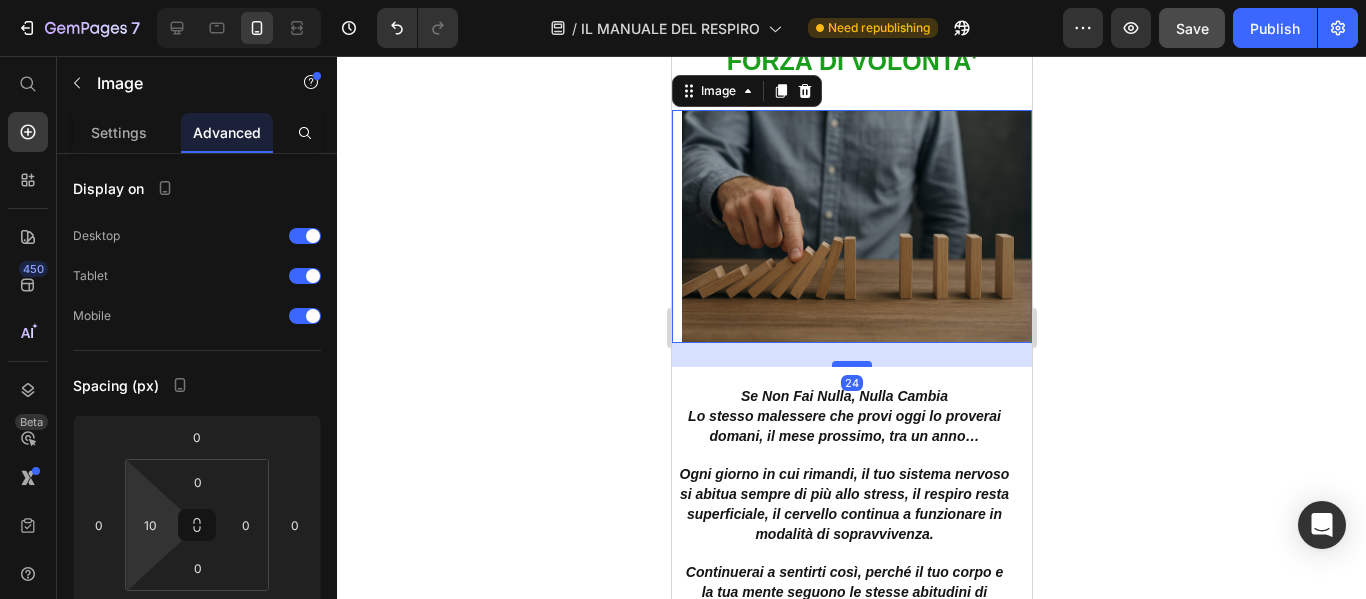 drag, startPoint x: 850, startPoint y: 434, endPoint x: 851, endPoint y: 409, distance: 25.019993 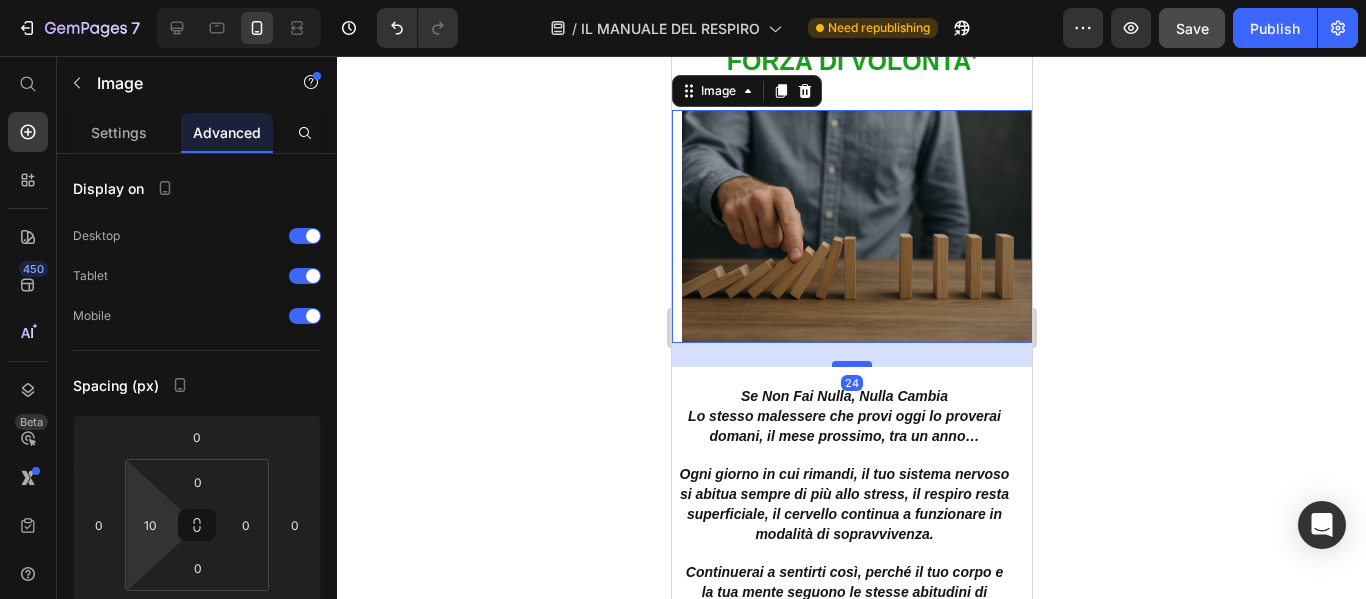 click at bounding box center [851, 364] 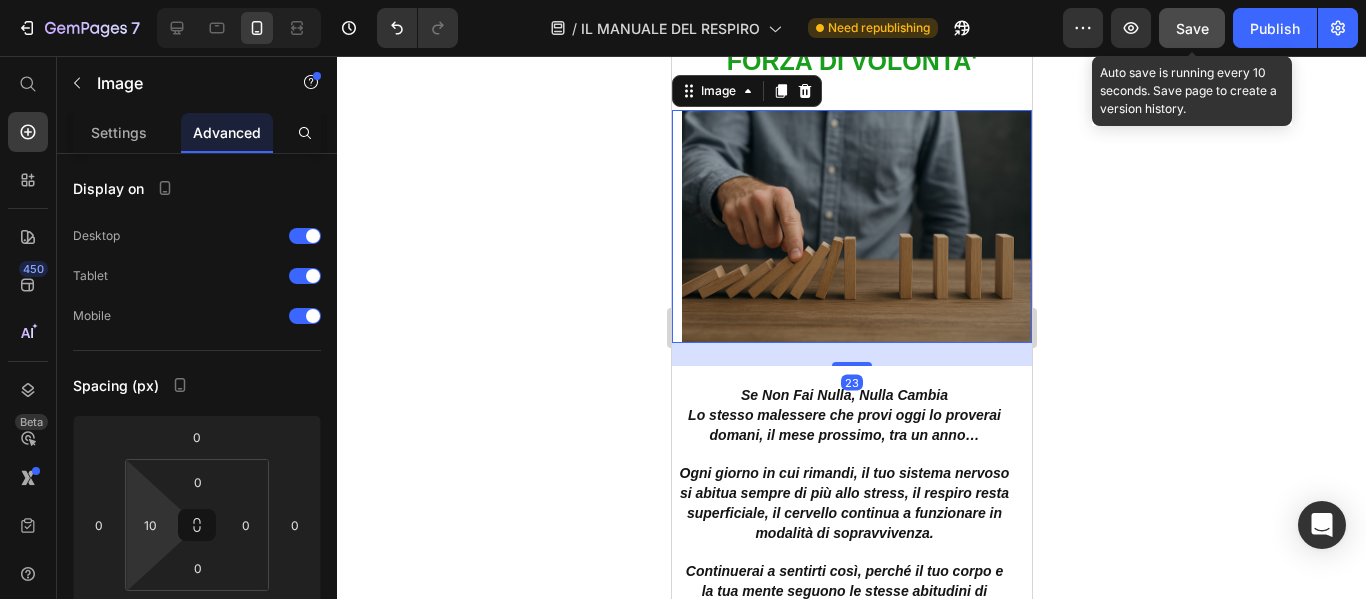 click on "Save" at bounding box center (1192, 28) 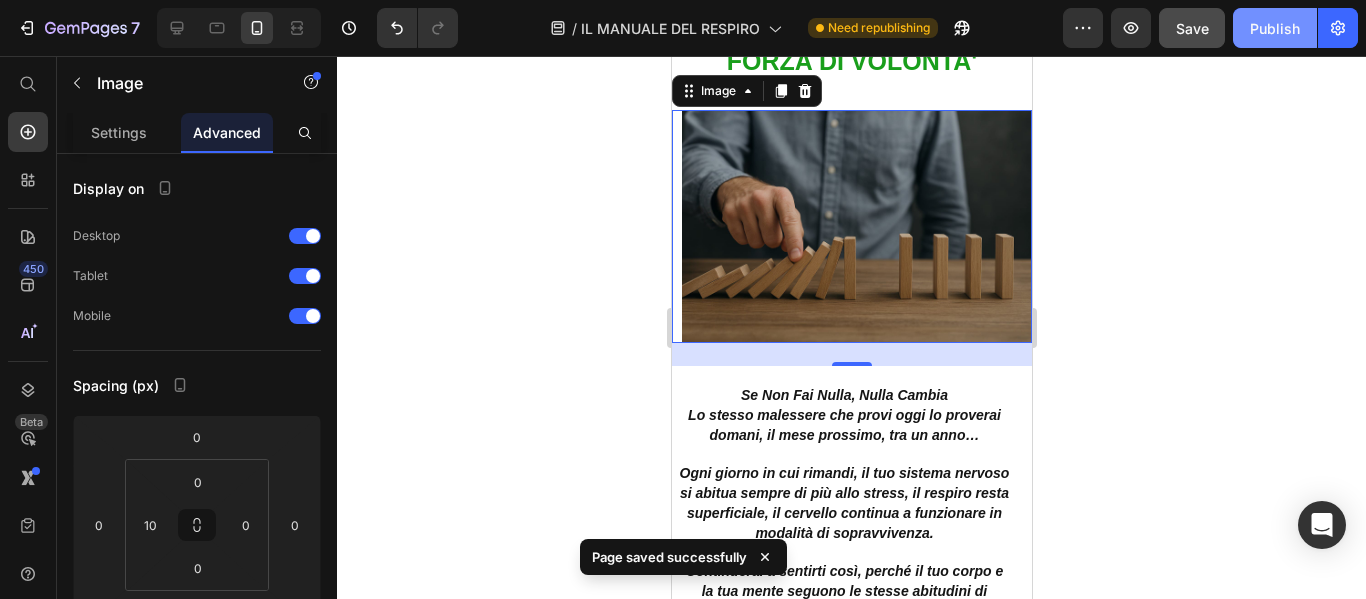 click on "Publish" at bounding box center [1275, 28] 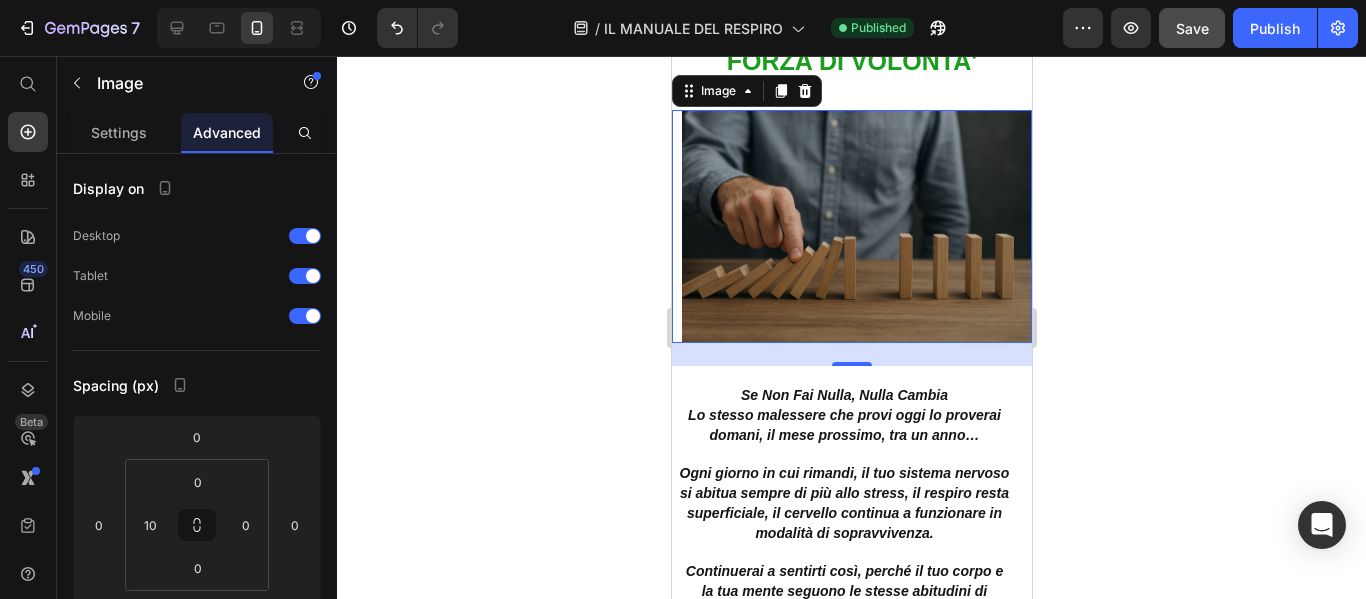 click at bounding box center [851, 226] 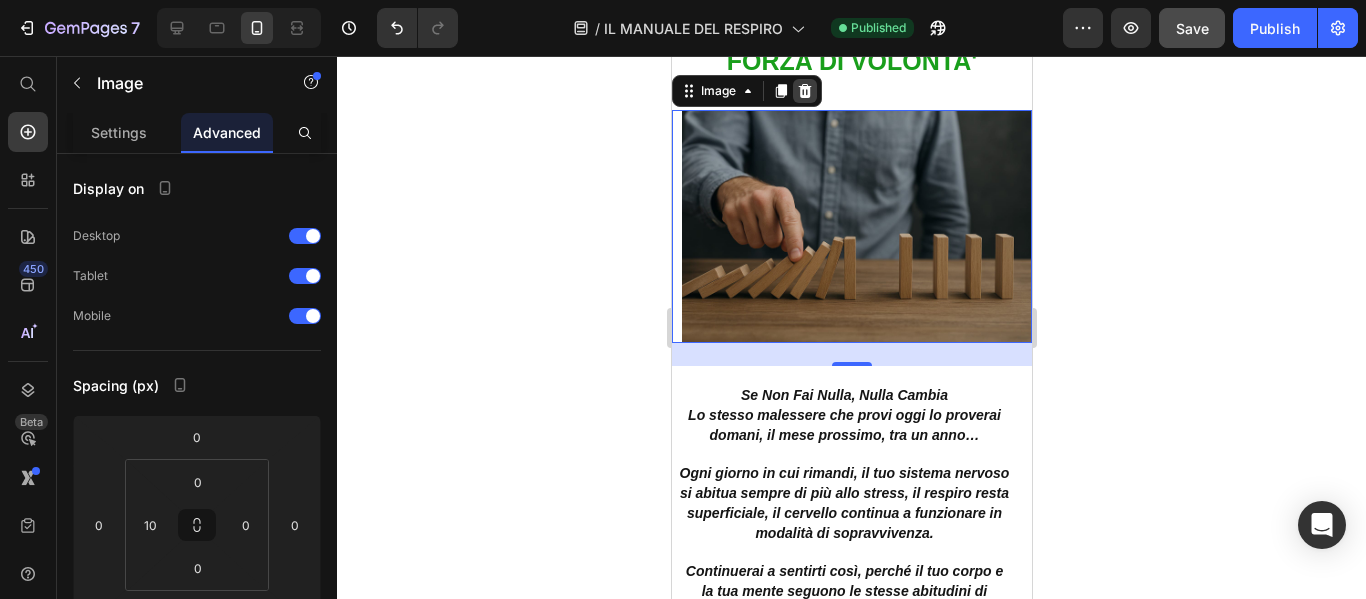 click at bounding box center (804, 91) 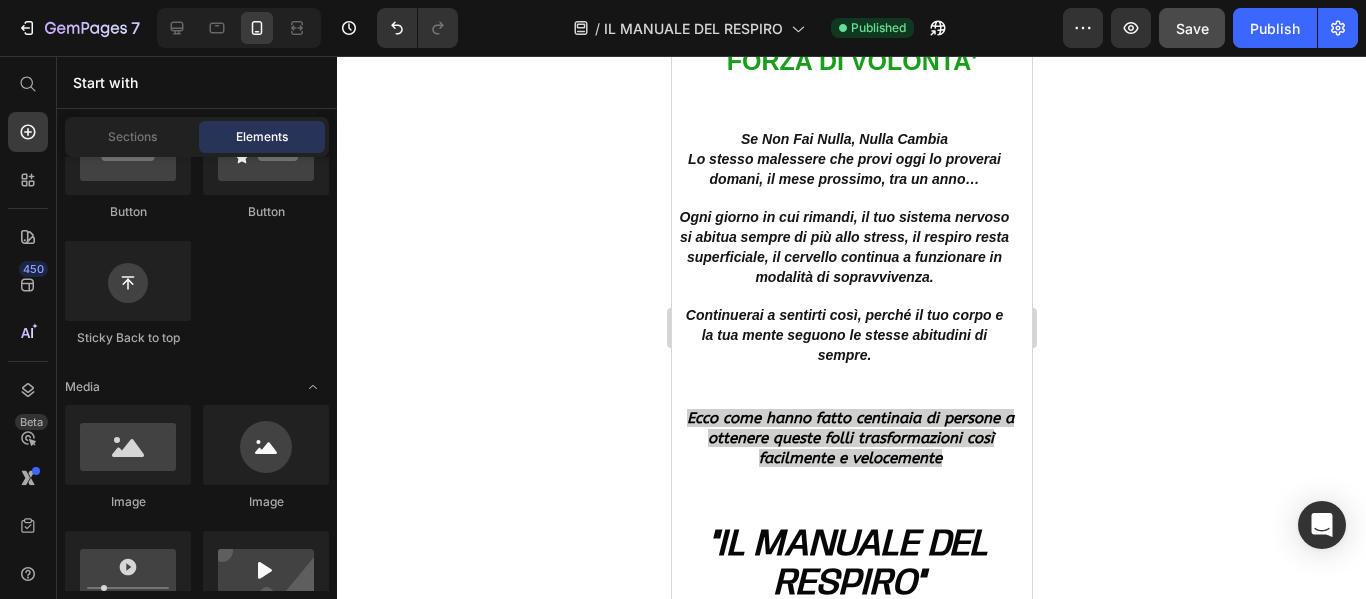 click on "7   /  IL MANUALE DEL RESPIRO Published Preview  Save   Publish" 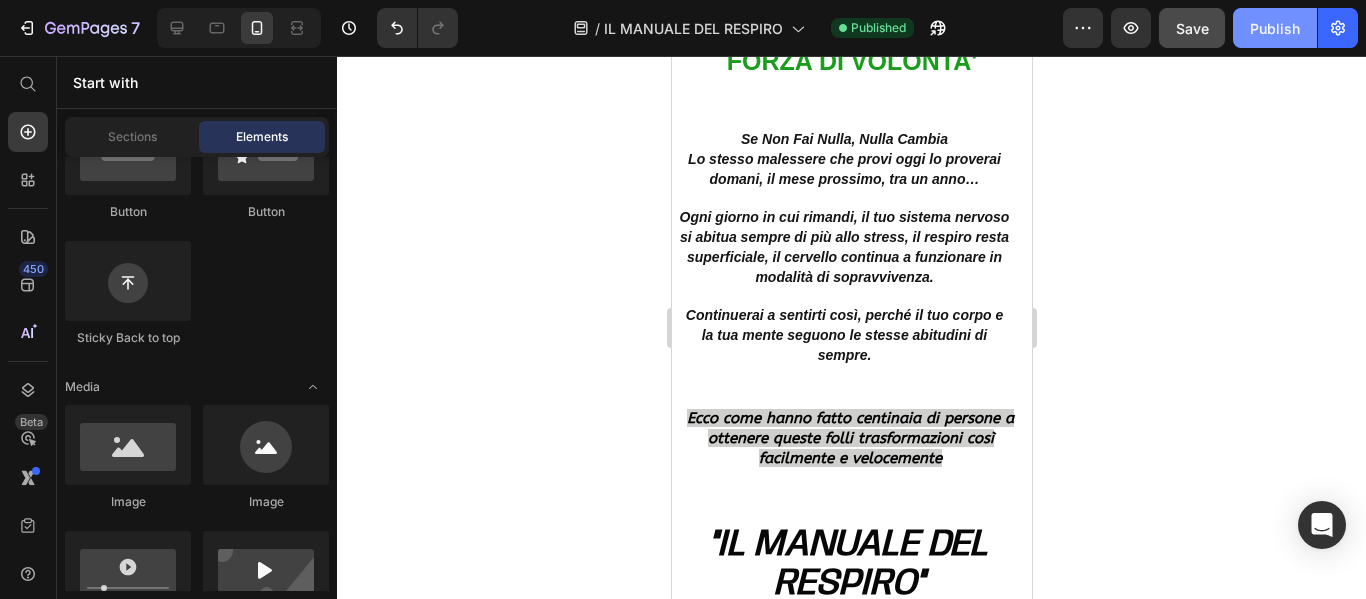 click on "Publish" 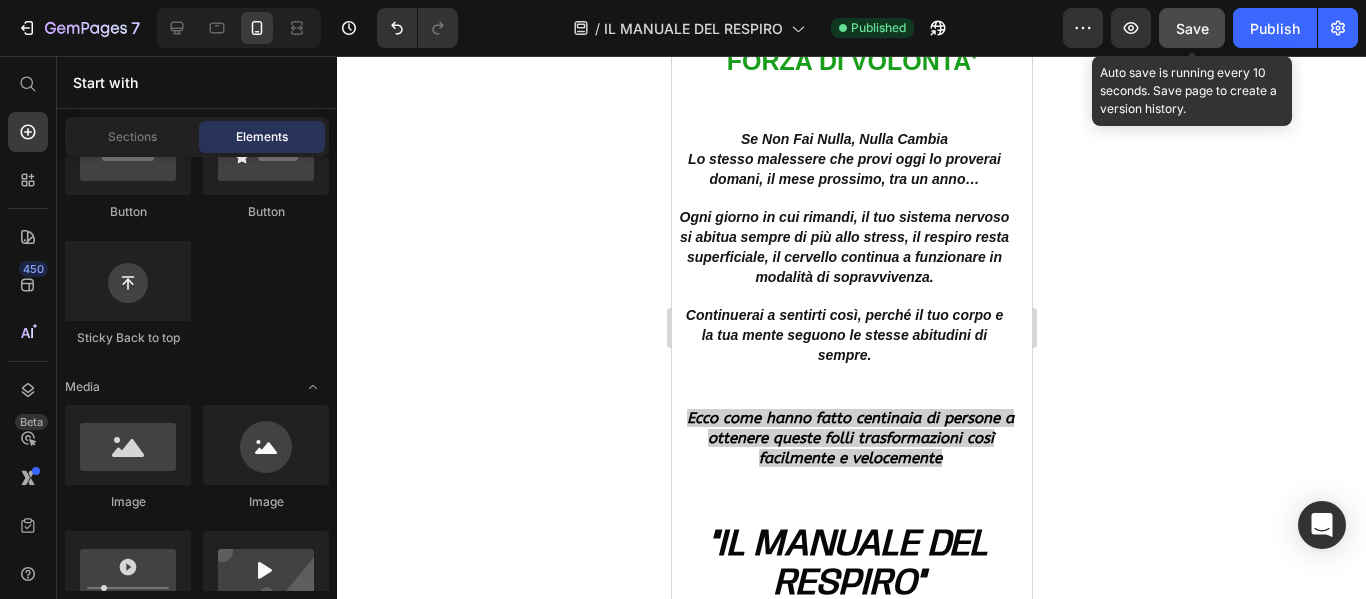 click on "Save" 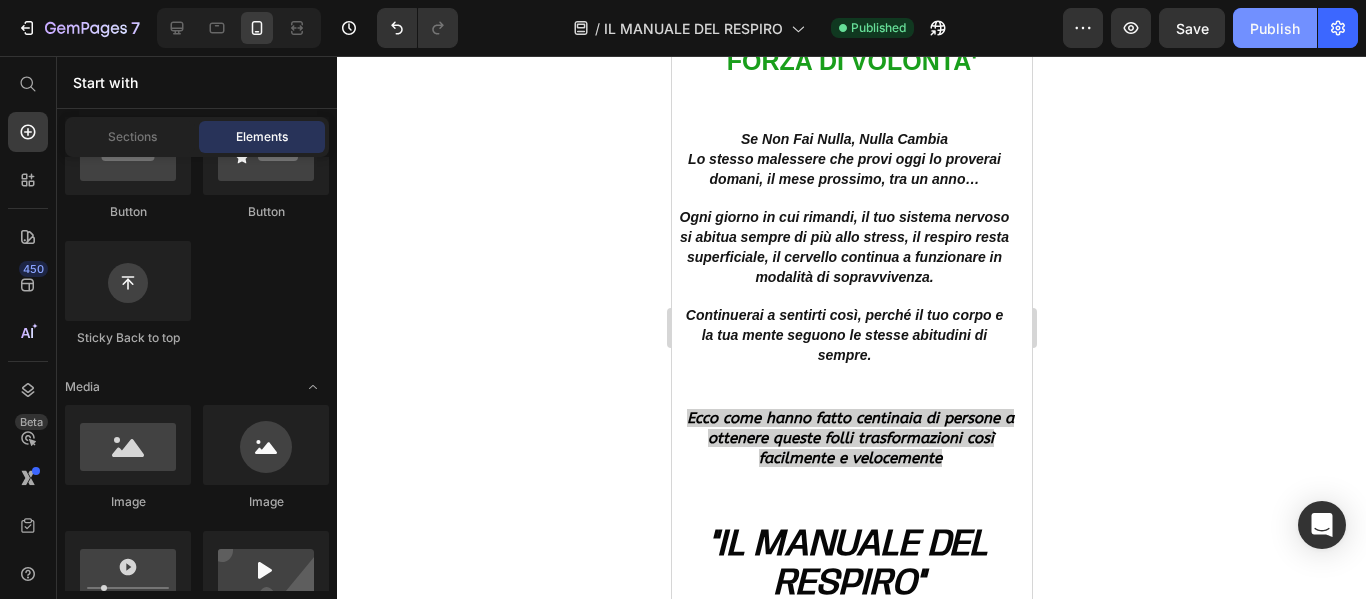 click on "Publish" at bounding box center [1275, 28] 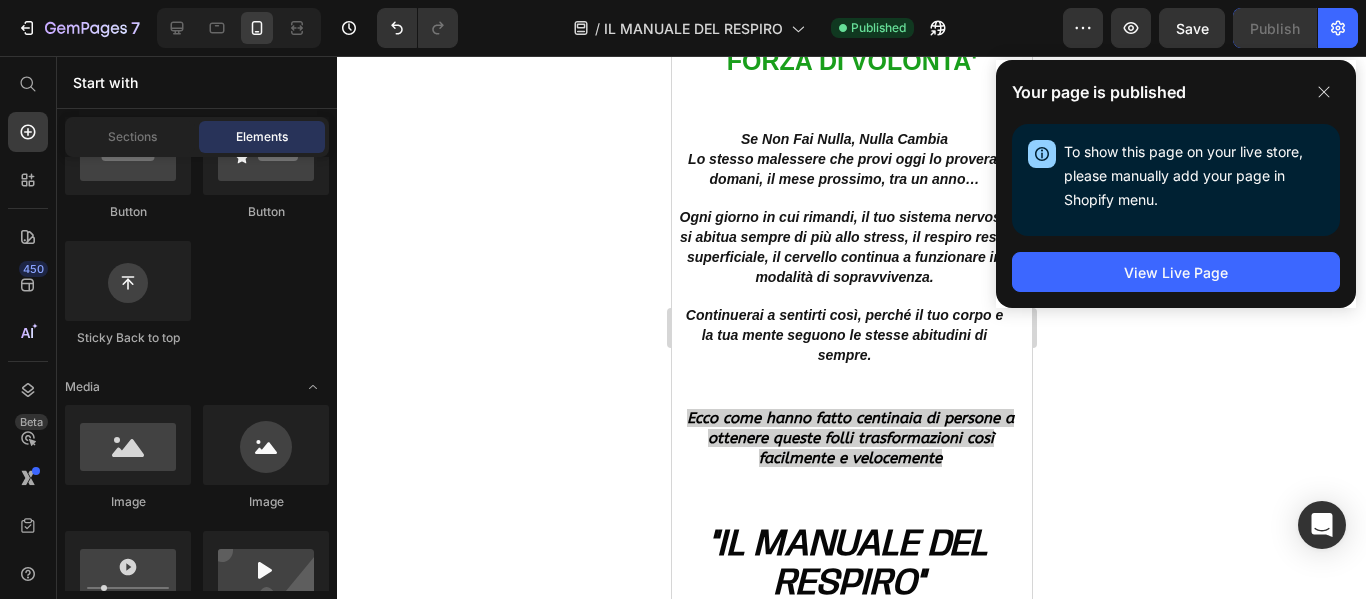 click on "Your page is published To show this page on your live store, please manually add your page in Shopify menu. Open Shopify Menu View Live Page" 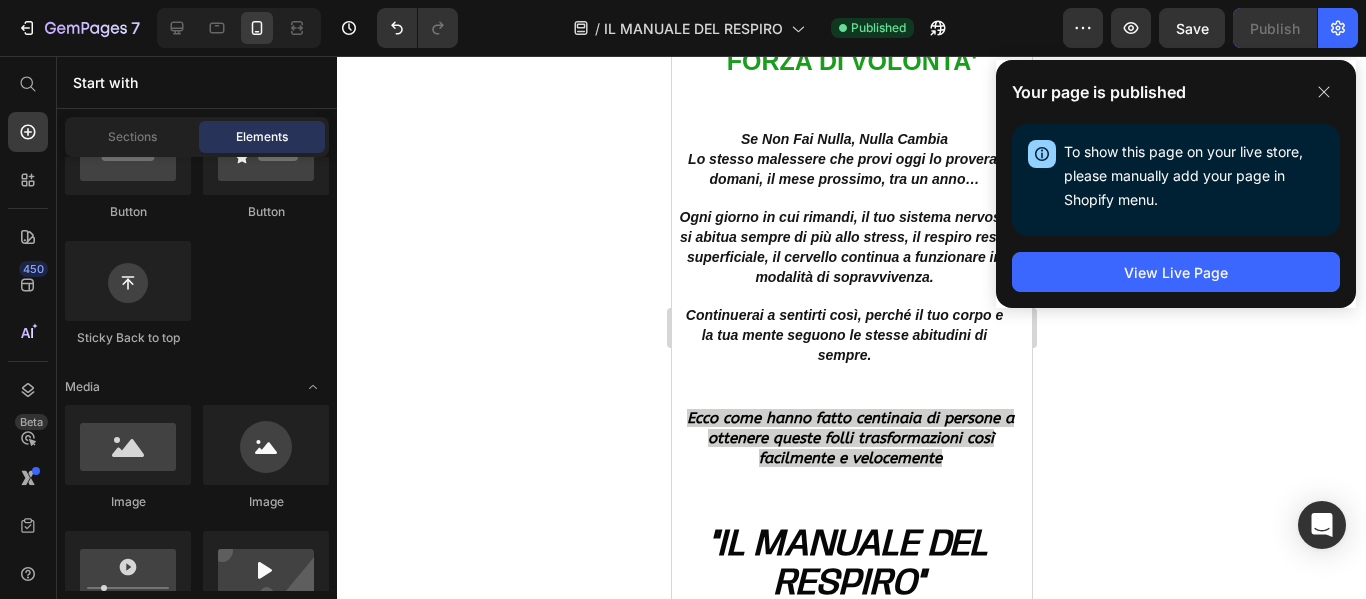 click 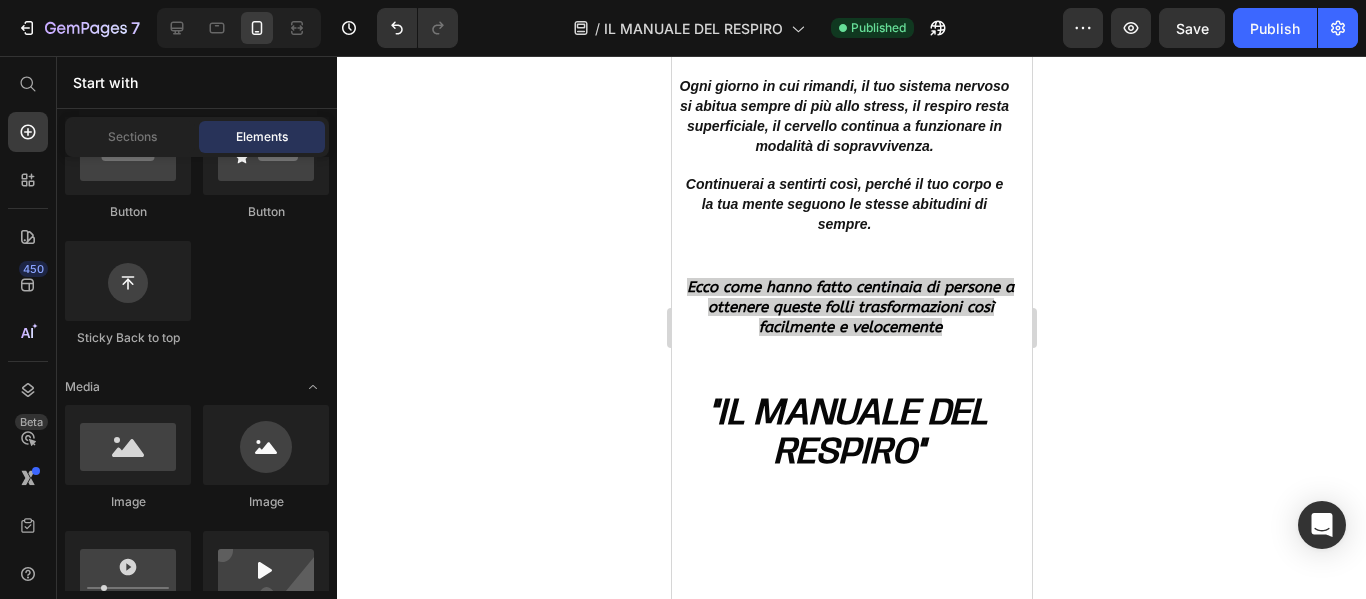 scroll, scrollTop: 5300, scrollLeft: 0, axis: vertical 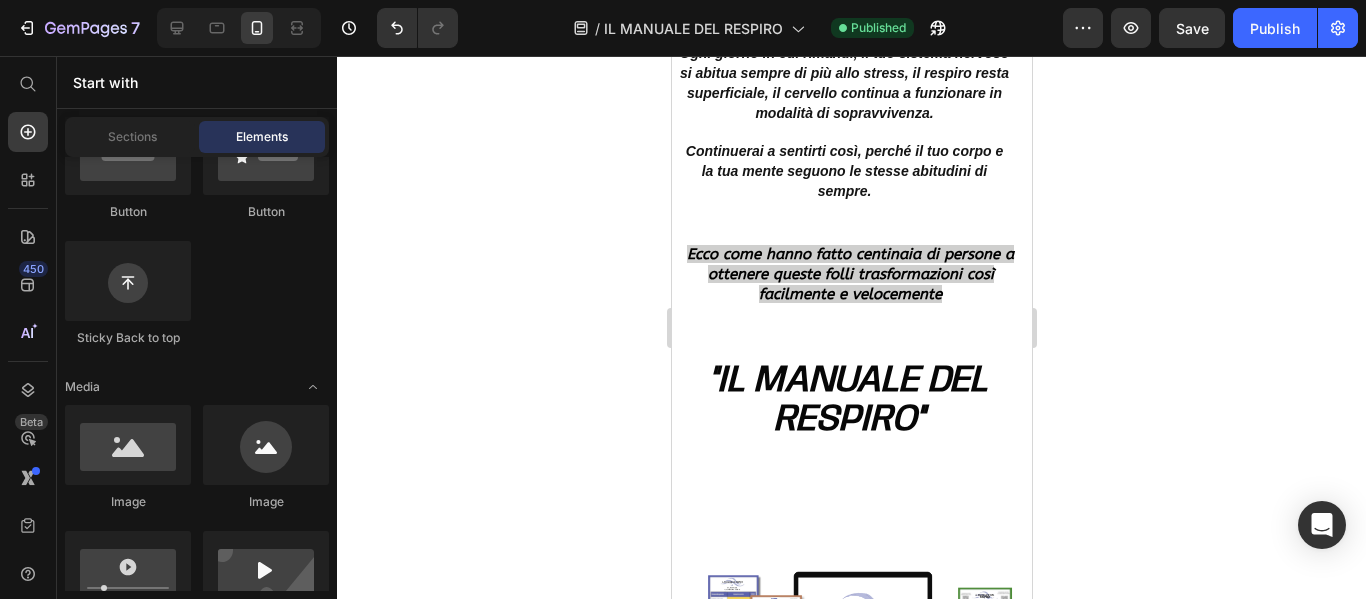 drag, startPoint x: 1022, startPoint y: 236, endPoint x: 1709, endPoint y: 297, distance: 689.7028 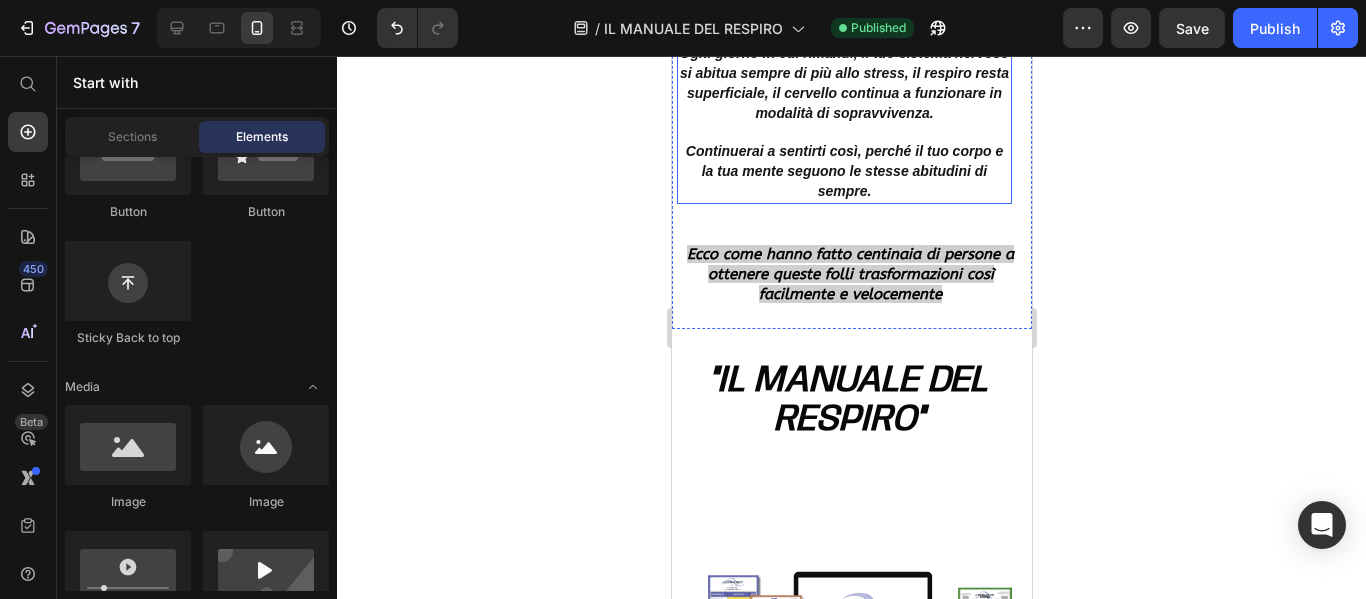 click on "Ogni giorno in cui rimandi, il tuo sistema nervoso si abitua sempre di più allo stress, il respiro resta superficiale, il cervello continua a funzionare in modalità di sopravvivenza." at bounding box center (844, 83) 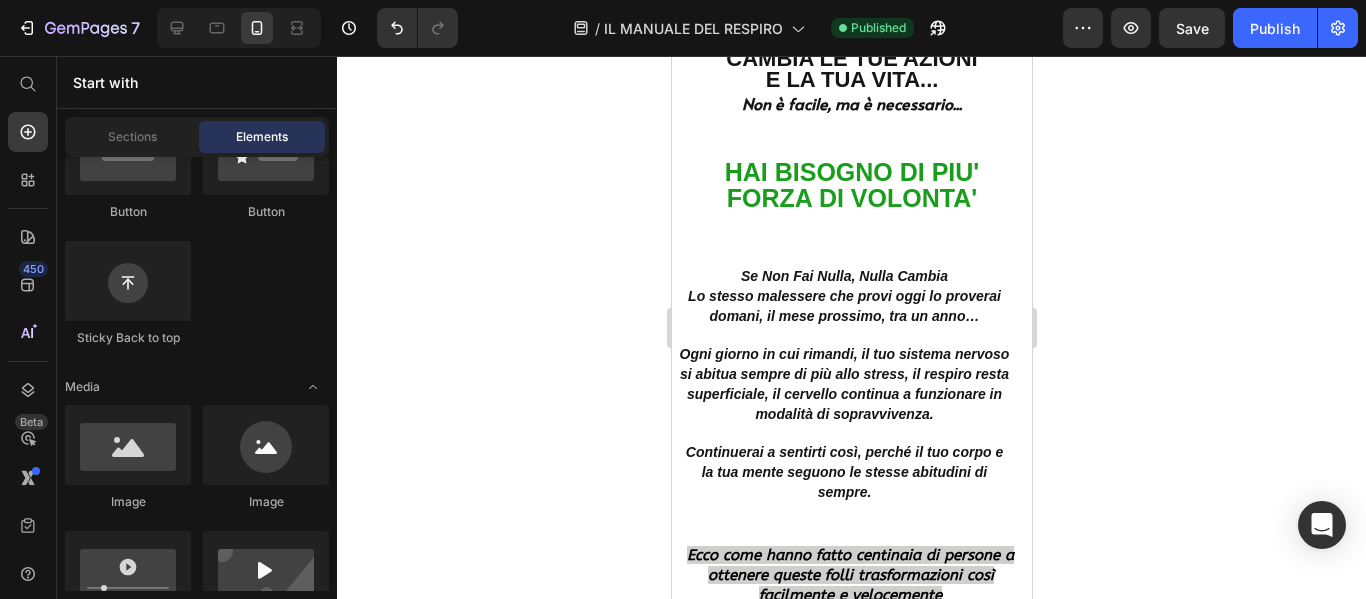 scroll, scrollTop: 5031, scrollLeft: 0, axis: vertical 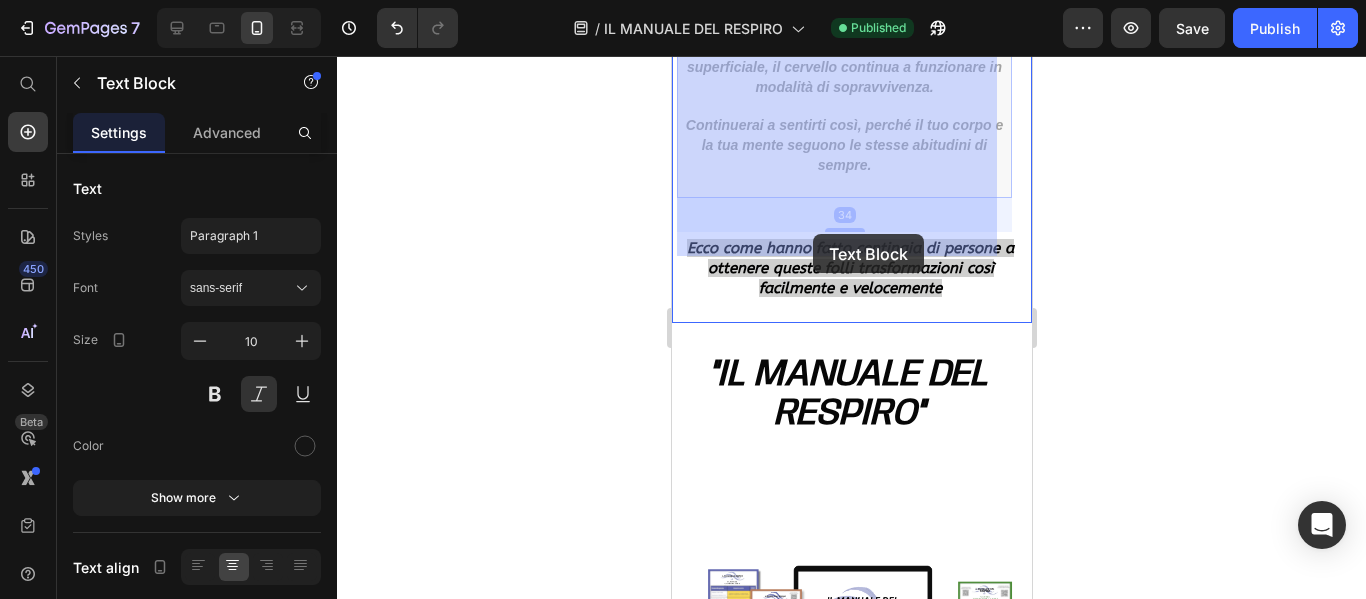 drag, startPoint x: 972, startPoint y: 253, endPoint x: 812, endPoint y: 234, distance: 161.12418 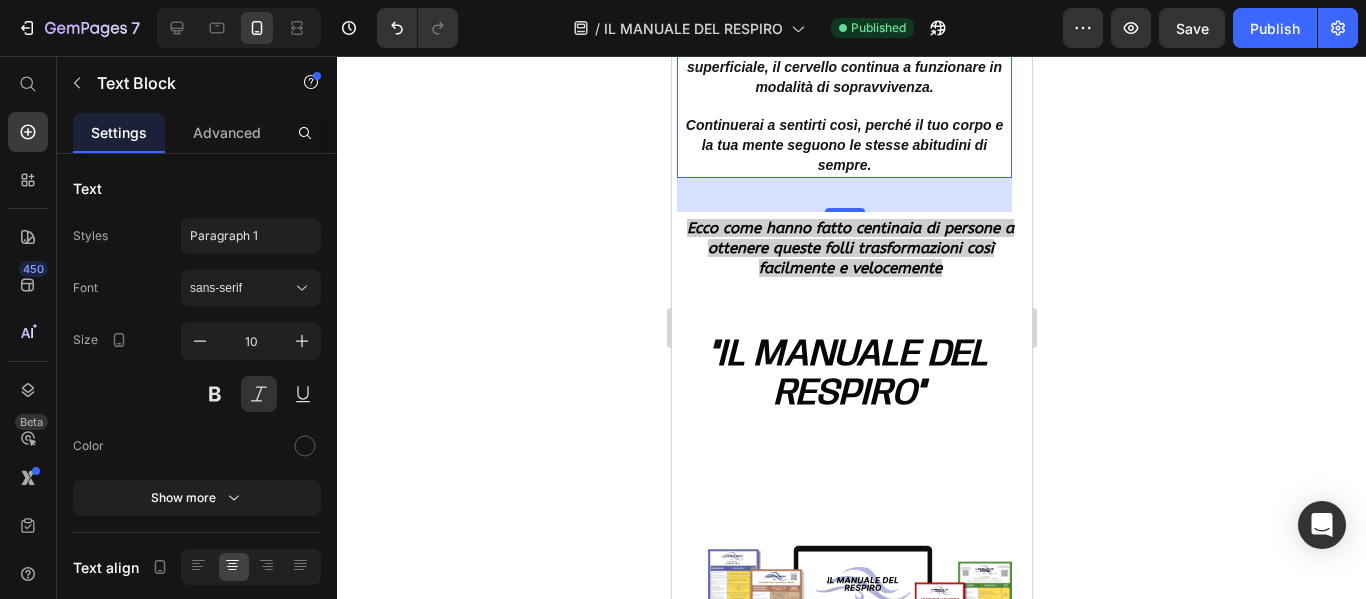 click on "Continuerai a sentirti così, perché il tuo corpo e la tua mente seguono le stesse abitudini di sempre." at bounding box center [843, 146] 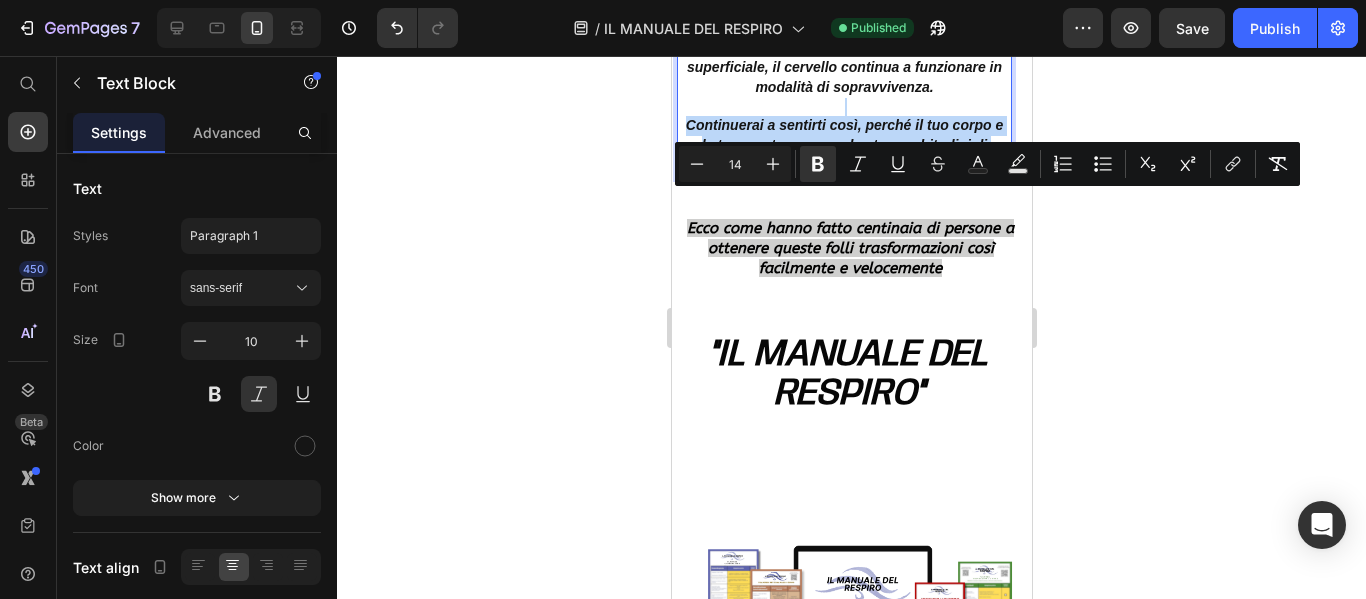 drag, startPoint x: 877, startPoint y: 248, endPoint x: 681, endPoint y: 187, distance: 205.273 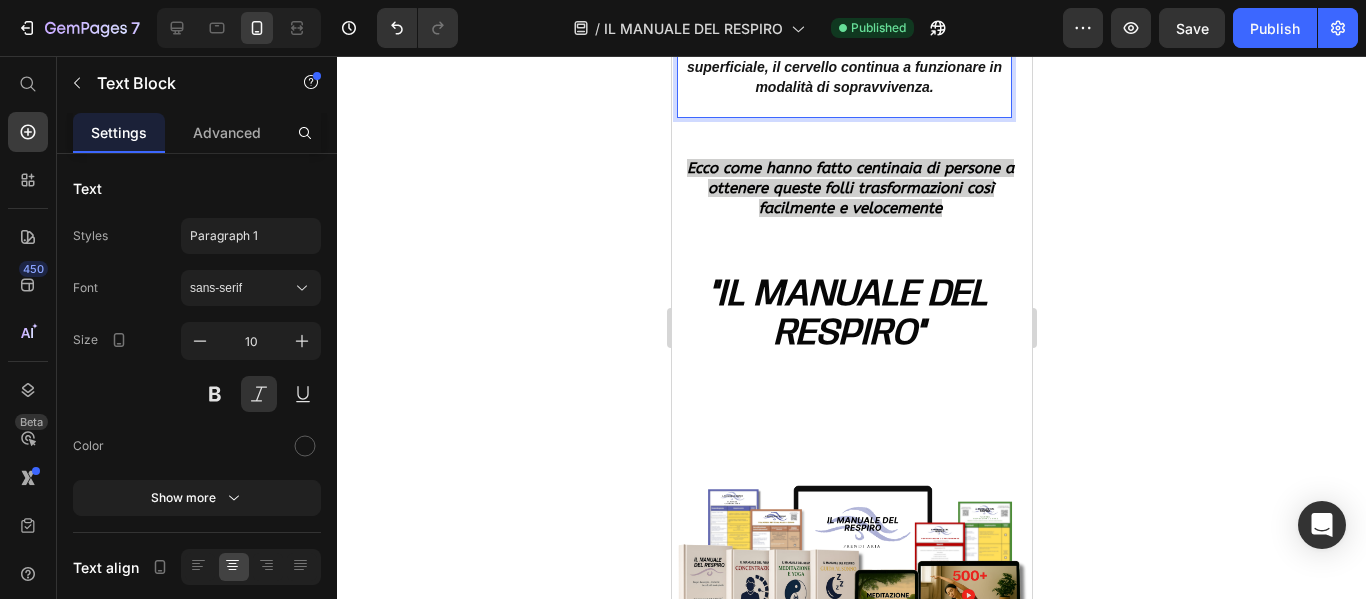 click on "Ogni giorno in cui rimandi, il tuo sistema nervoso si abitua sempre di più allo stress, il respiro resta superficiale, il cervello continua a funzionare in modalità di sopravvivenza." at bounding box center (844, 57) 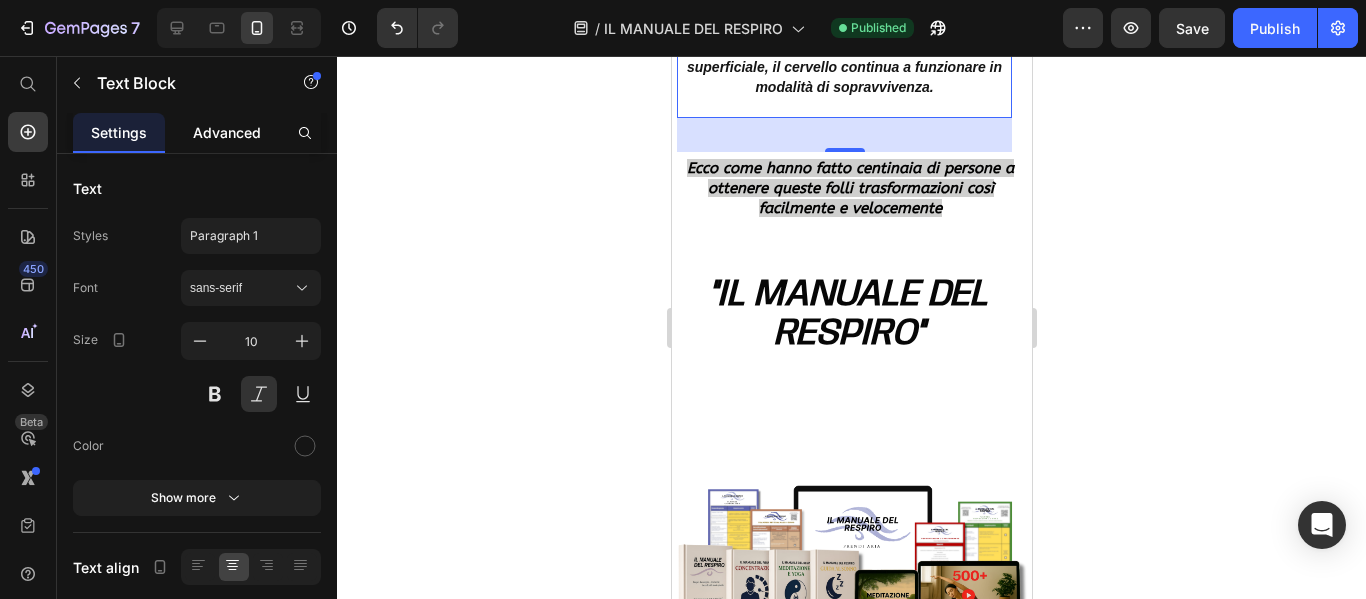 click on "Advanced" 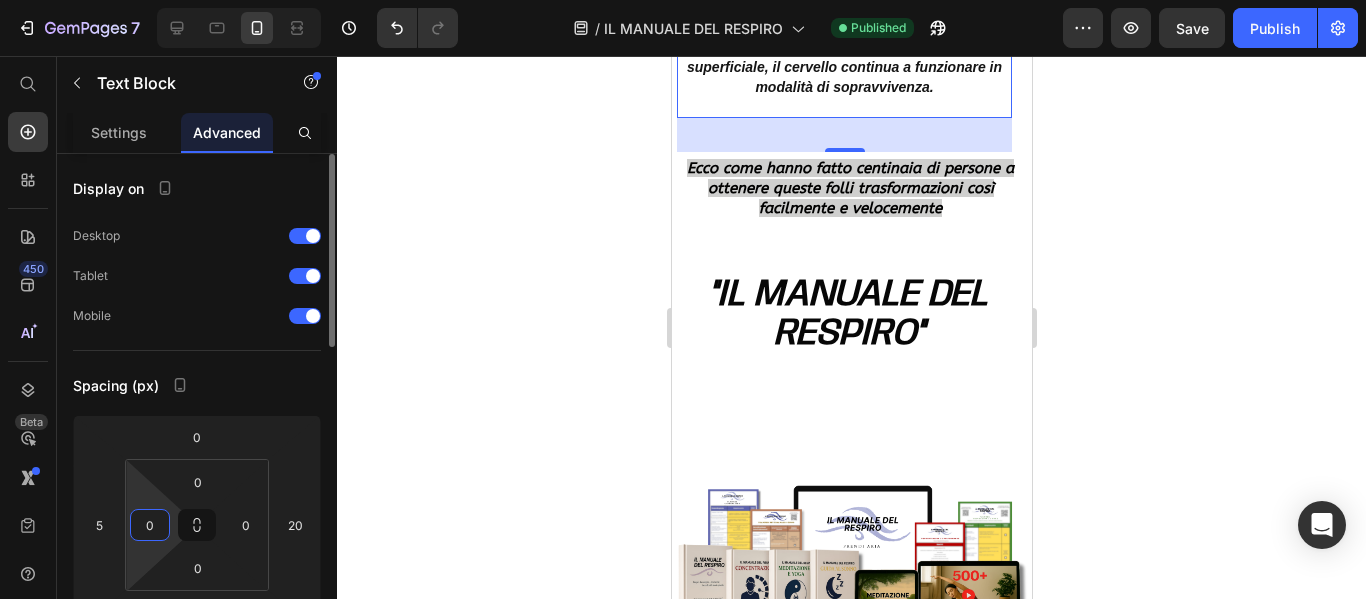 click on "0" at bounding box center [150, 525] 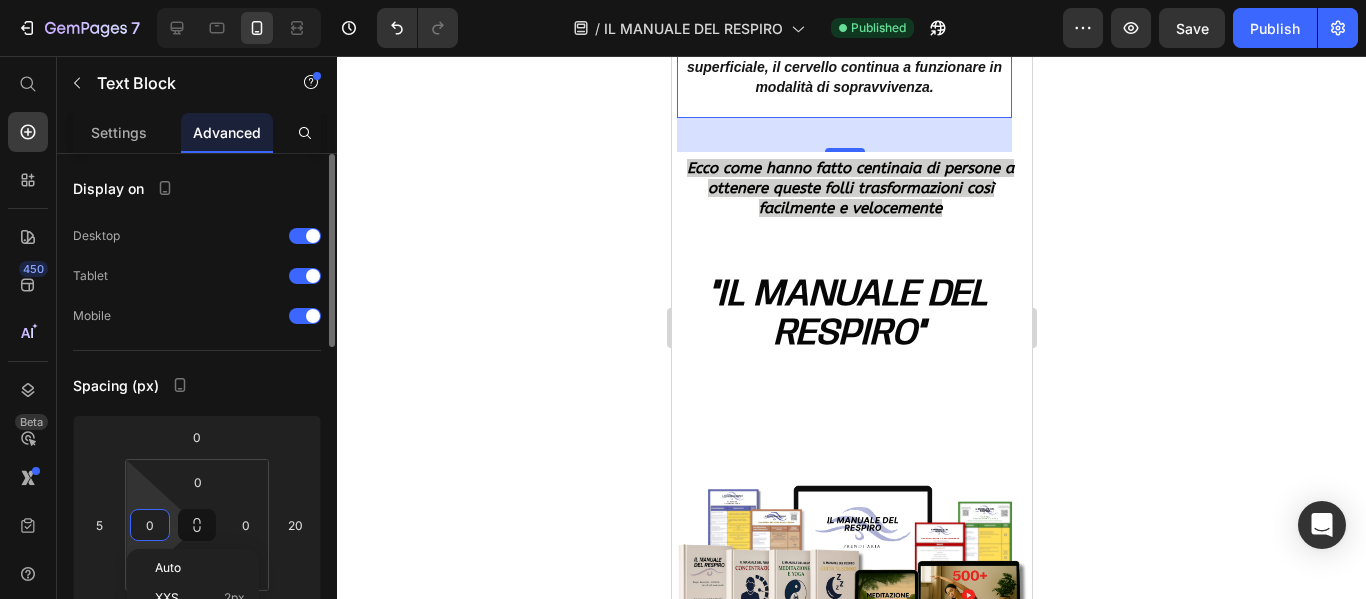 type on "5" 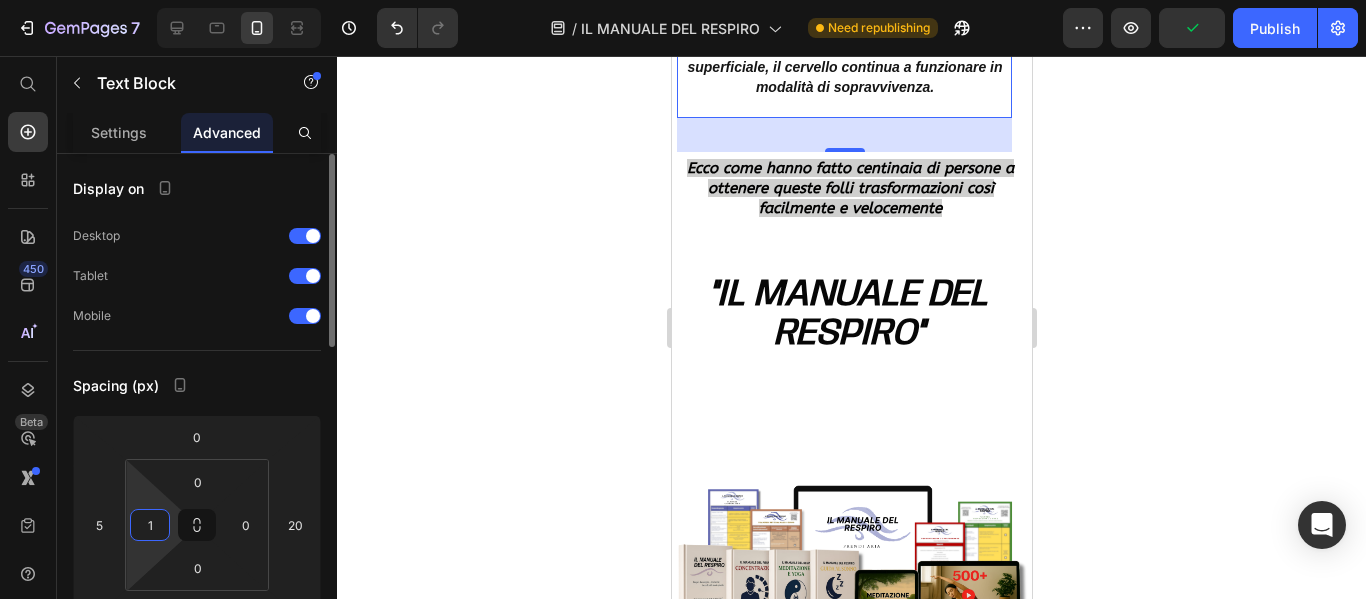 type on "10" 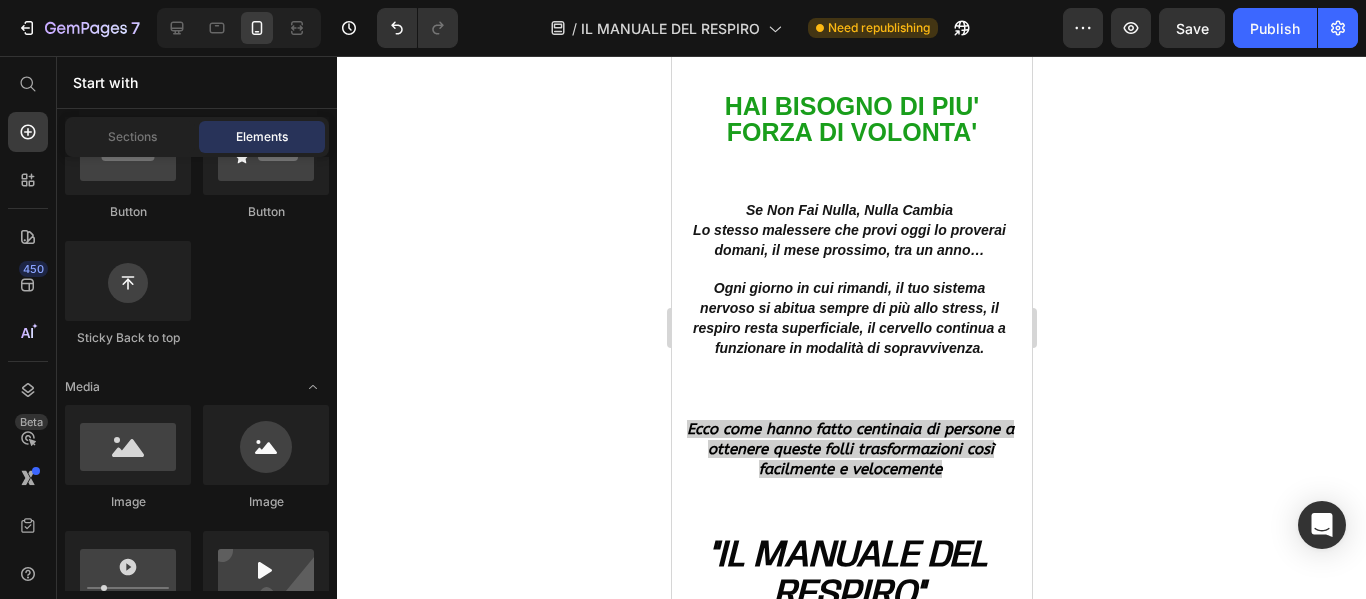 scroll, scrollTop: 4902, scrollLeft: 0, axis: vertical 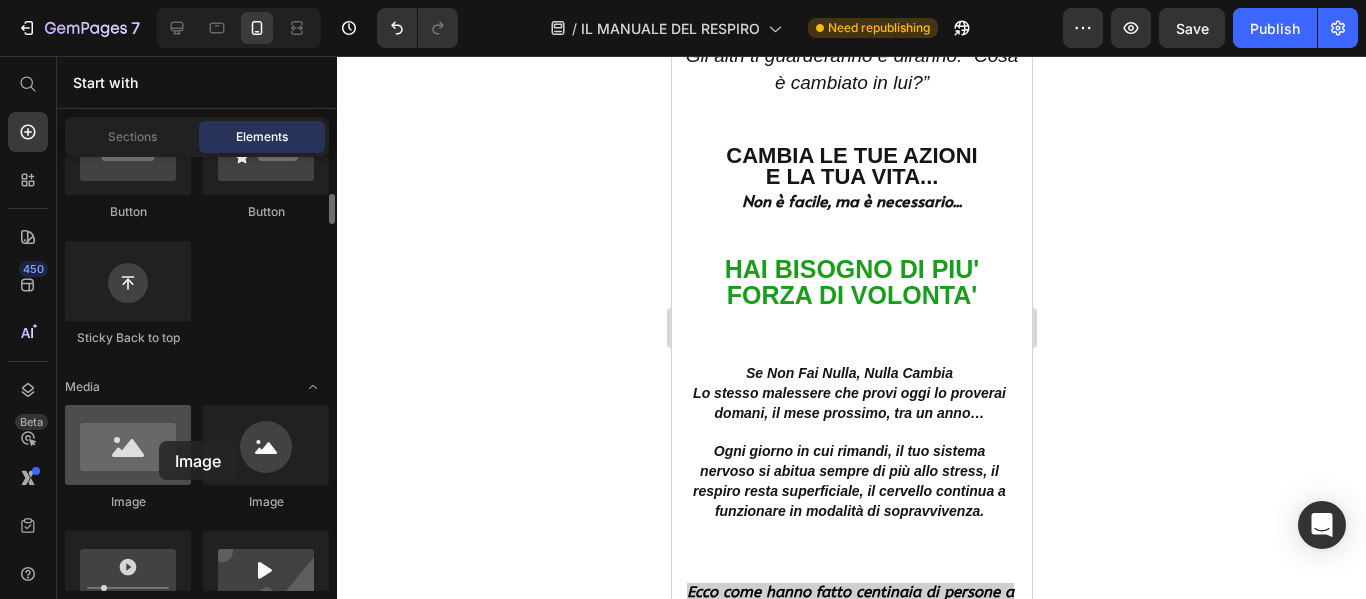 click at bounding box center [128, 445] 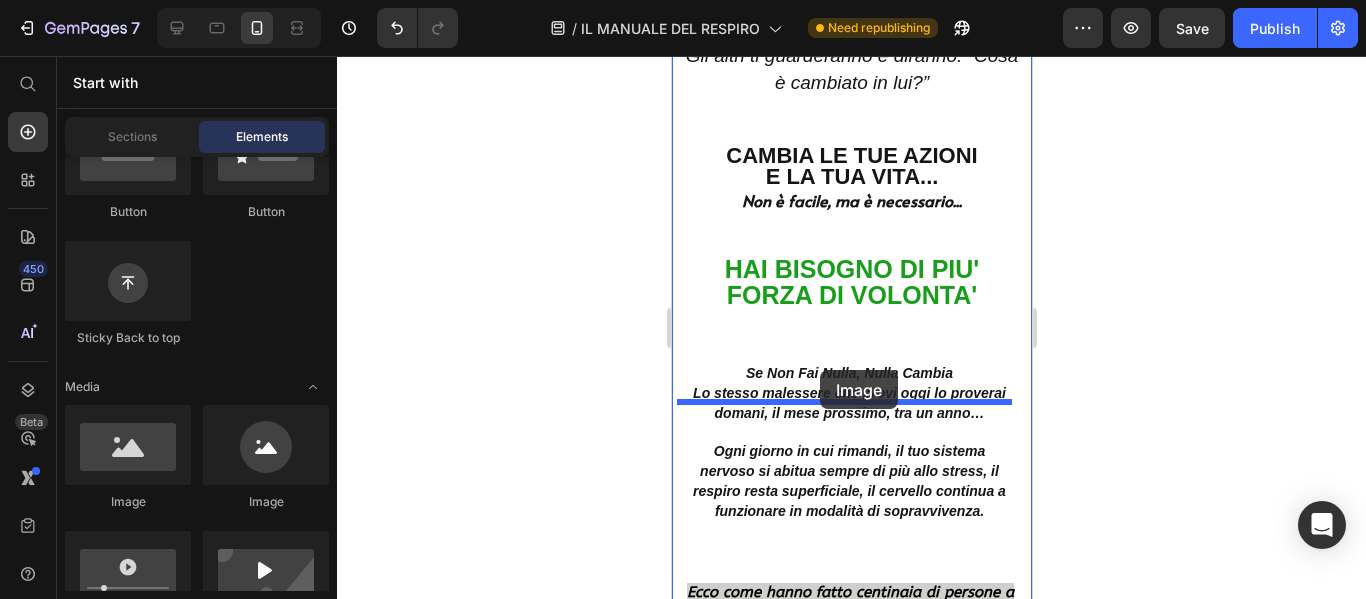 drag, startPoint x: 830, startPoint y: 497, endPoint x: 819, endPoint y: 370, distance: 127.47549 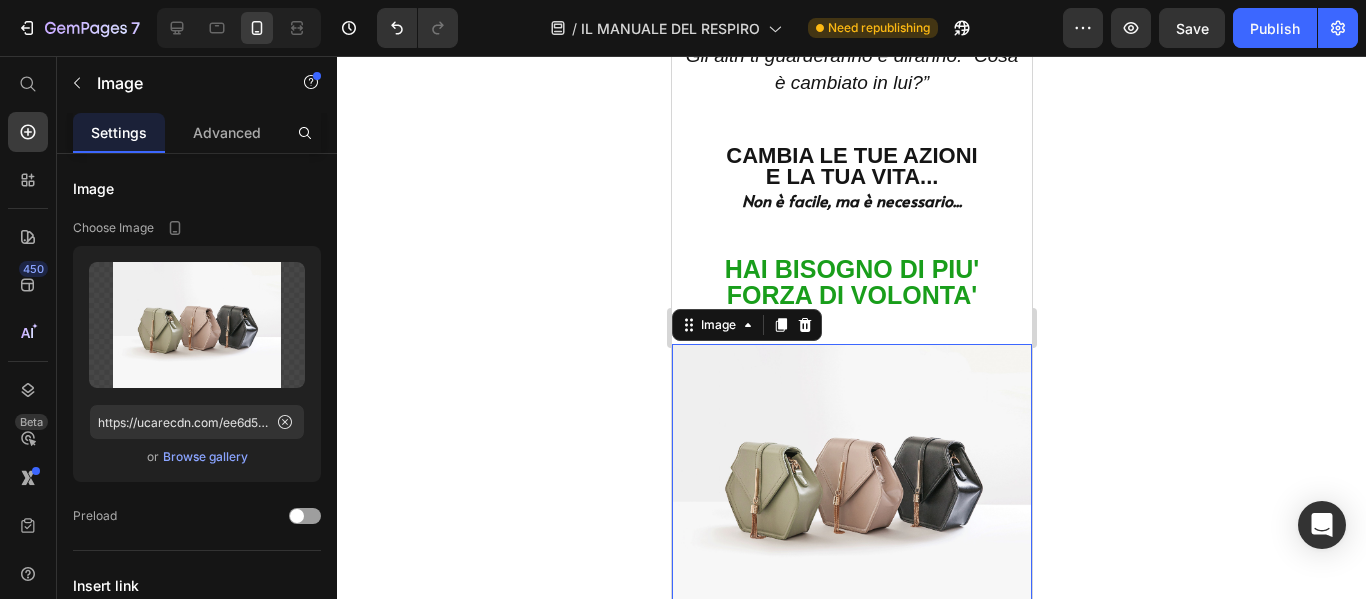 click at bounding box center [851, 479] 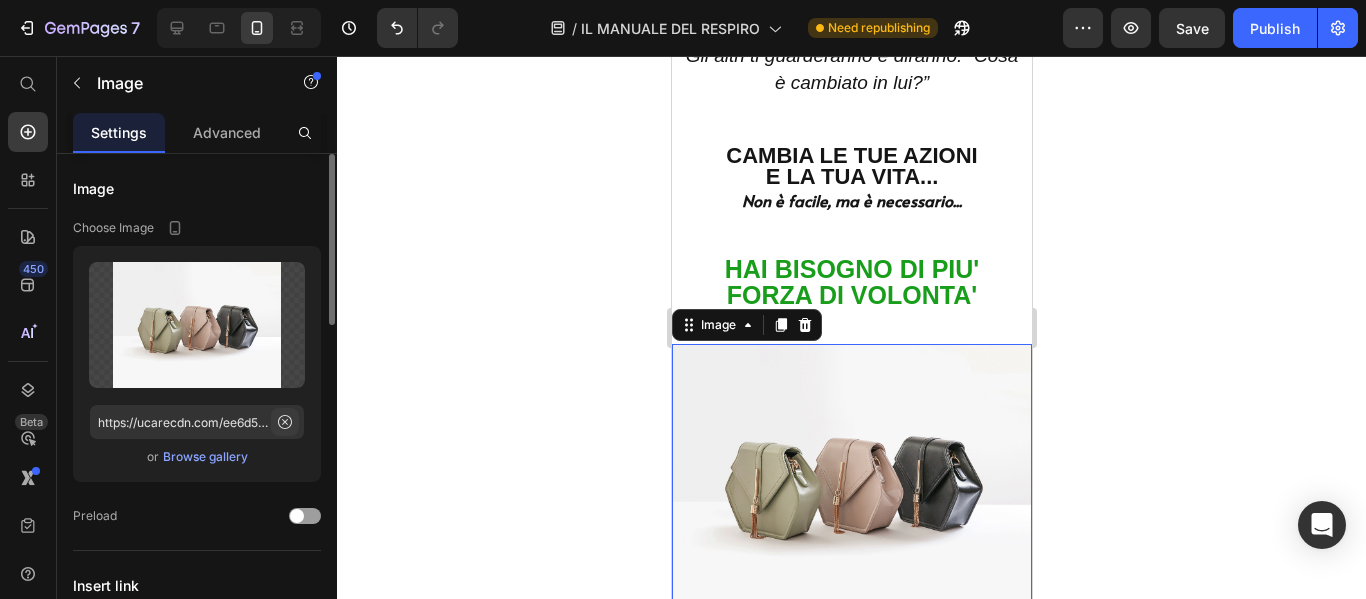 click 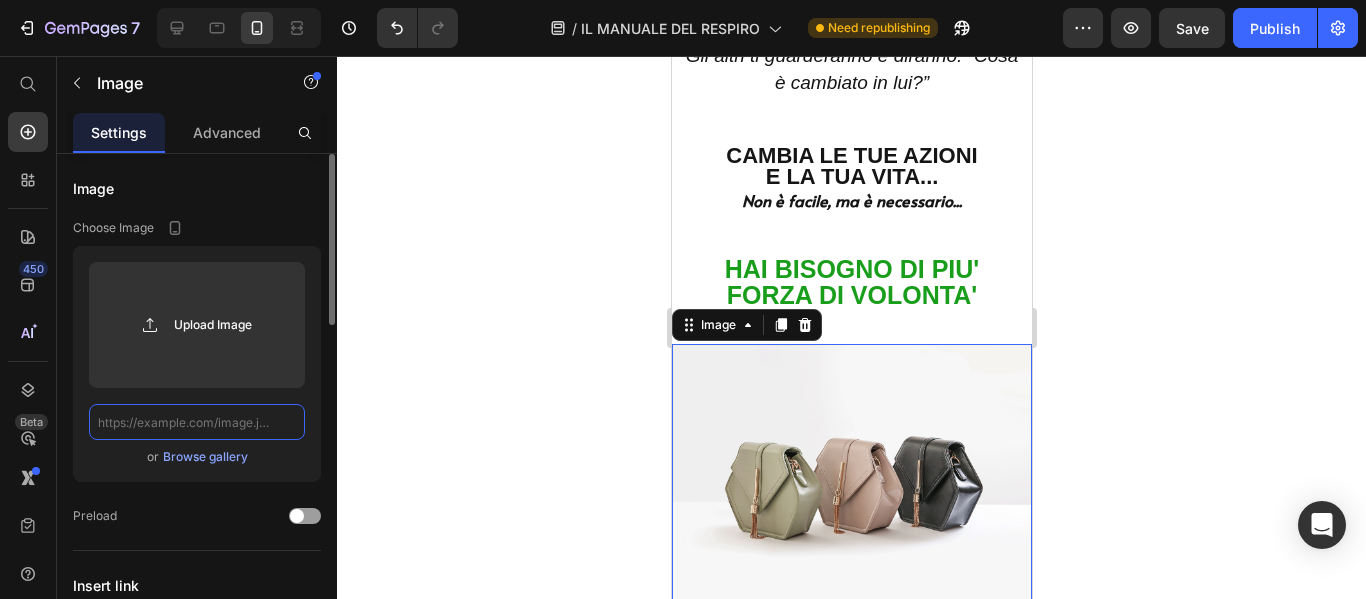 scroll, scrollTop: 0, scrollLeft: 0, axis: both 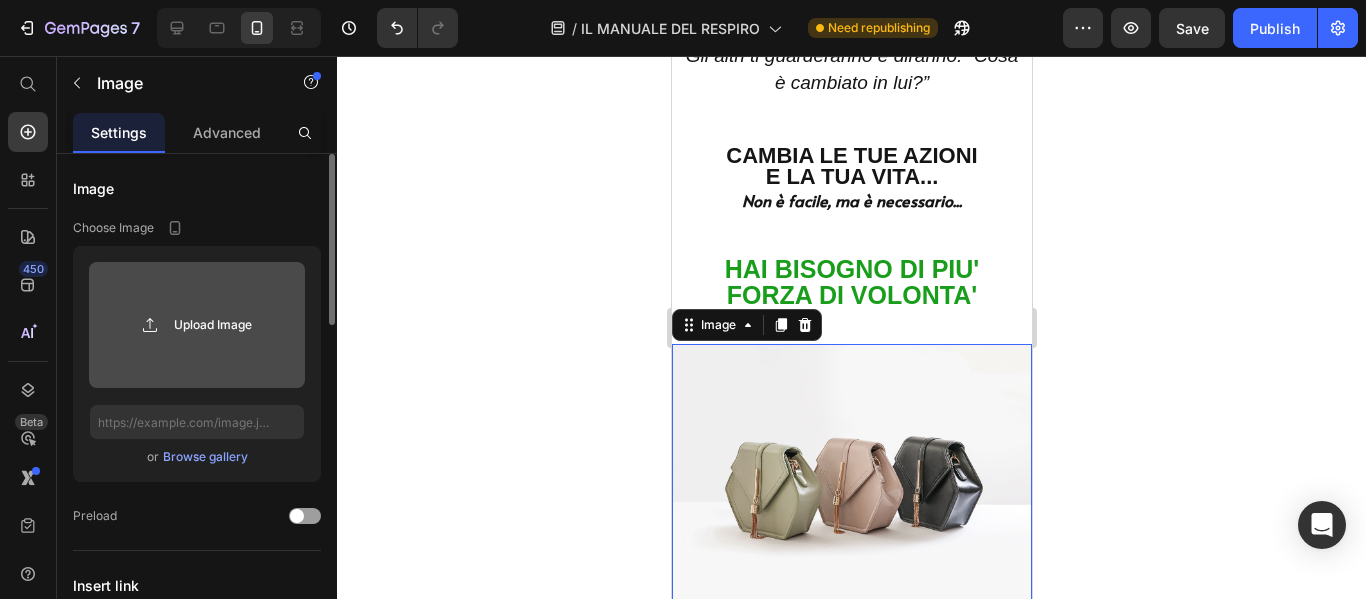click 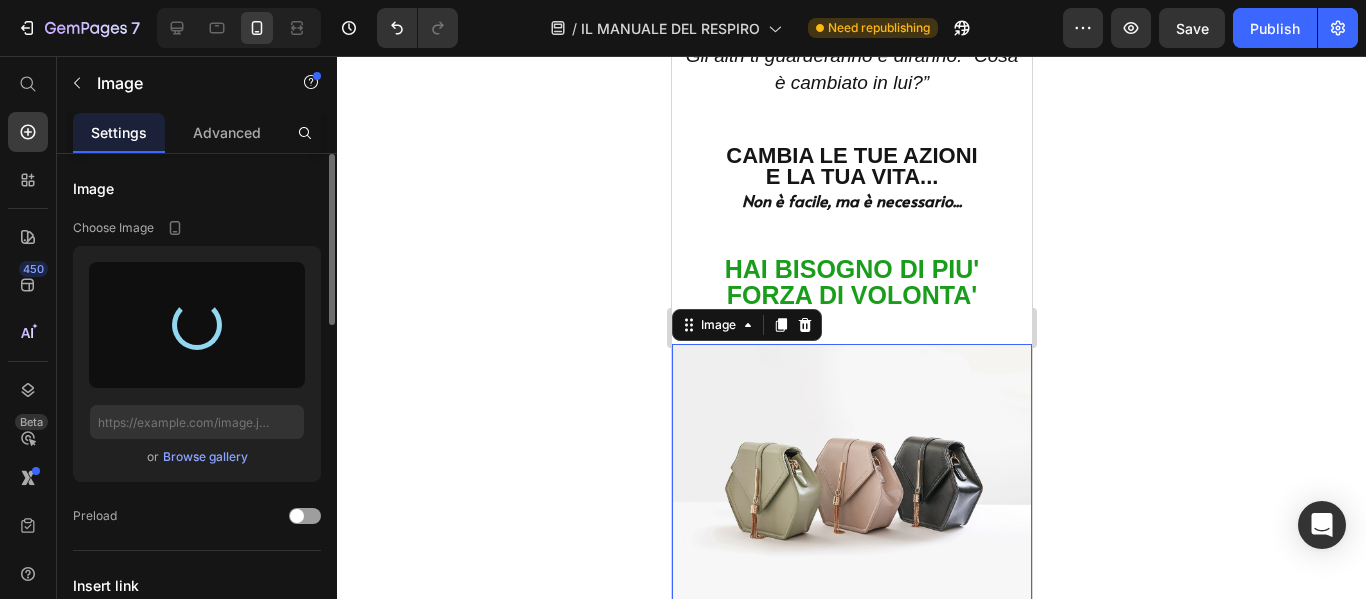 type on "https://cdn.shopify.com/s/files/1/0932/4845/4988/files/gempages_558770364230927262-e0615ca6-c7f0-411e-ae96-5b0fd892015c.jpg" 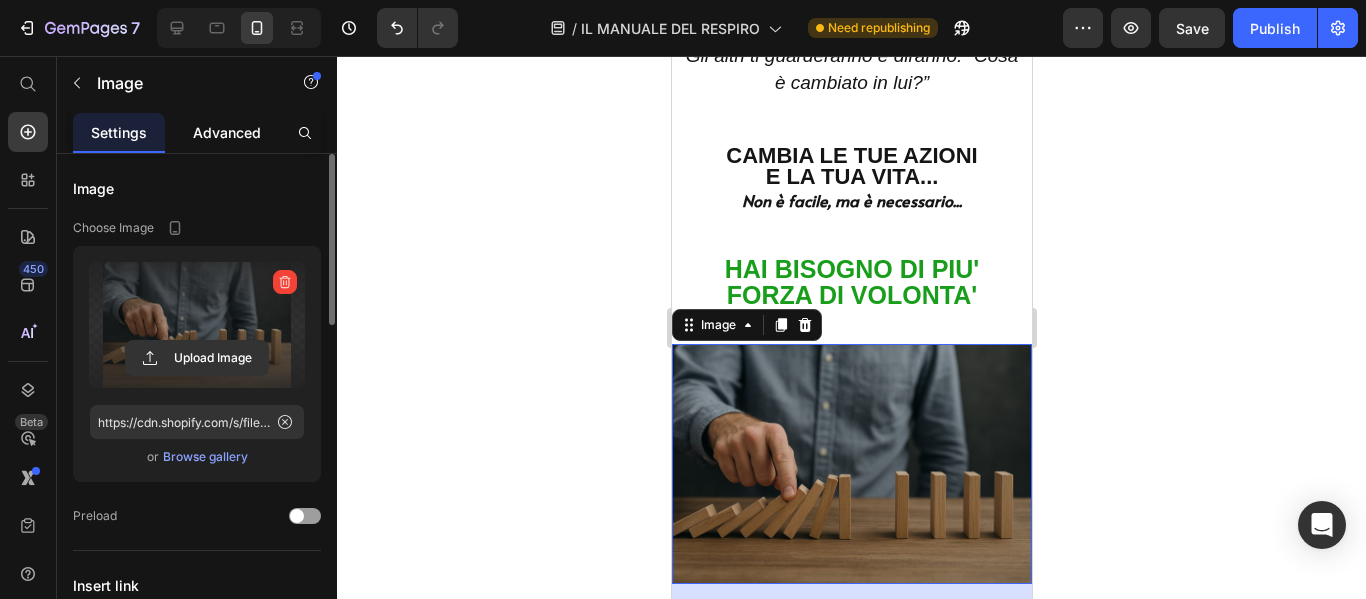 click on "Advanced" at bounding box center (227, 132) 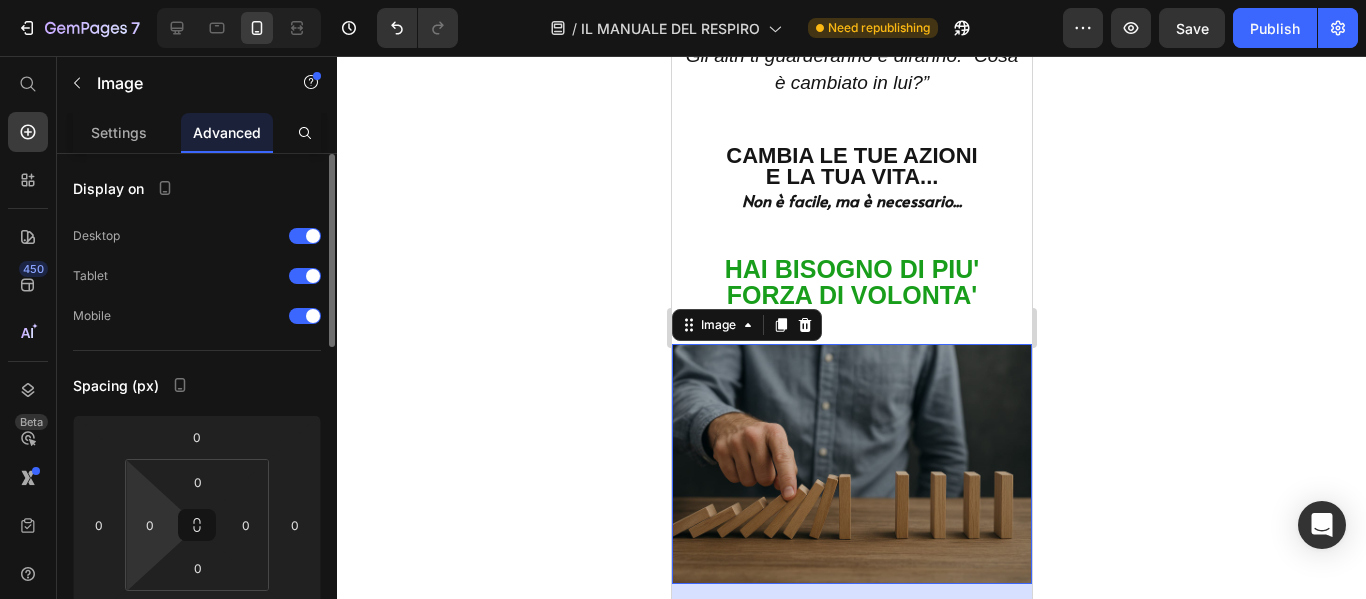click on "7   /  IL MANUALE DEL RESPIRO Need republishing Preview  Save   Publish  450 Beta Start with Sections Elements Hero Section Product Detail Brands Trusted Badges Guarantee Product Breakdown How to use Testimonials Compare Bundle FAQs Social Proof Brand Story Product List Collection Blog List Contact Sticky Add to Cart Custom Footer Browse Library 450 Layout
Row
Row
Row
Row Text
Heading
Text Block Button
Button
Button
Sticky Back to top Media
Image
Image" at bounding box center (683, 0) 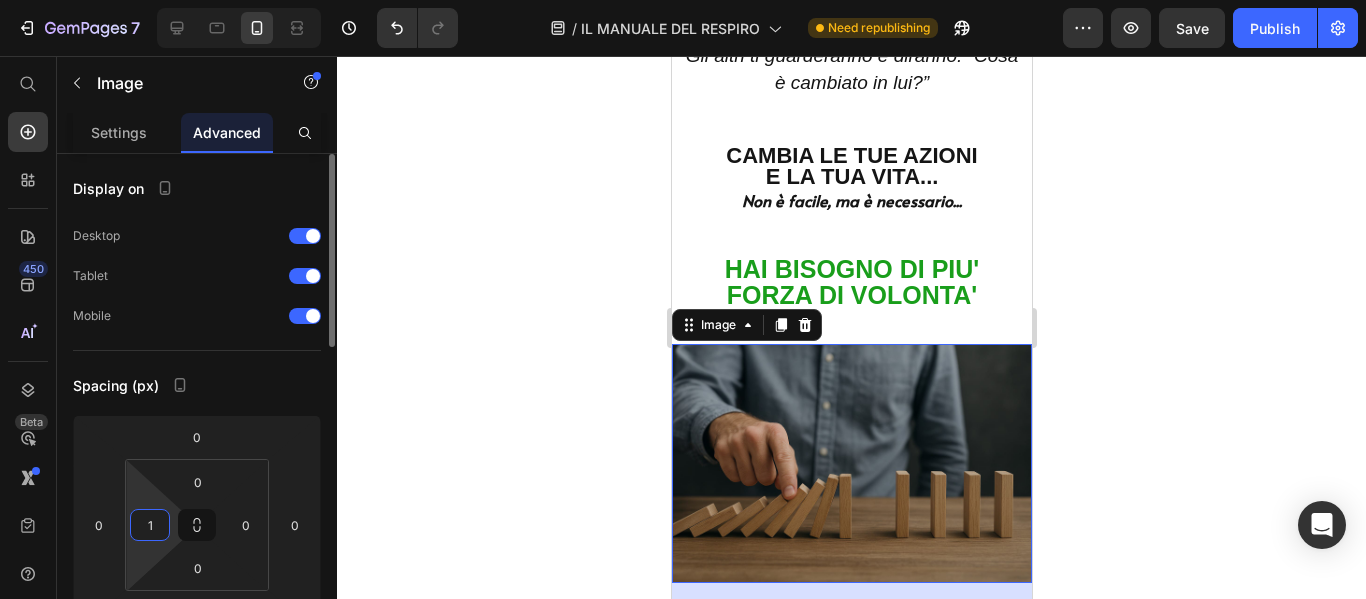 type on "10" 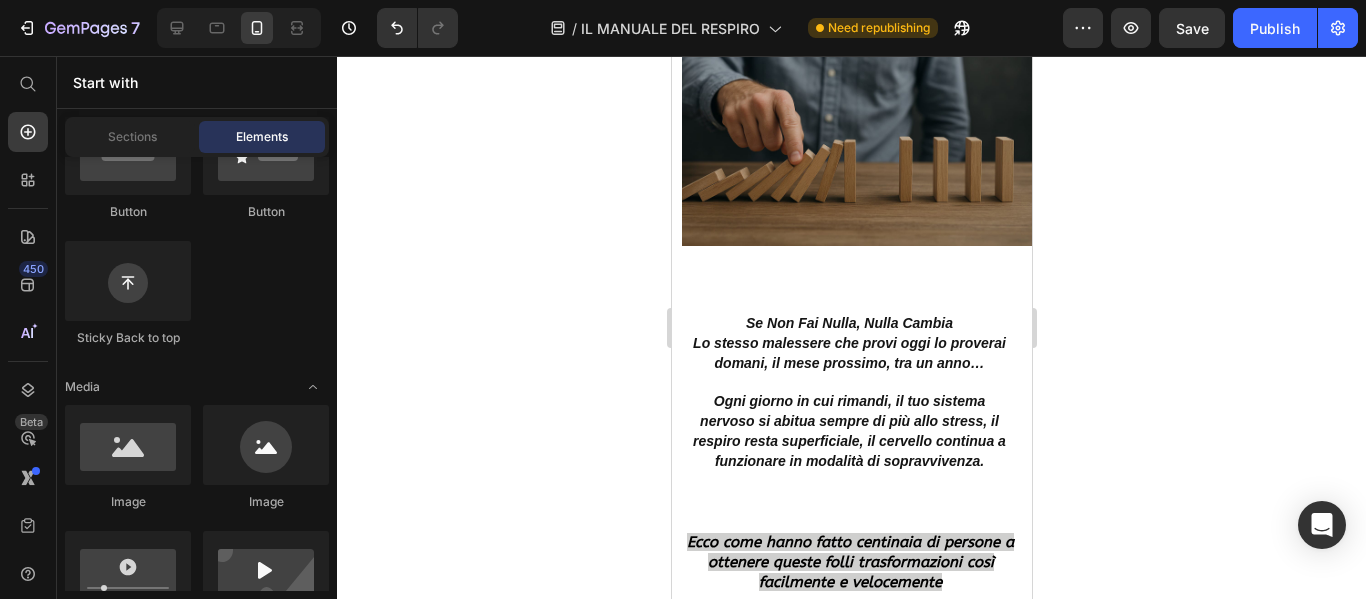 scroll, scrollTop: 5267, scrollLeft: 0, axis: vertical 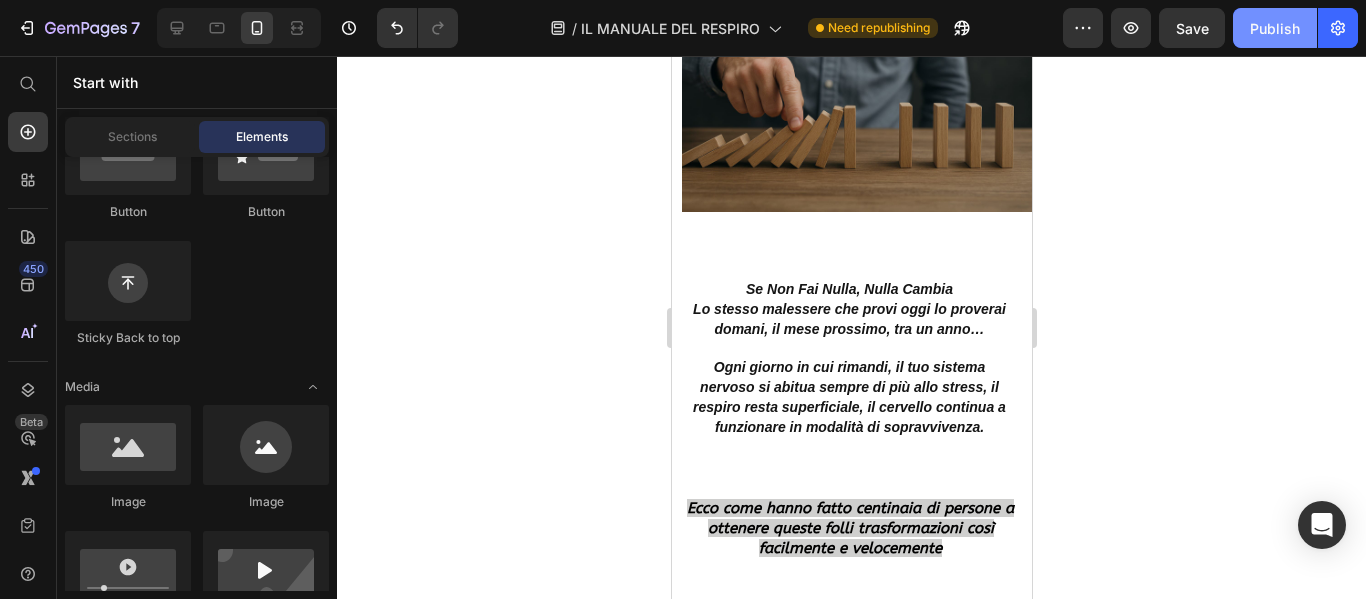 click on "Publish" at bounding box center [1275, 28] 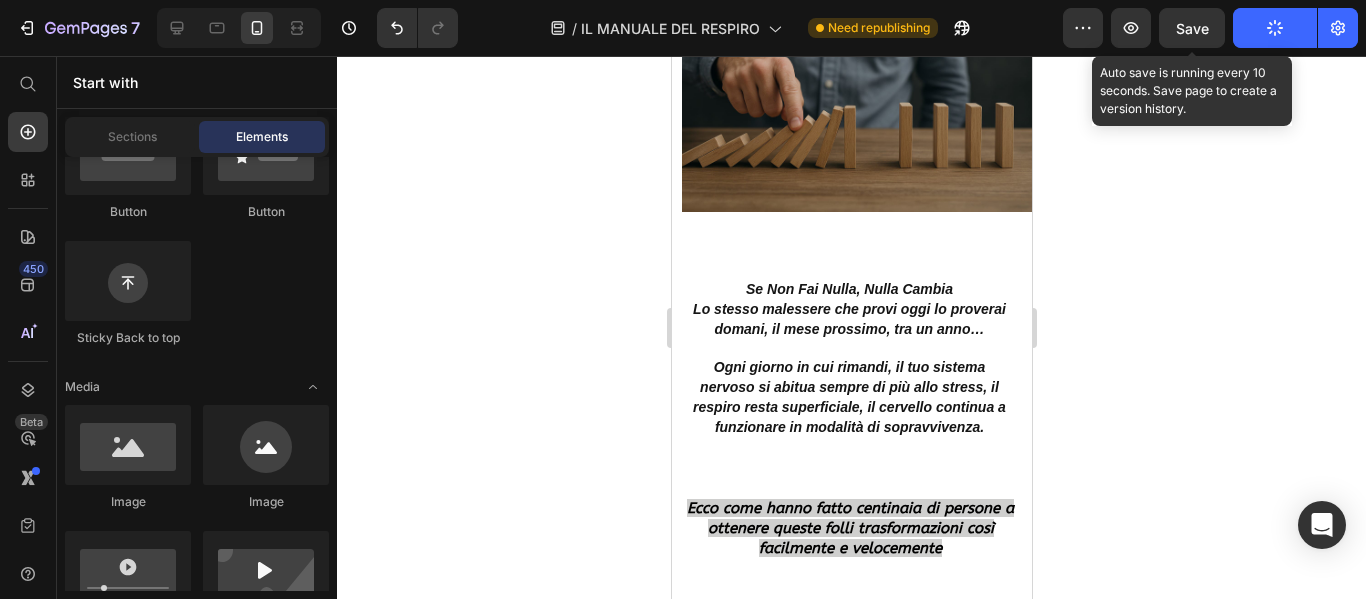 click on "Save" 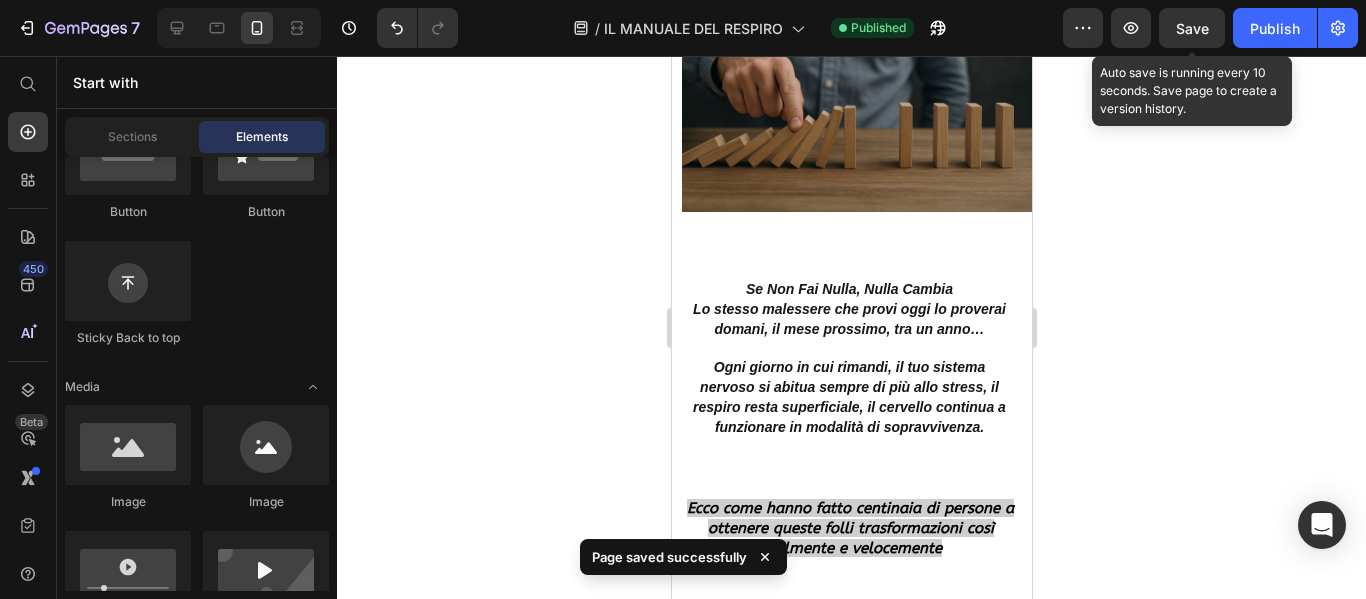 drag, startPoint x: 1209, startPoint y: 37, endPoint x: 1199, endPoint y: 31, distance: 11.661903 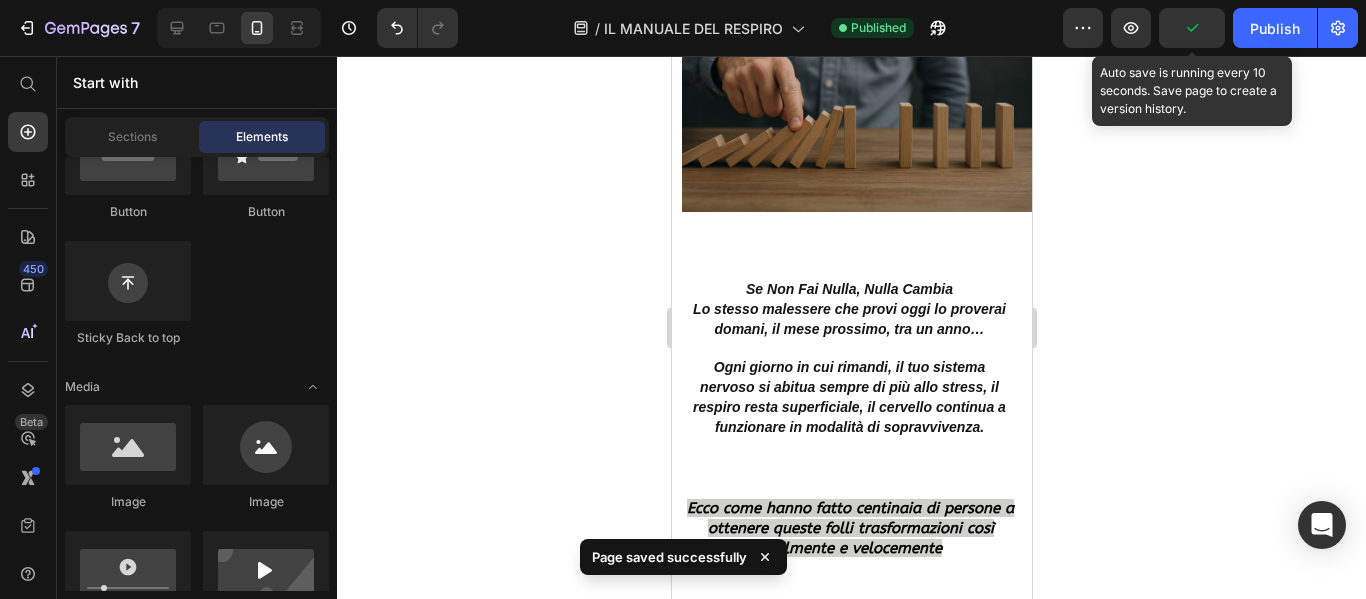 click 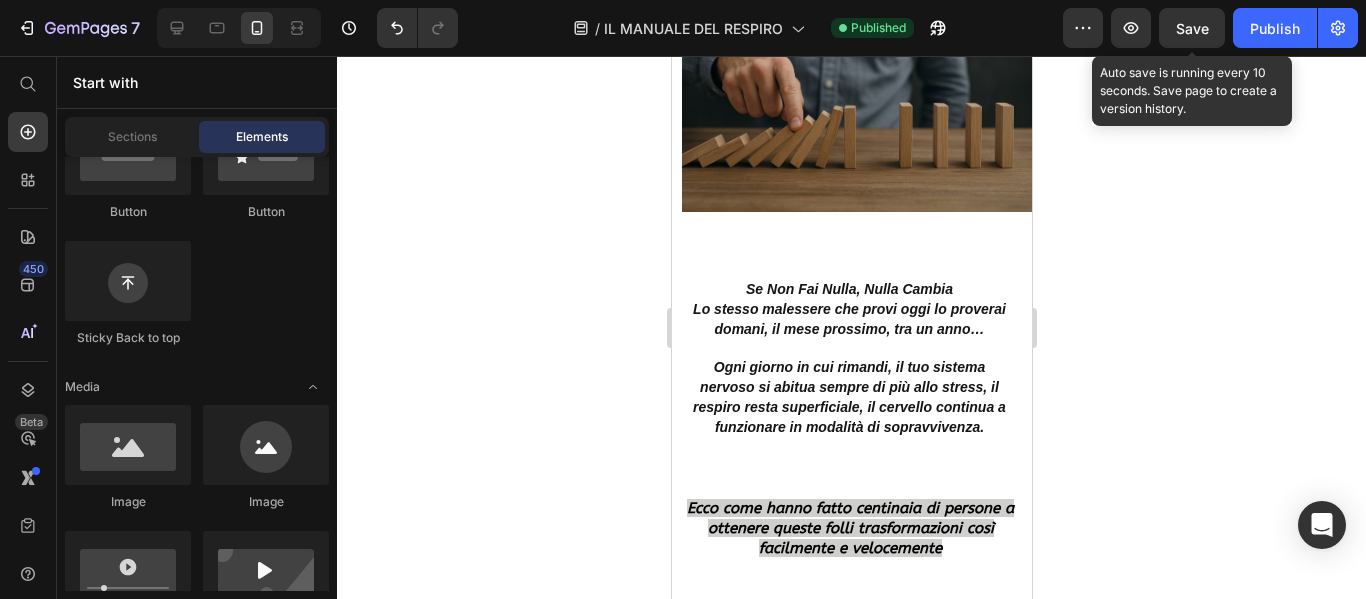 click on "Save" at bounding box center [1192, 28] 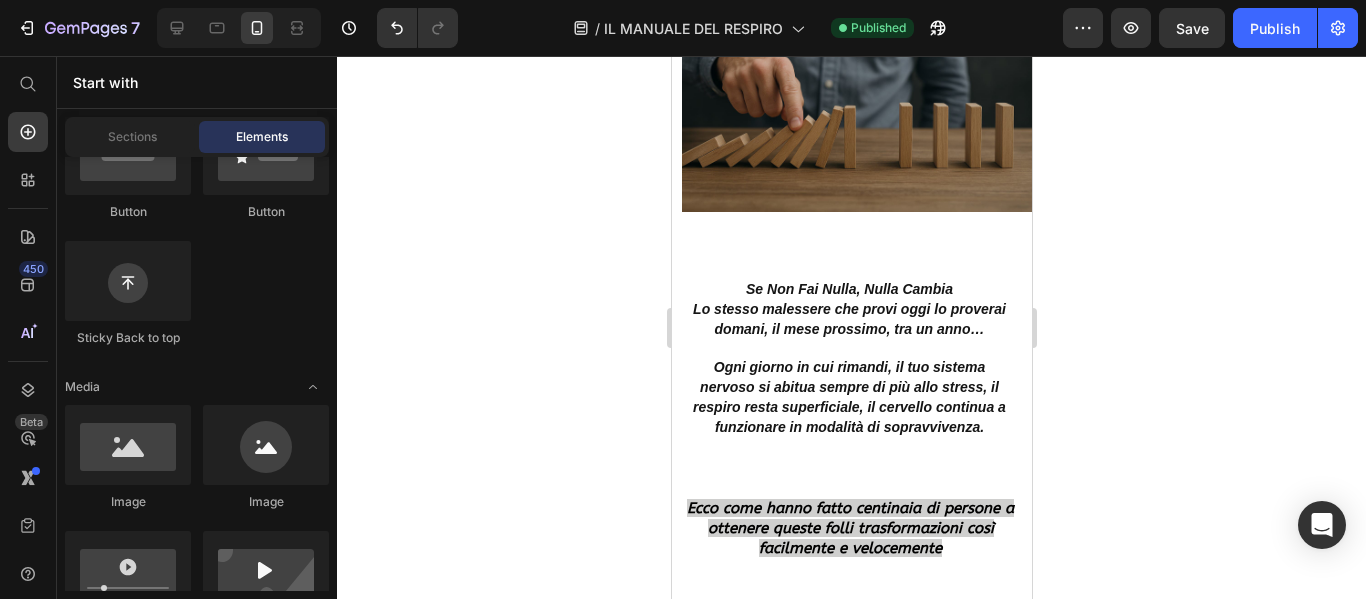 scroll, scrollTop: 5742, scrollLeft: 0, axis: vertical 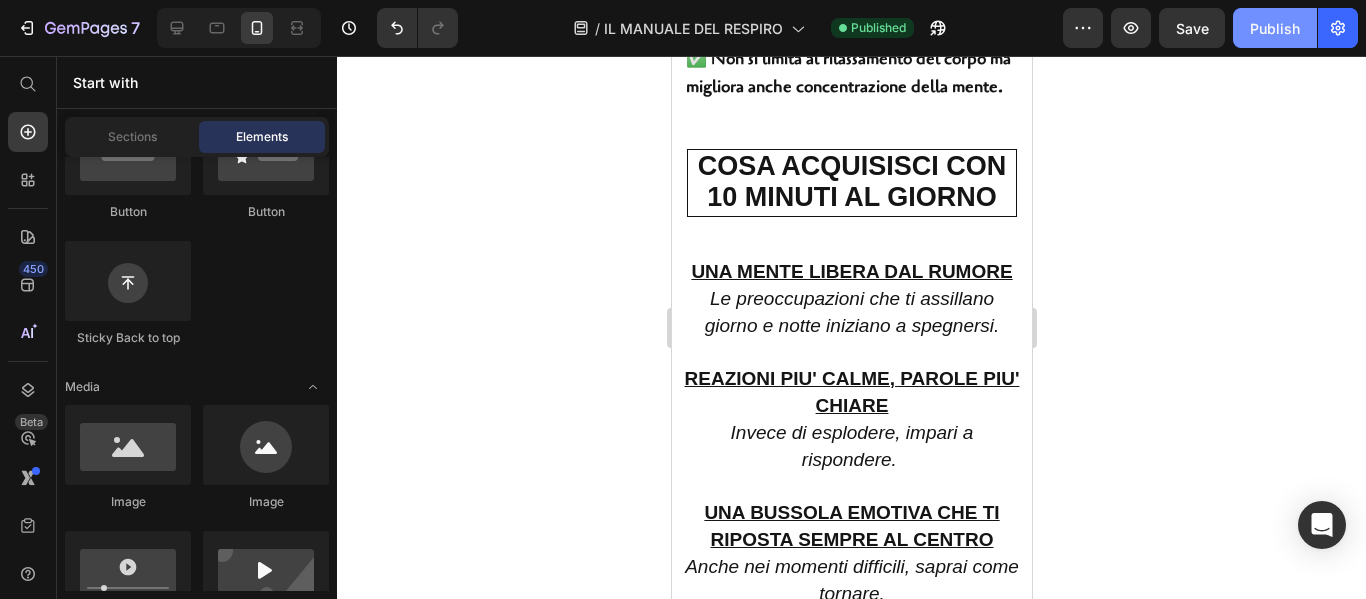 click on "Publish" at bounding box center (1275, 28) 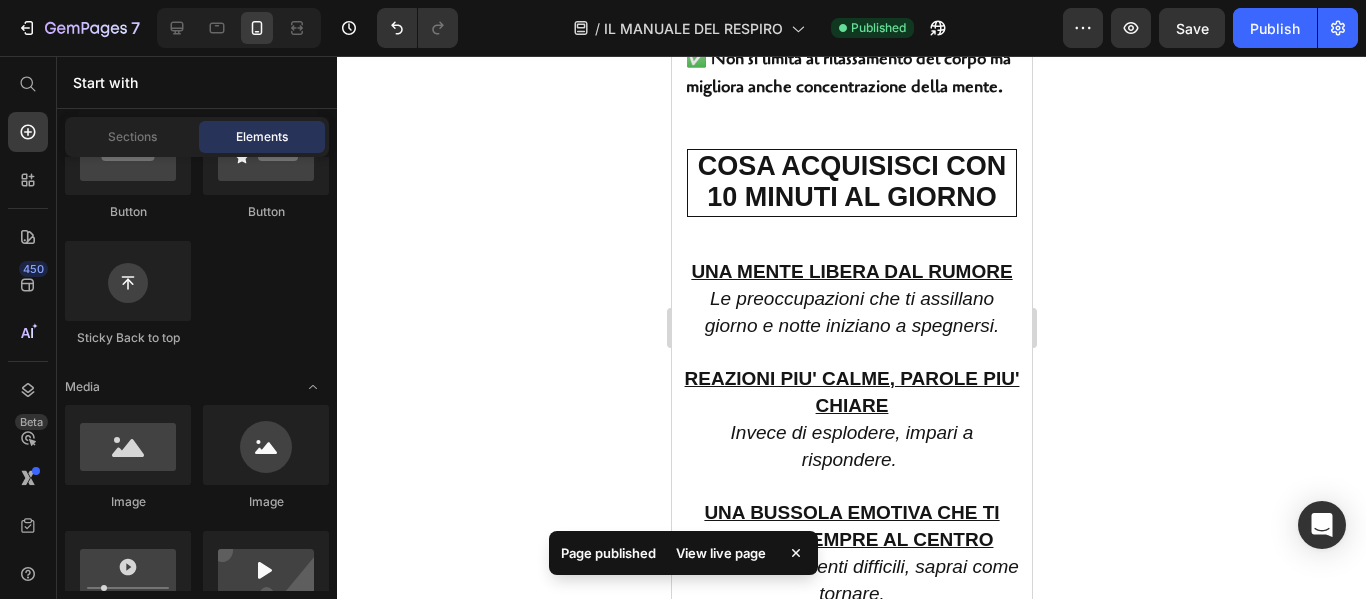 click 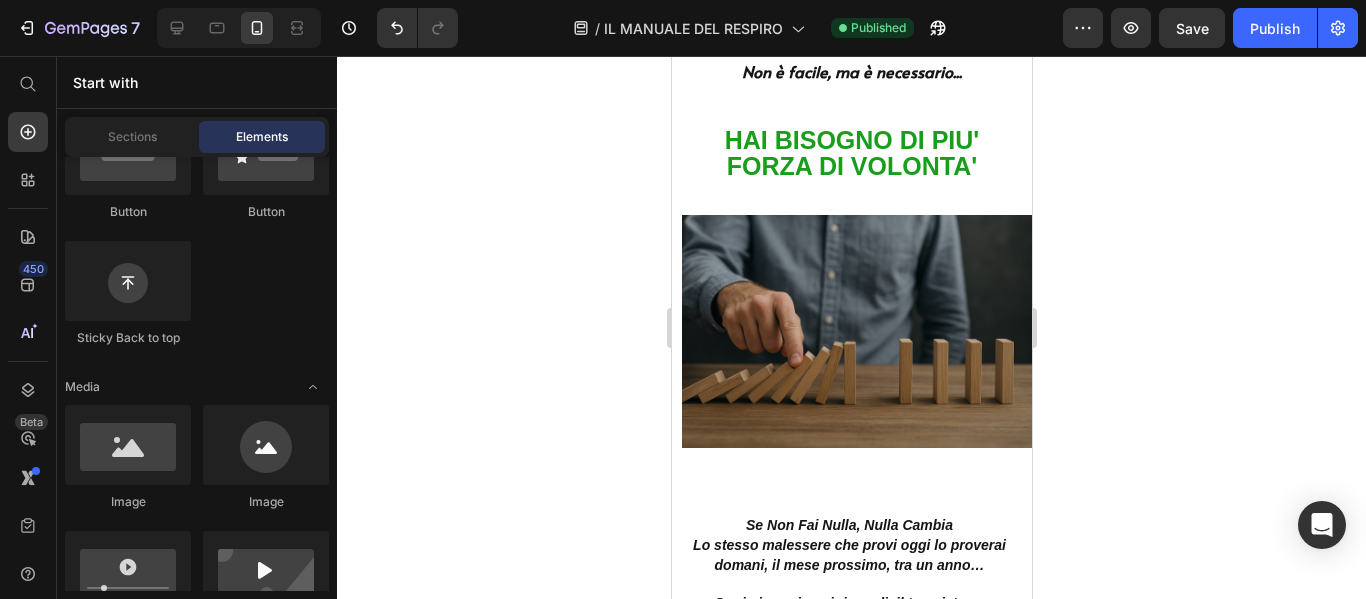 scroll, scrollTop: 4865, scrollLeft: 0, axis: vertical 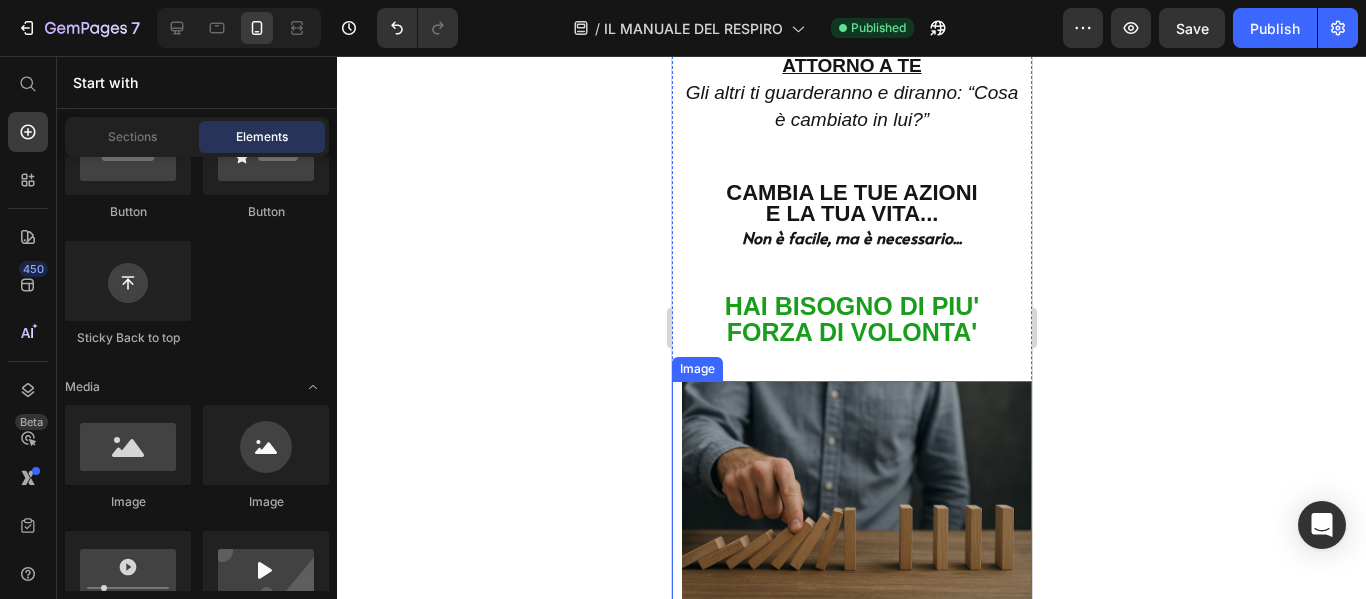 click at bounding box center (851, 497) 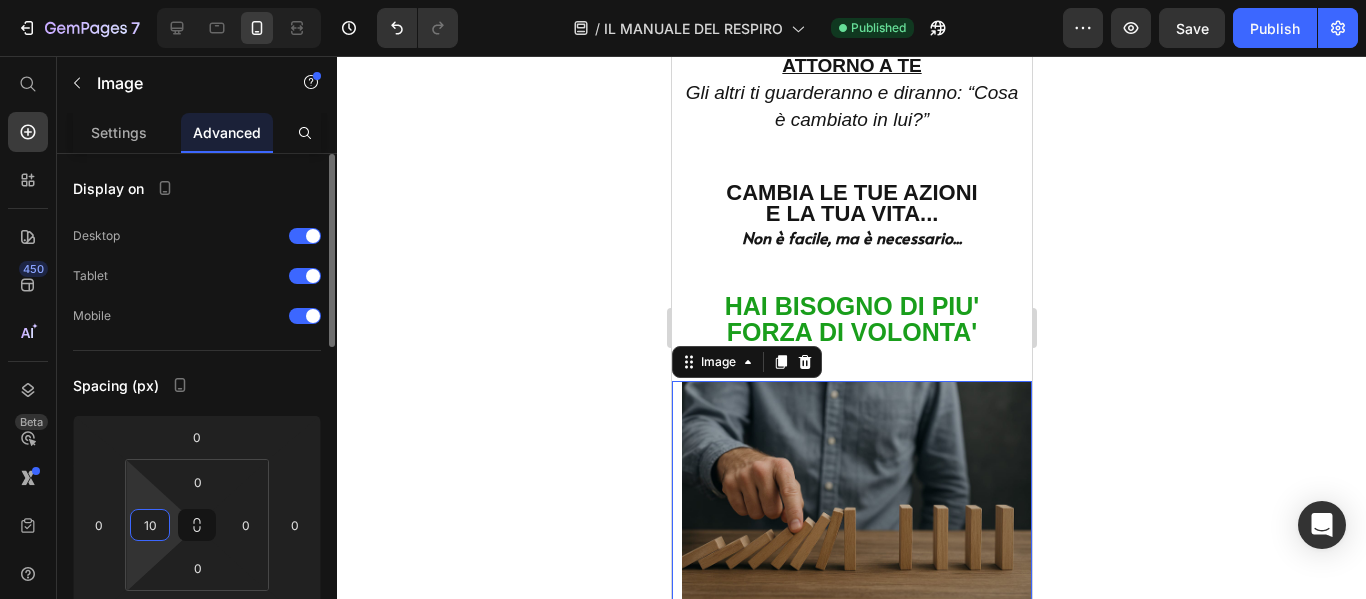 click on "10" at bounding box center [150, 525] 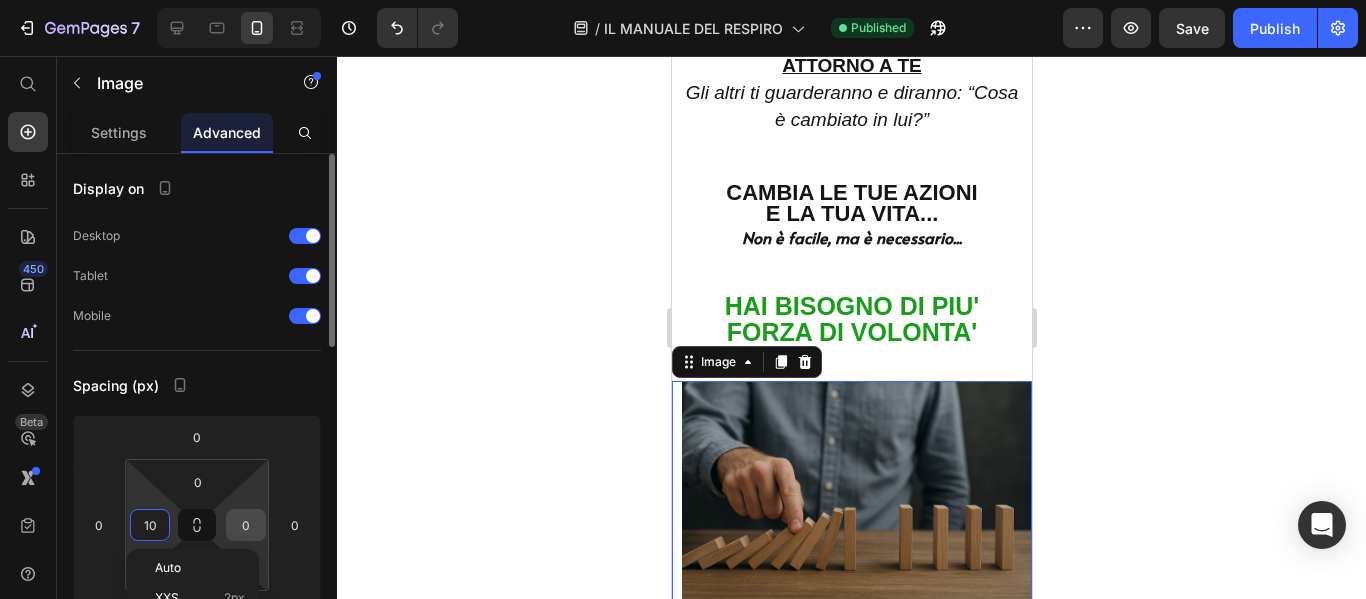 click on "0" at bounding box center [246, 525] 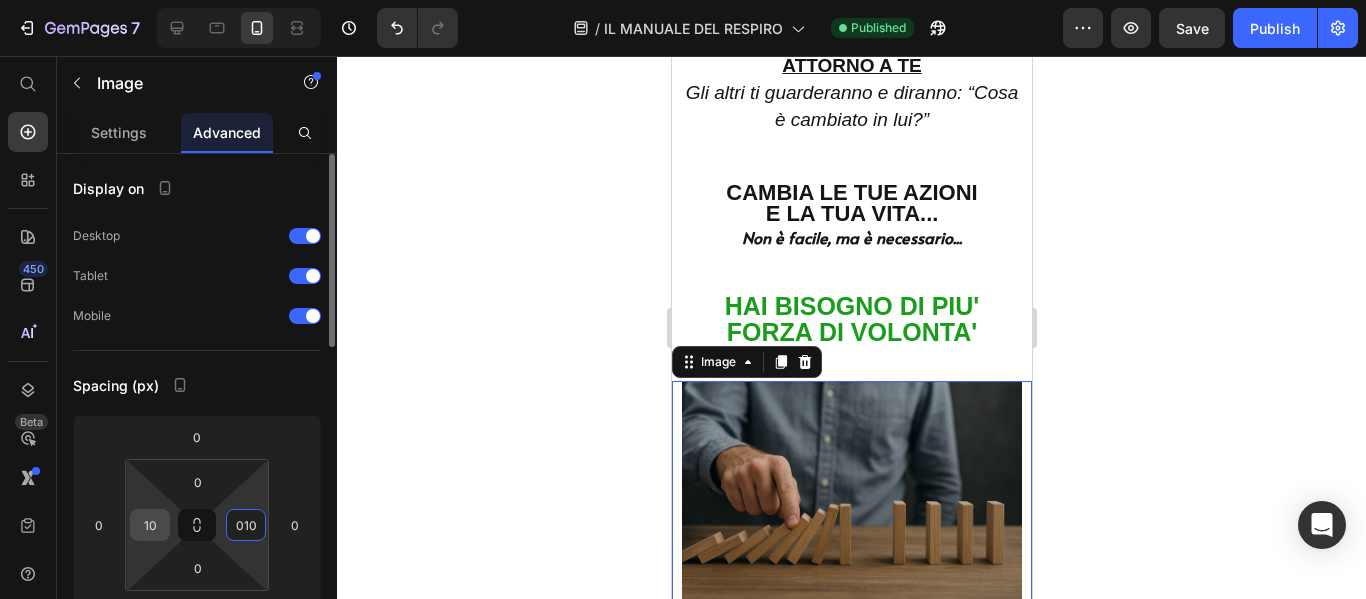 type on "10" 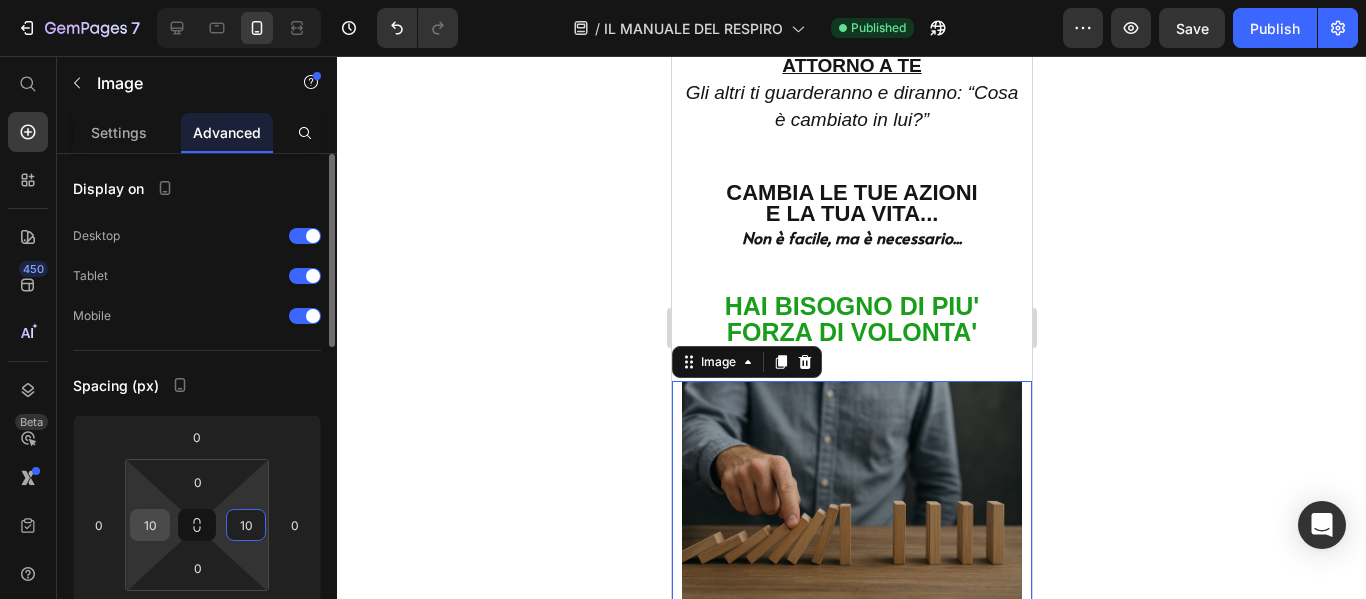 click on "10" at bounding box center (150, 525) 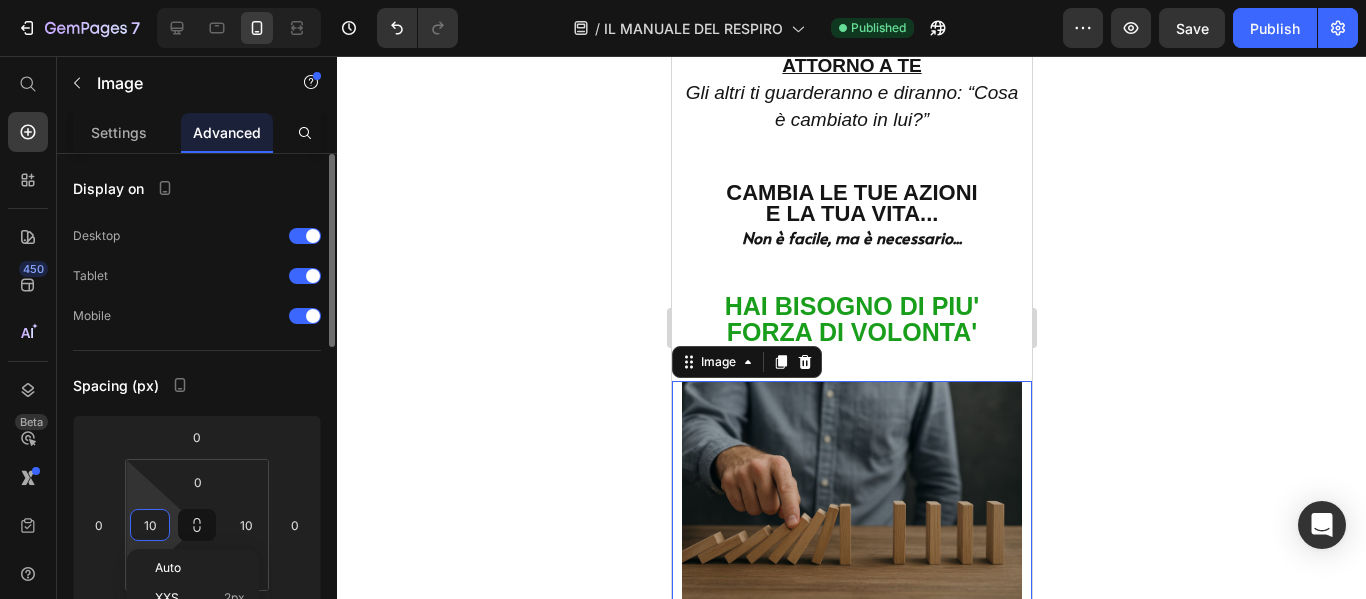 type on "5" 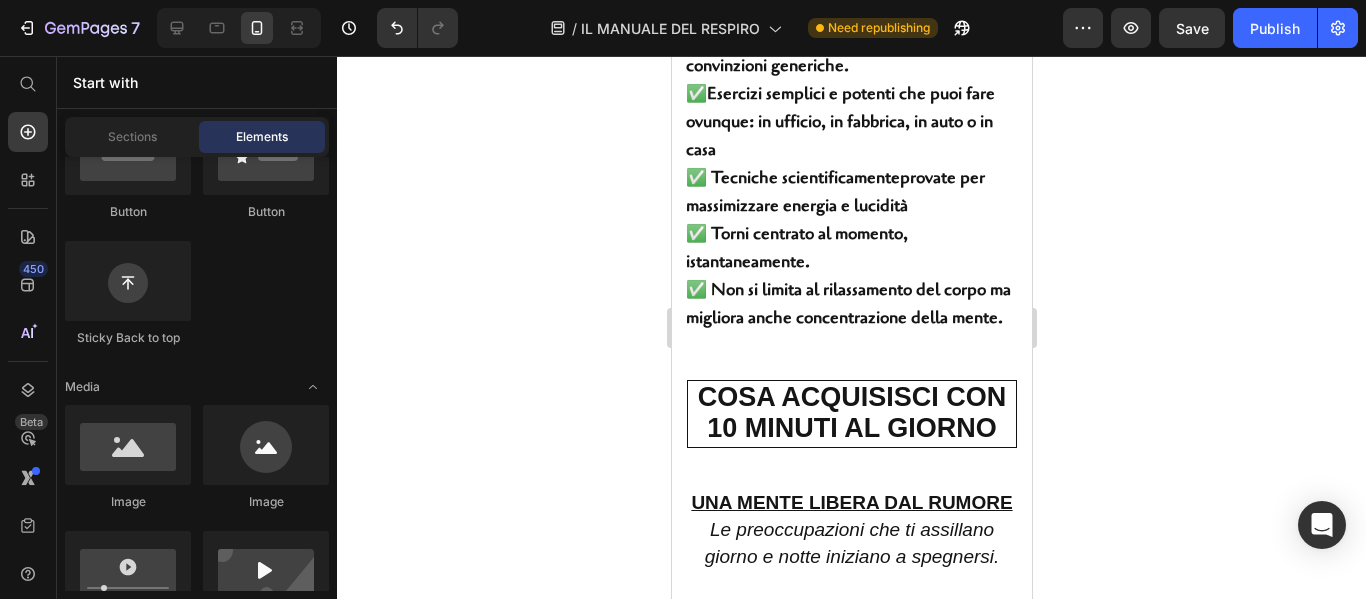 scroll, scrollTop: 3573, scrollLeft: 0, axis: vertical 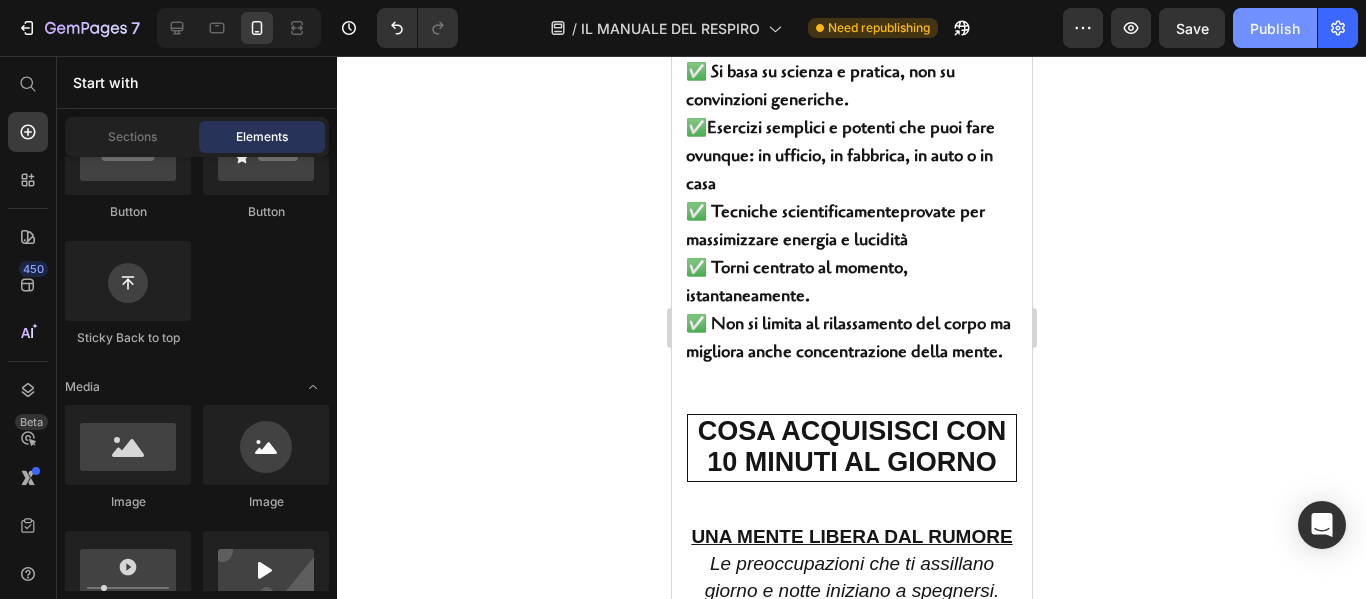 click on "Publish" 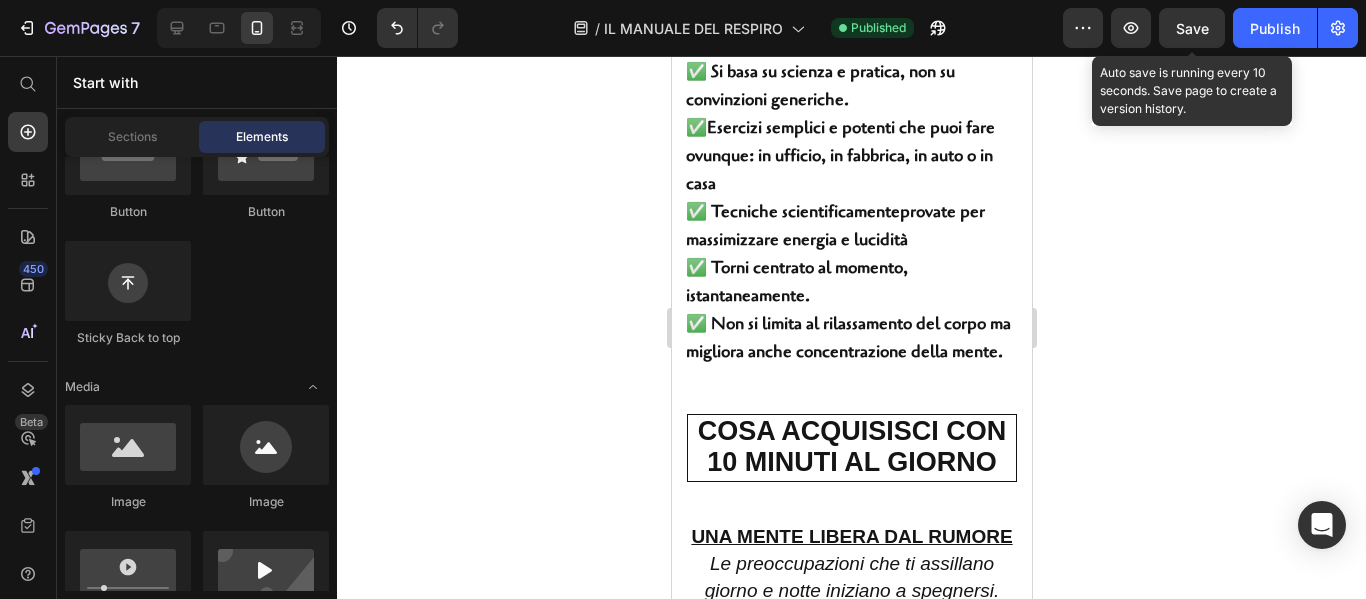 click on "Save" at bounding box center [1192, 28] 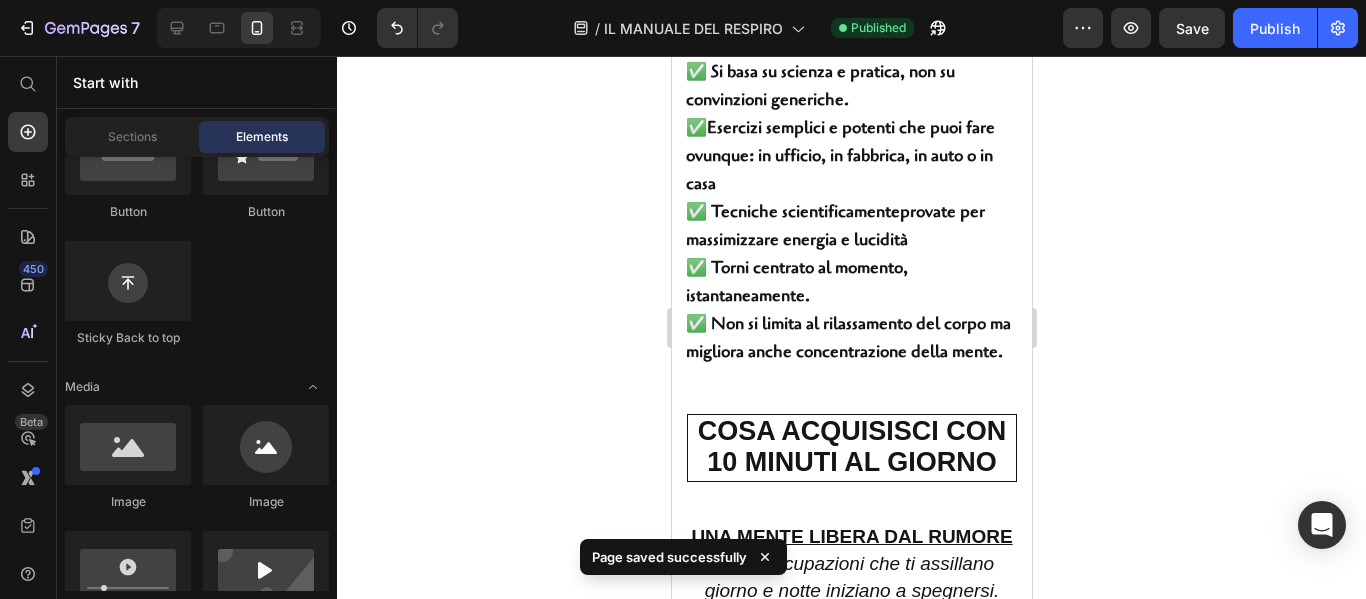 type 